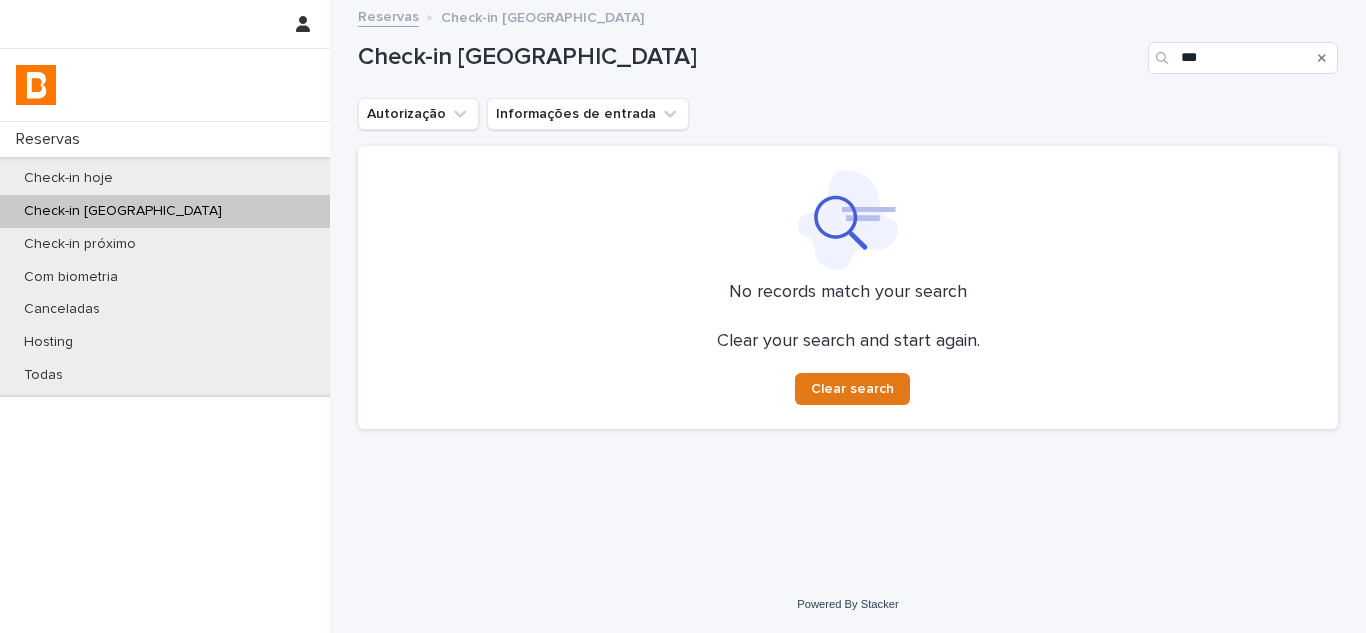 scroll, scrollTop: 0, scrollLeft: 0, axis: both 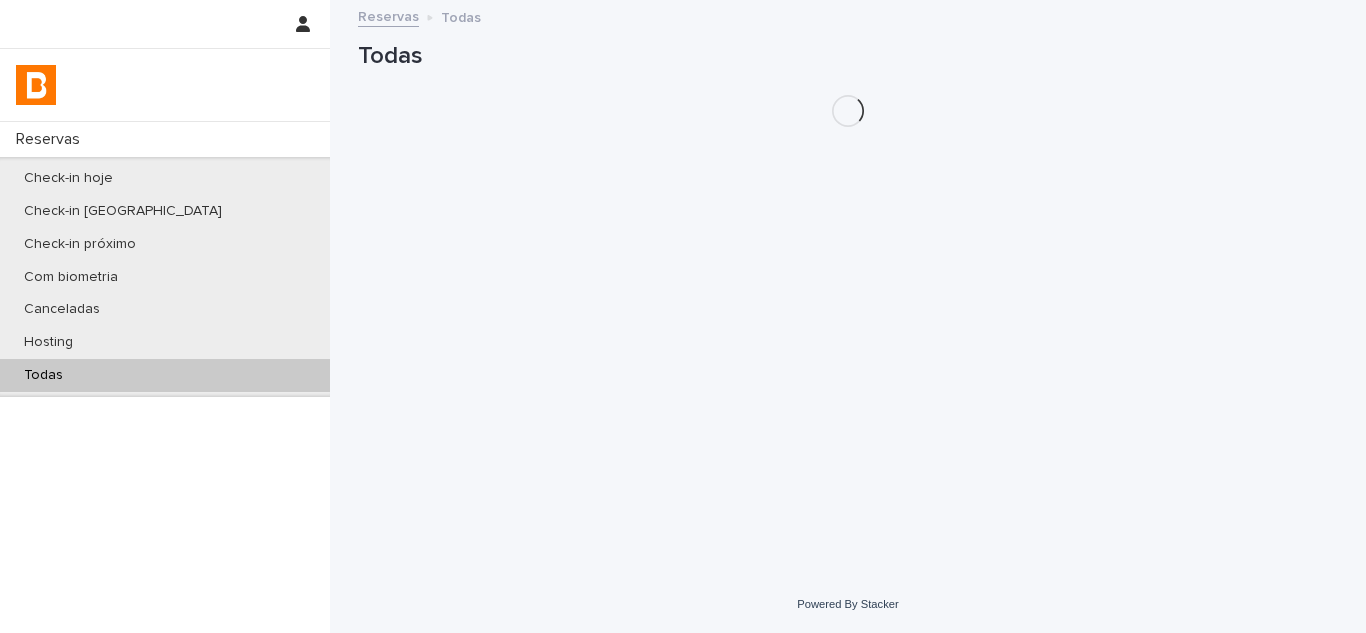 click on "Todas" at bounding box center (848, 56) 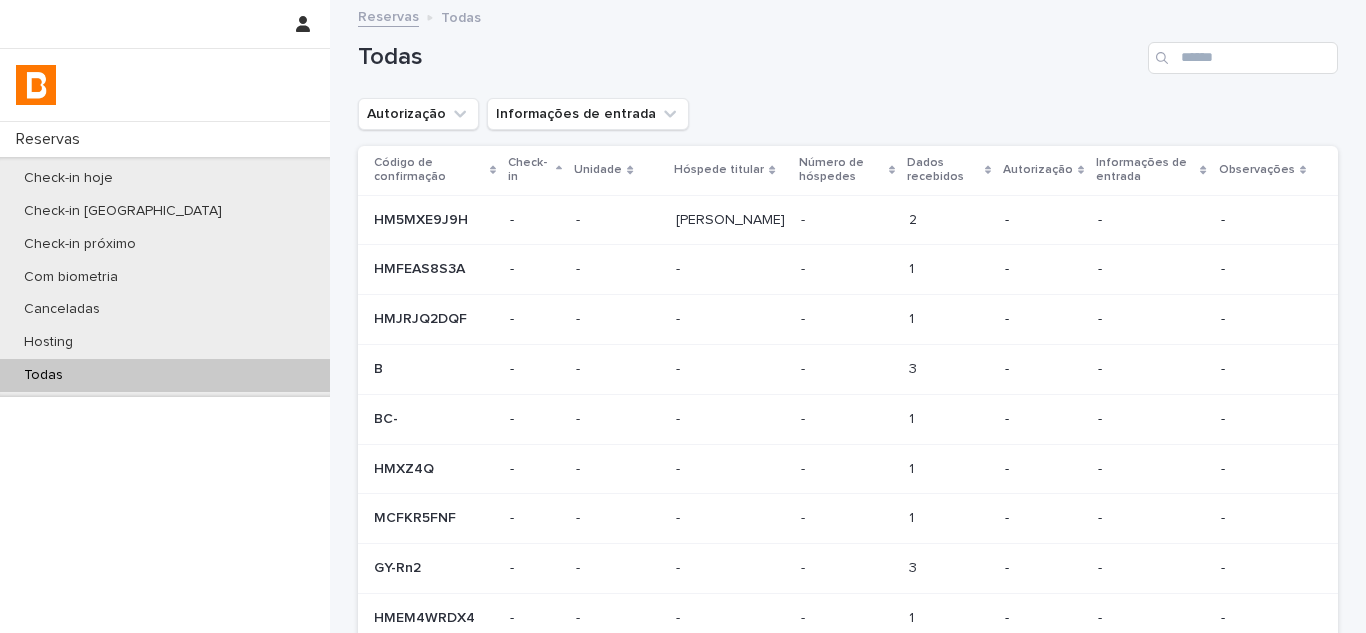click at bounding box center (1243, 58) 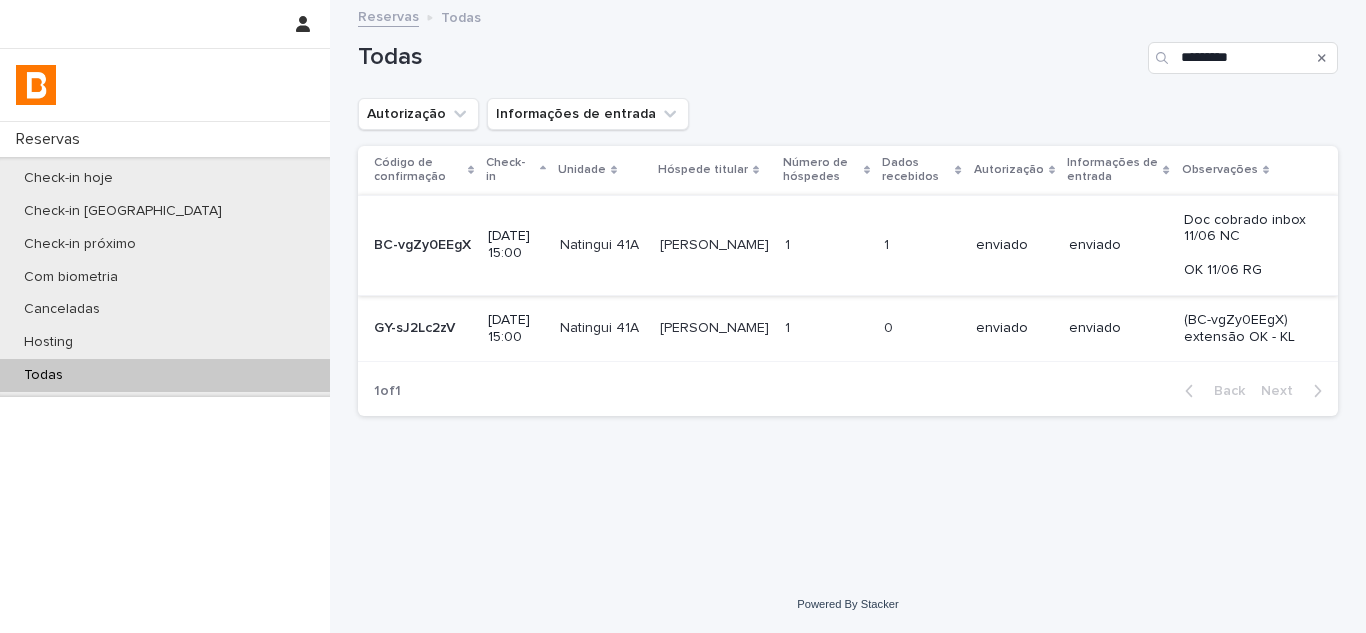 type on "*********" 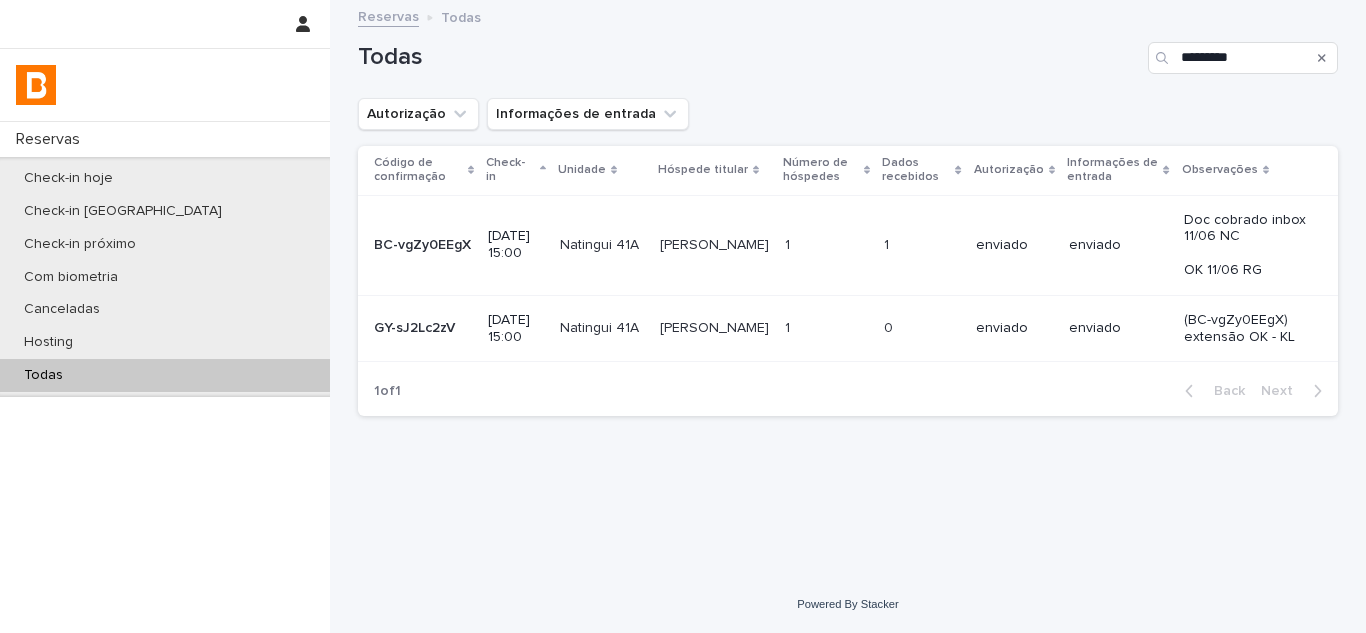 click on "[PERSON_NAME]" at bounding box center [716, 243] 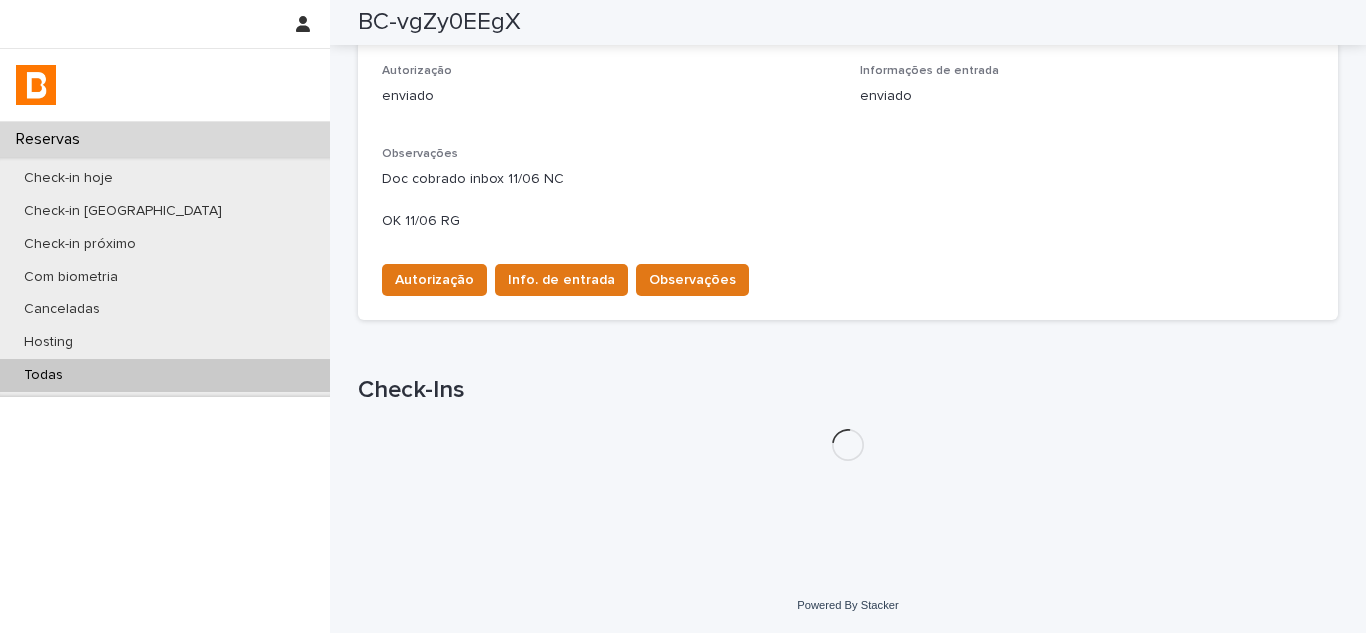 scroll, scrollTop: 617, scrollLeft: 0, axis: vertical 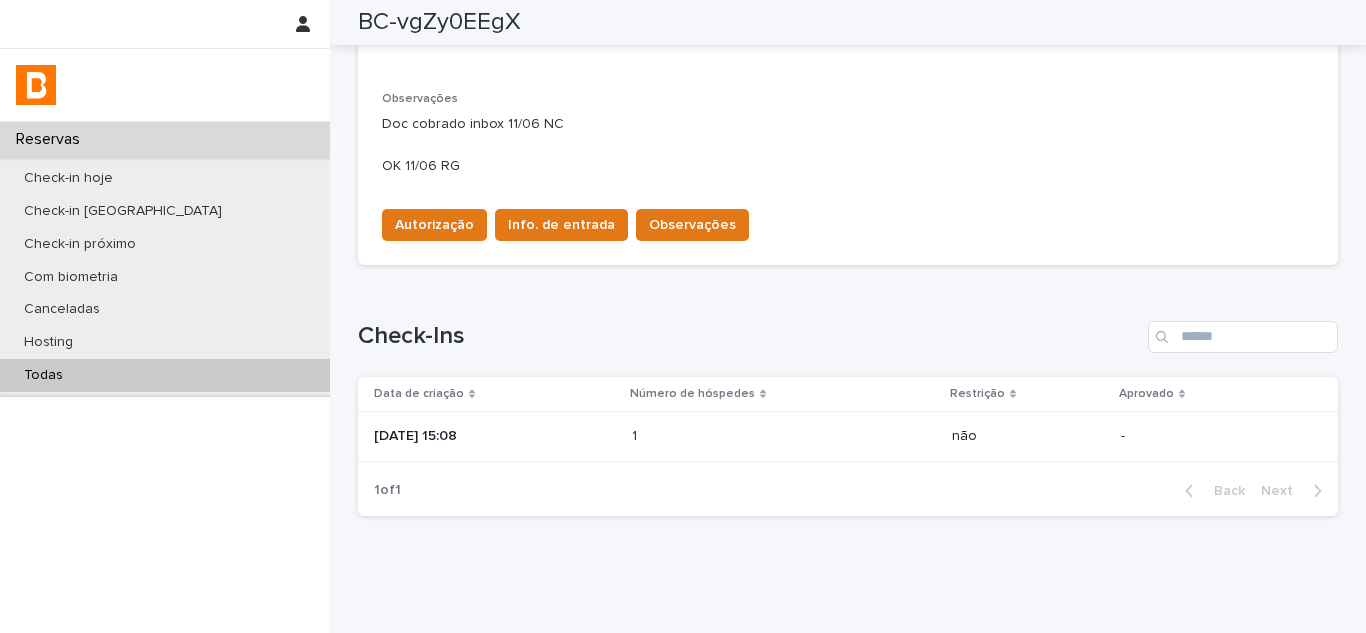 click on "[DATE] 15:08" at bounding box center [491, 437] 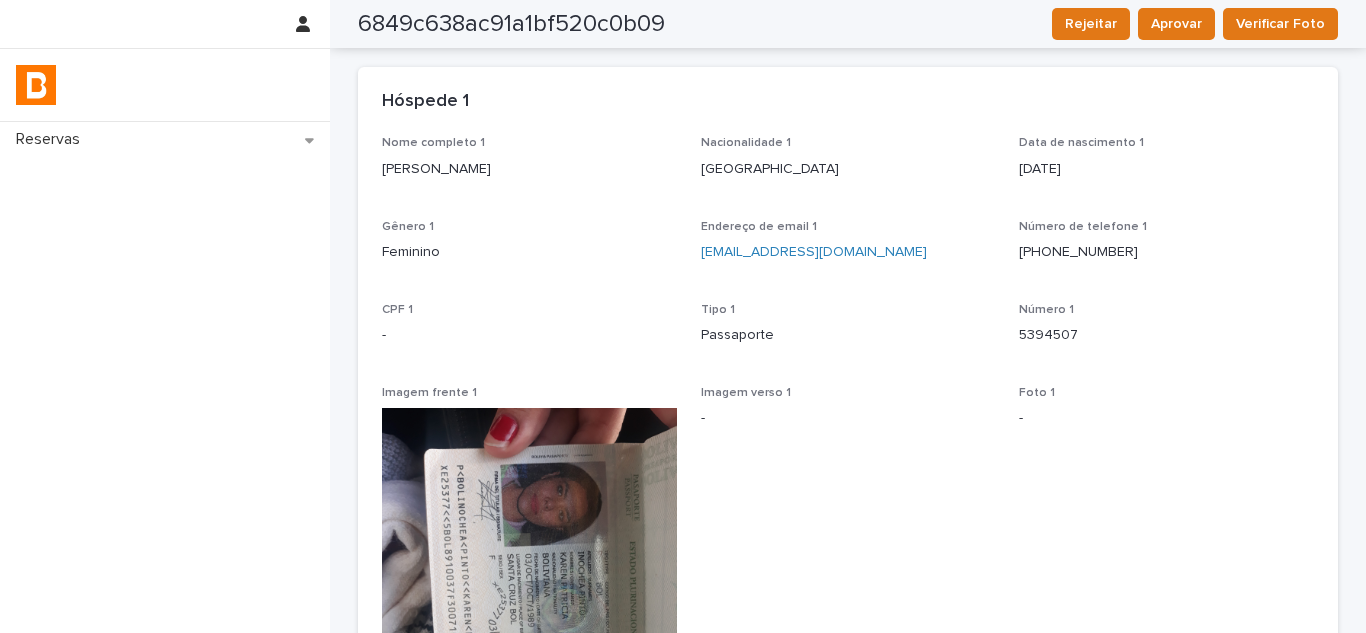 scroll, scrollTop: 0, scrollLeft: 0, axis: both 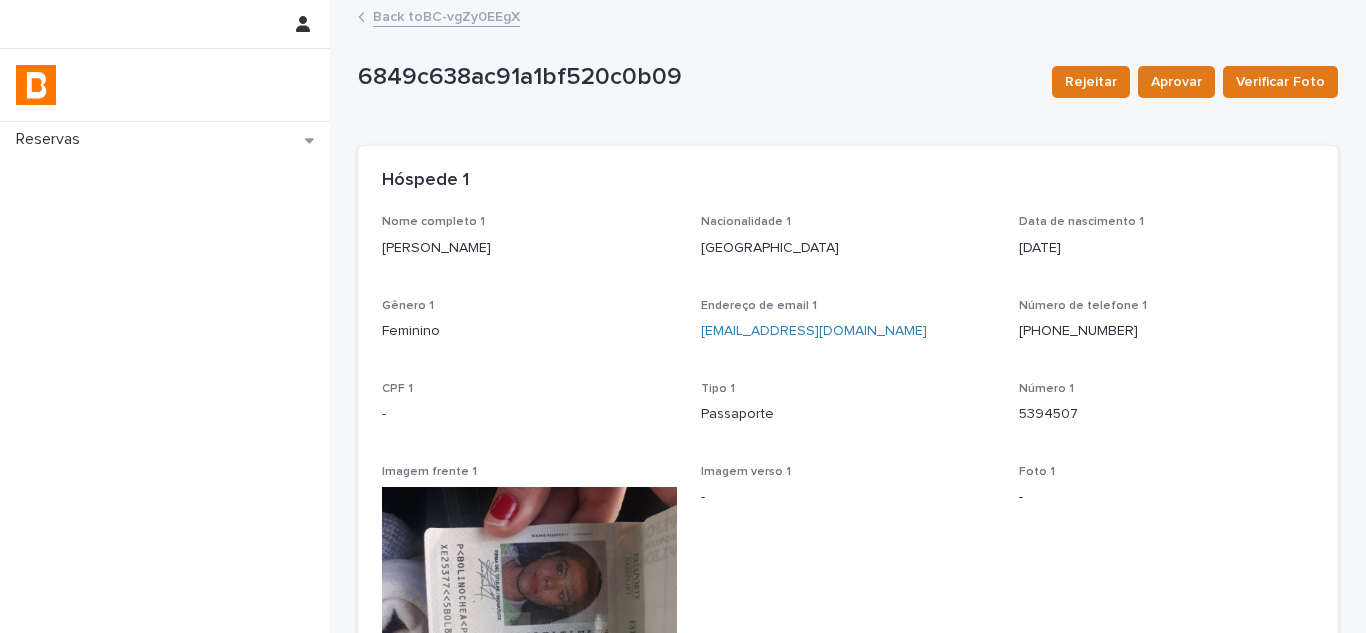 click on "Back to  BC-vgZy0EEgX" at bounding box center [446, 15] 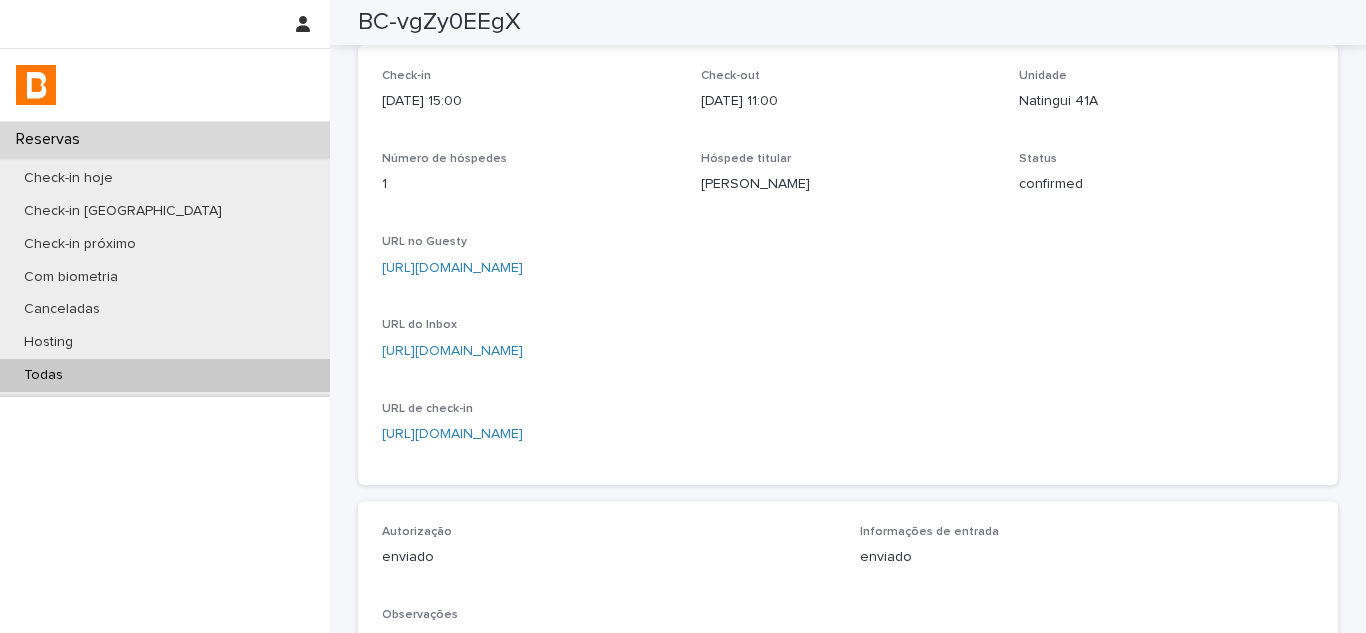 scroll, scrollTop: 100, scrollLeft: 0, axis: vertical 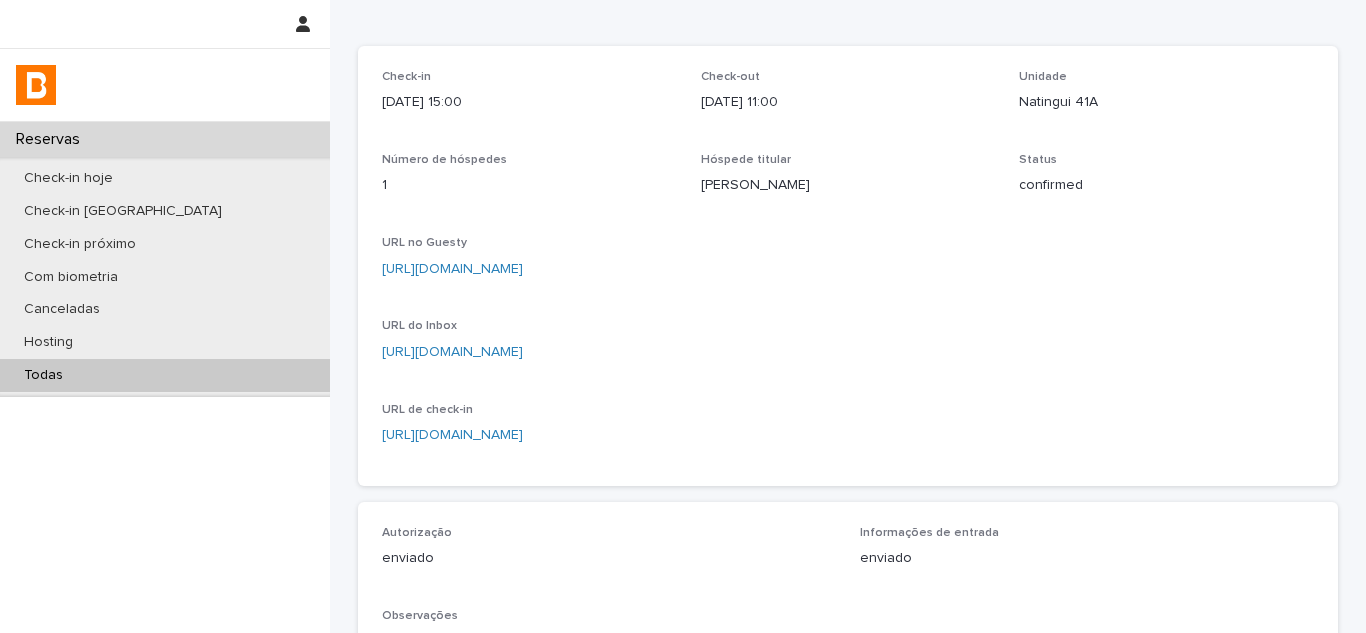 click on "[URL][DOMAIN_NAME]" at bounding box center (848, 267) 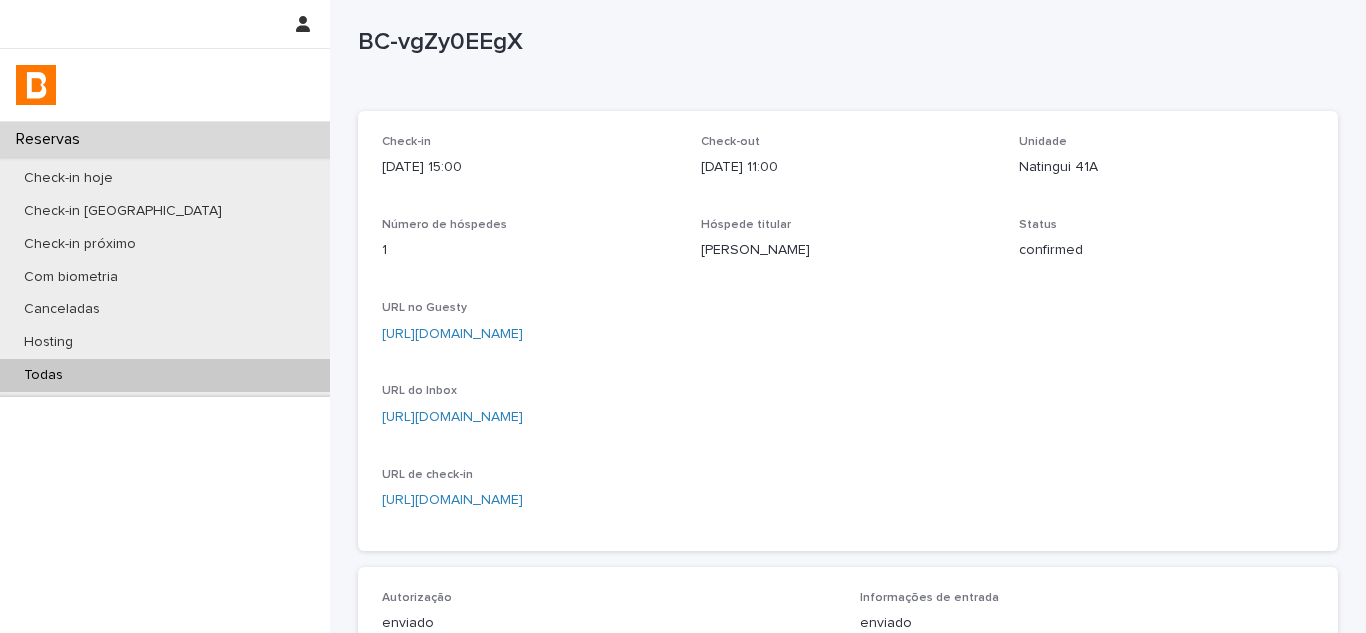 scroll, scrollTop: 0, scrollLeft: 0, axis: both 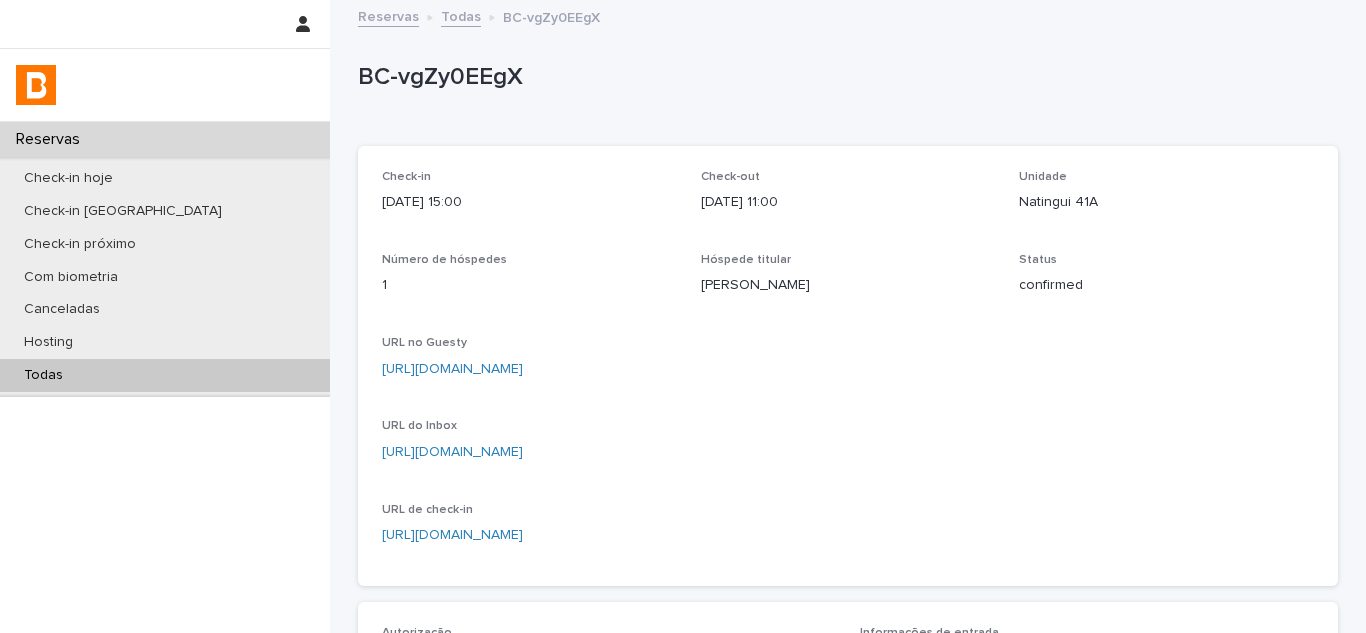 click on "Todas" at bounding box center [165, 375] 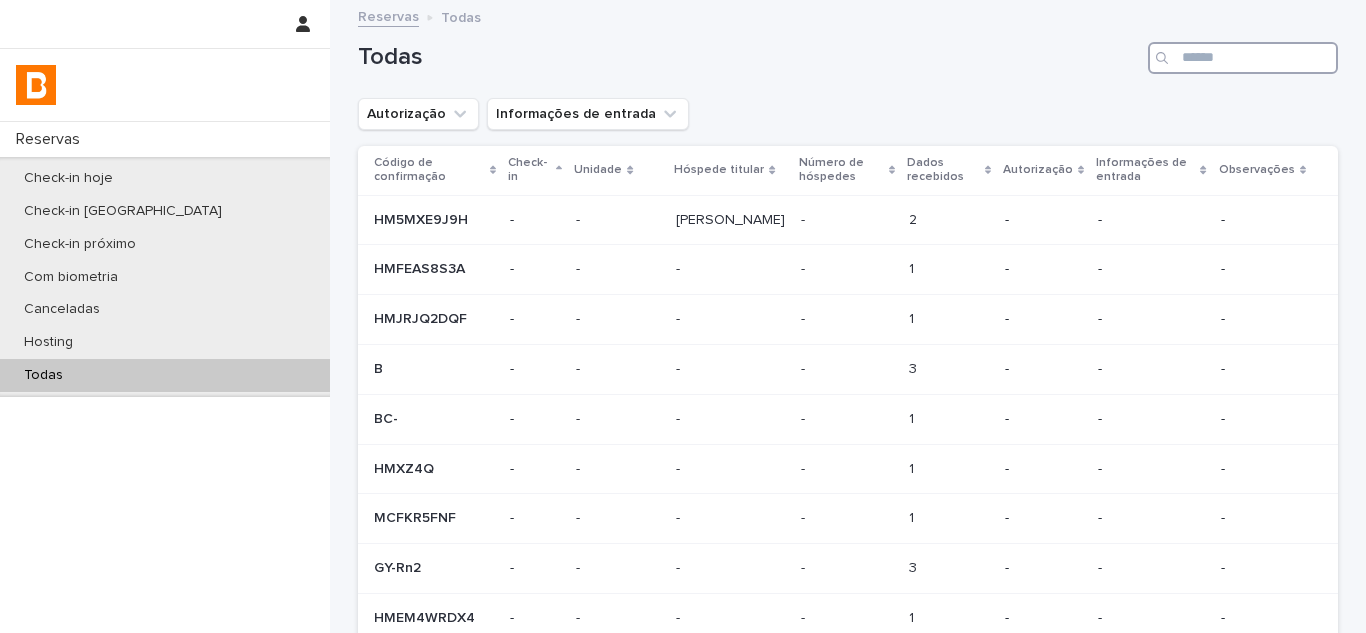 click at bounding box center [1243, 58] 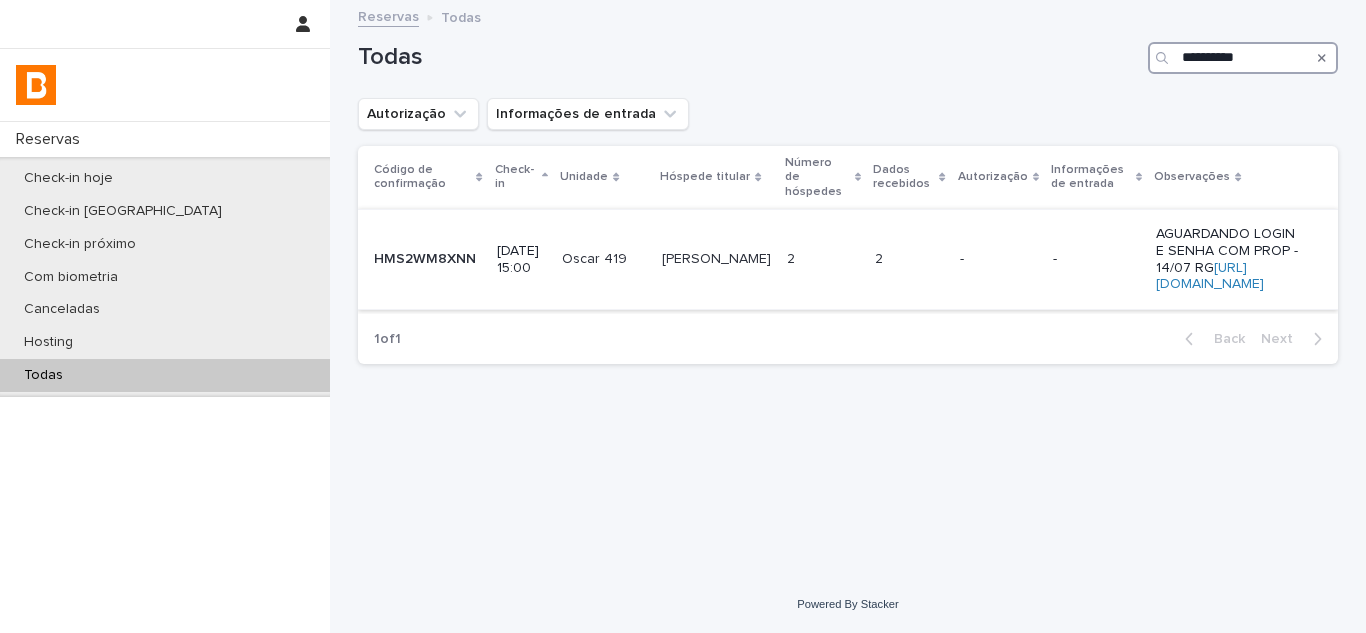type on "**********" 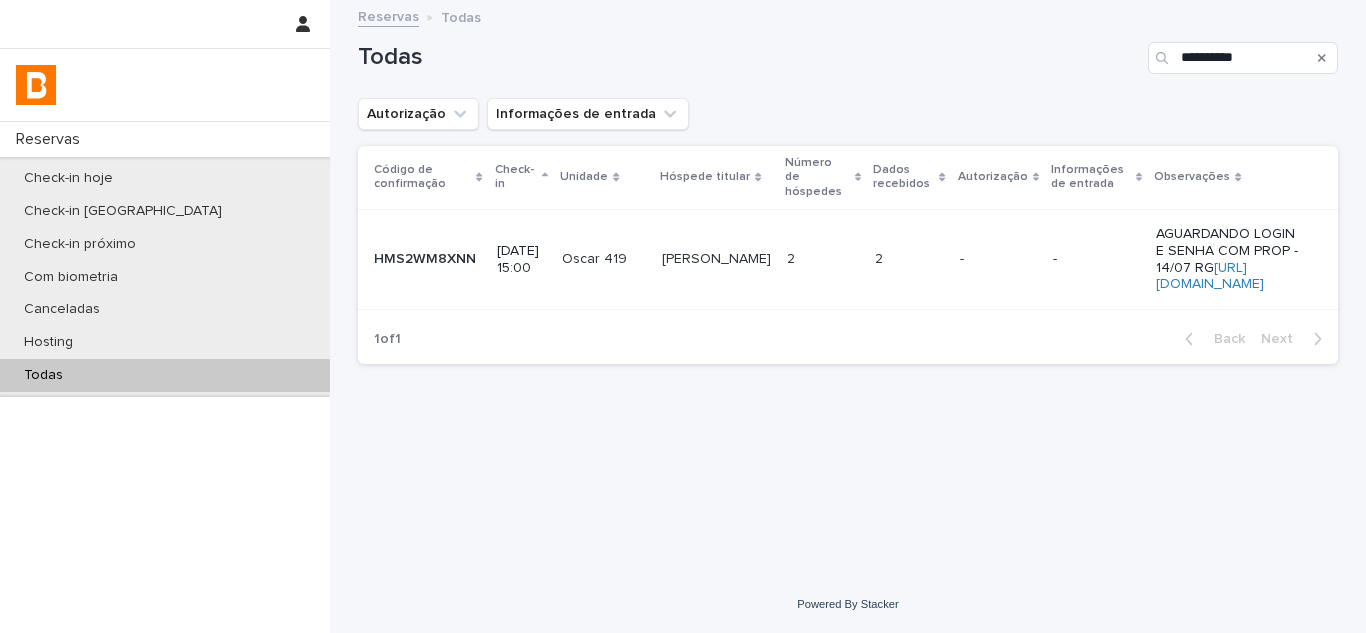 click on "2 2" at bounding box center (909, 259) 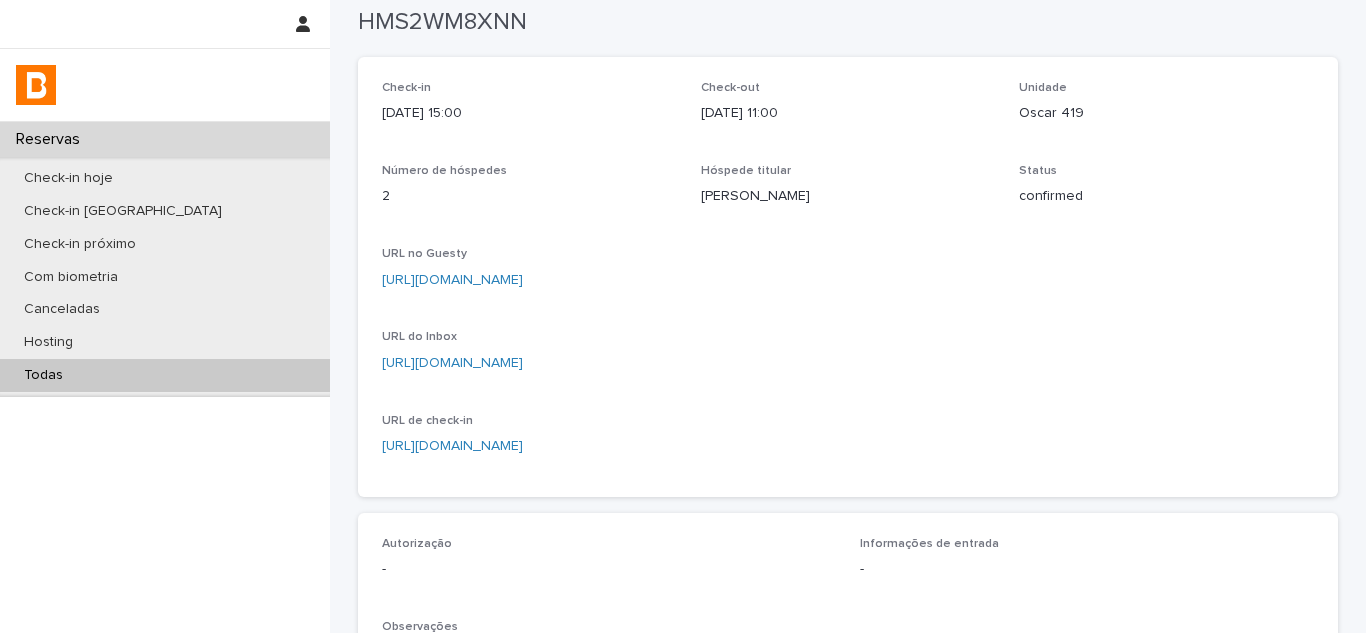 scroll, scrollTop: 0, scrollLeft: 0, axis: both 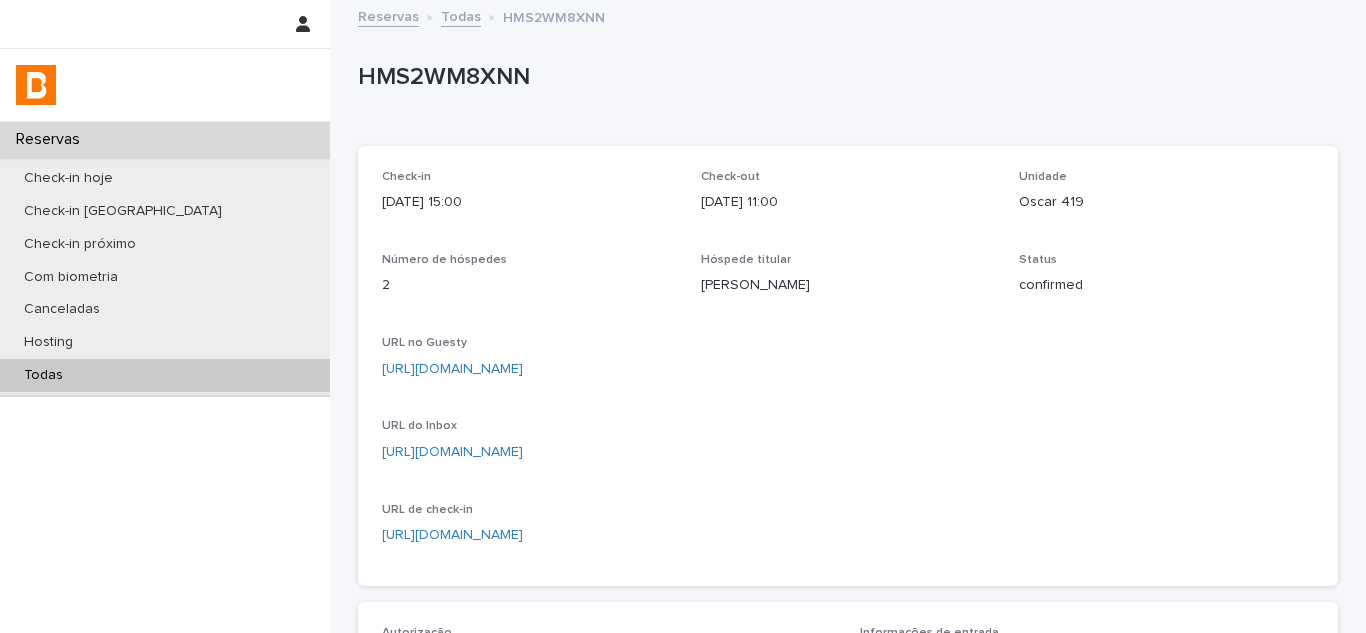 click on "Oscar 419" at bounding box center [1166, 202] 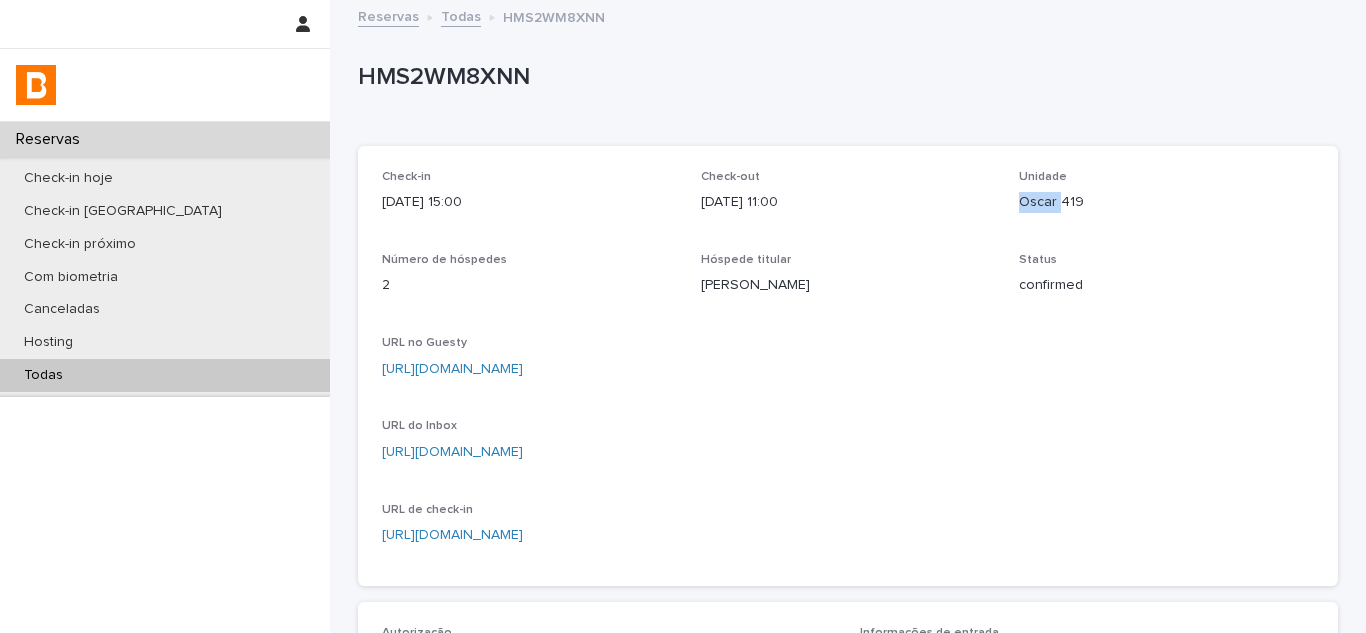 click on "Oscar 419" at bounding box center (1166, 202) 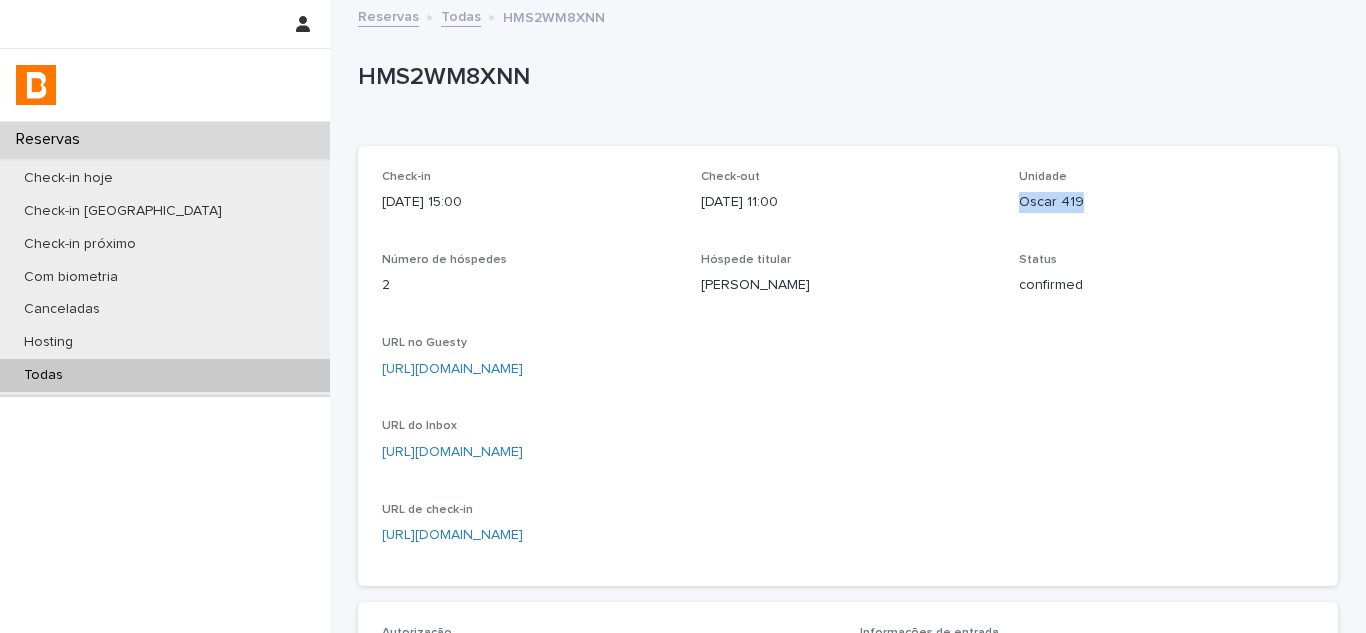 click on "Oscar 419" at bounding box center (1166, 202) 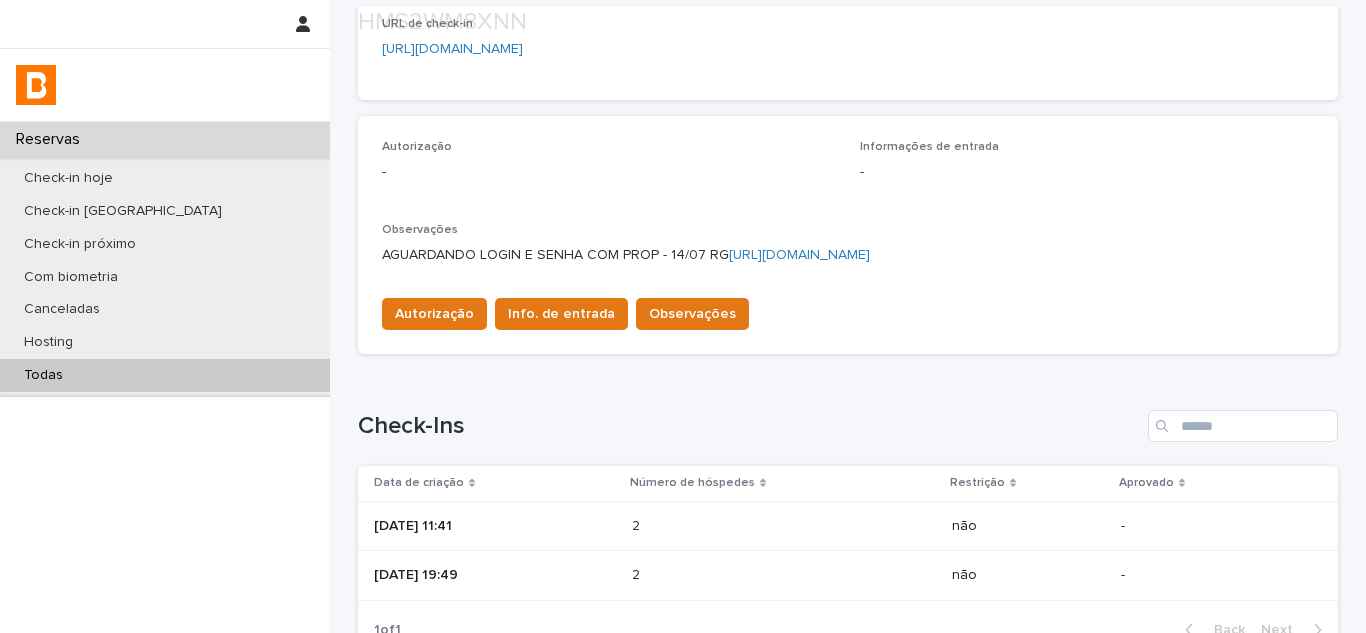 scroll, scrollTop: 500, scrollLeft: 0, axis: vertical 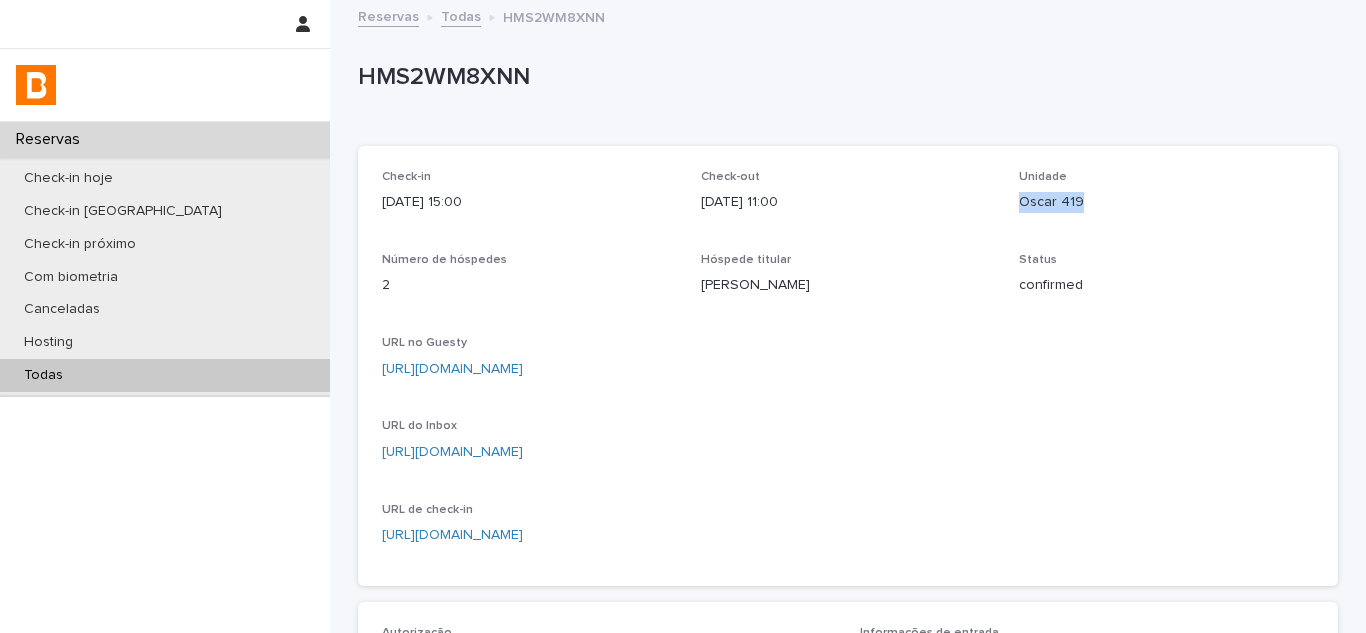 copy on "Oscar 419" 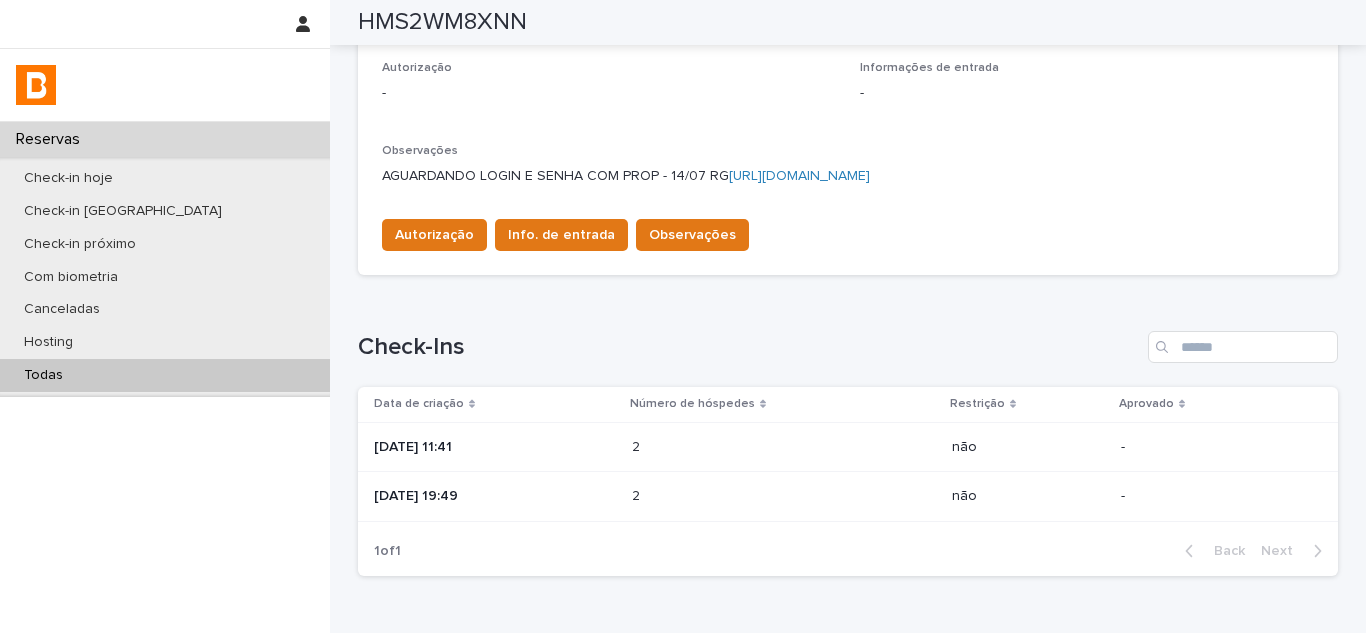 scroll, scrollTop: 722, scrollLeft: 0, axis: vertical 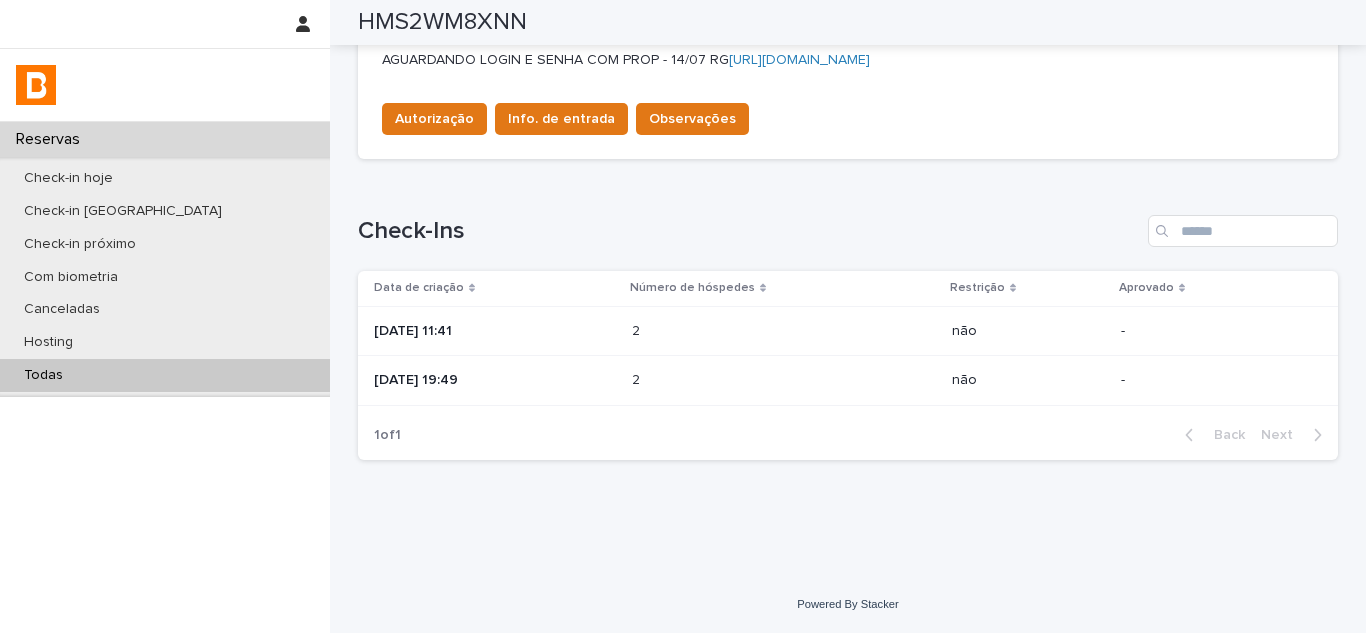 click on "[DATE] 11:41" at bounding box center (495, 331) 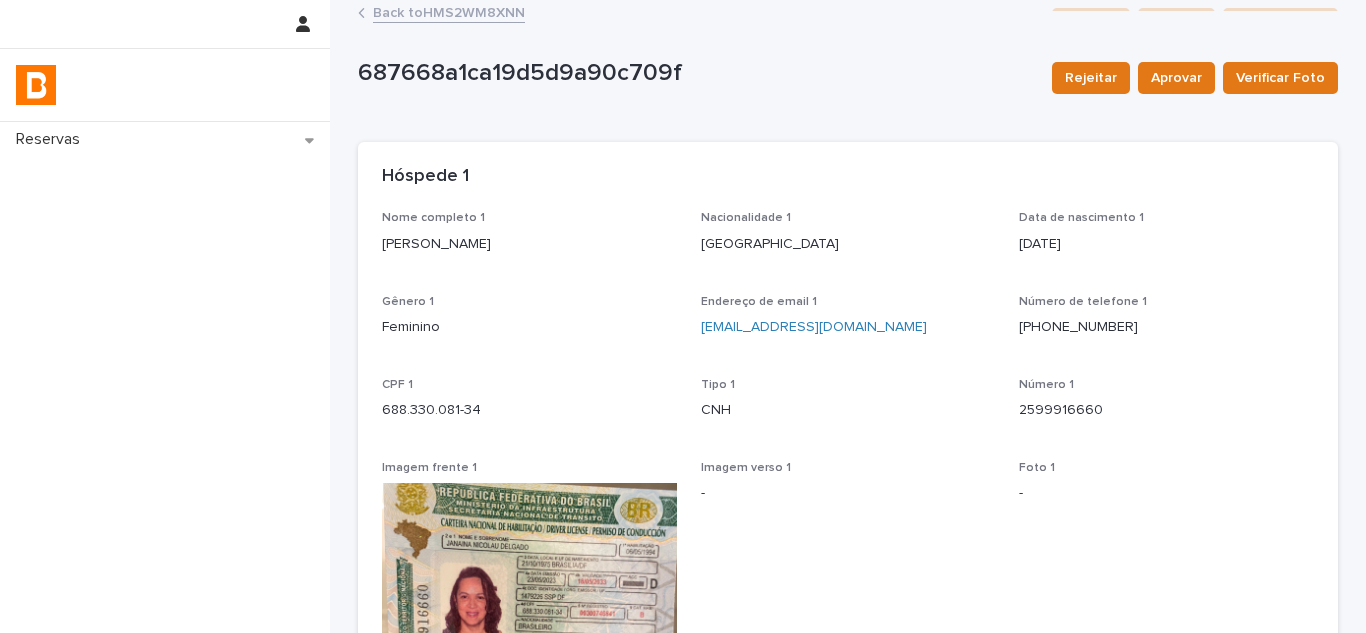 scroll, scrollTop: 0, scrollLeft: 0, axis: both 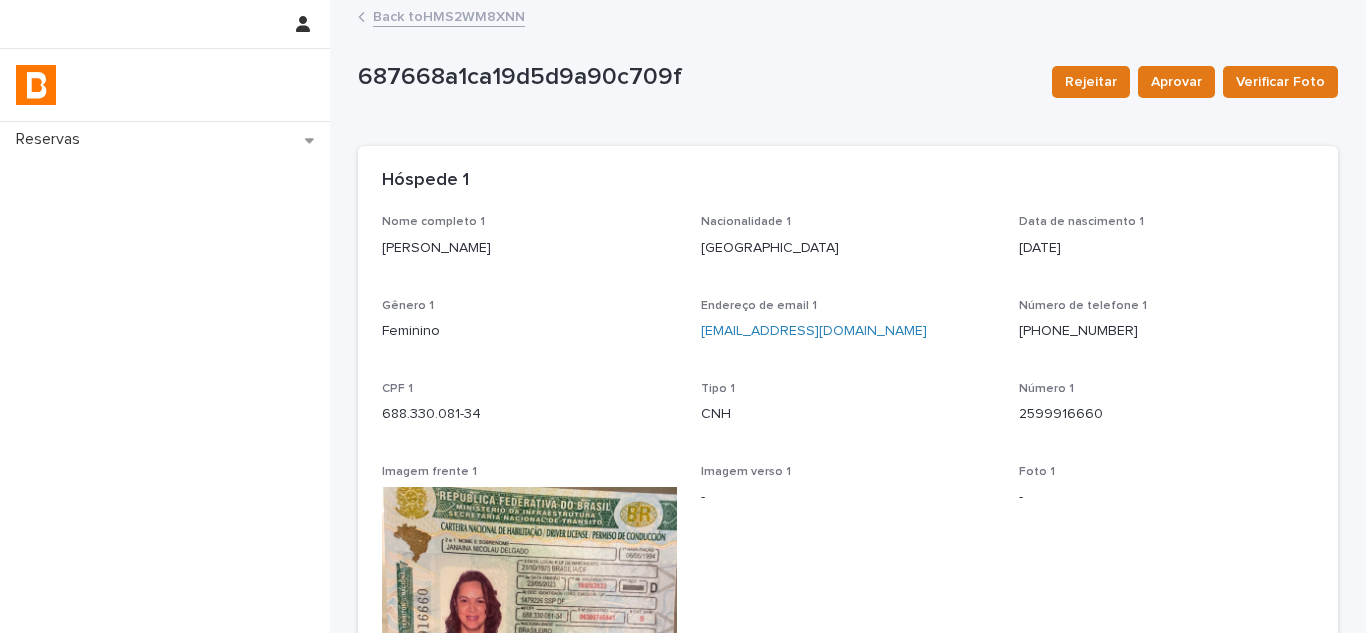 click on "Back to  HMS2WM8XNN" at bounding box center (449, 15) 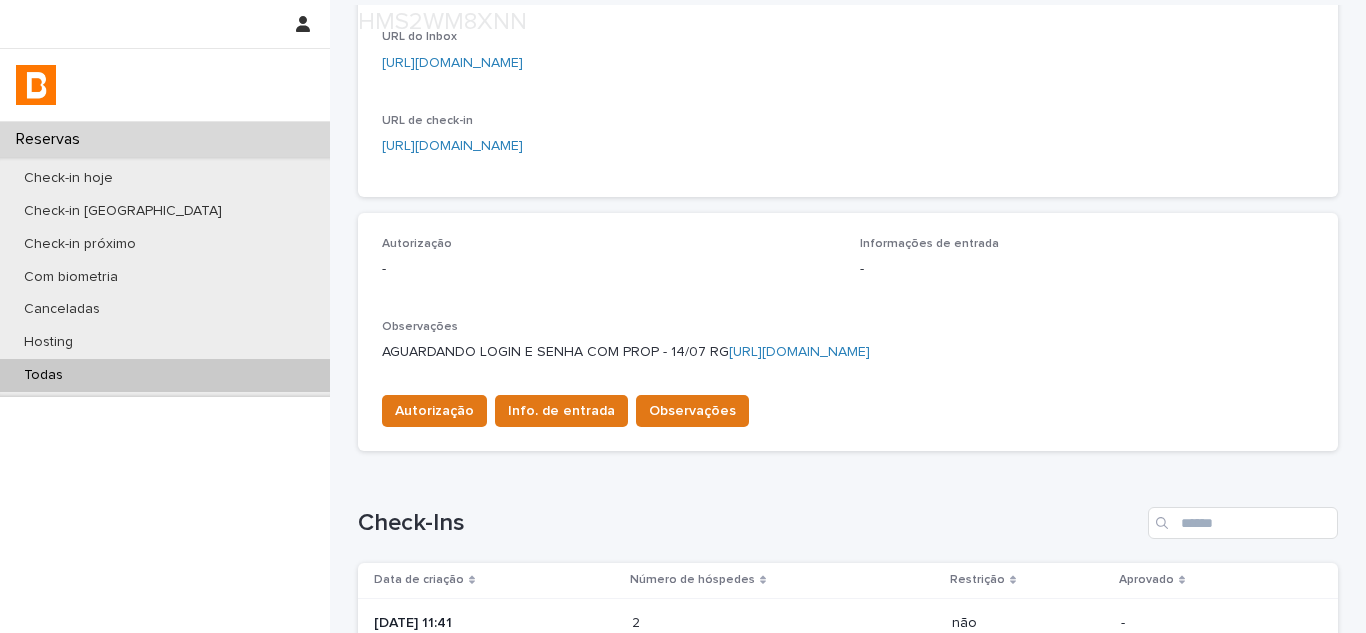 scroll, scrollTop: 500, scrollLeft: 0, axis: vertical 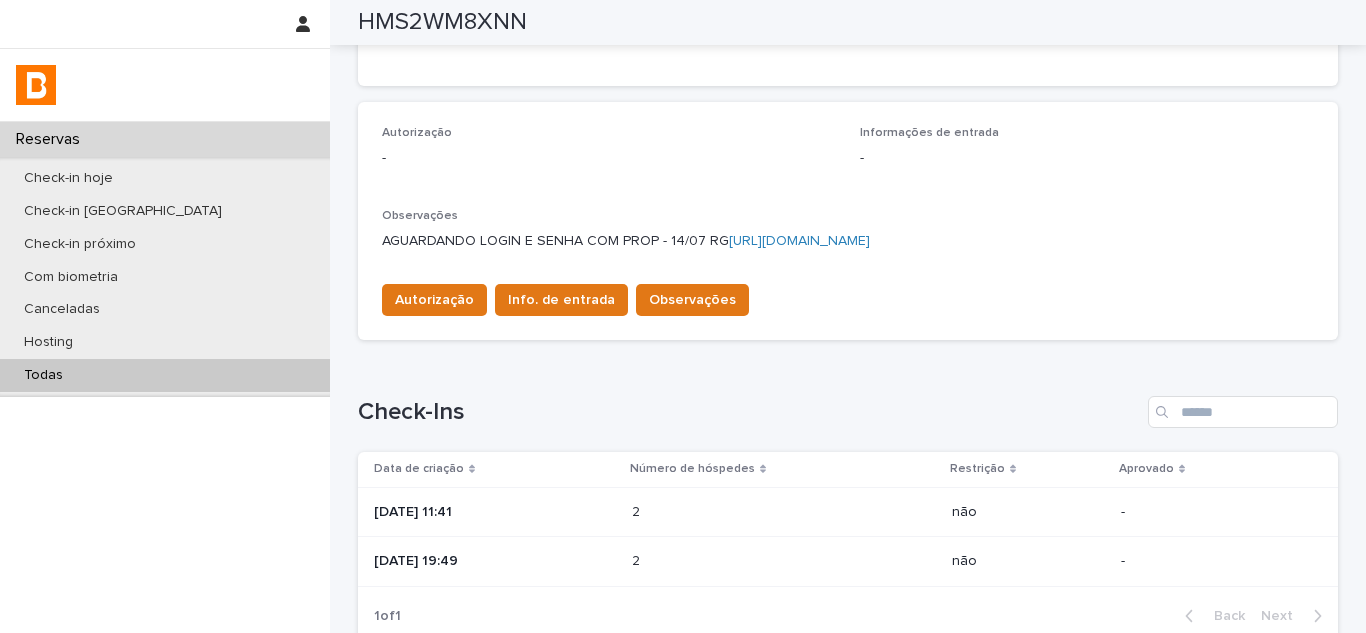 click on "[DATE] 19:49" at bounding box center (495, 559) 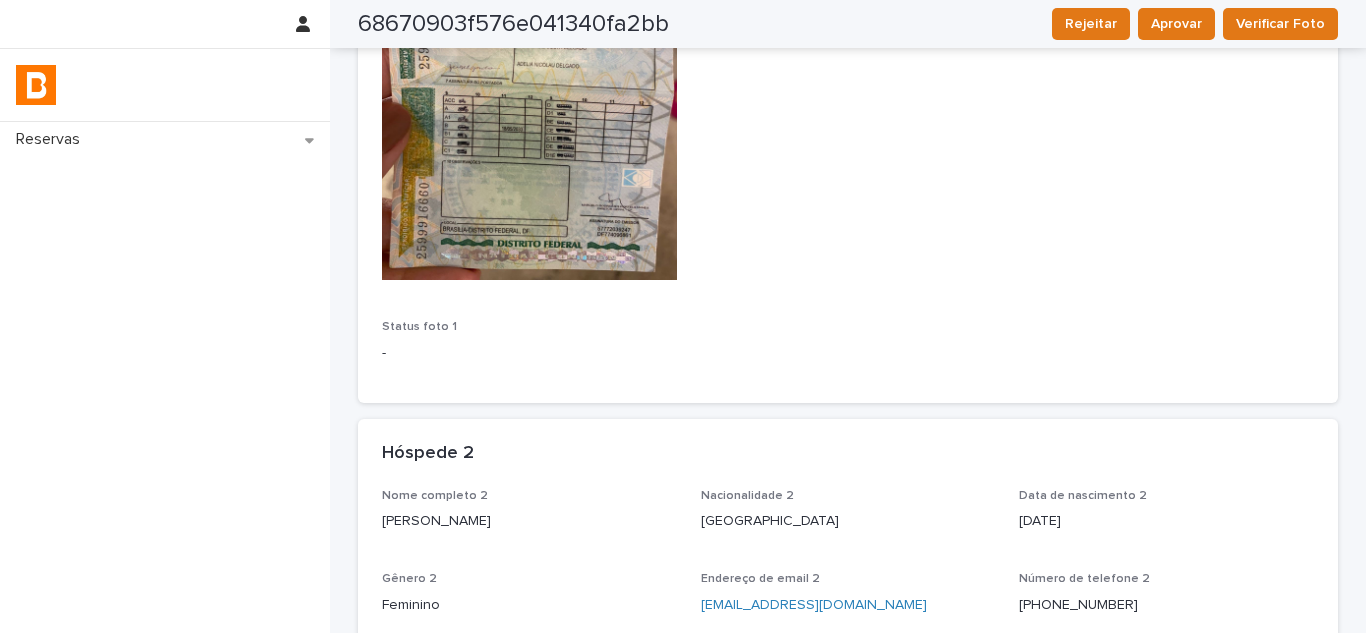 scroll, scrollTop: 100, scrollLeft: 0, axis: vertical 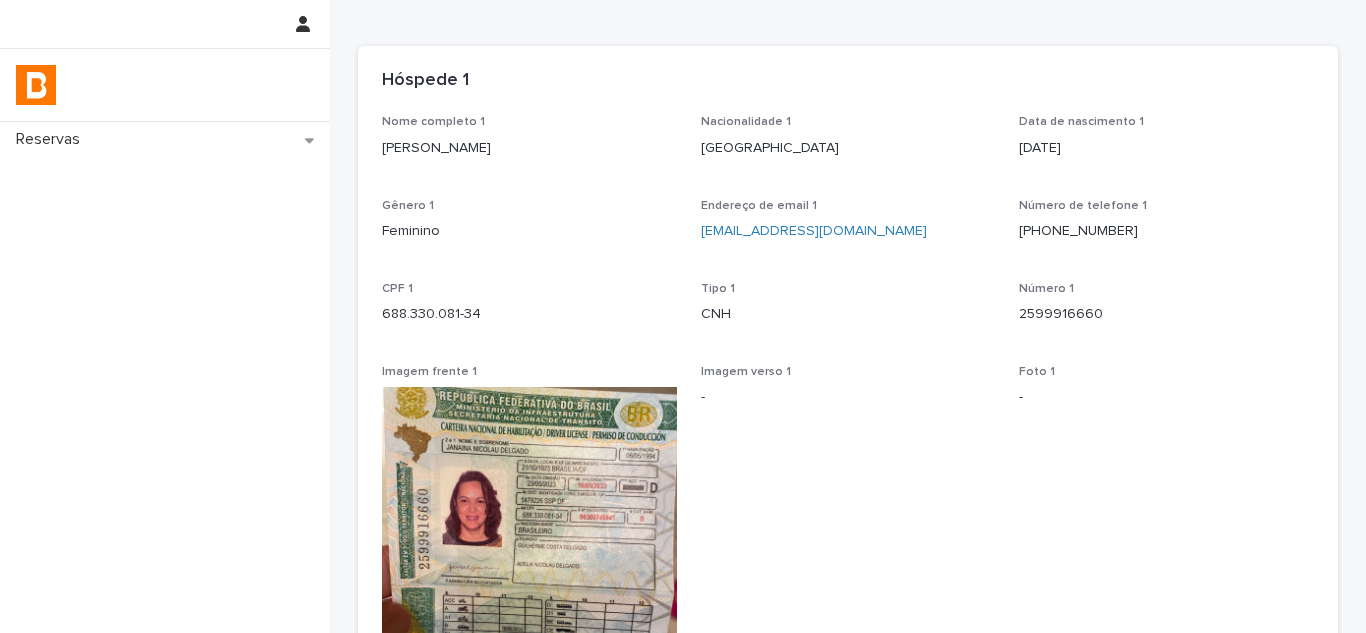 click on "Imagem frente 1" at bounding box center [529, 372] 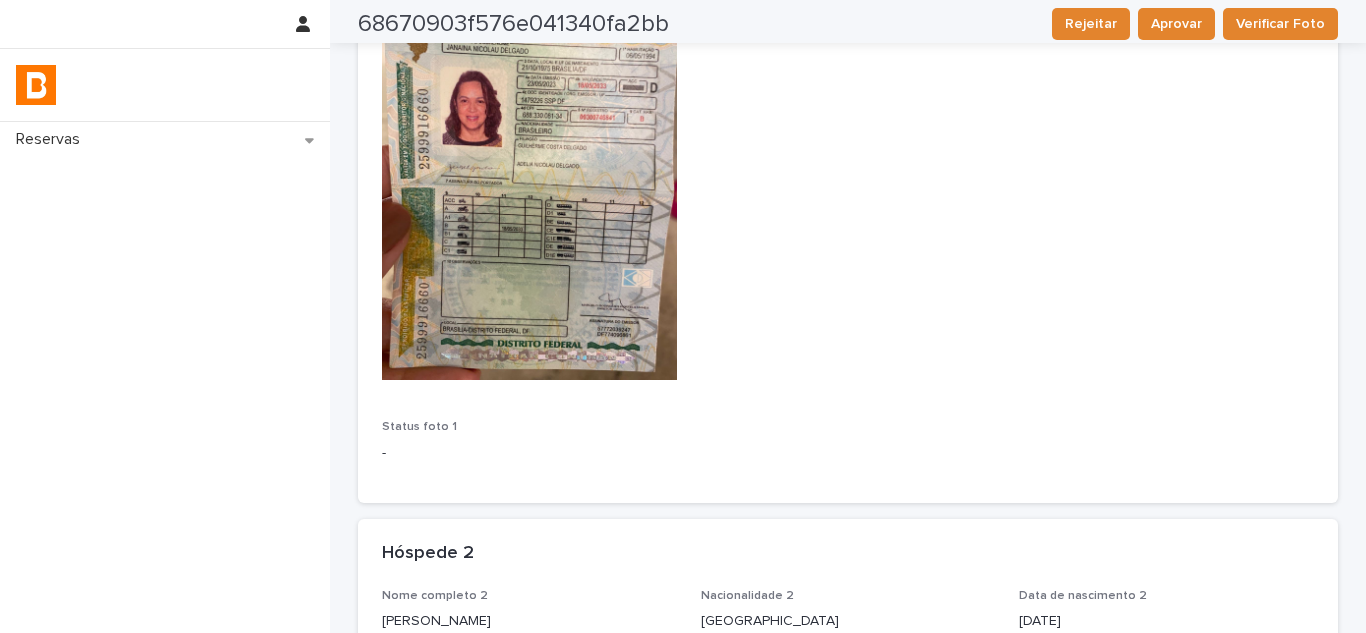 scroll, scrollTop: 0, scrollLeft: 0, axis: both 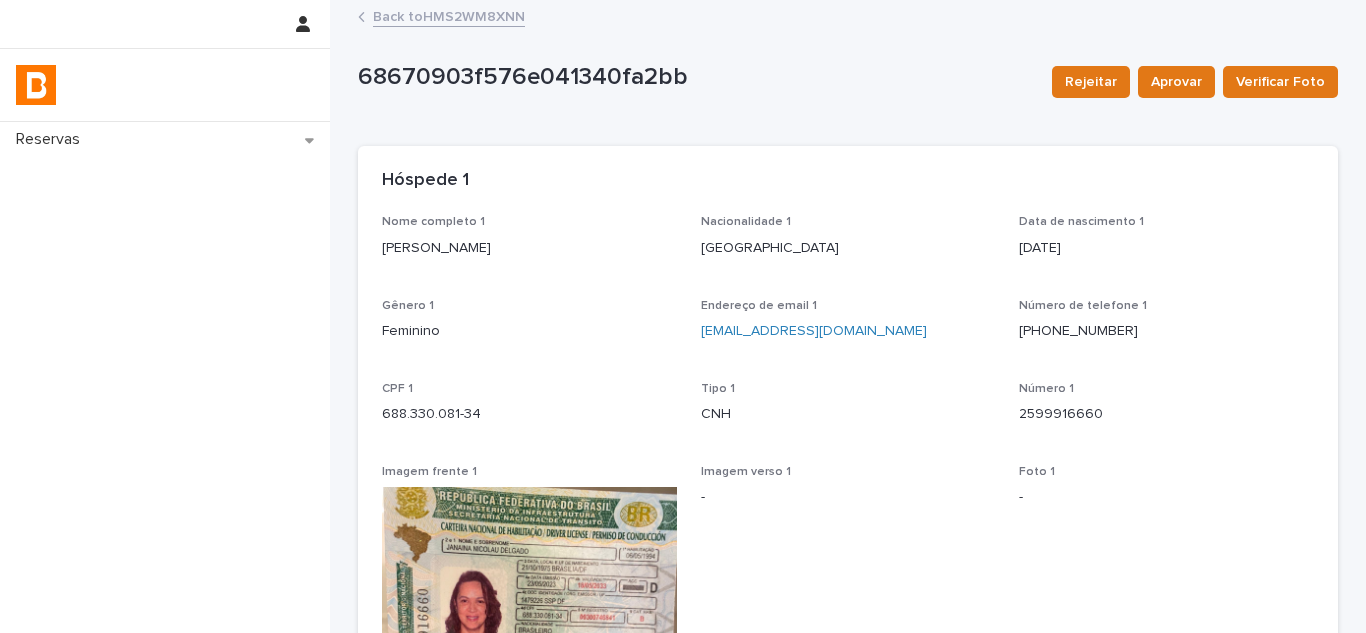 click on "Back to  HMS2WM8XNN" at bounding box center [449, 15] 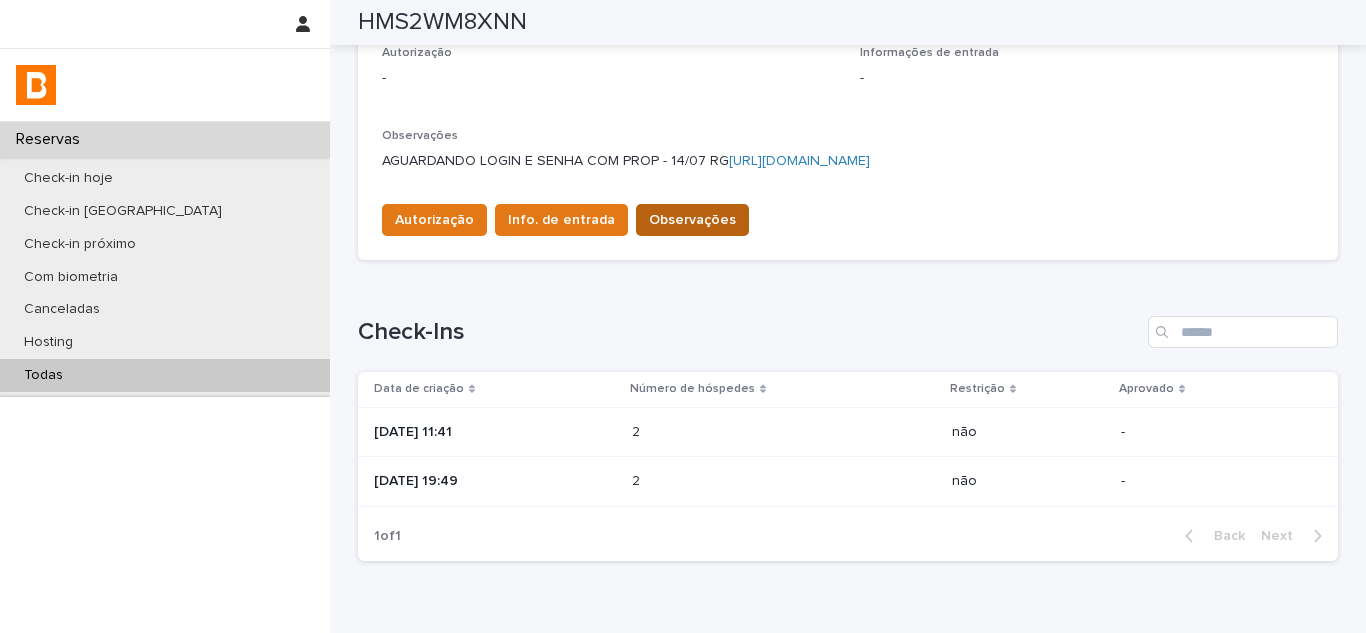 scroll, scrollTop: 480, scrollLeft: 0, axis: vertical 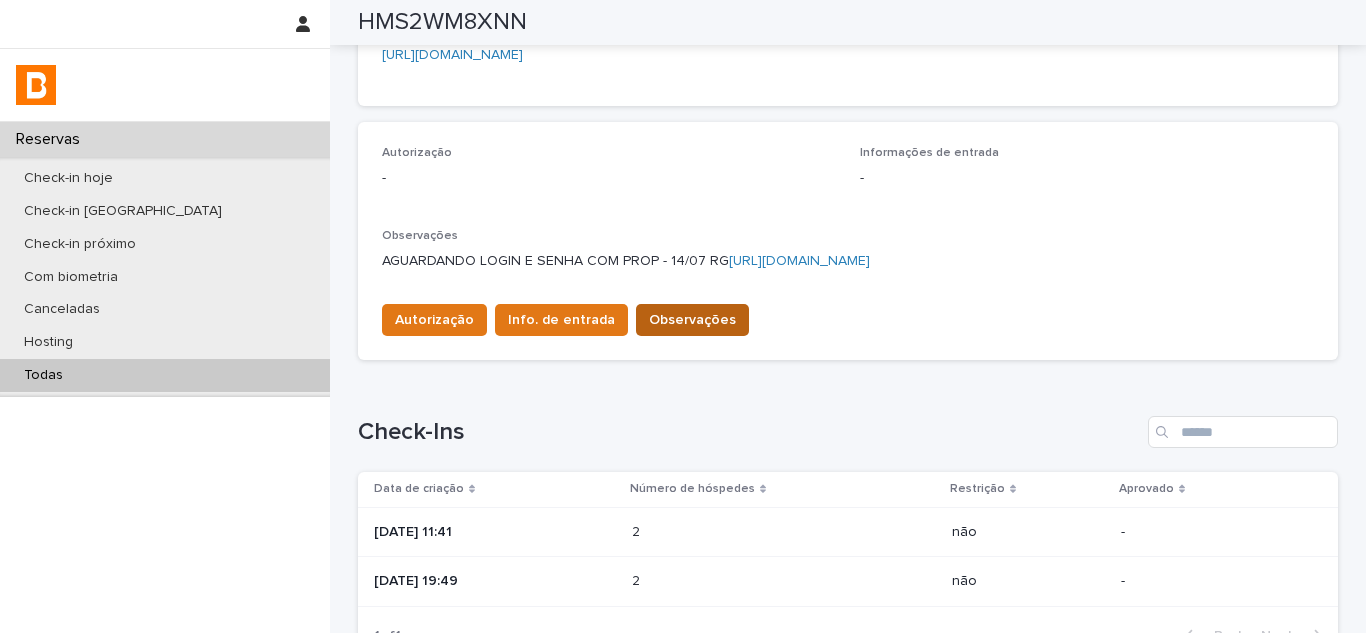 click on "Observações" at bounding box center [692, 320] 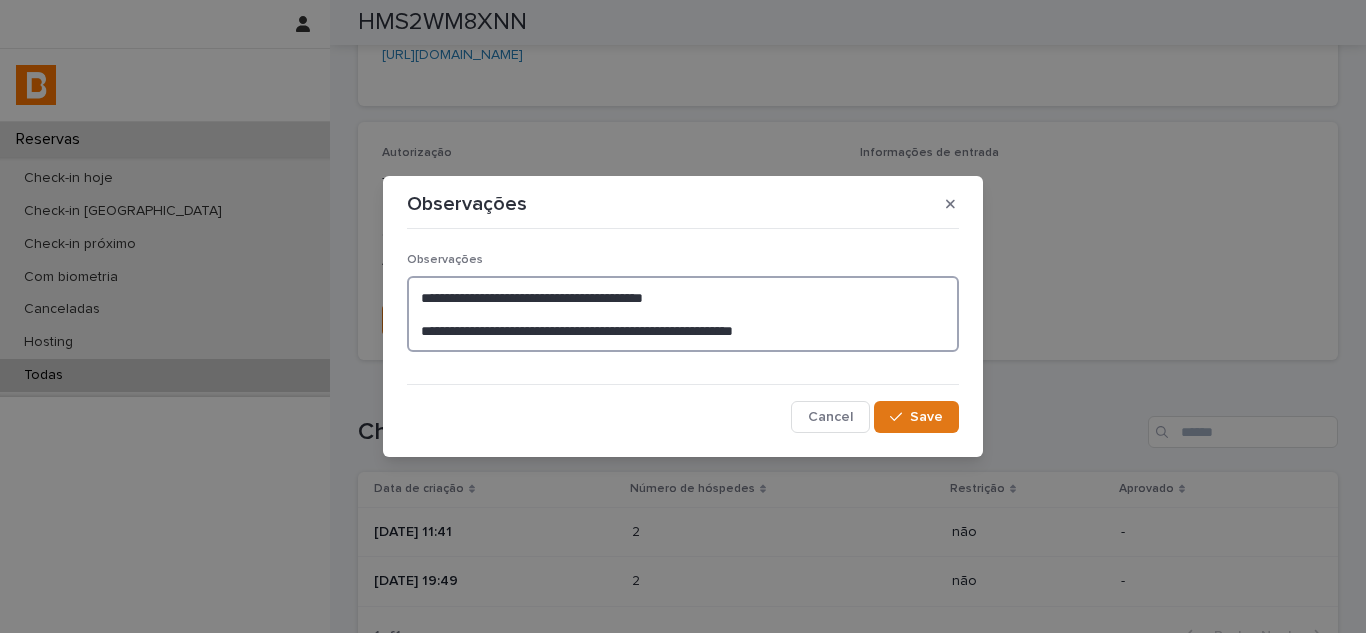 click on "**********" at bounding box center (683, 314) 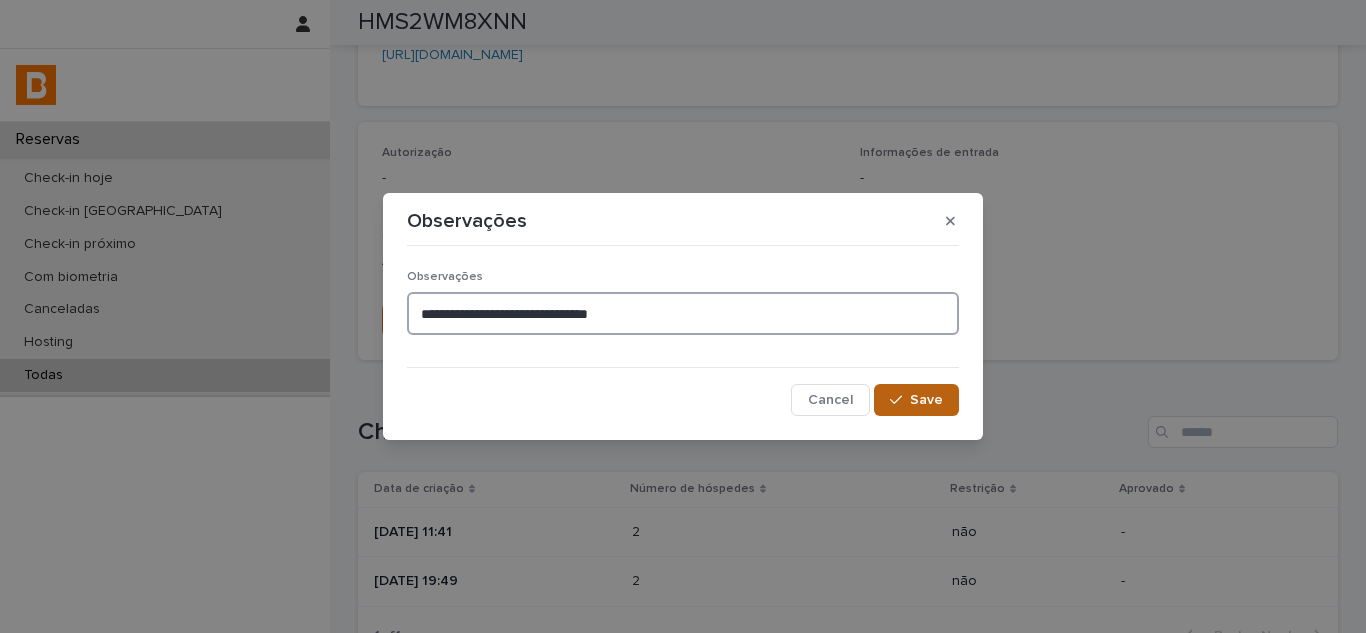 type on "**********" 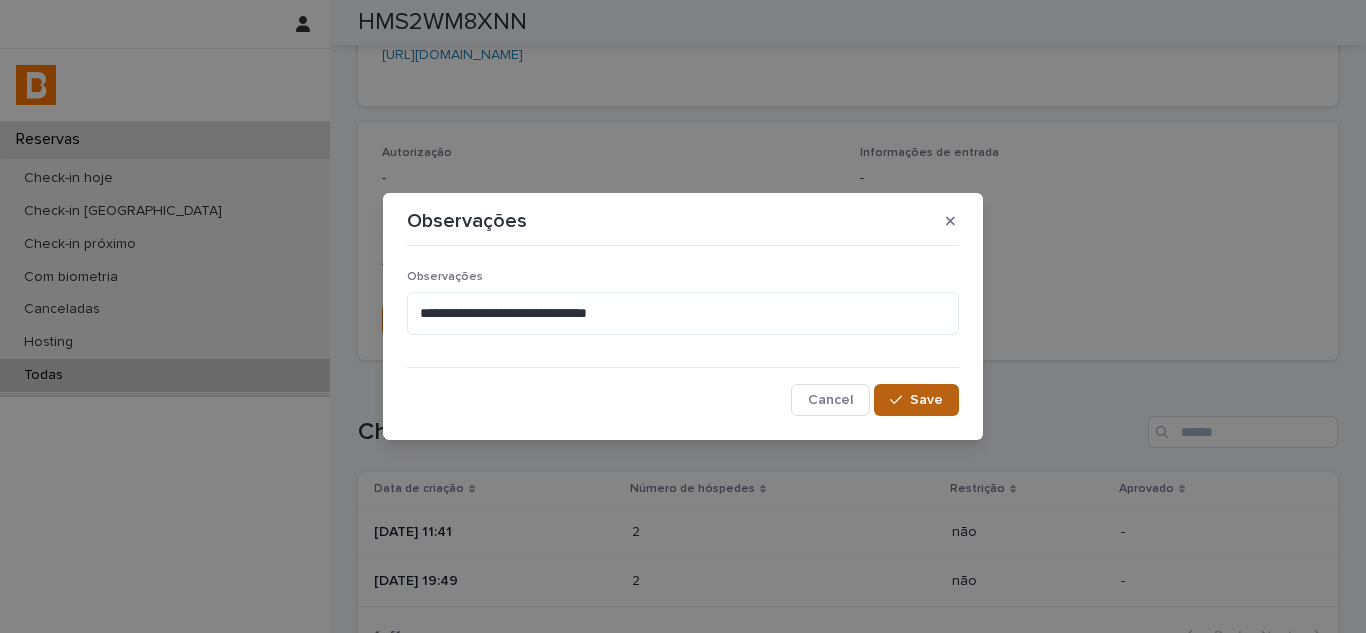 click on "Save" at bounding box center [916, 400] 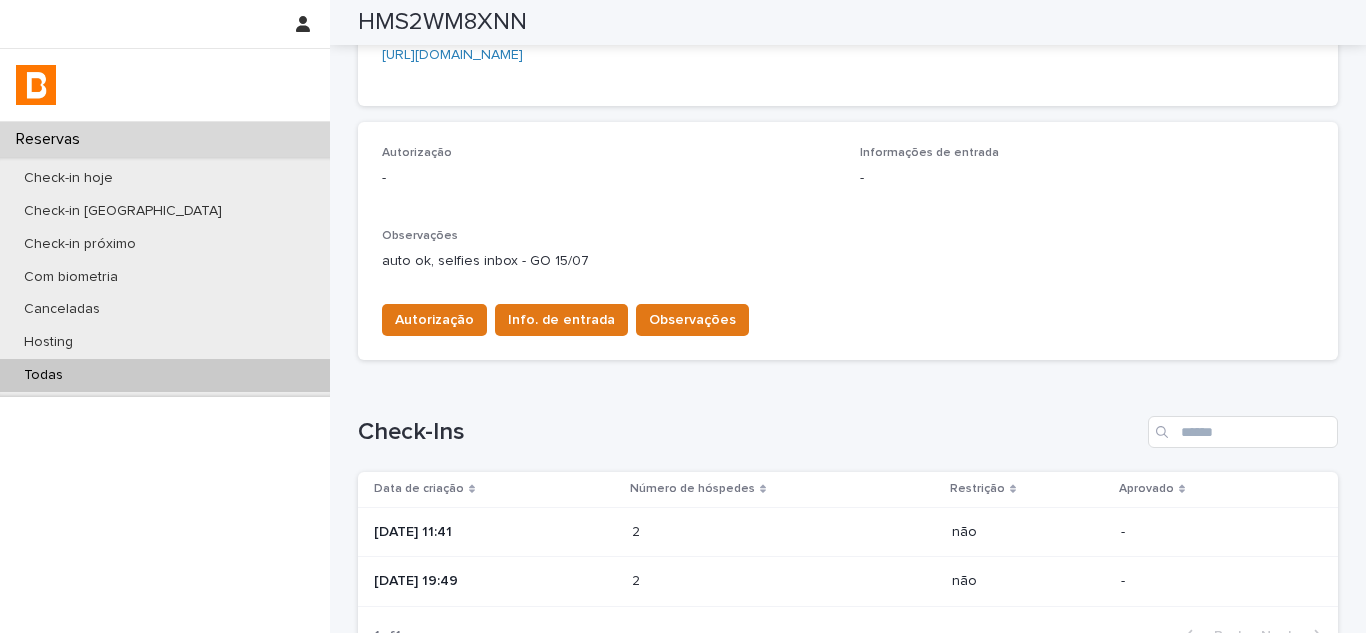 scroll, scrollTop: 459, scrollLeft: 0, axis: vertical 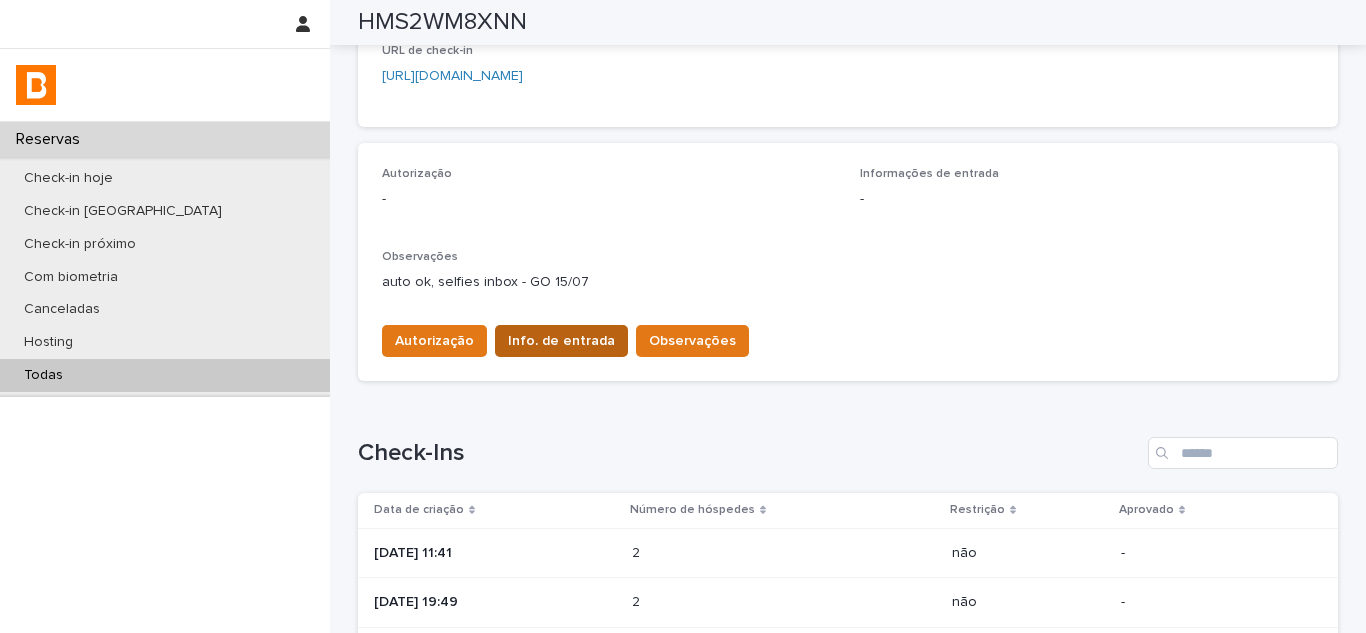 click on "Info. de entrada" at bounding box center (561, 341) 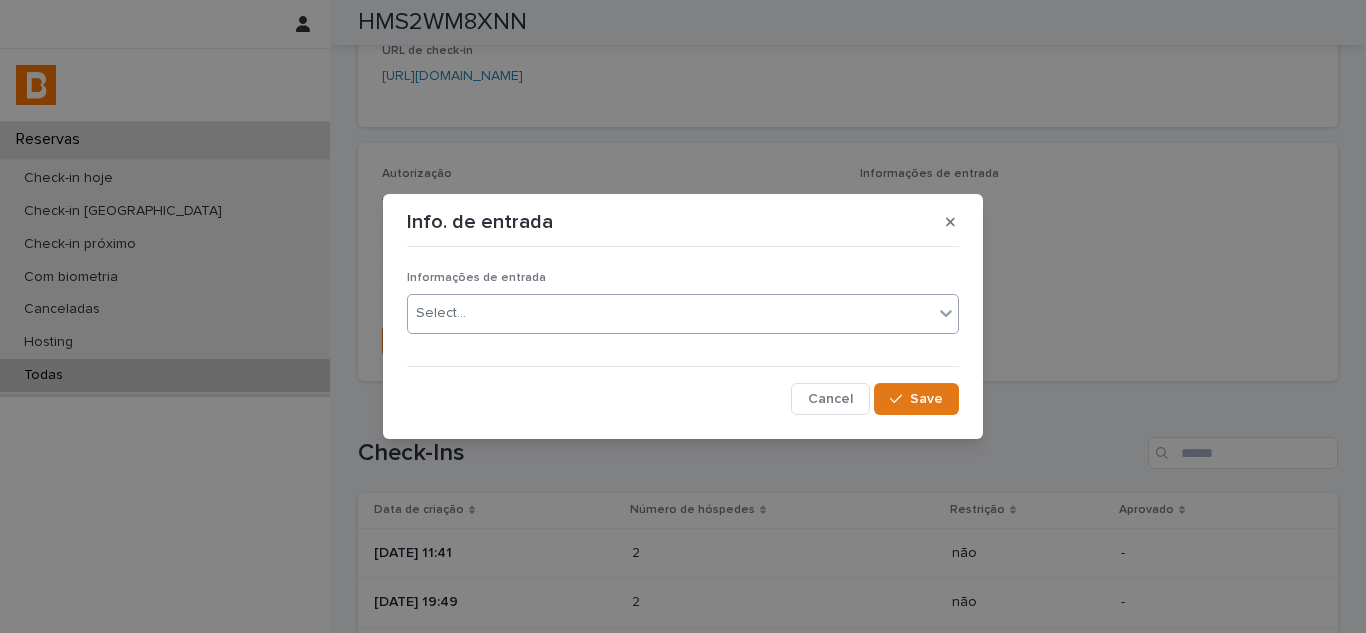 click on "Select..." at bounding box center [683, 314] 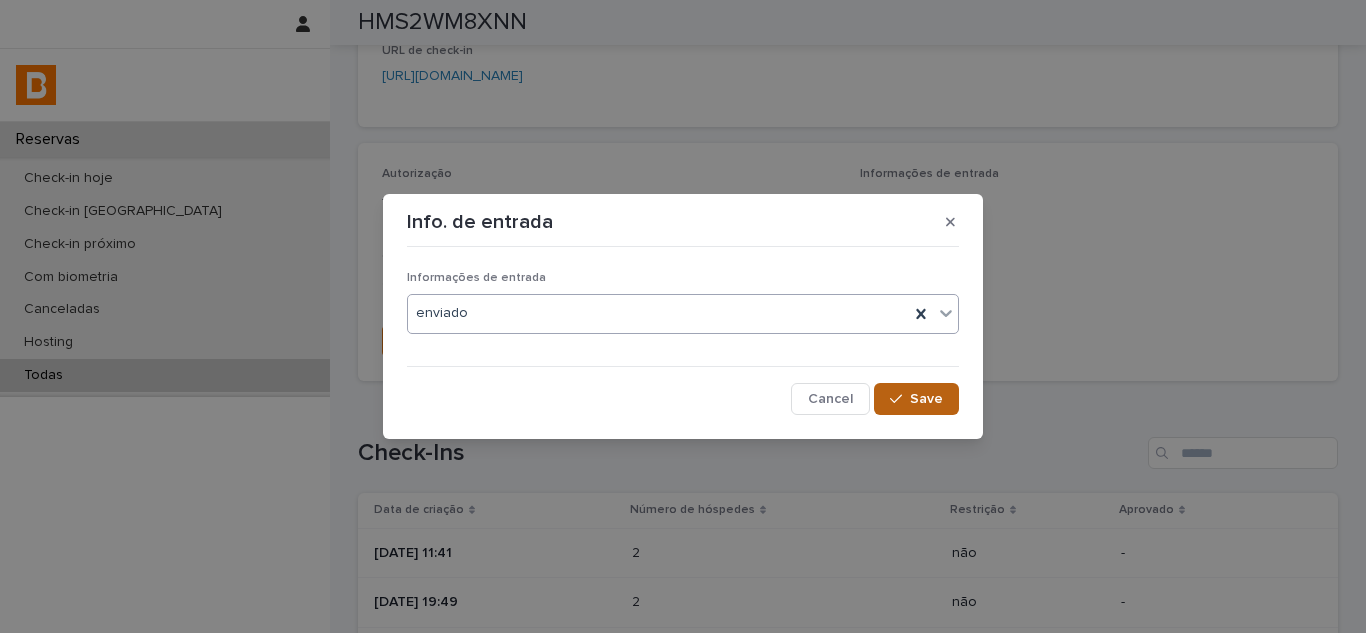 click on "Save" at bounding box center [926, 399] 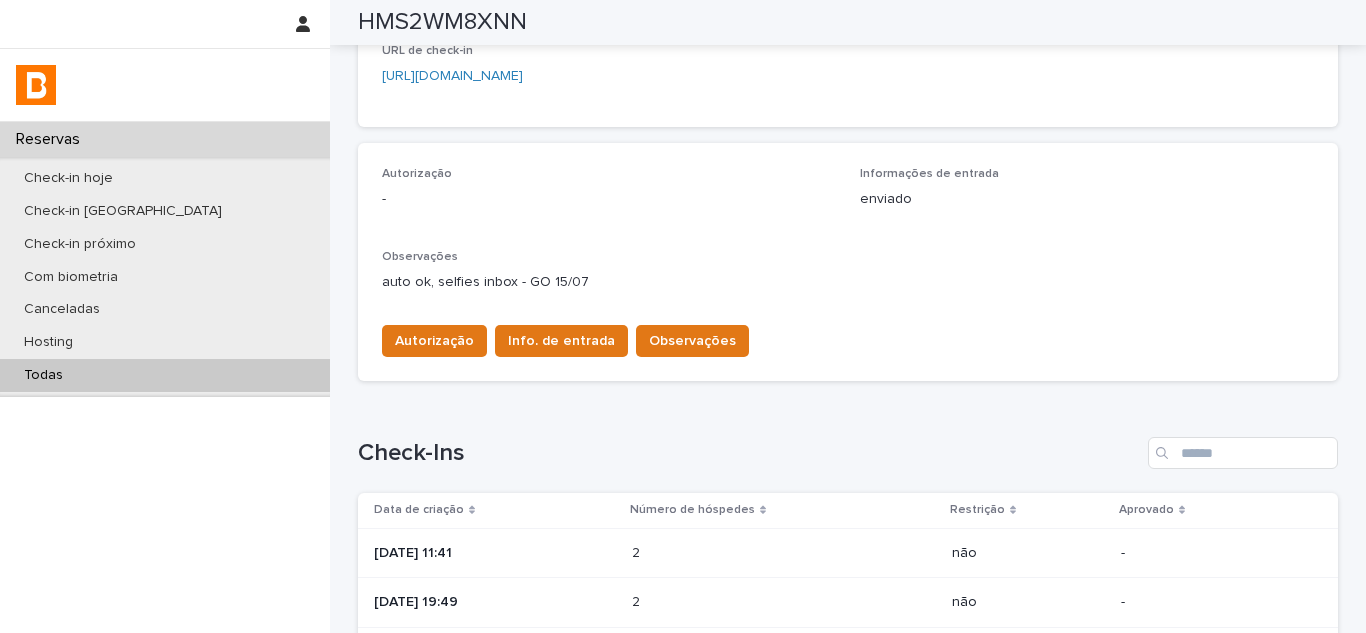 click on "Autorização" at bounding box center (434, 341) 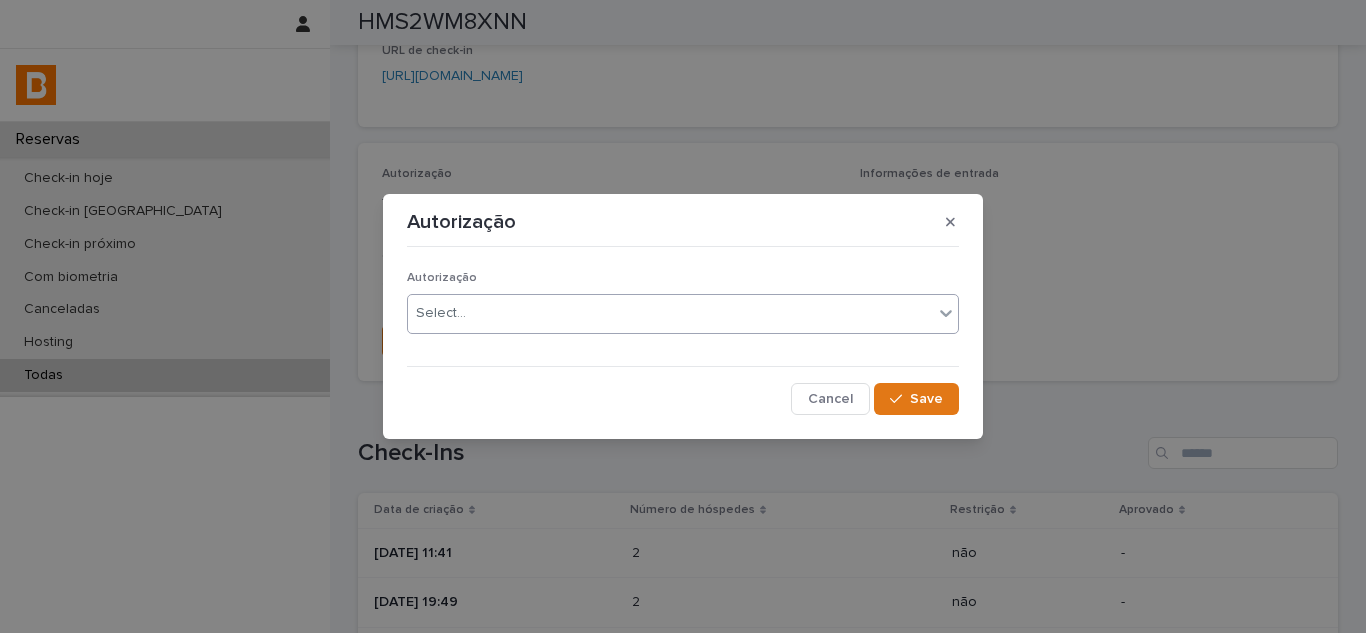 click on "Select..." at bounding box center (670, 313) 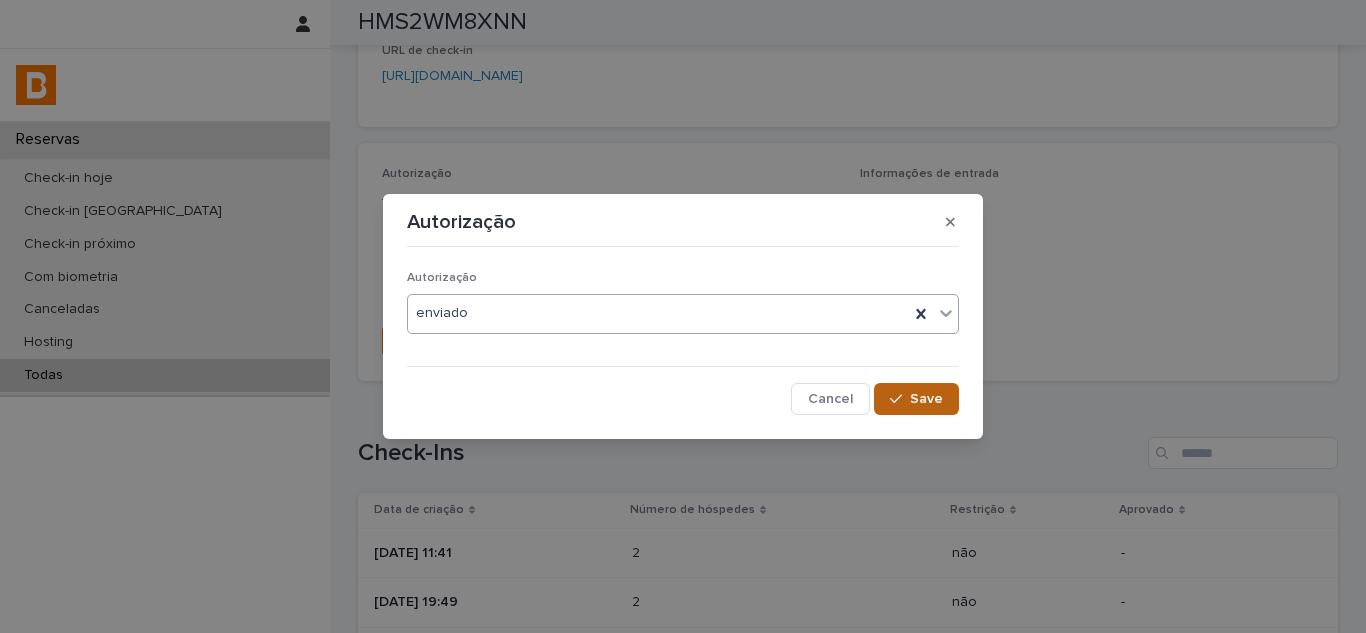 click on "Save" at bounding box center [916, 399] 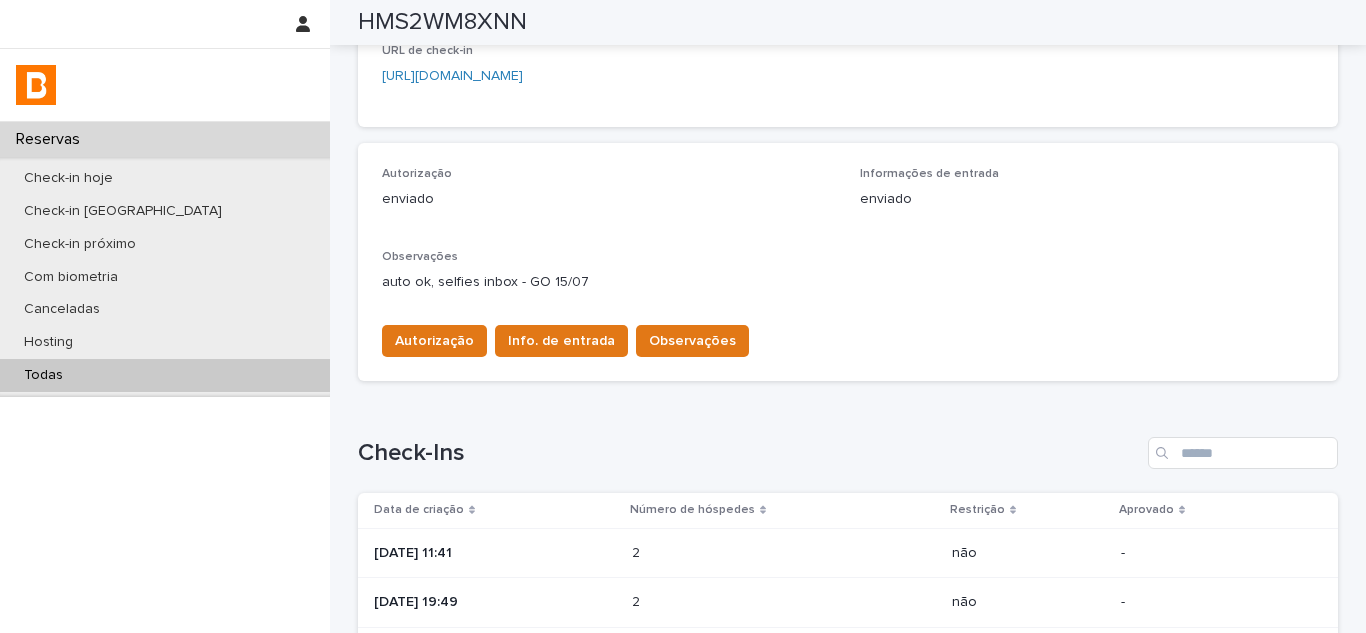 click on "HMS2WM8XNN" at bounding box center (442, 22) 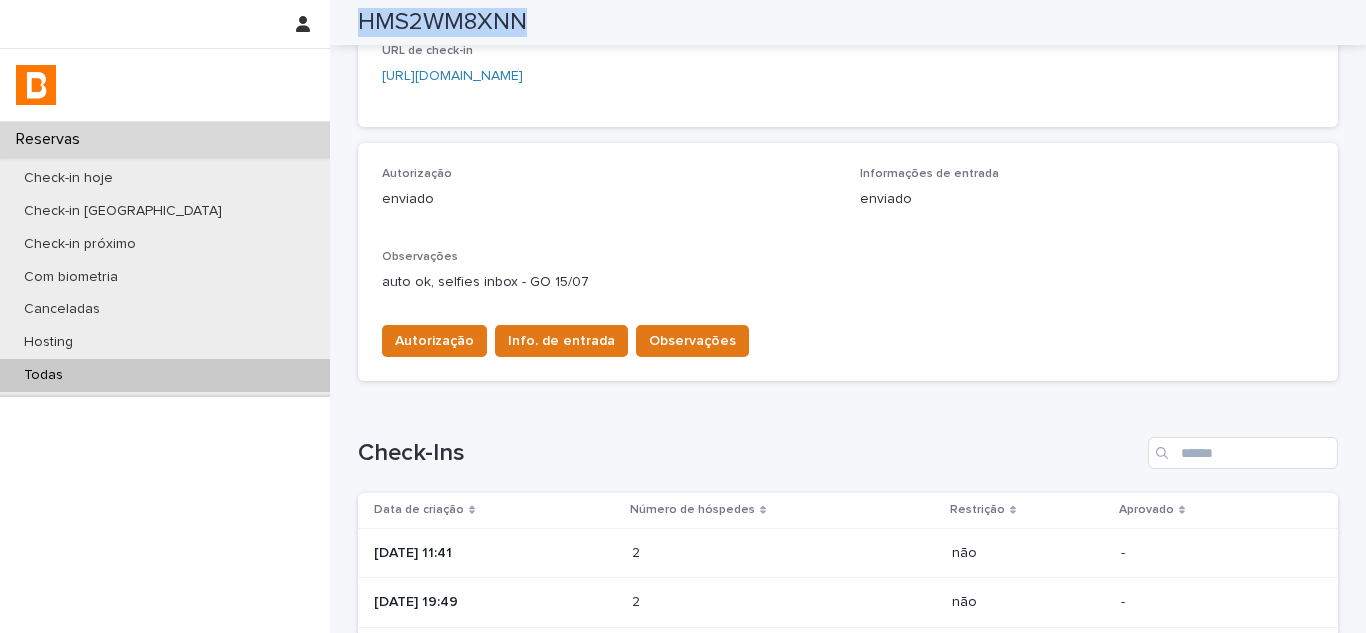 click on "HMS2WM8XNN" at bounding box center [442, 22] 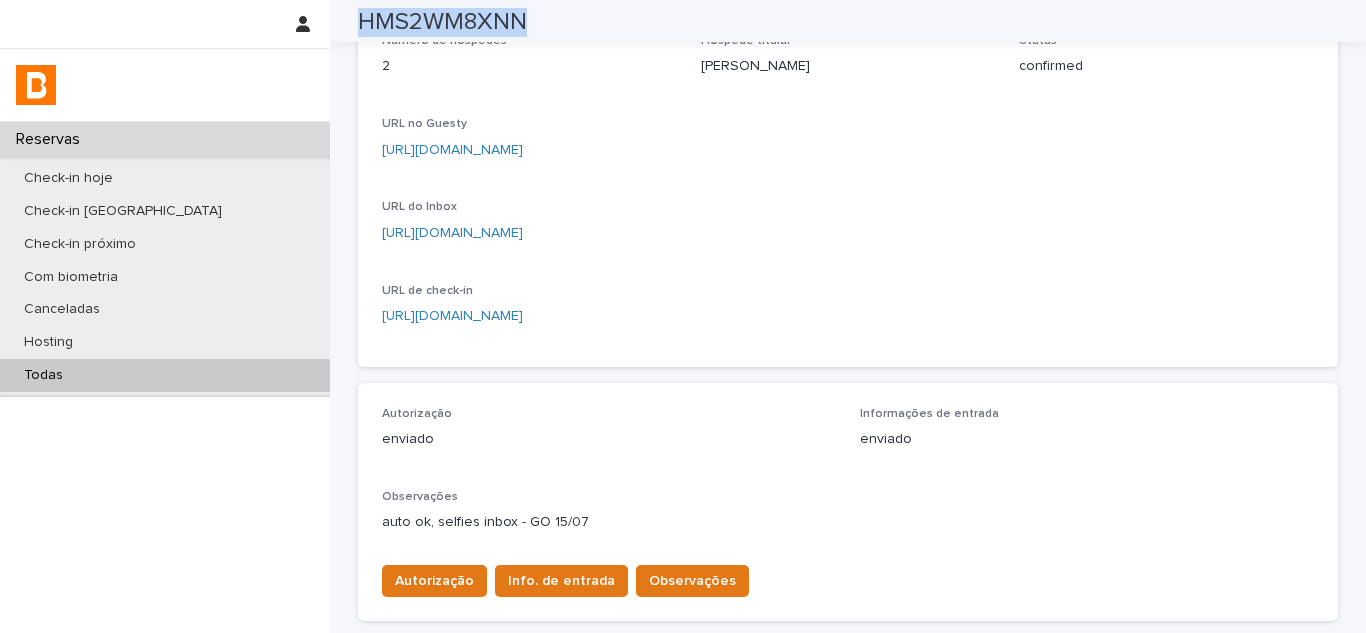 scroll, scrollTop: 0, scrollLeft: 0, axis: both 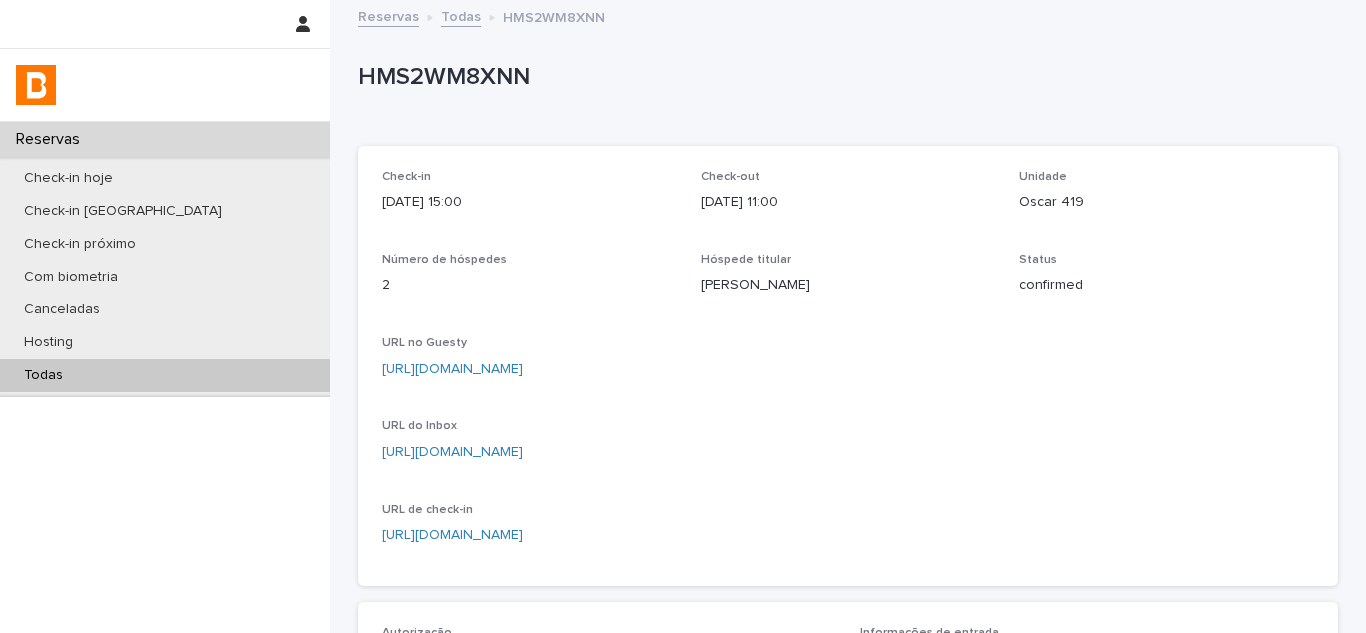 click on "Todas" at bounding box center [165, 375] 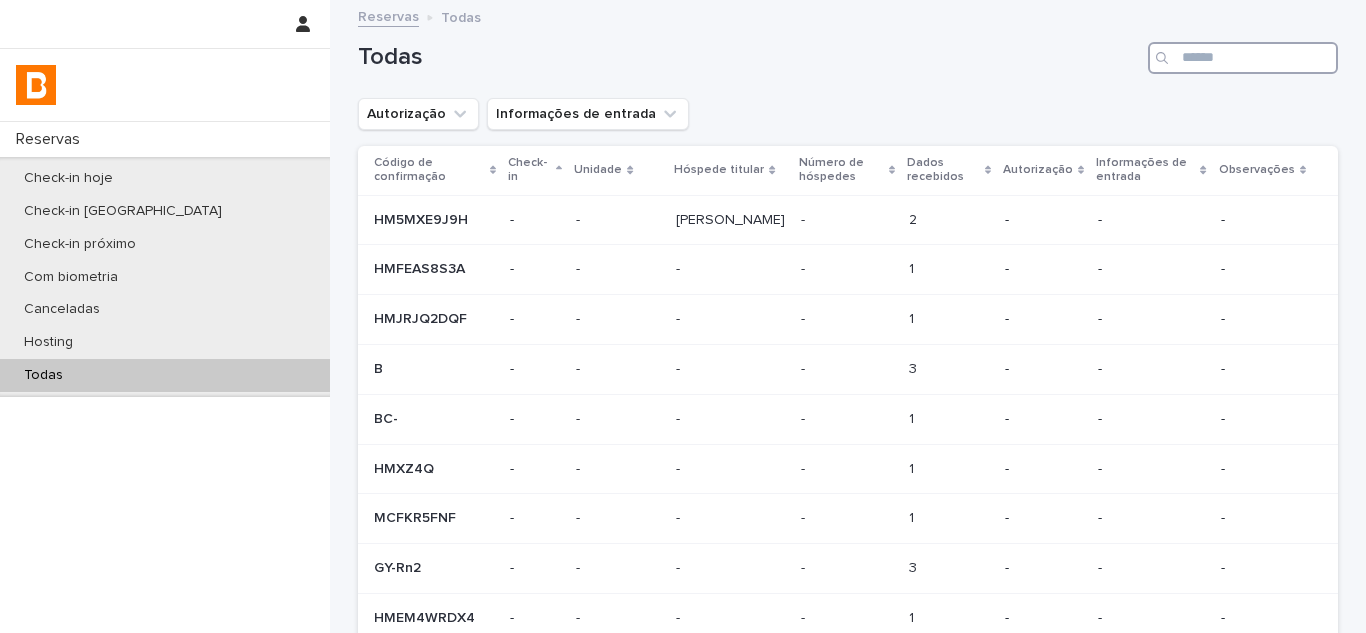 click at bounding box center [1243, 58] 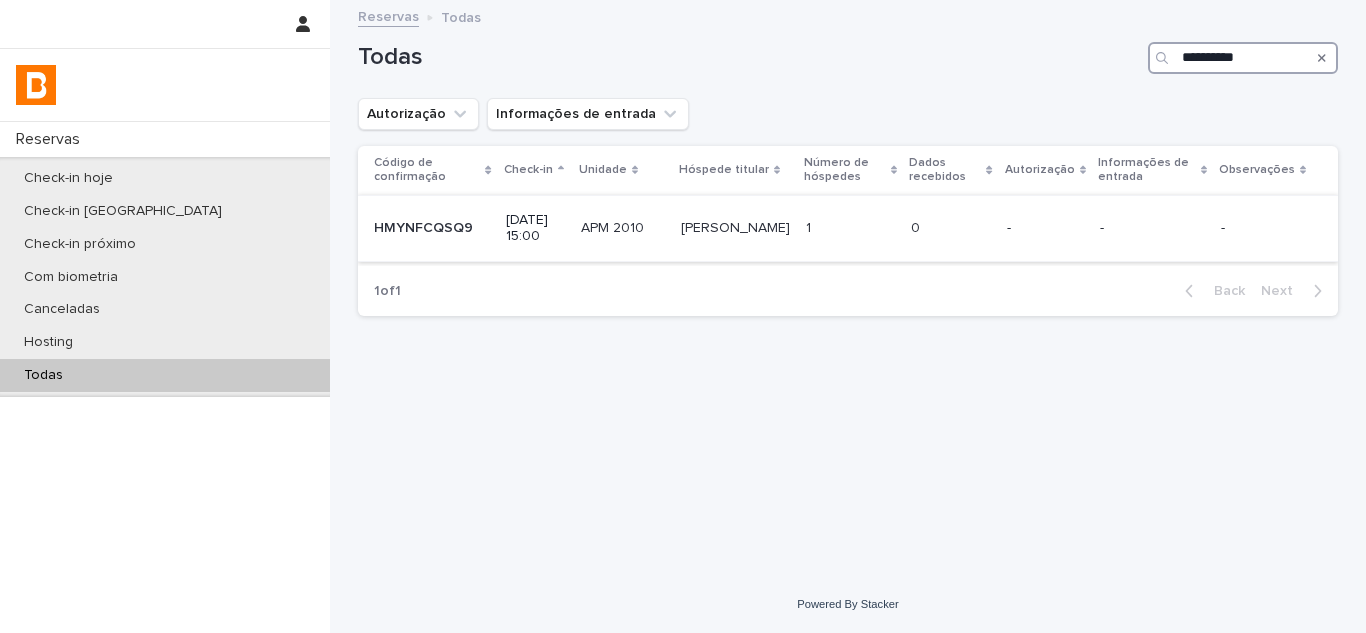 type on "**********" 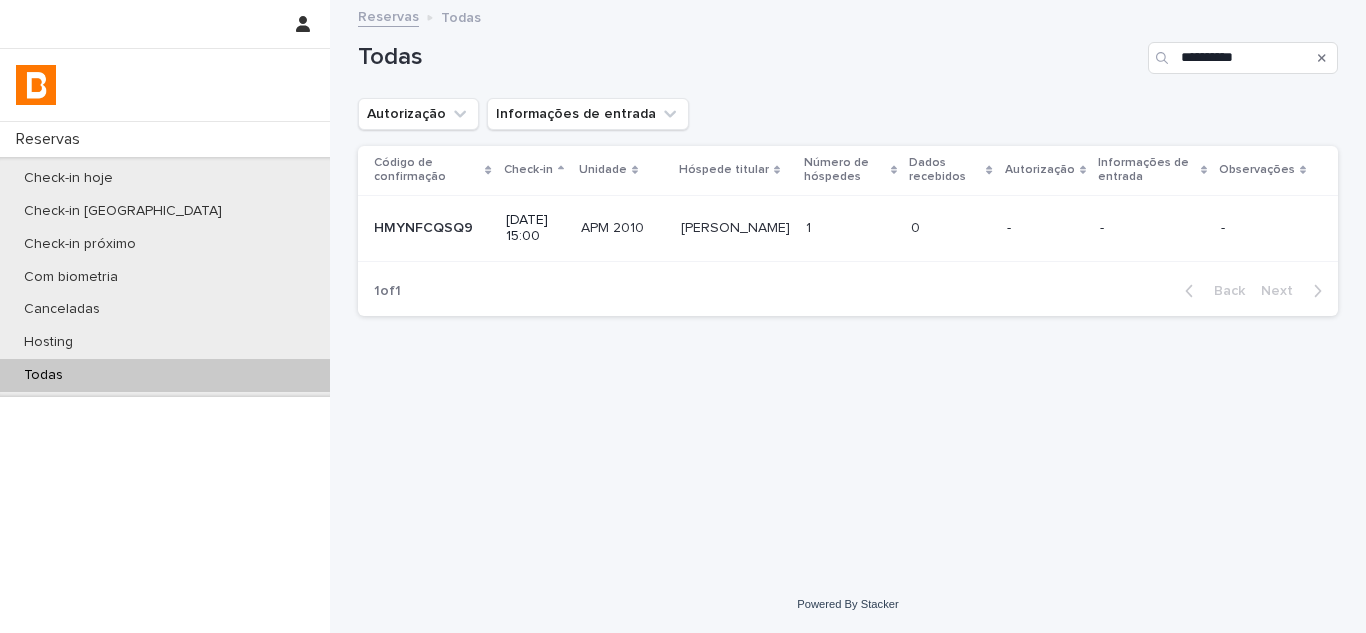 click on "[PERSON_NAME]" at bounding box center (735, 228) 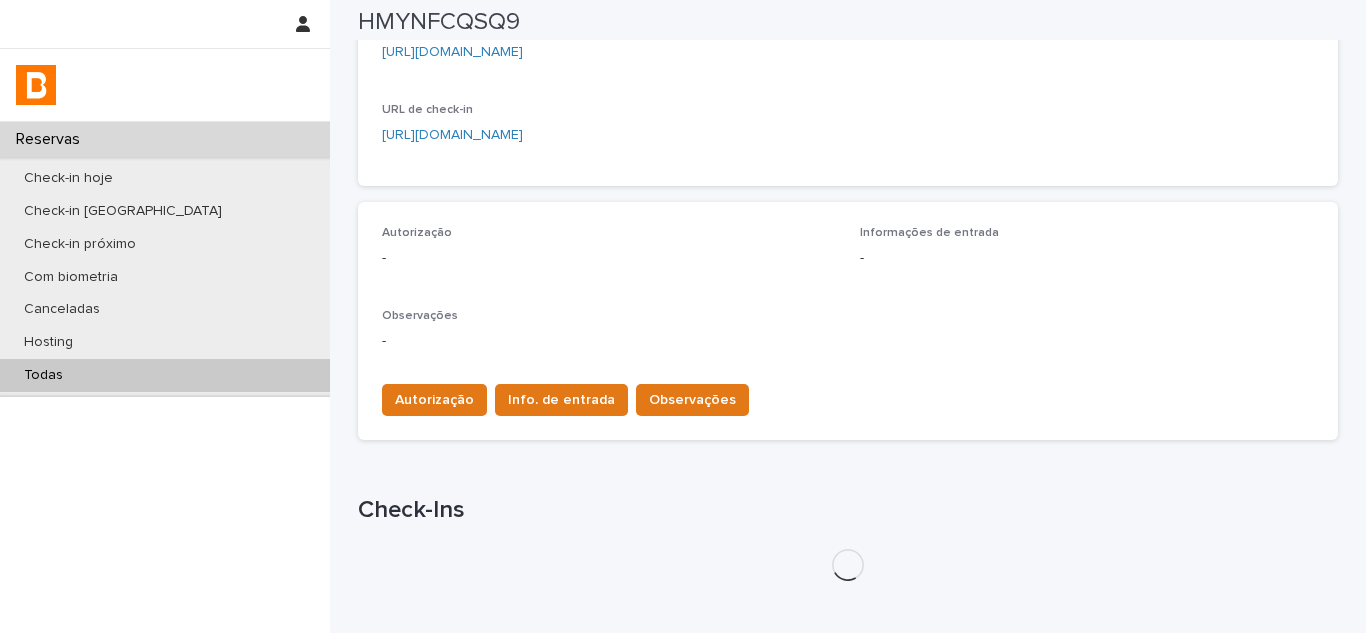 scroll, scrollTop: 500, scrollLeft: 0, axis: vertical 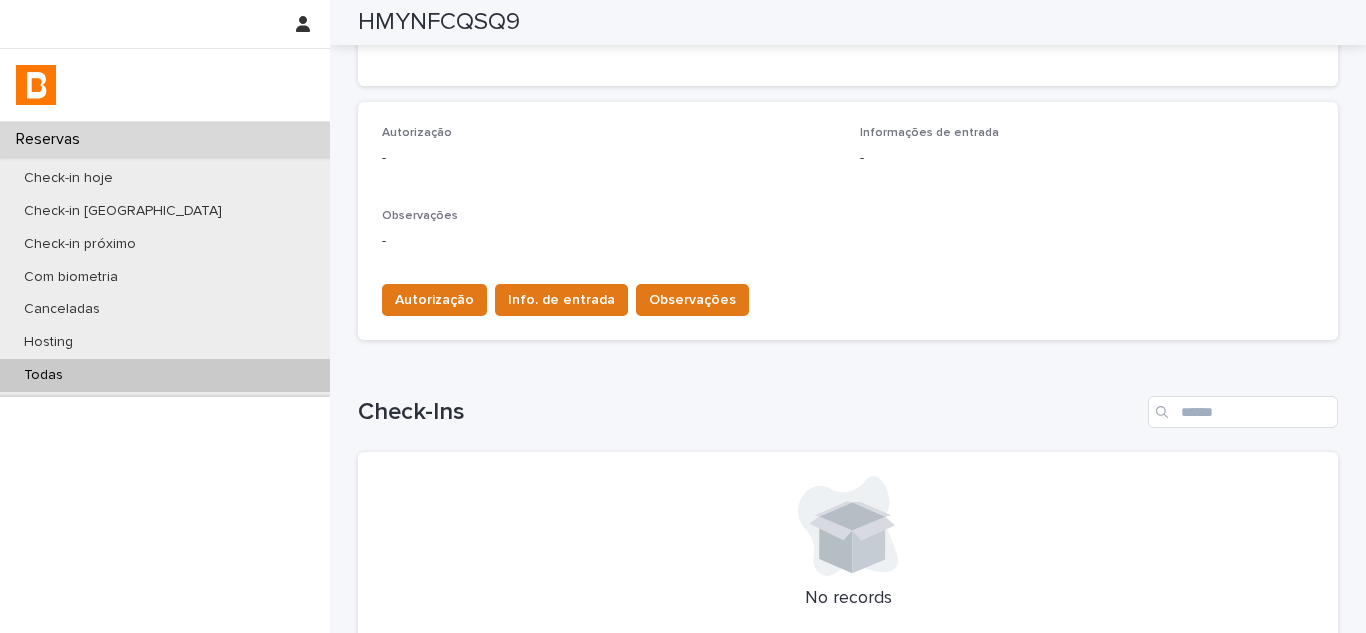 click on "Loading... Saving… Check-Ins No records" at bounding box center (848, 527) 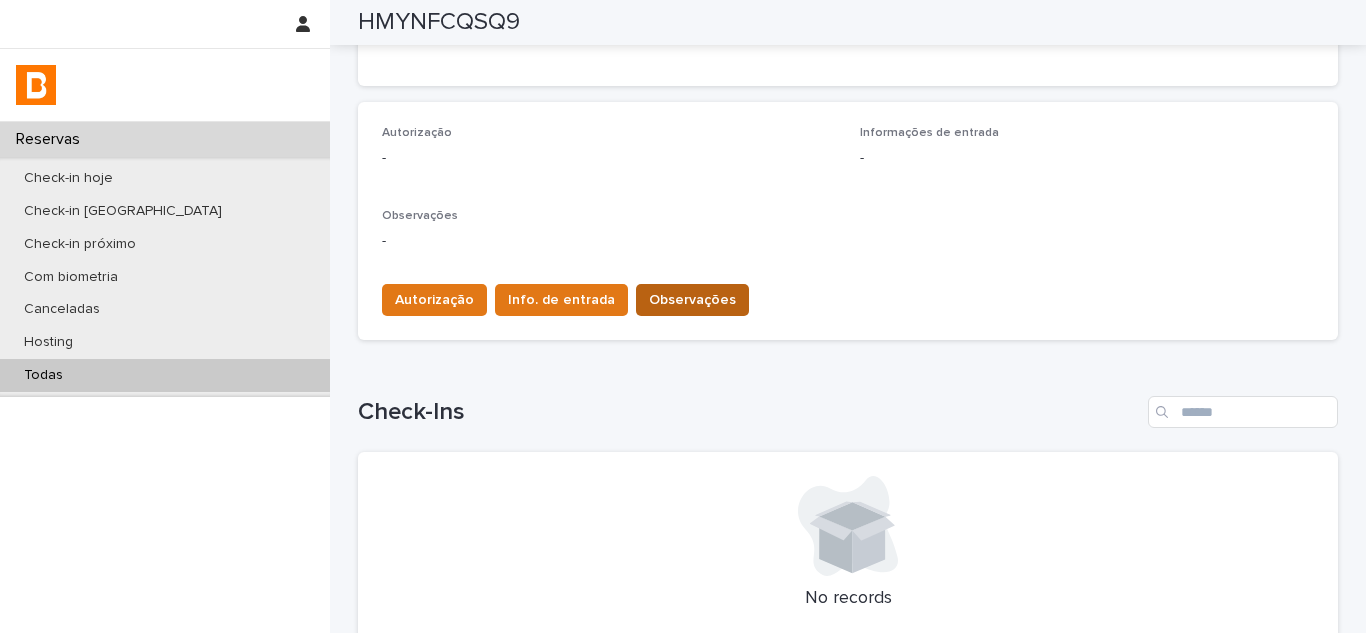 click on "Observações" at bounding box center [692, 300] 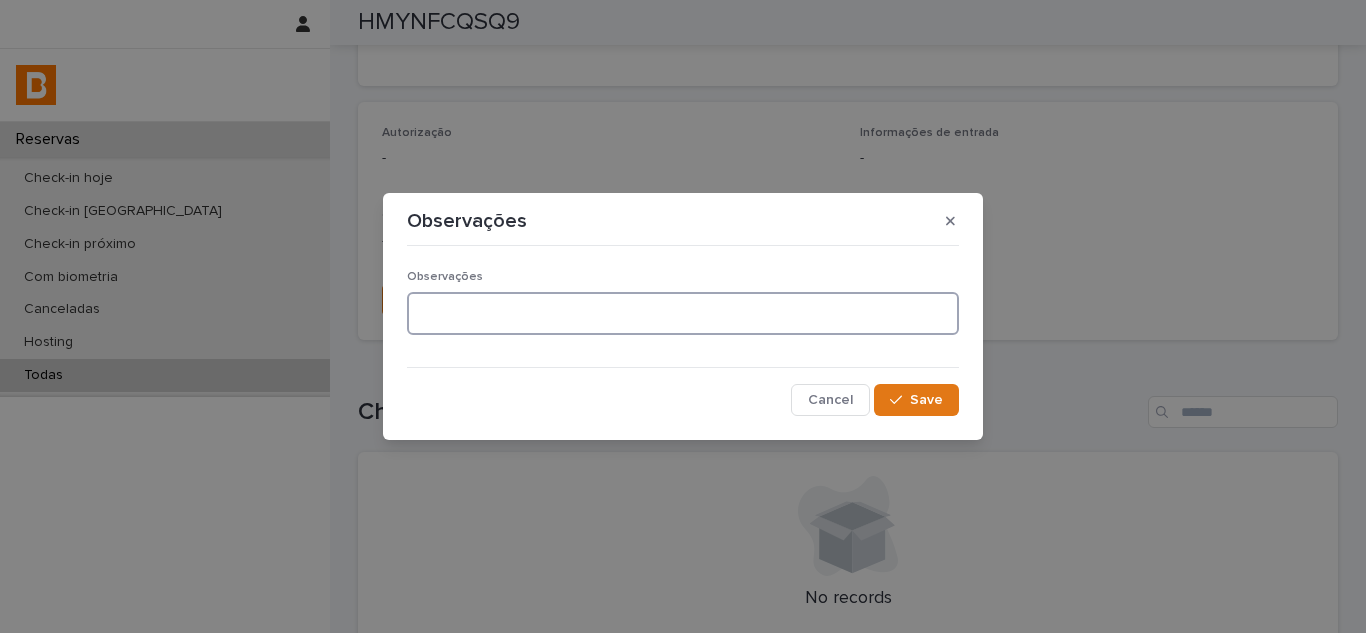 click at bounding box center [683, 313] 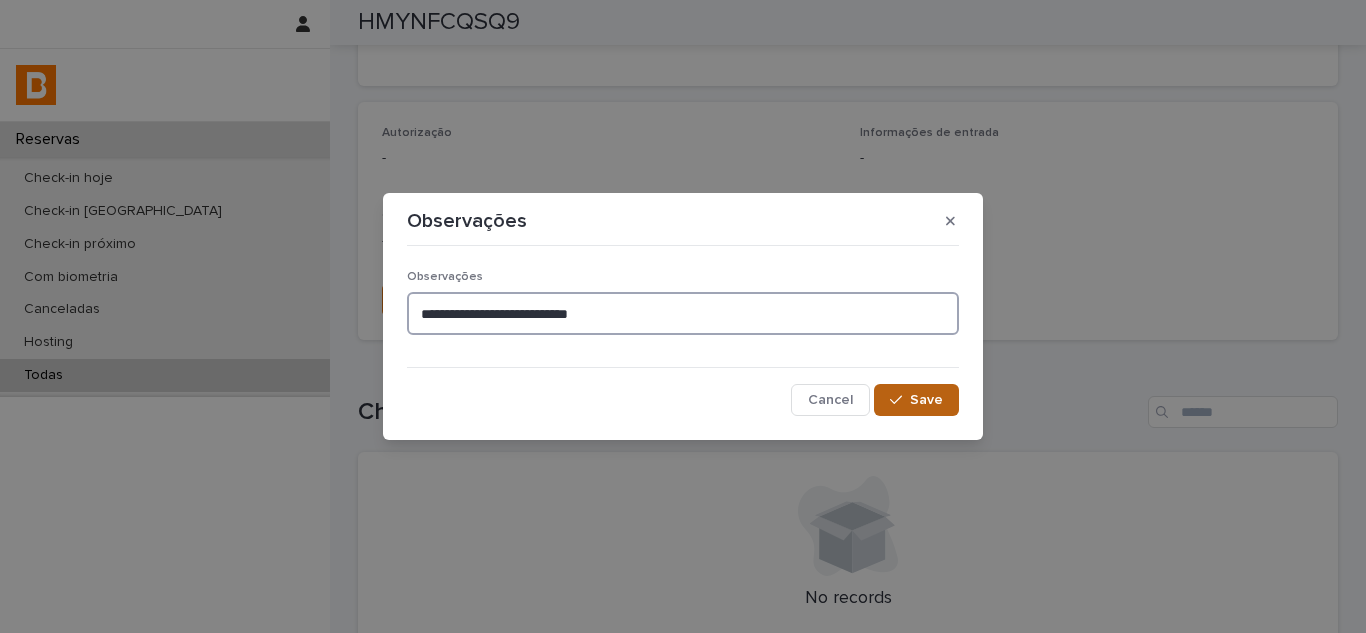 type on "**********" 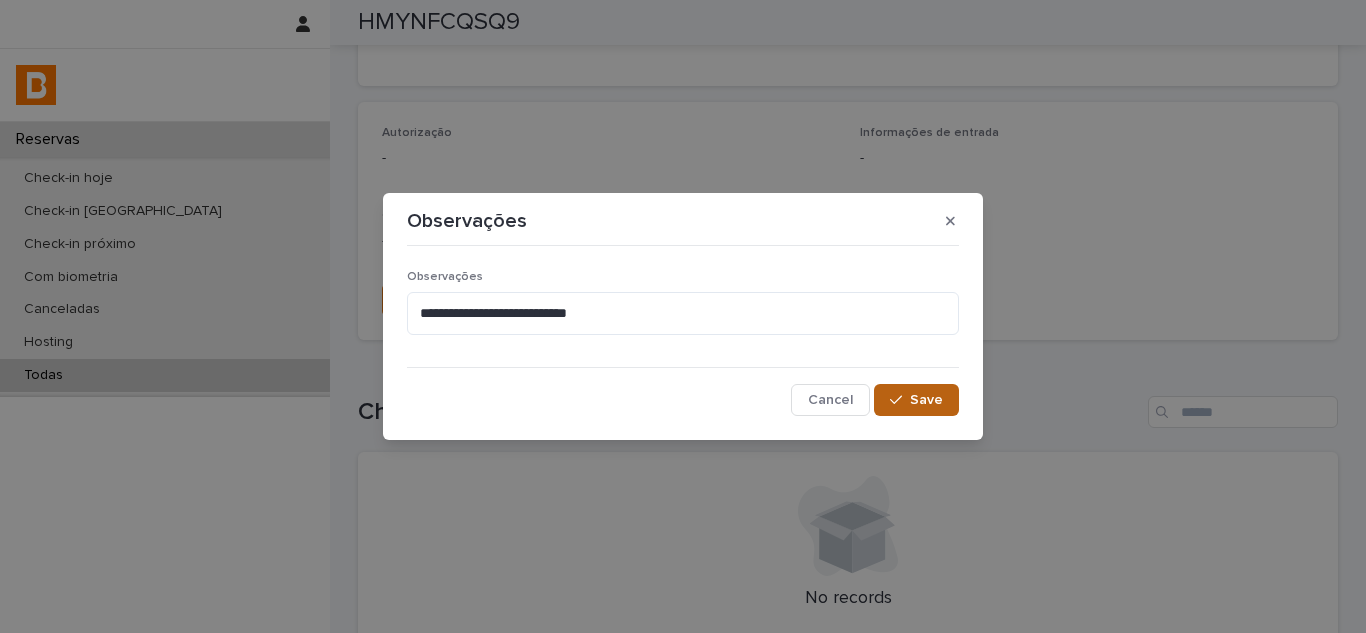 click 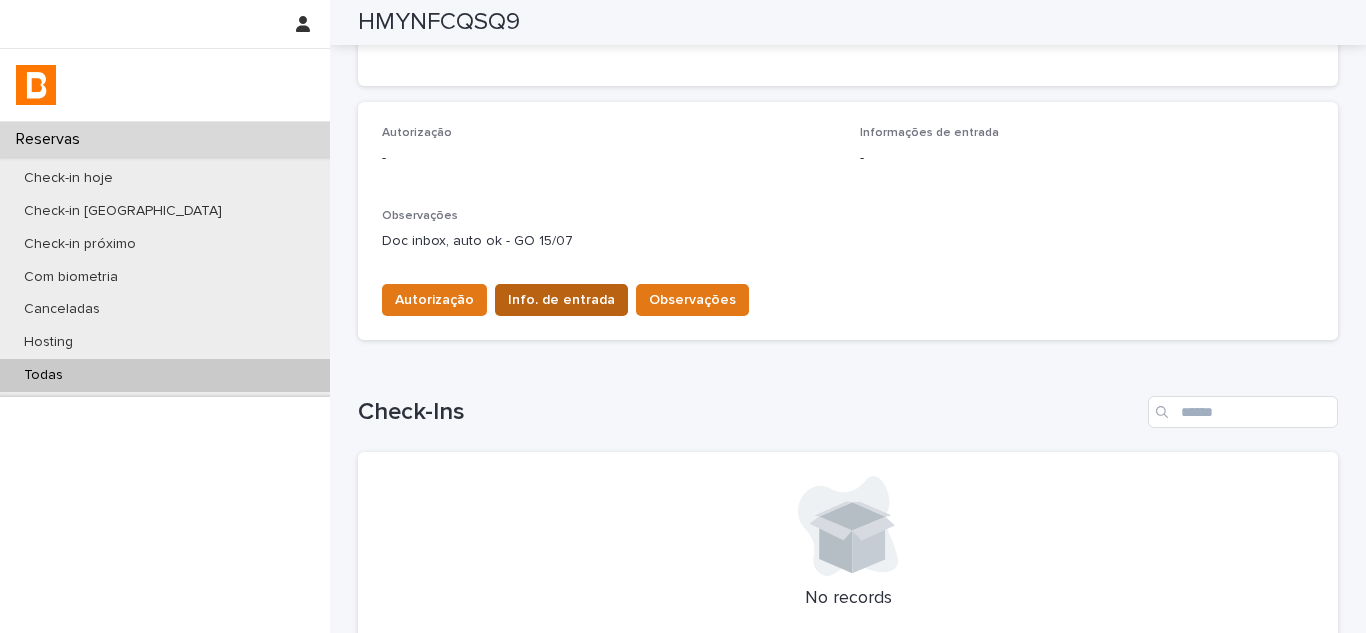 click on "Info. de entrada" at bounding box center (561, 300) 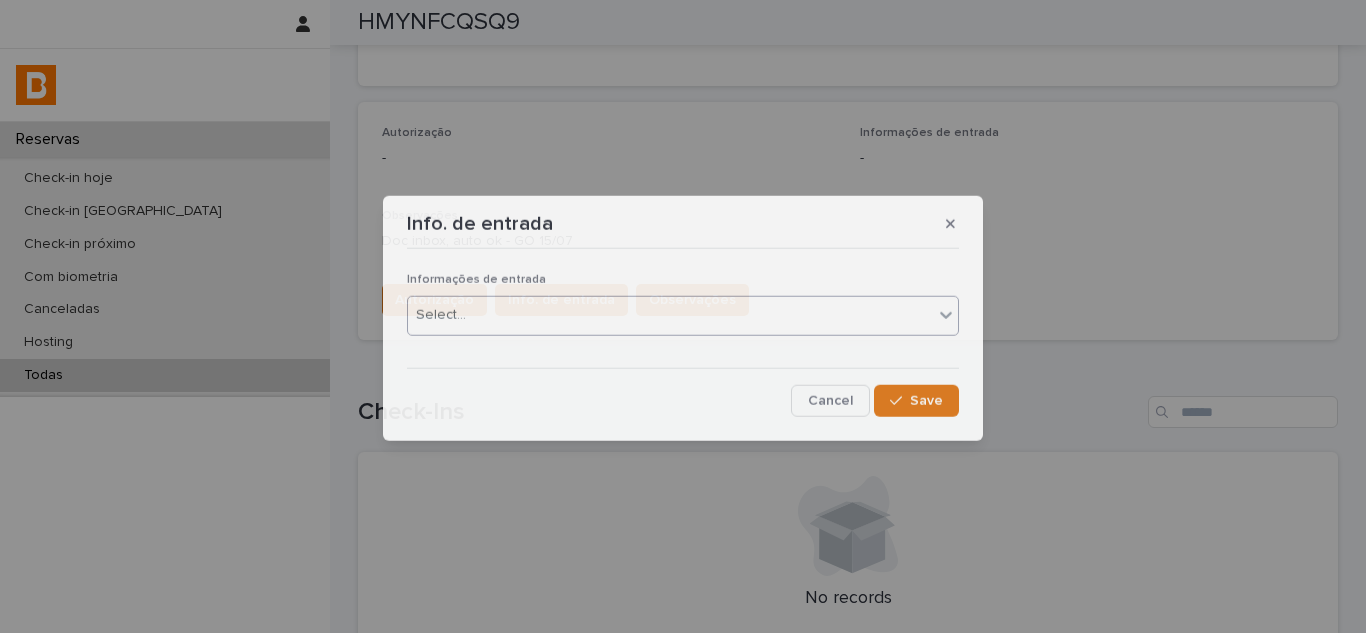 click on "Select..." at bounding box center (670, 315) 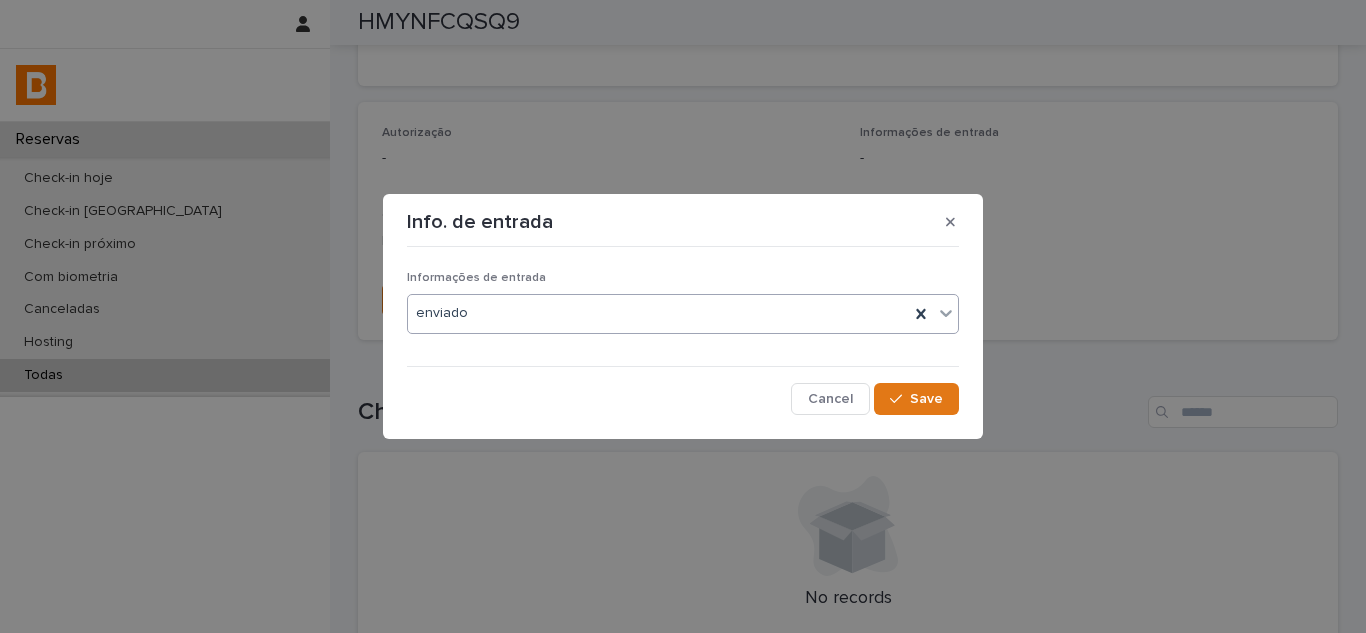 click on "Informações de entrada   option enviado, selected.     0 results available. Select is focused ,type to refine list, press Down to open the menu,  enviado Cancel Save" at bounding box center (683, 334) 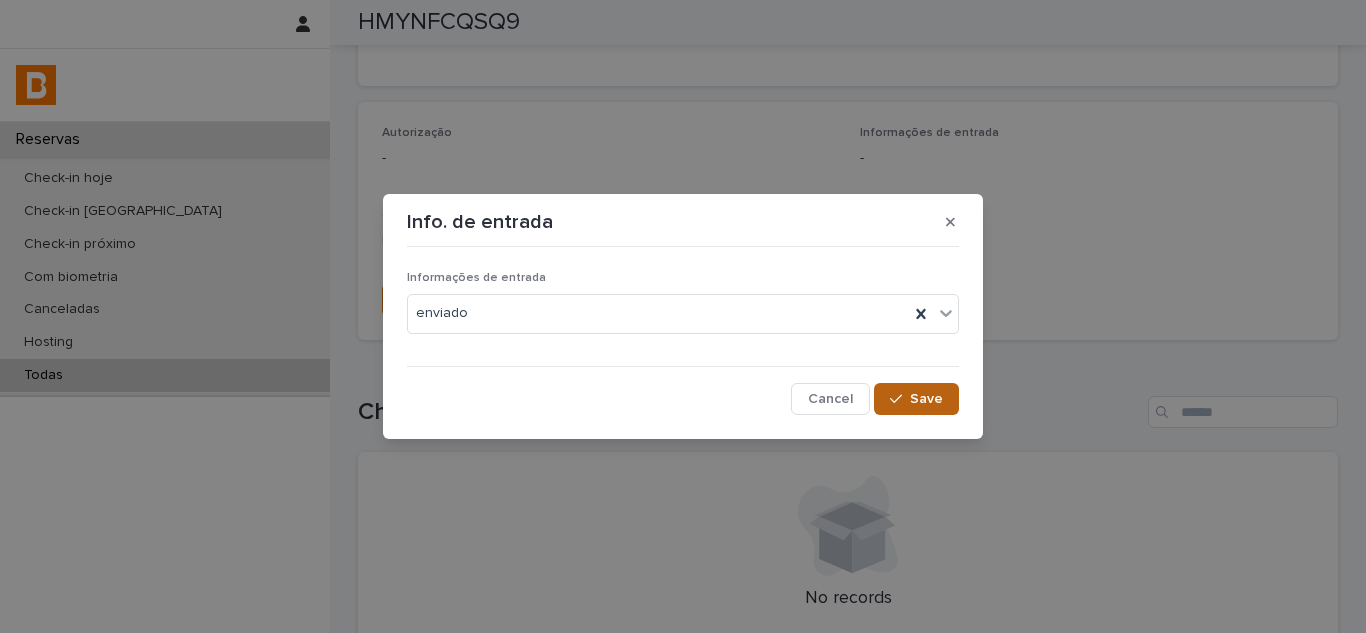 click on "Save" at bounding box center [916, 399] 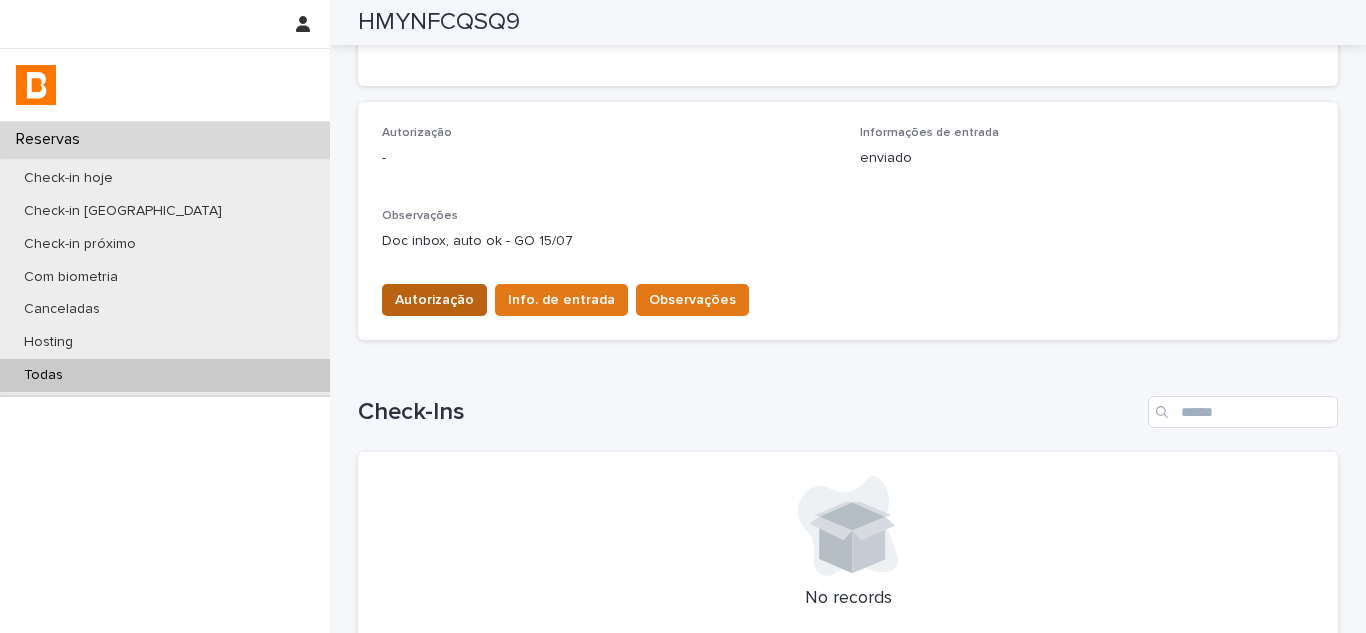 click on "Autorização" at bounding box center [434, 300] 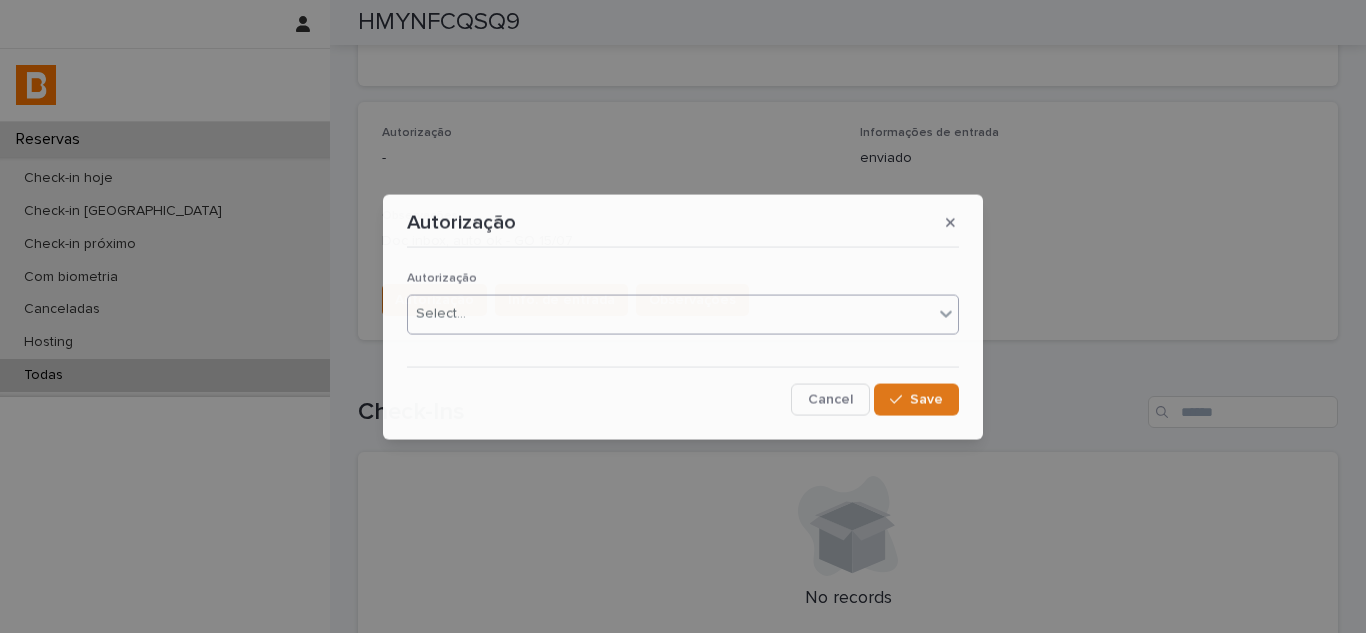 click at bounding box center (469, 314) 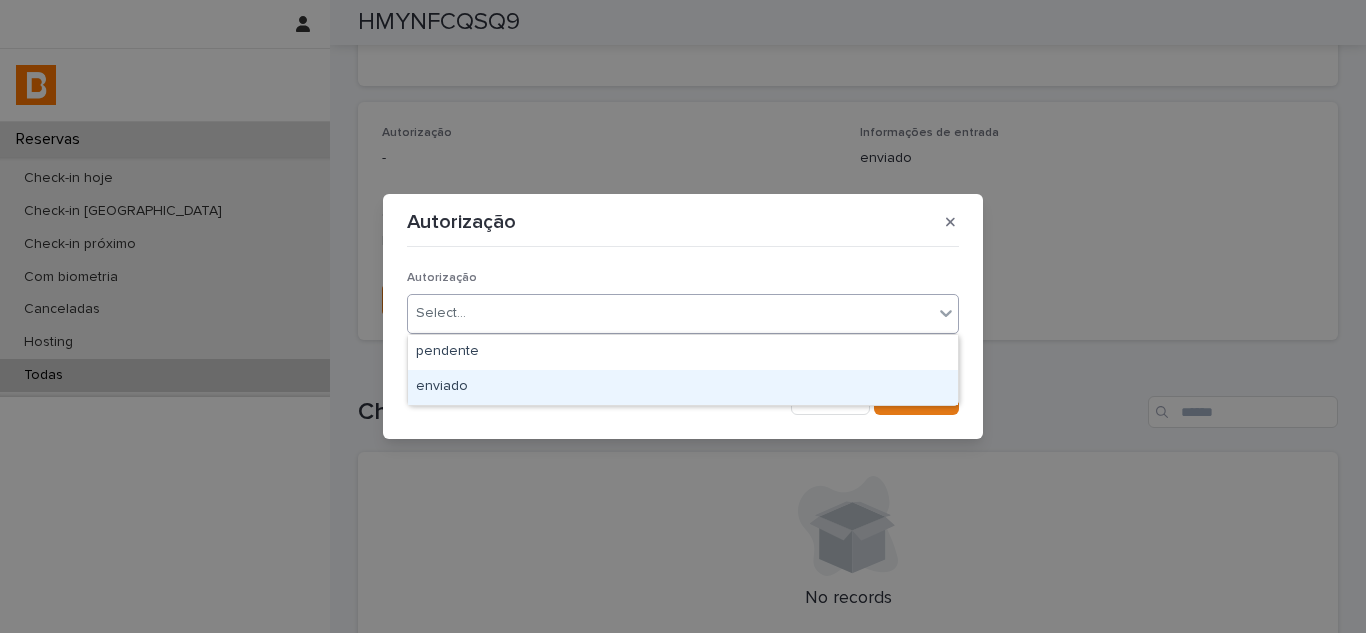 click on "enviado" at bounding box center [683, 387] 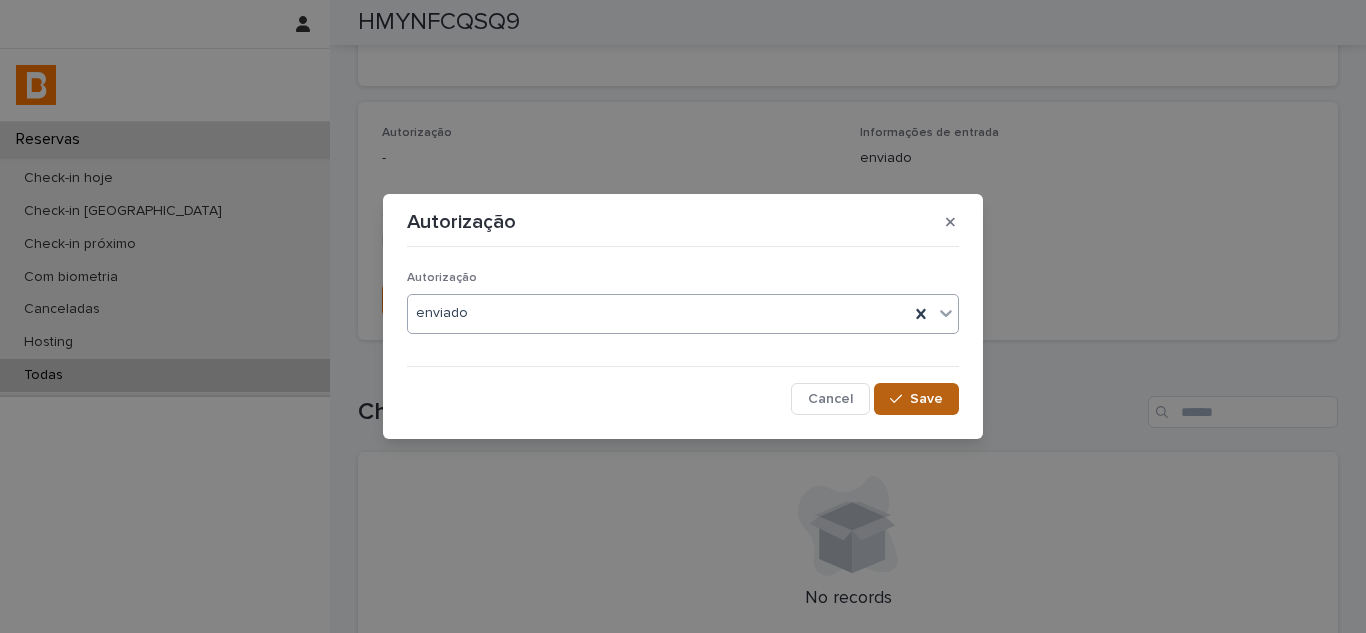 click on "Save" at bounding box center [916, 399] 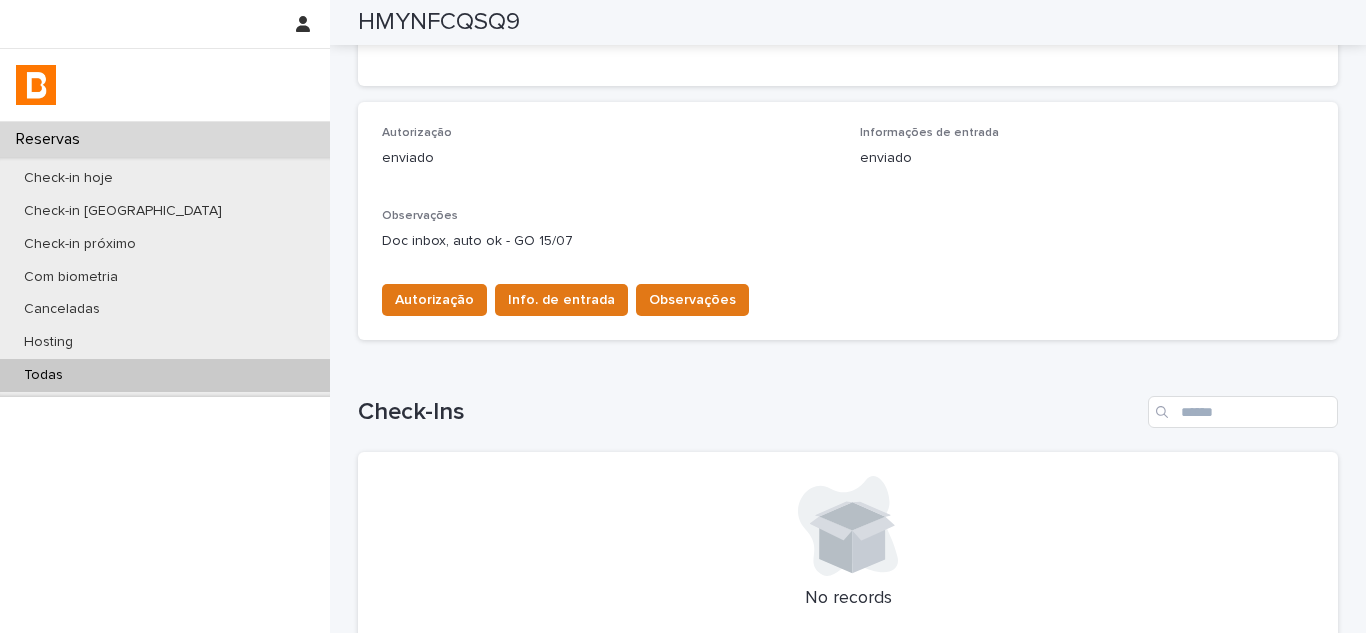 click on "Todas" at bounding box center [165, 375] 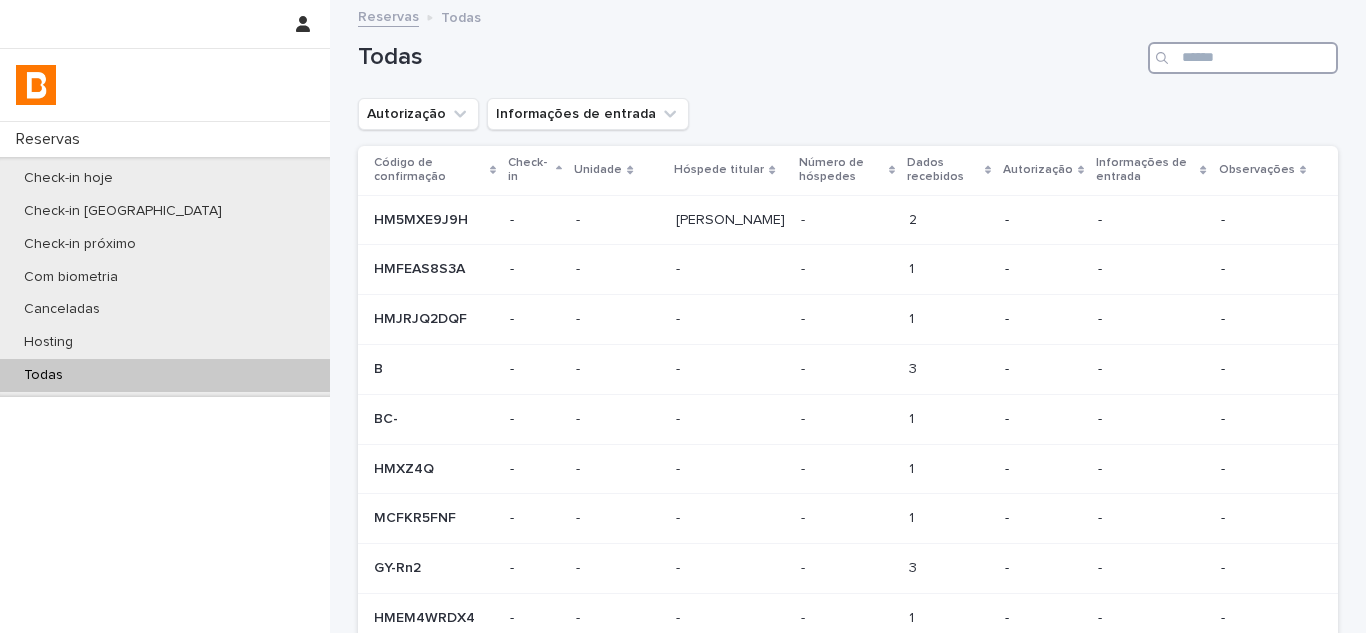 click at bounding box center (1243, 58) 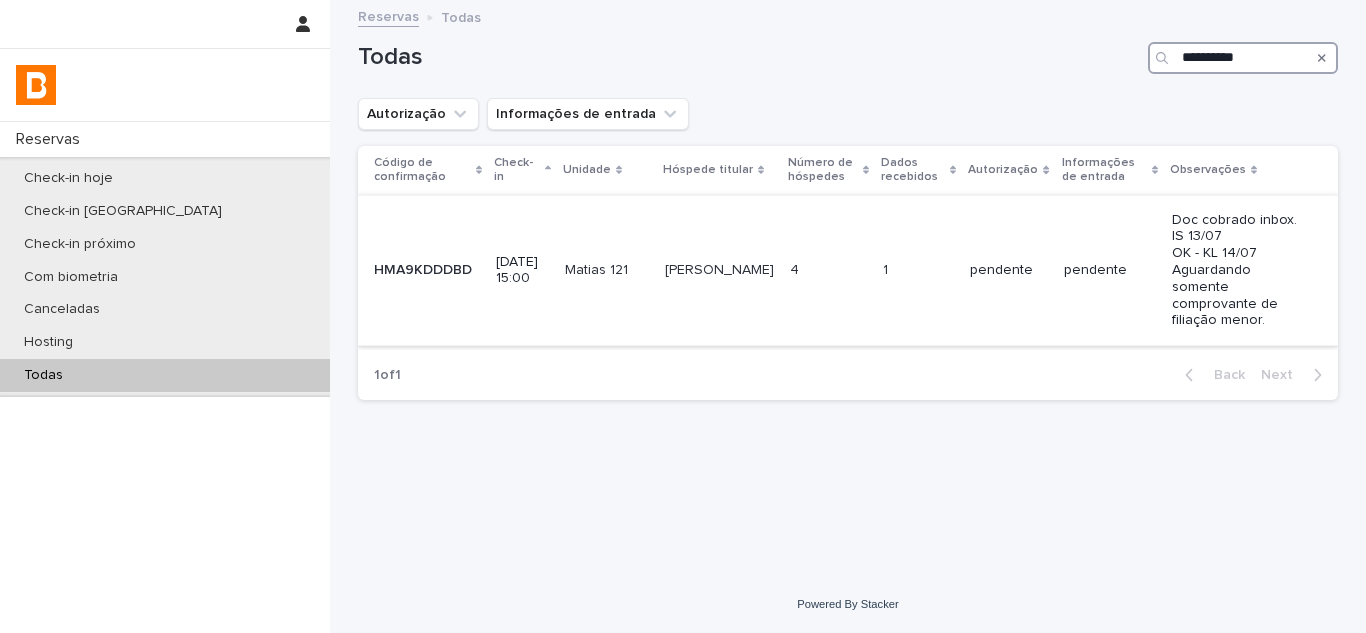 type on "**********" 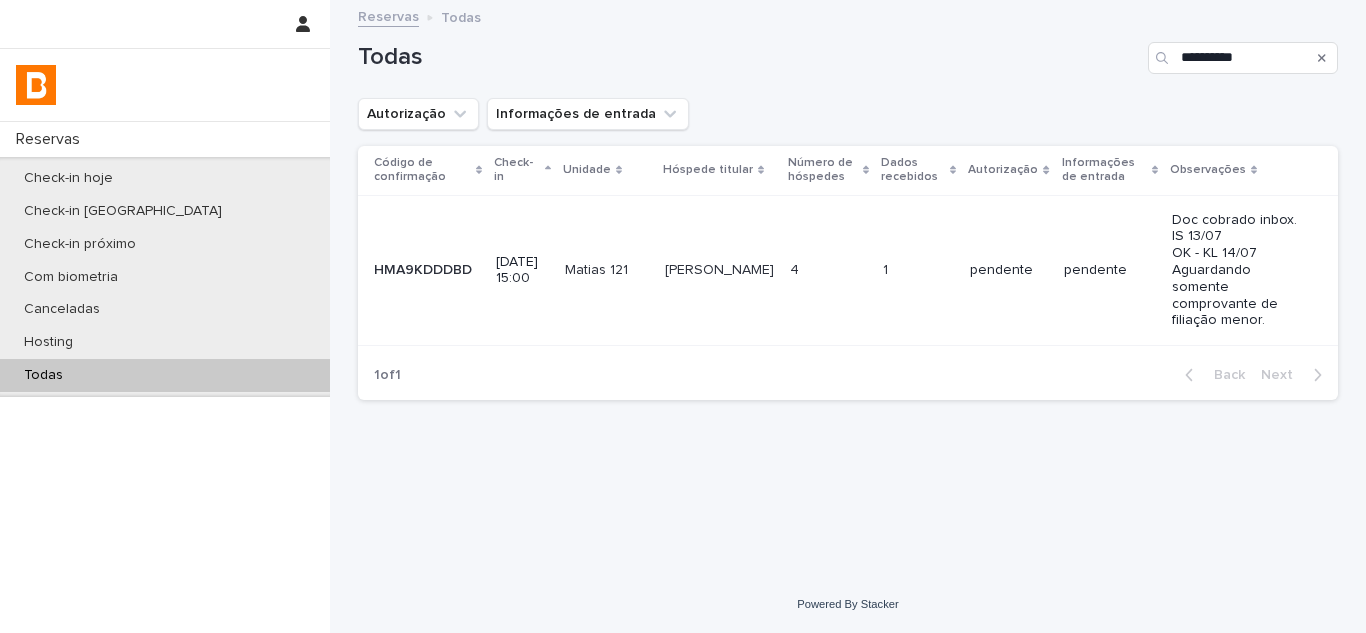 click on "4 4" at bounding box center (828, 270) 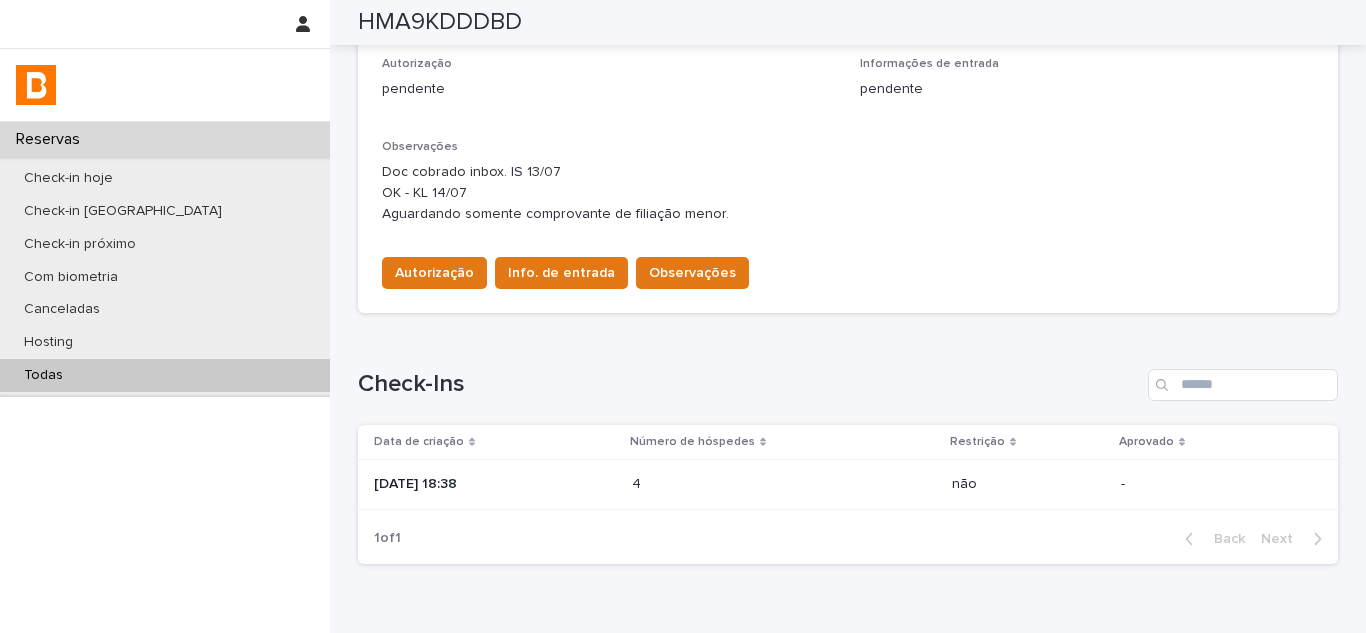 scroll, scrollTop: 673, scrollLeft: 0, axis: vertical 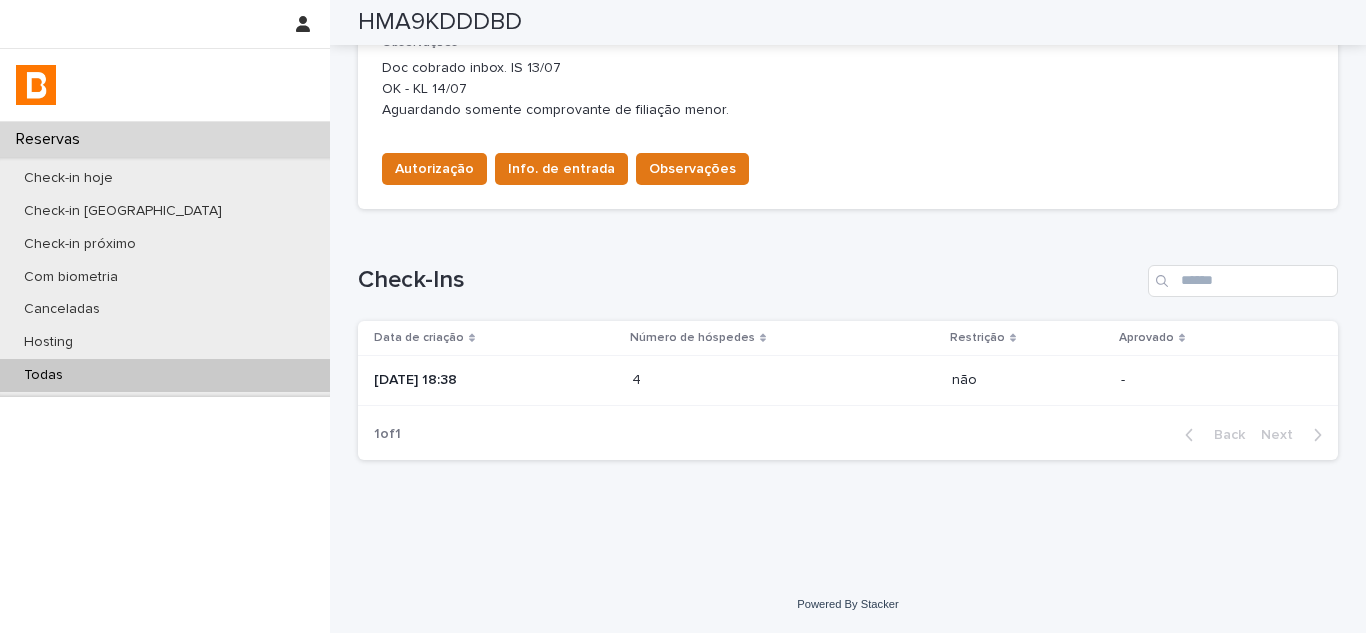 click on "[DATE] 18:38" at bounding box center [495, 380] 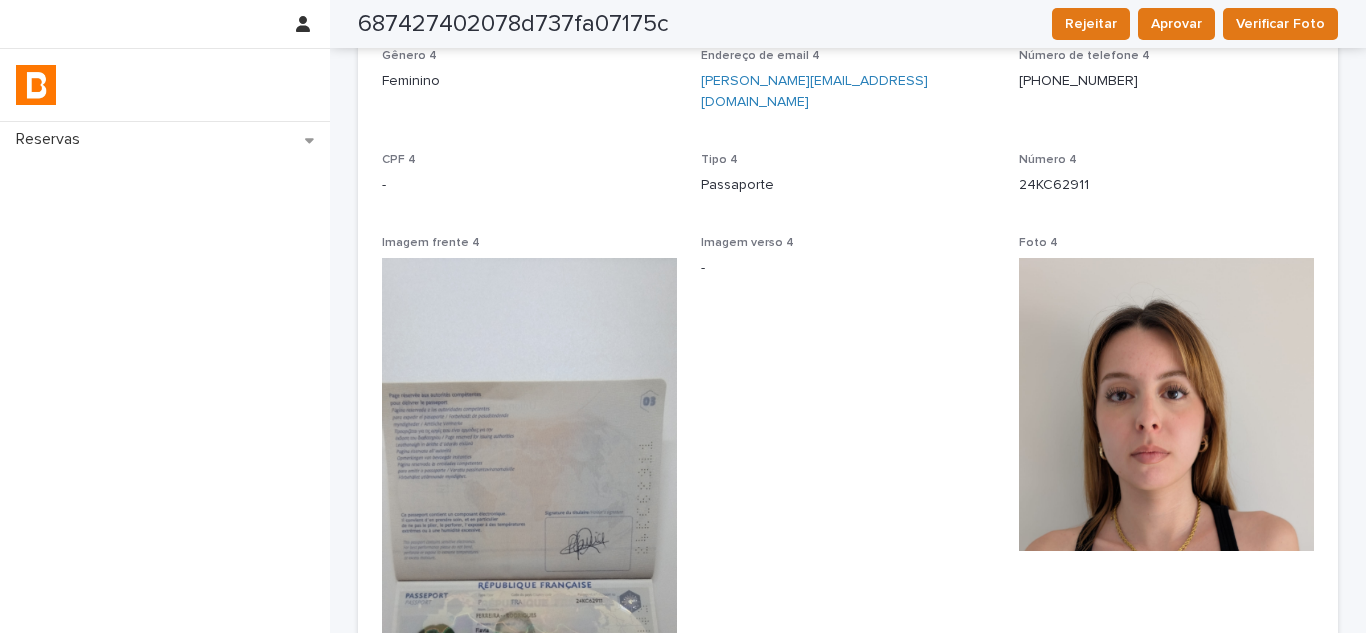 scroll, scrollTop: 3400, scrollLeft: 0, axis: vertical 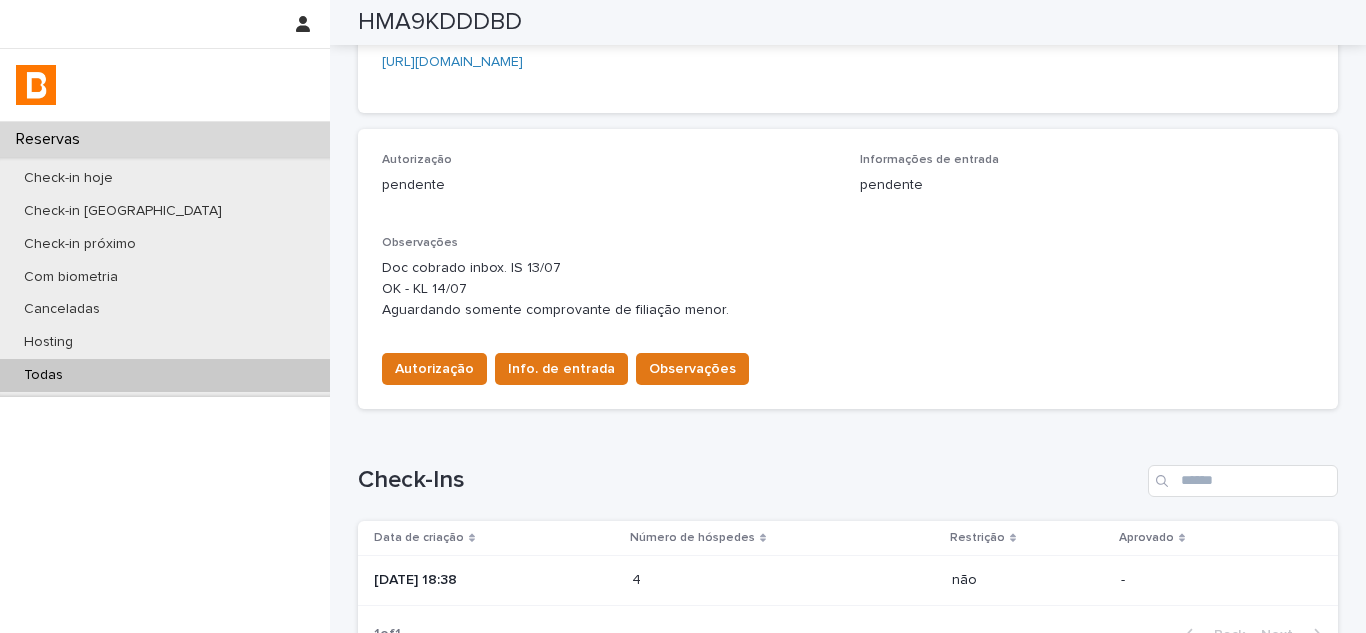 click on "Autorização Info. de entrada Observações" at bounding box center (848, 365) 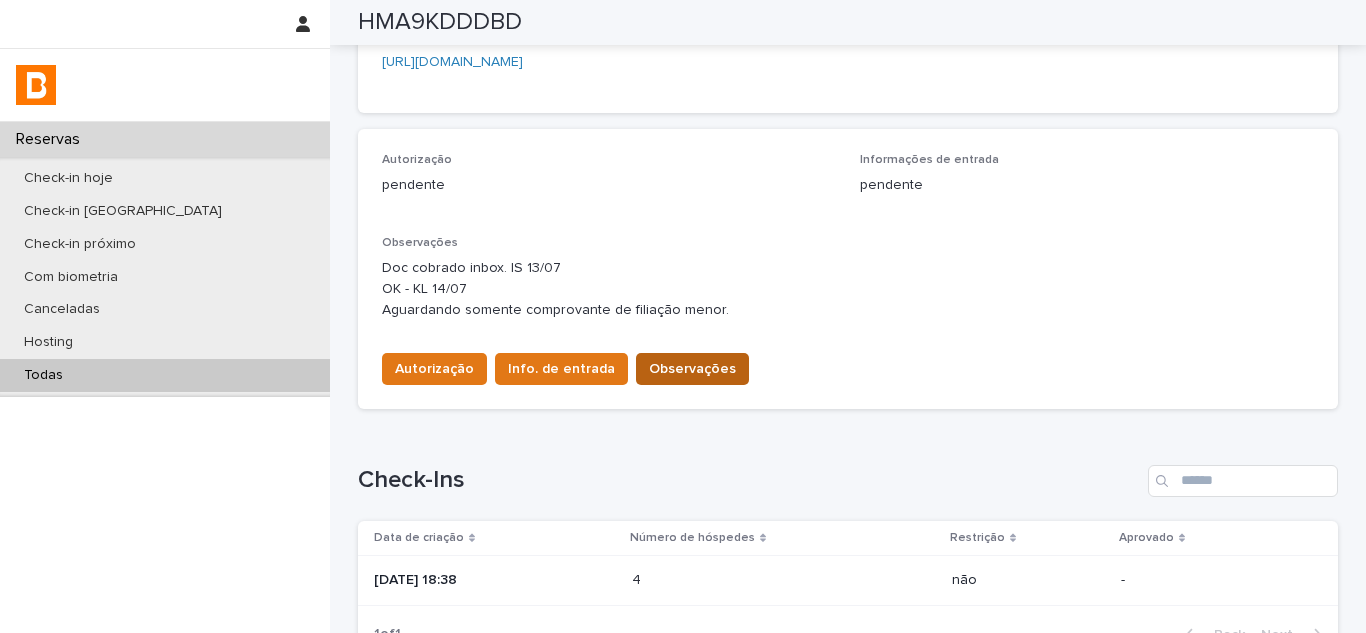 click on "Observações" at bounding box center (692, 369) 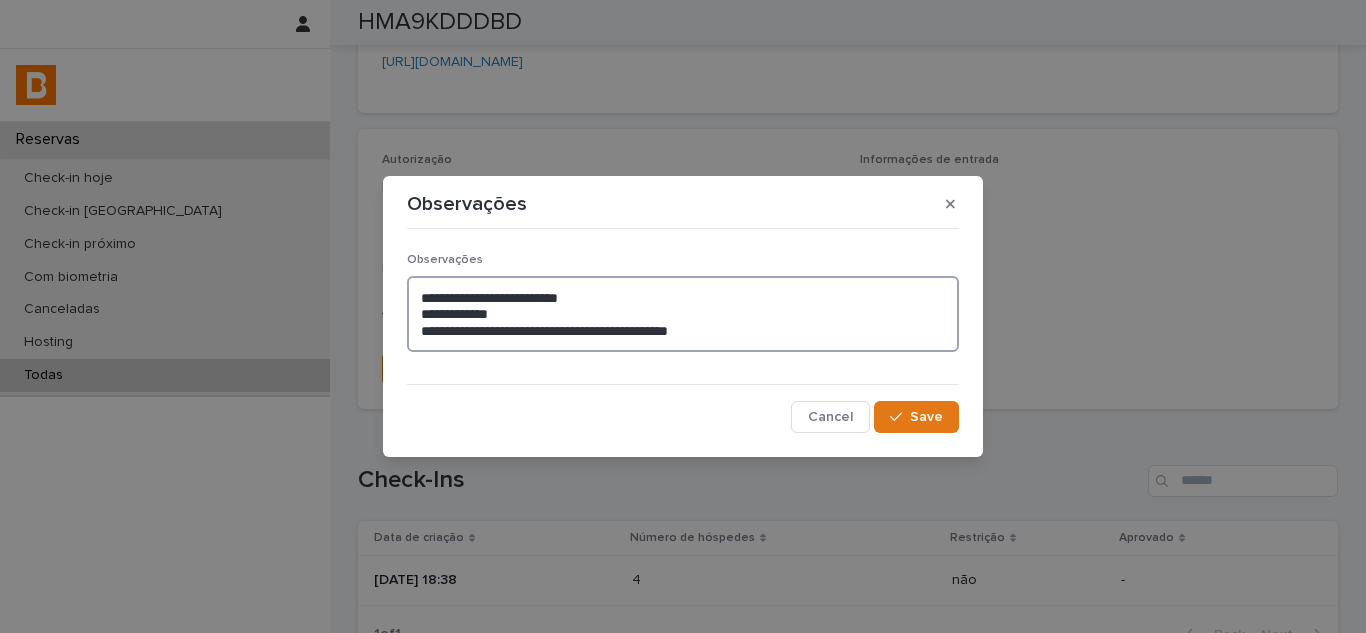 click on "**********" at bounding box center (683, 314) 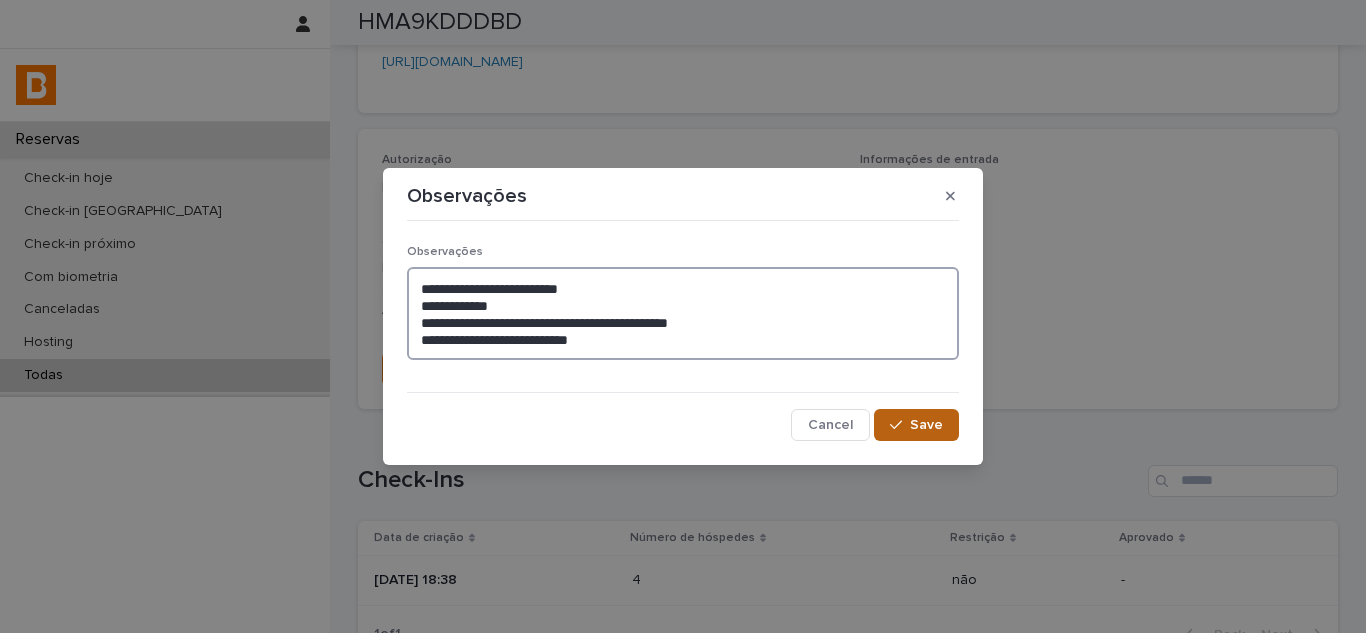 type on "**********" 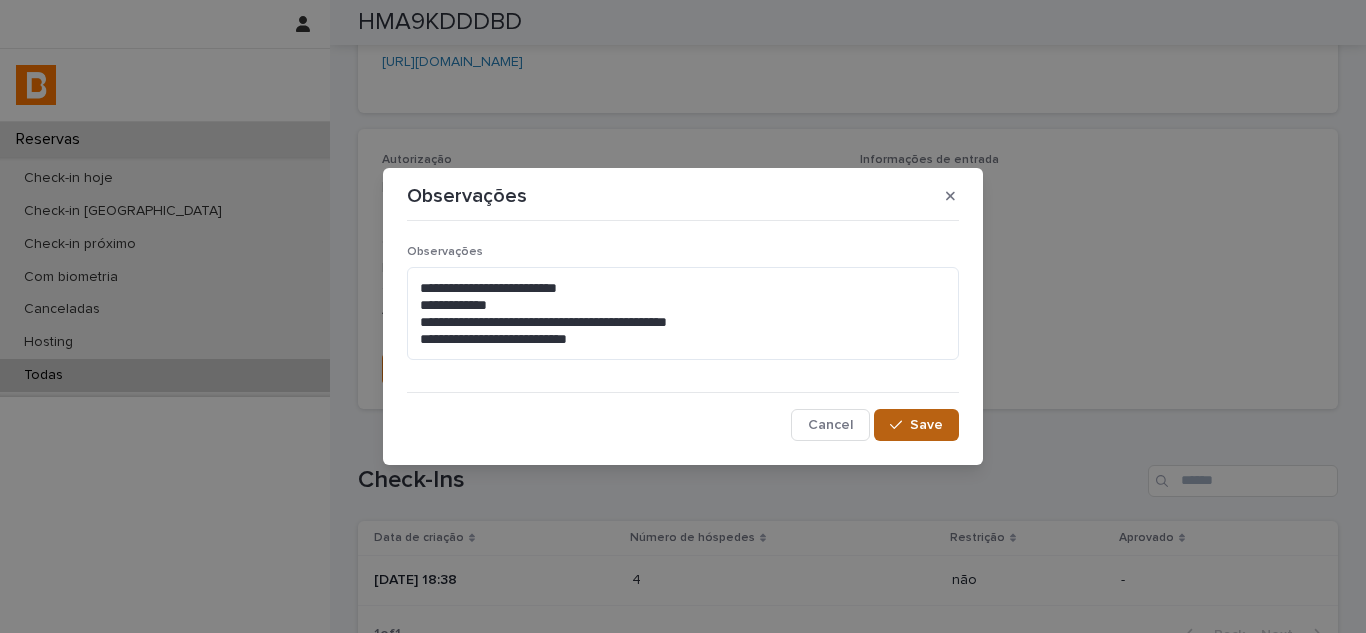 click on "Save" at bounding box center (926, 425) 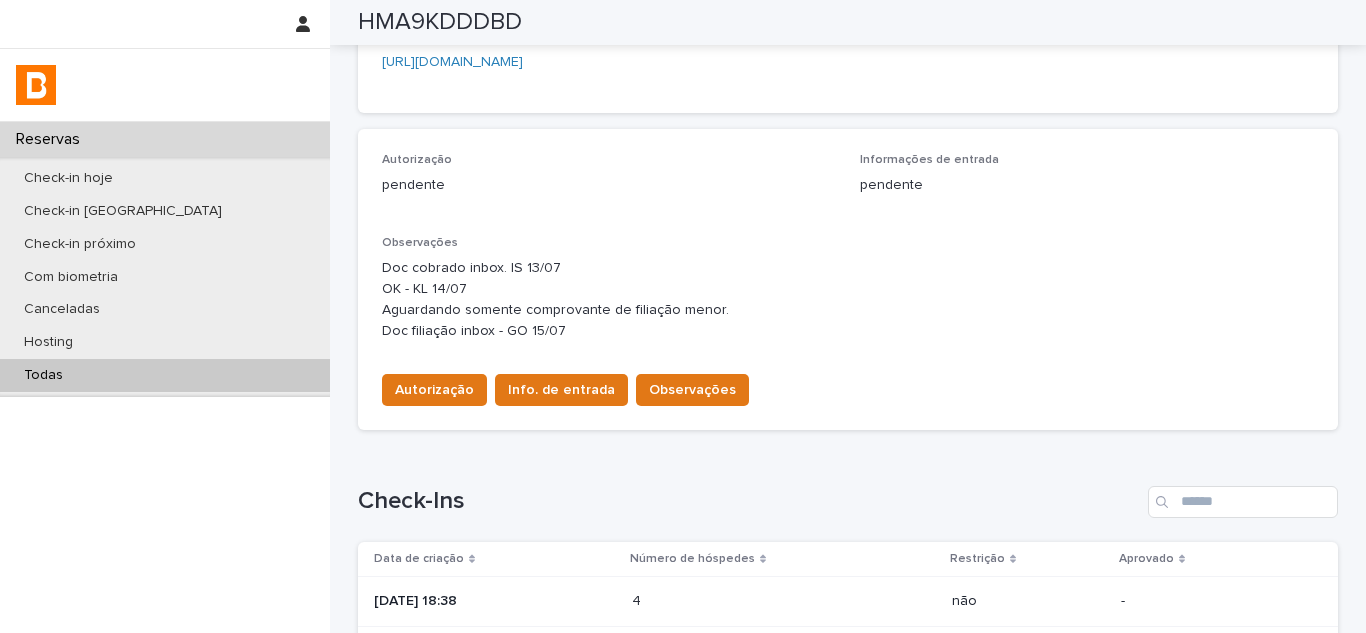 scroll, scrollTop: 483, scrollLeft: 0, axis: vertical 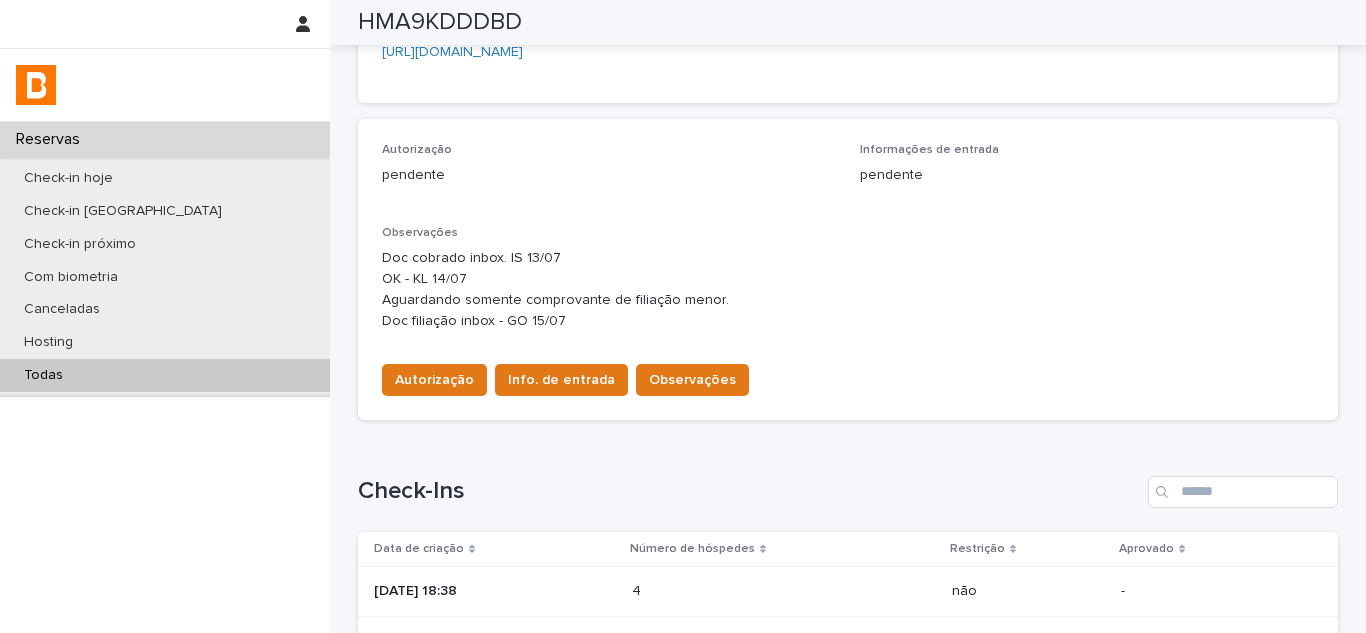 click on "Todas" at bounding box center (165, 375) 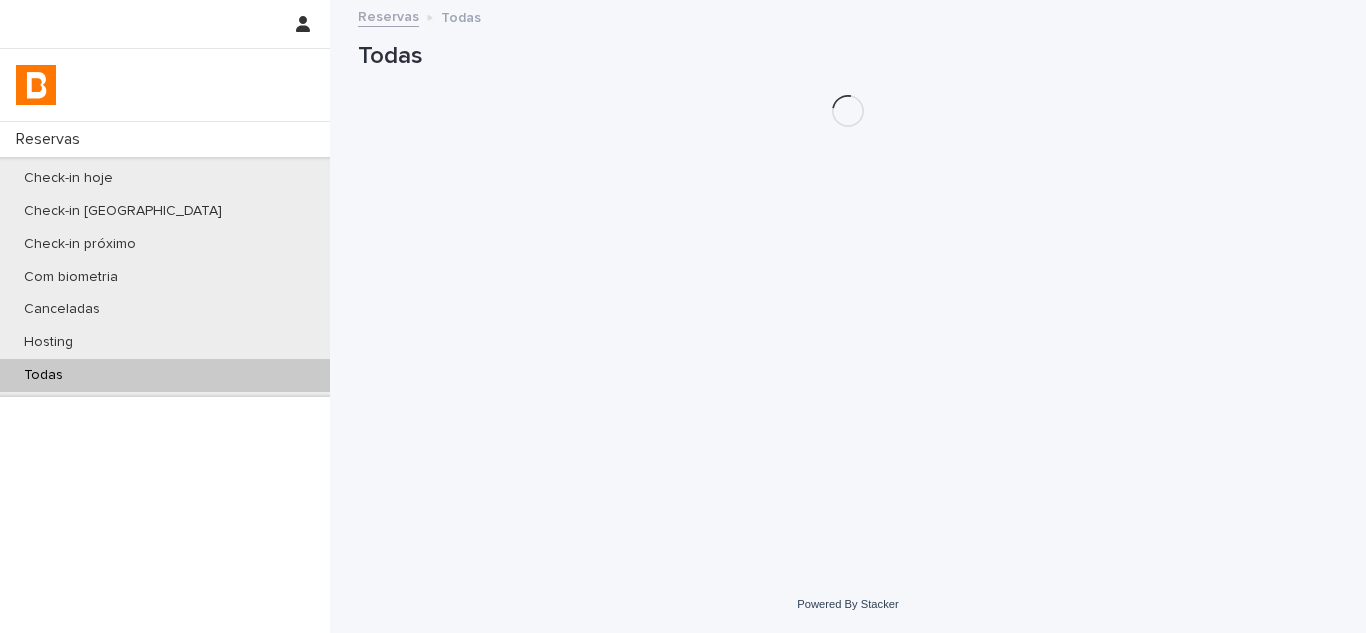 scroll, scrollTop: 0, scrollLeft: 0, axis: both 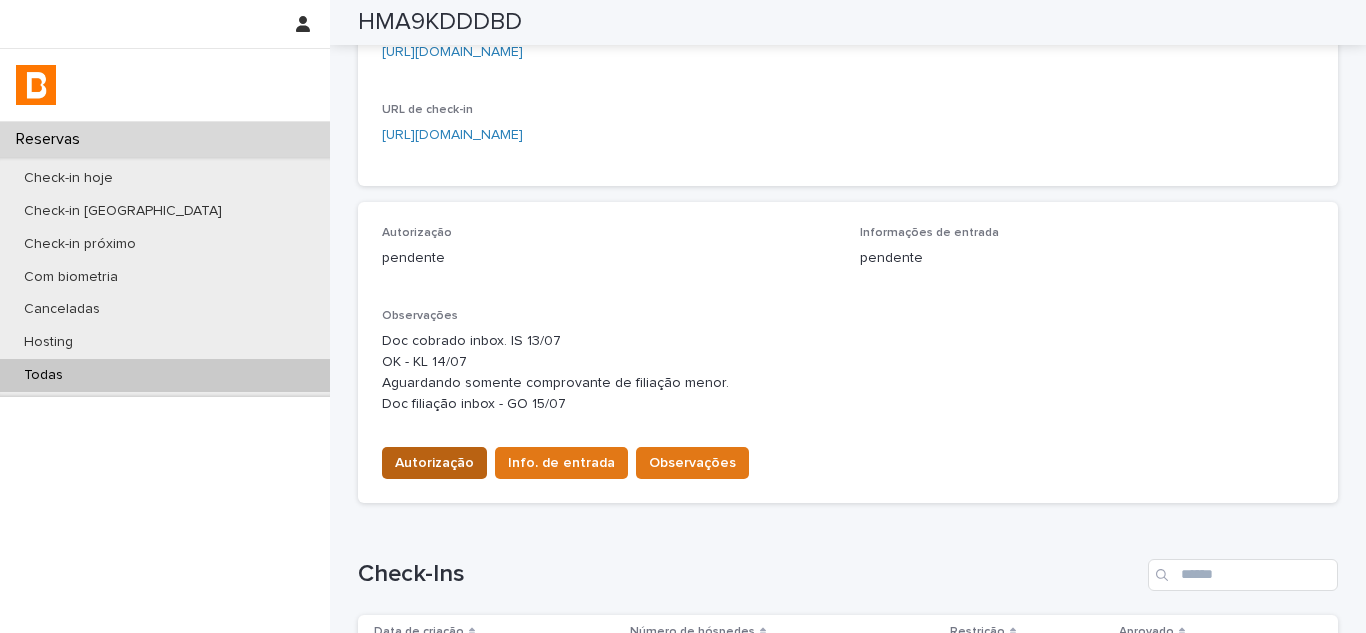 click on "Autorização" at bounding box center [434, 463] 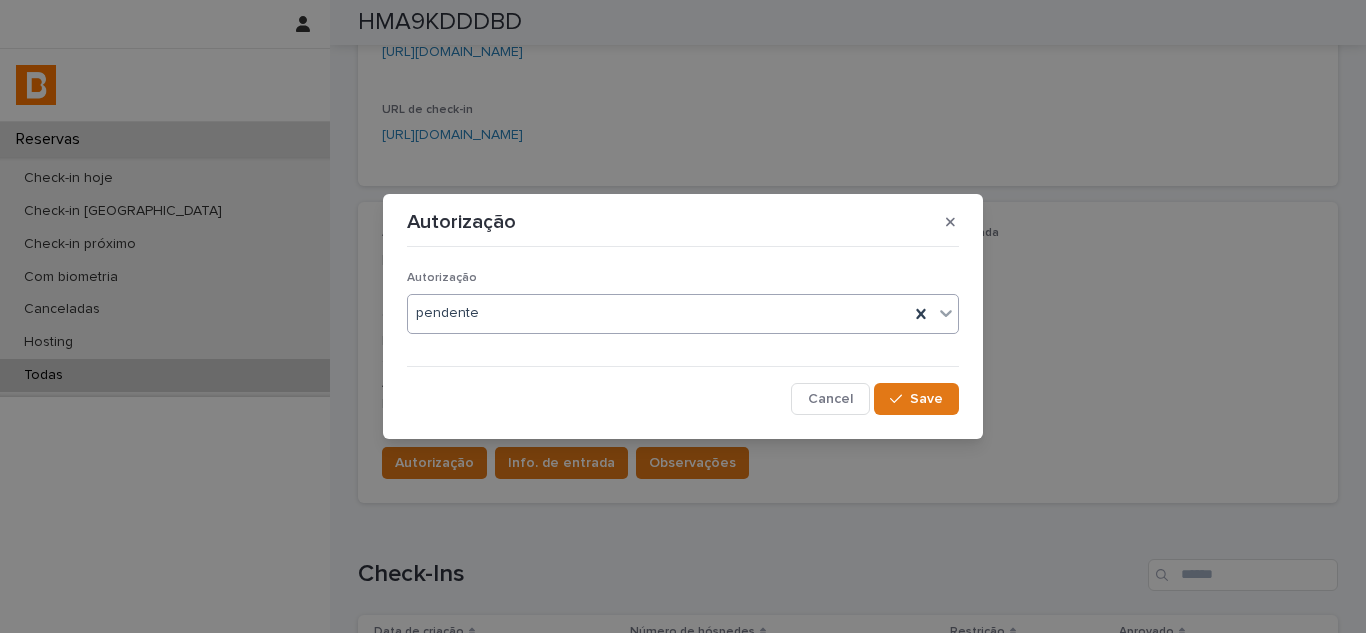 click on "Reservas Check-in hoje Check-in amanhã Check-in próximo Com biometria Canceladas Hosting Todas Reservas Todas HMA9KDDDBD Loading... Saving… Loading... Saving… HMA9KDDDBD HMA9KDDDBD Sorry, there was an error saving your record. Please try again. Please fill out the required fields below. Loading... Saving… Loading... Saving… Loading... Saving… Check-in [DATE] 15:00 Check-out [DATE] 11:00 Unidade Matias 121 Número de hóspedes 4 Hóspede titular [PERSON_NAME] Status confirmed URL no Guesty [URL][DOMAIN_NAME] URL do Inbox [URL][DOMAIN_NAME] URL de check-in [URL][DOMAIN_NAME] Loading... Saving… Autorização pendente Informações de entrada pendente Observações Doc cobrado inbox. IS 13/07
OK - KL 14/07
Aguardando somente comprovante de filiação menor.
Doc filiação inbox - GO 15/07 Autorização Info. de entrada" at bounding box center (683, 316) 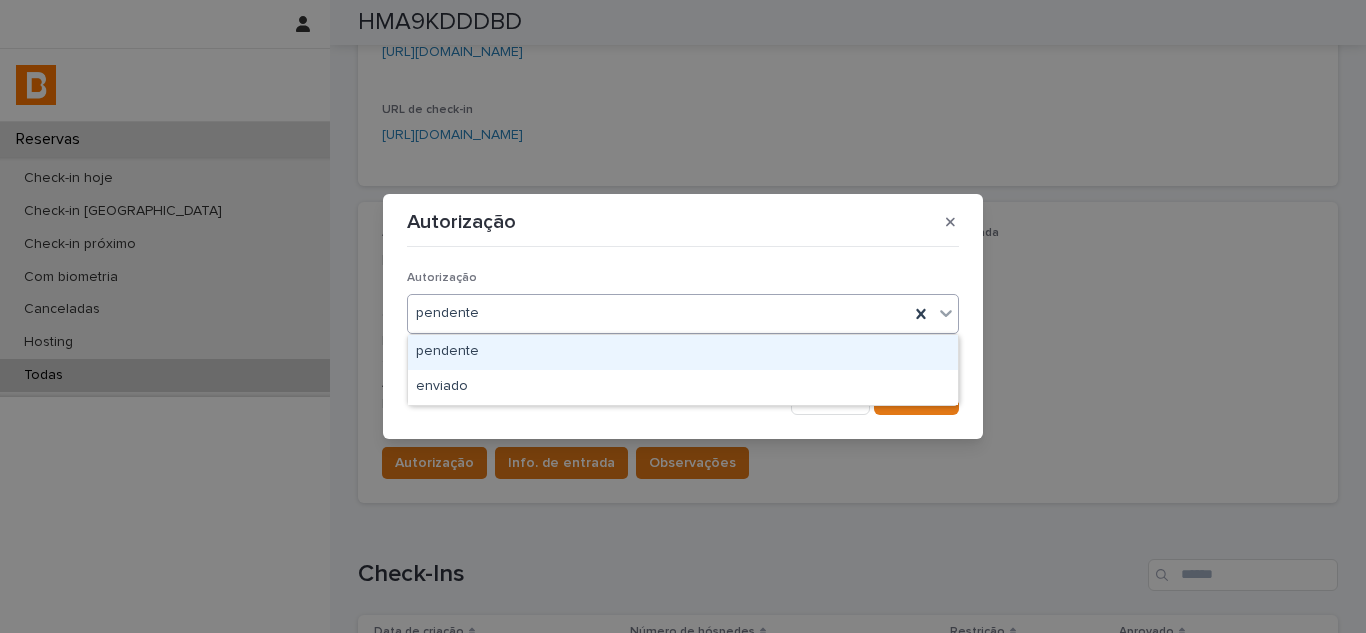 click on "pendente" at bounding box center (683, 352) 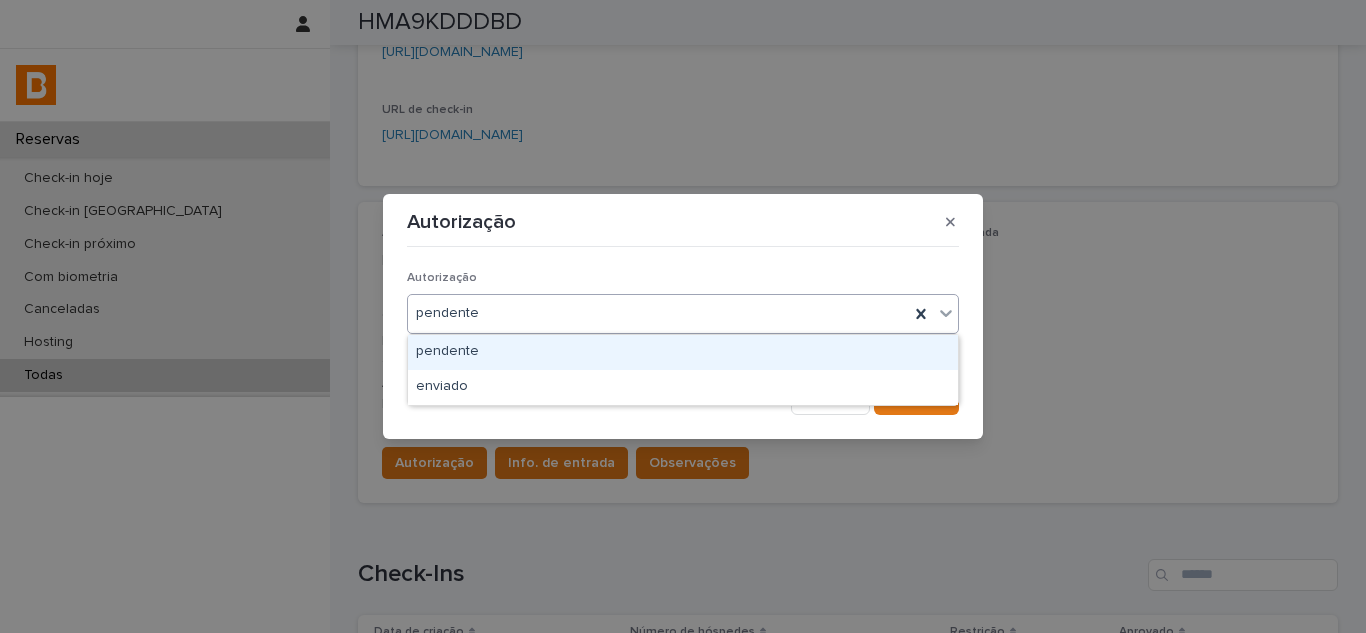 click on "pendente" at bounding box center [658, 313] 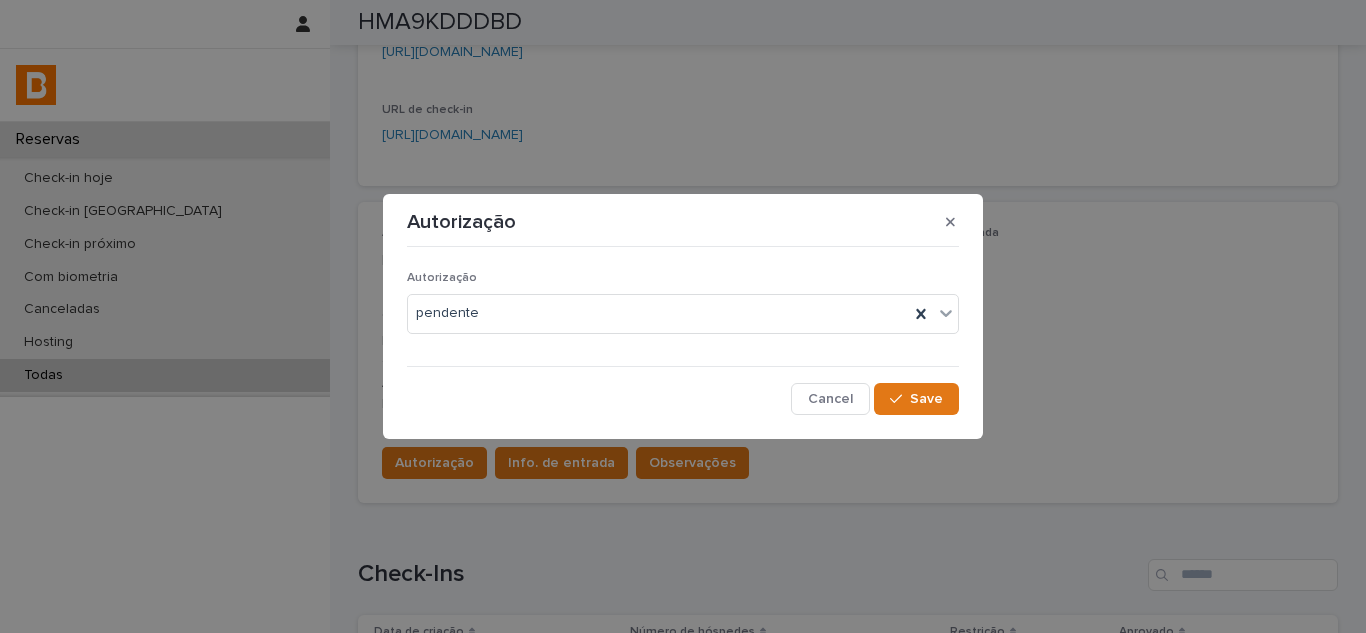 click on "Cancel Save" at bounding box center (683, 399) 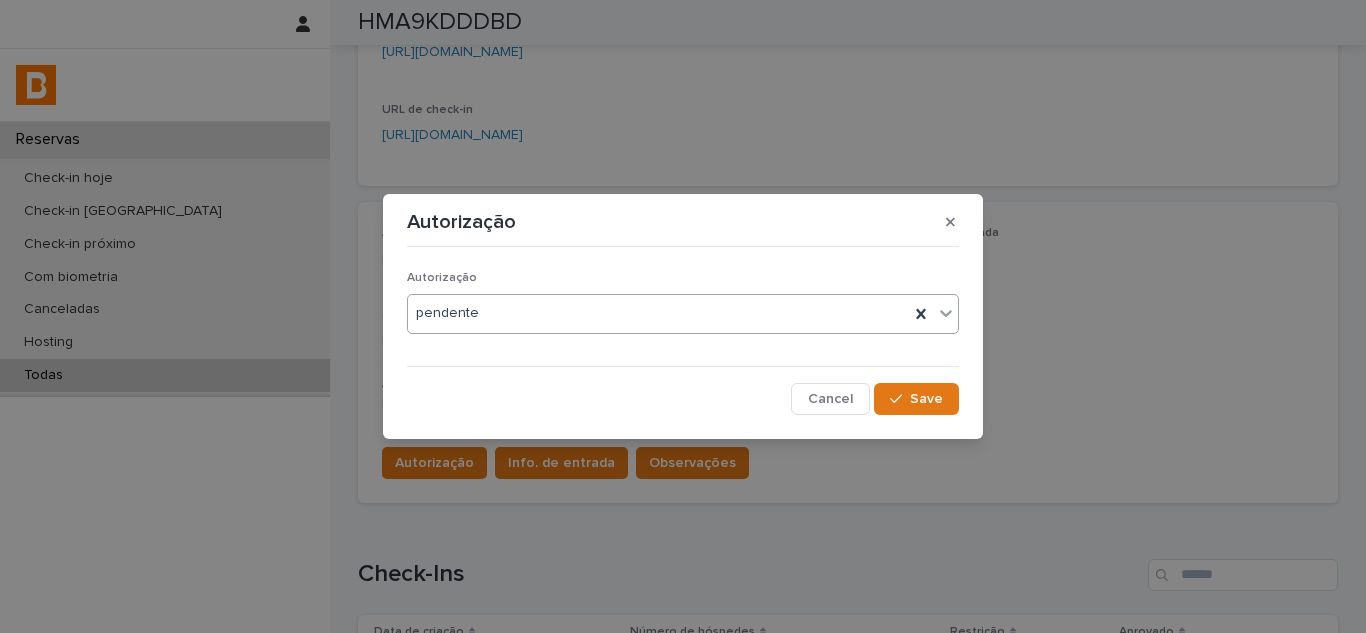 click on "pendente" at bounding box center [658, 313] 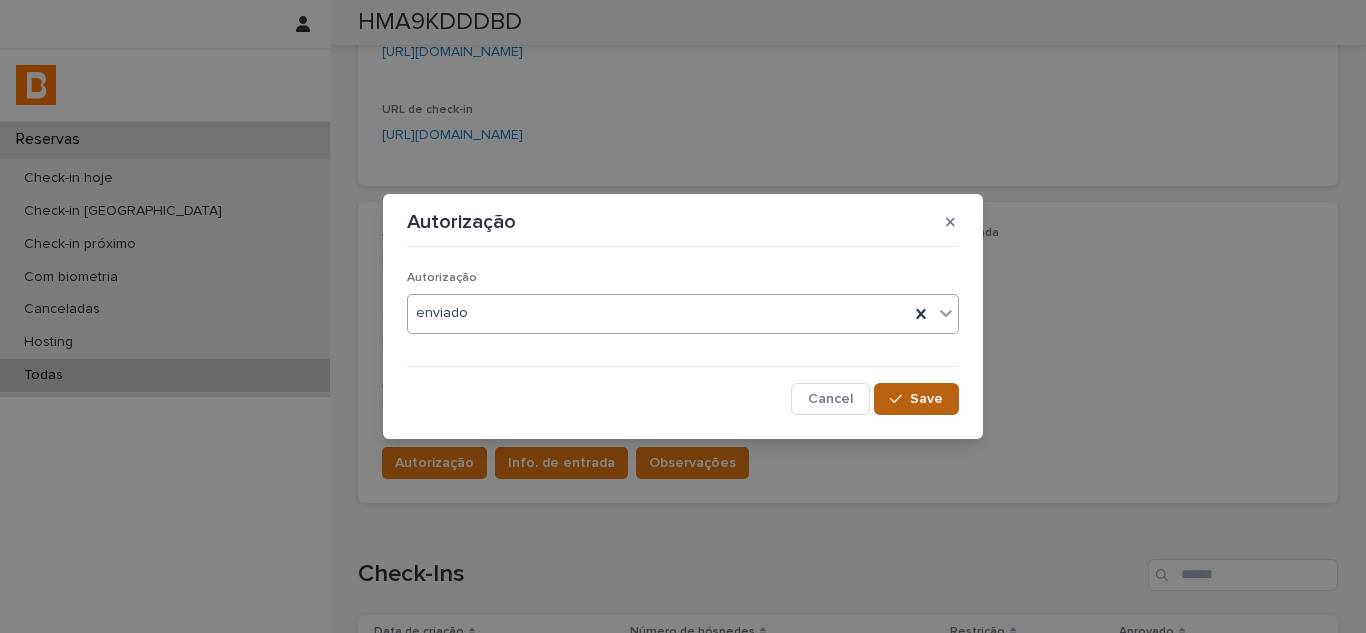 click on "Save" at bounding box center (916, 399) 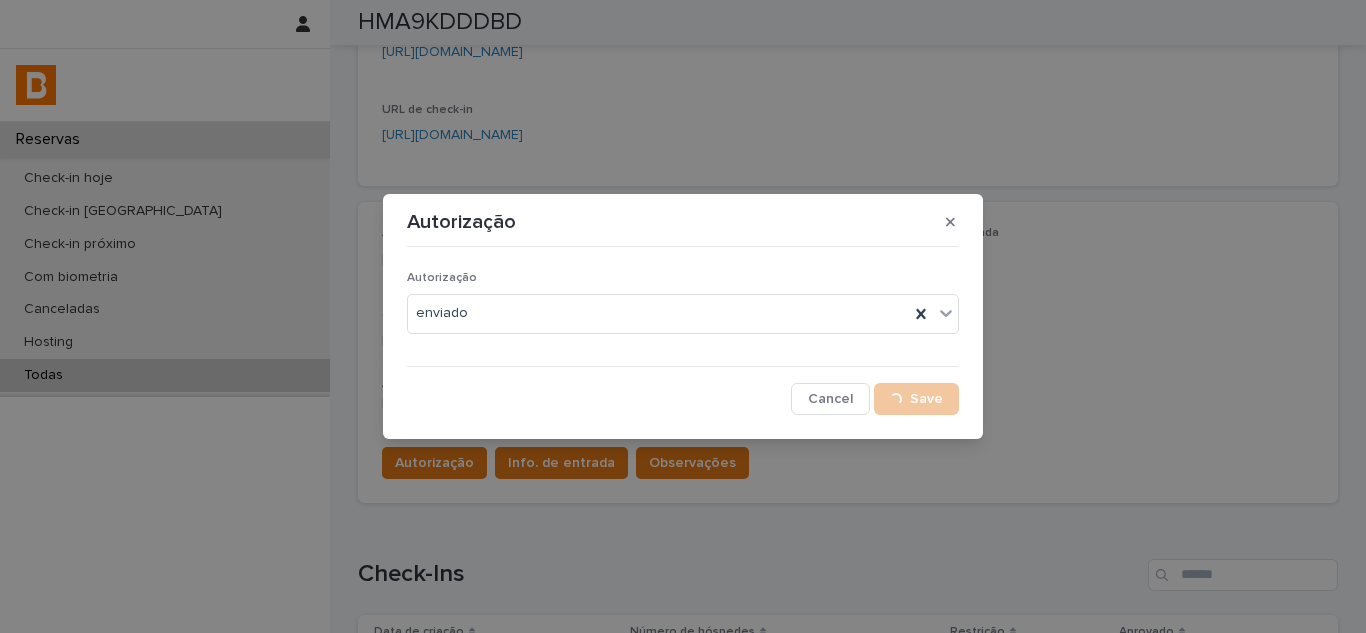 click on "Autorização Autorização enviado Cancel Loading... Save" at bounding box center (683, 316) 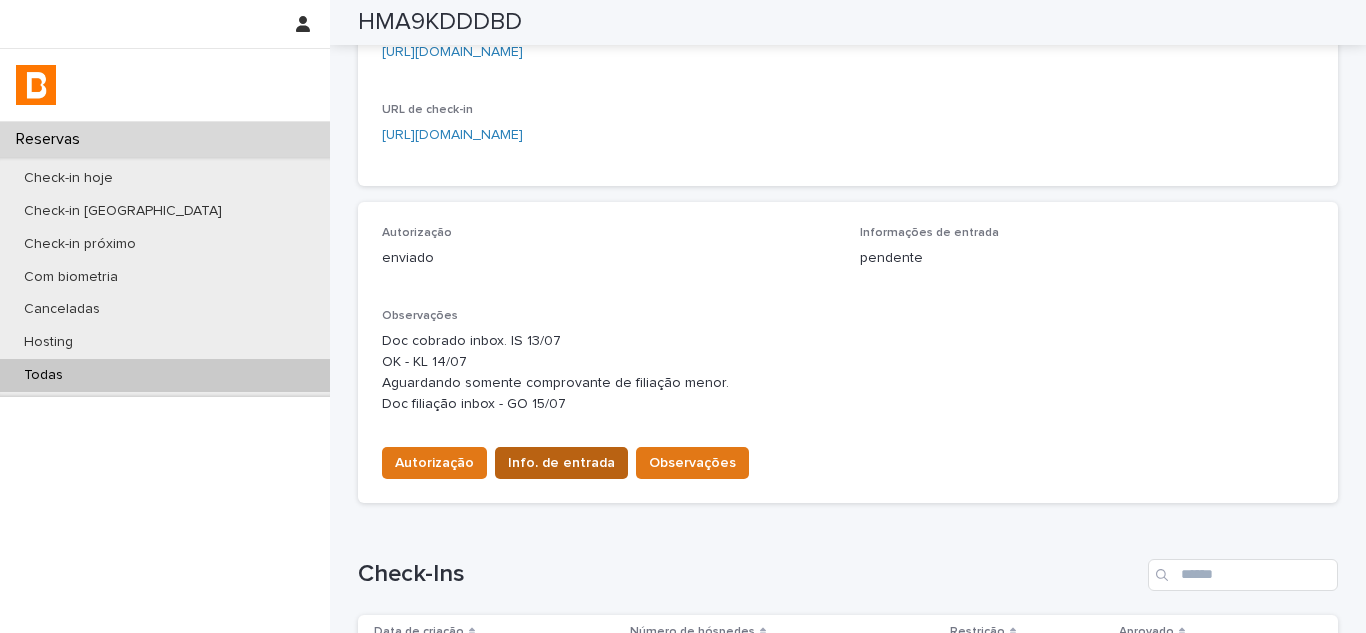 click on "Info. de entrada" at bounding box center [561, 463] 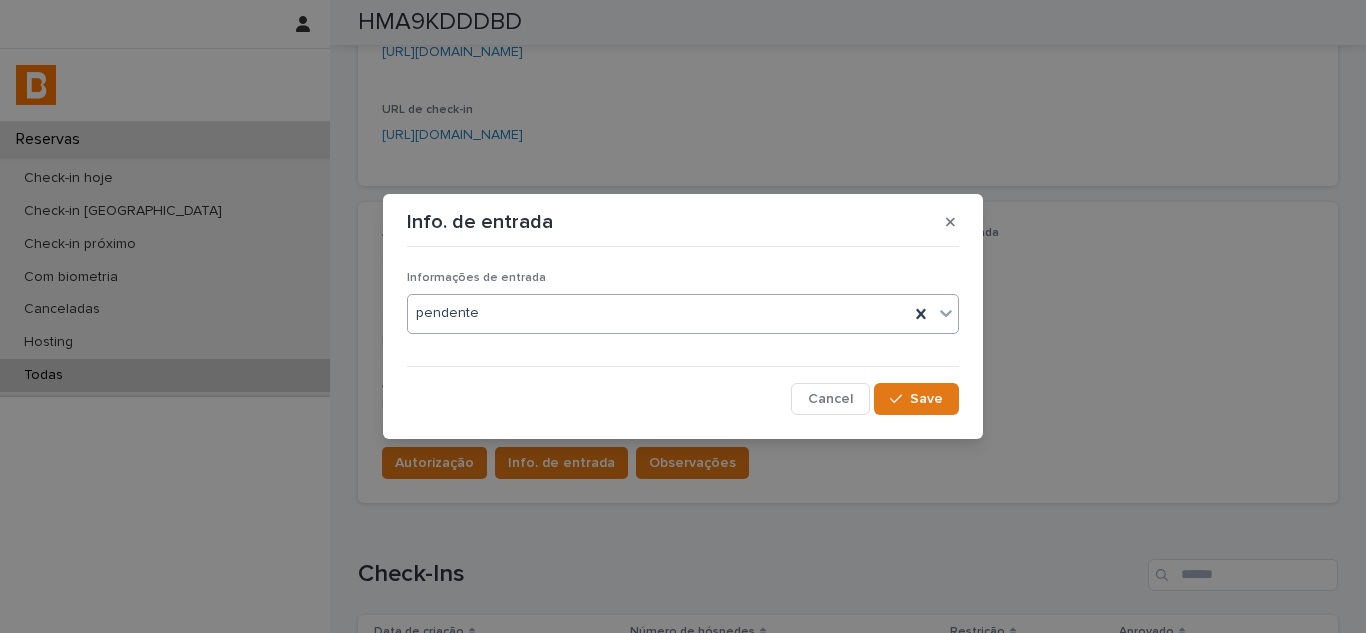 click on "pendente" at bounding box center (658, 313) 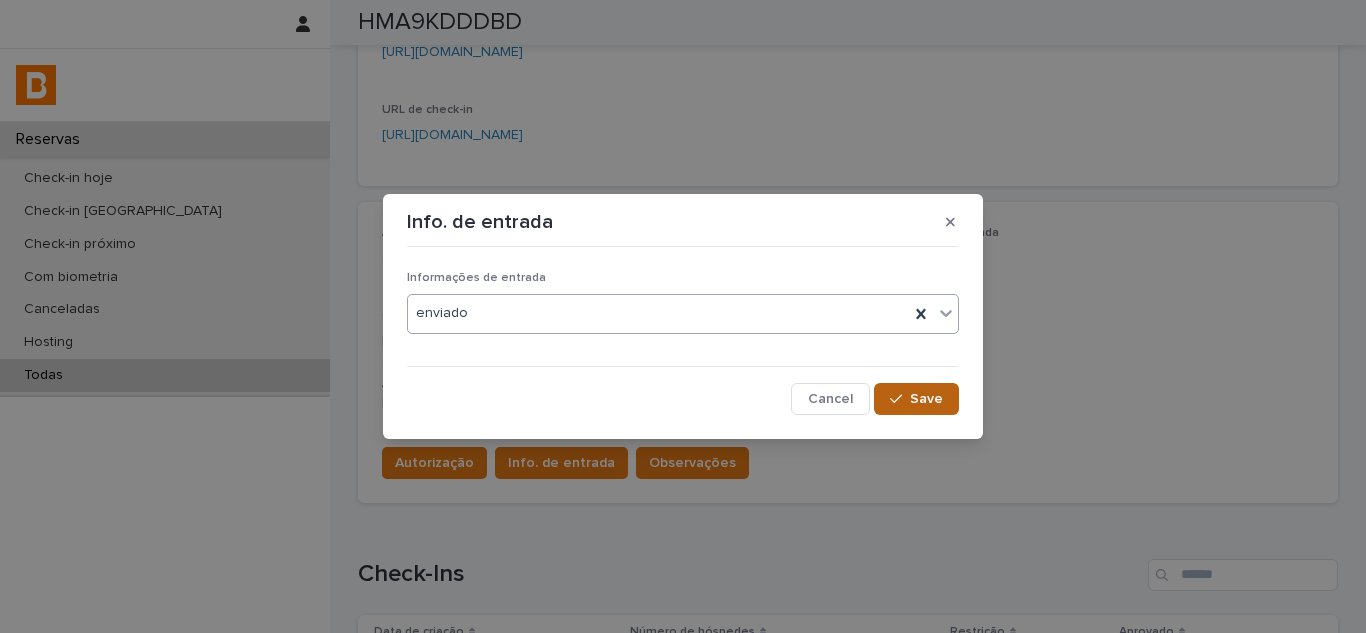 click on "Save" at bounding box center [926, 399] 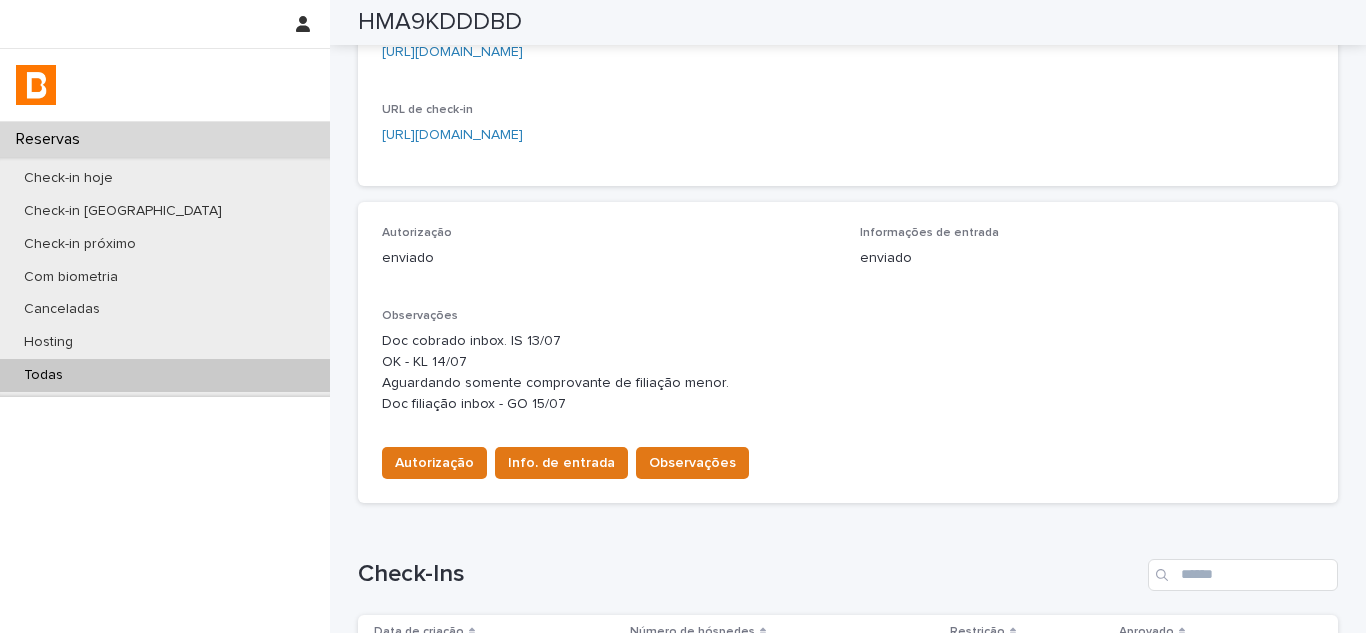 click on "Todas" at bounding box center (165, 375) 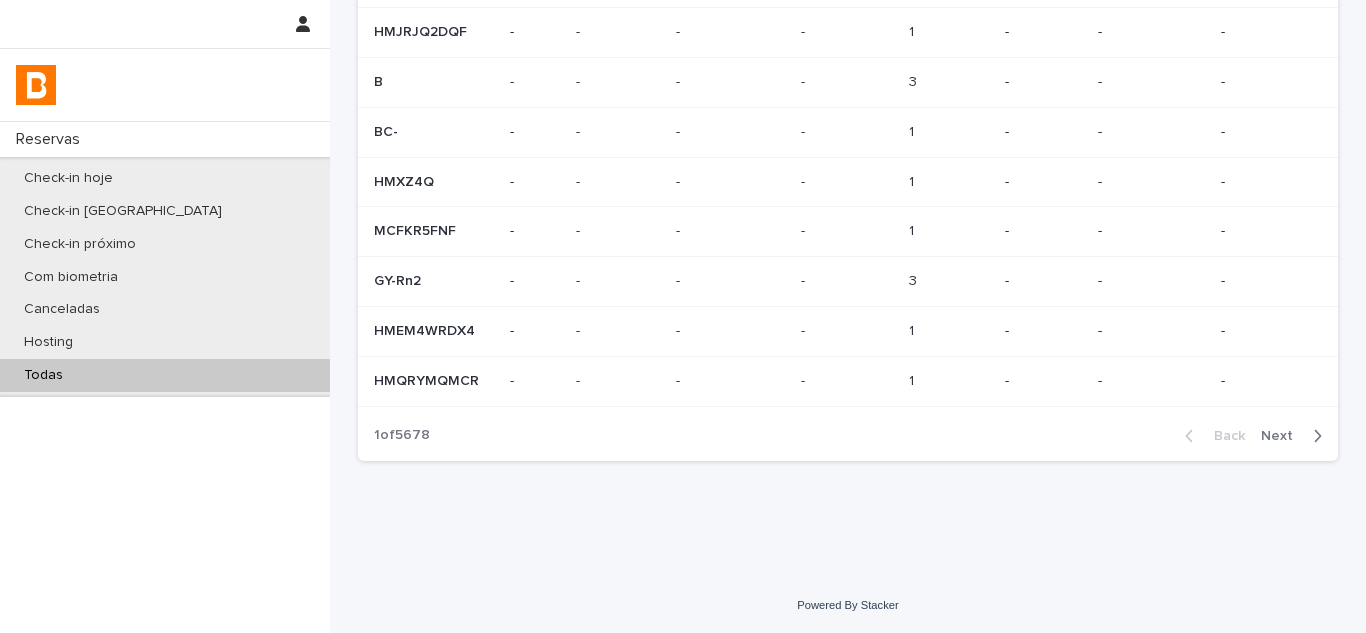 scroll, scrollTop: 0, scrollLeft: 0, axis: both 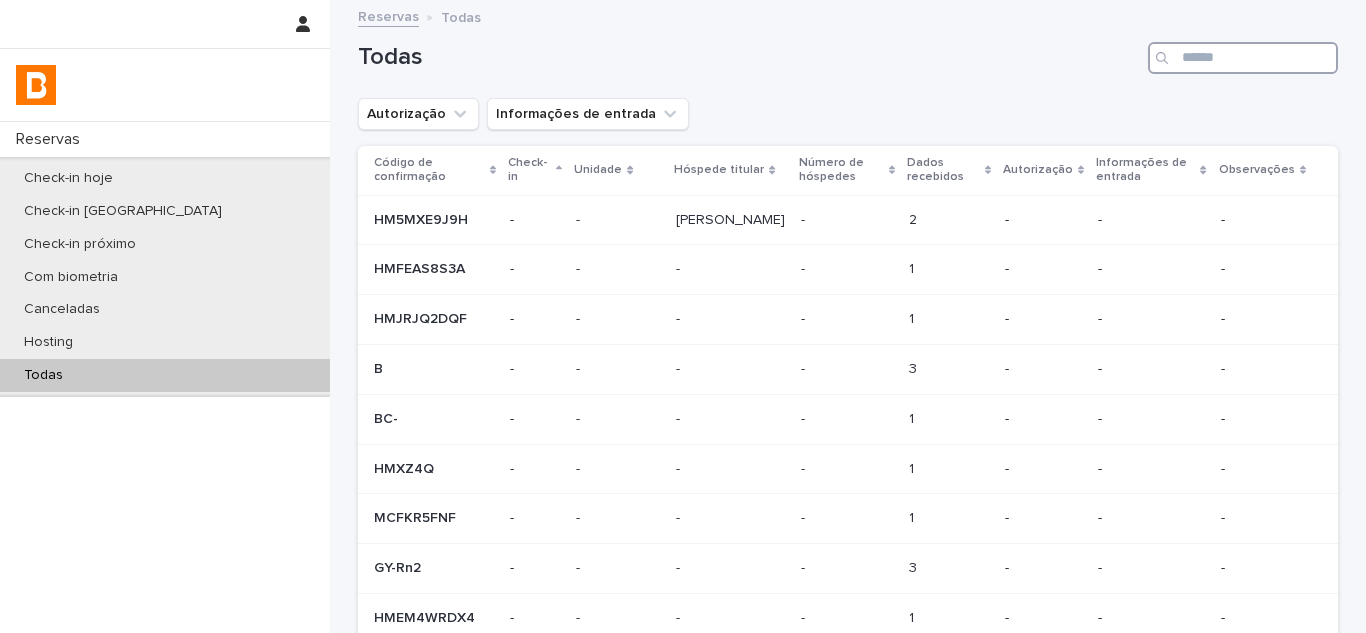 click at bounding box center [1243, 58] 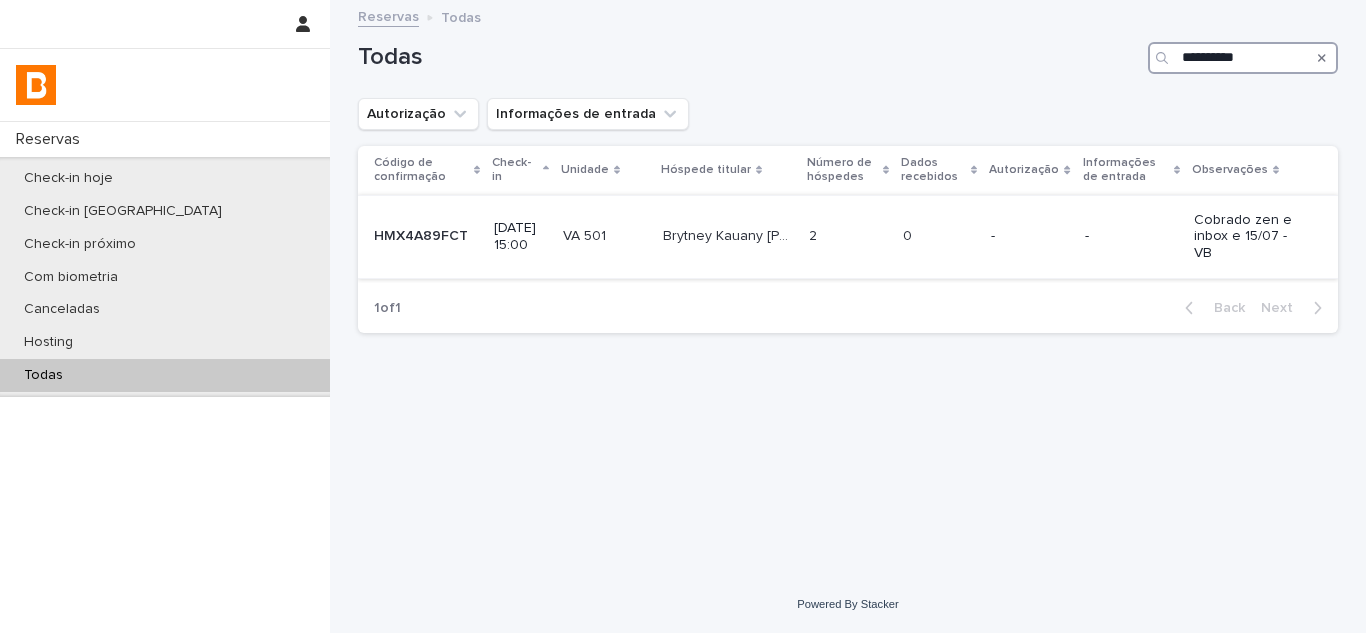 type on "**********" 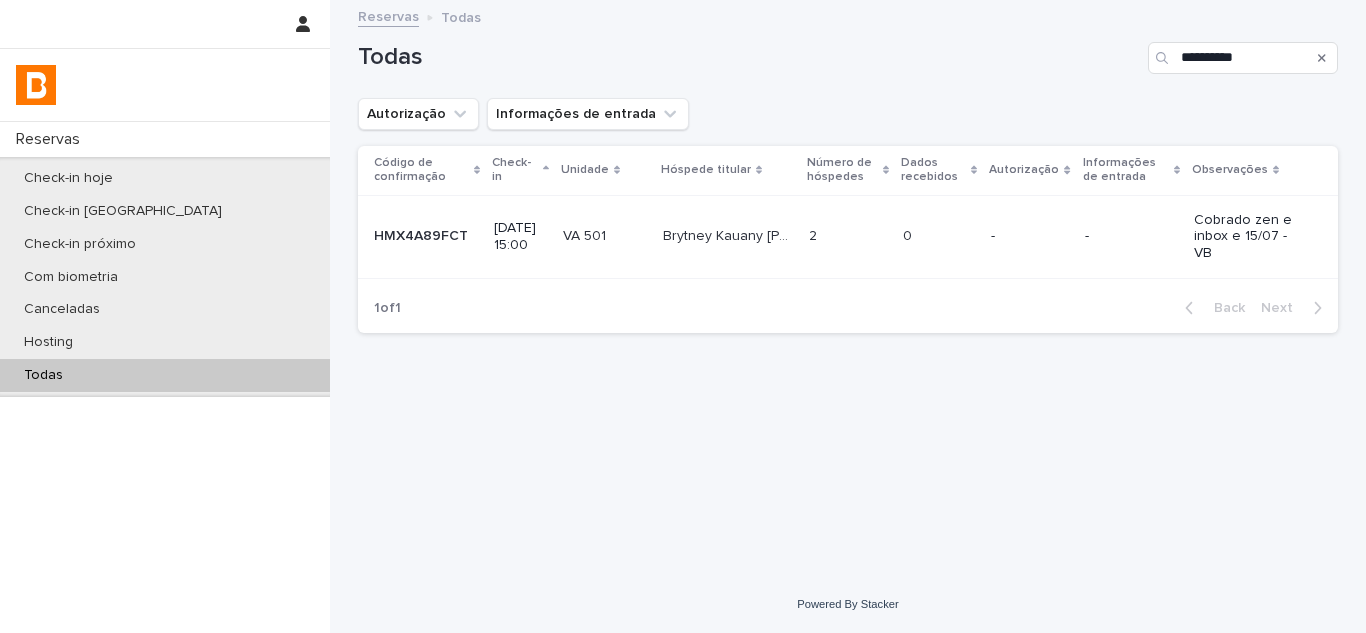 click on "VA 501 VA 501" at bounding box center [605, 236] 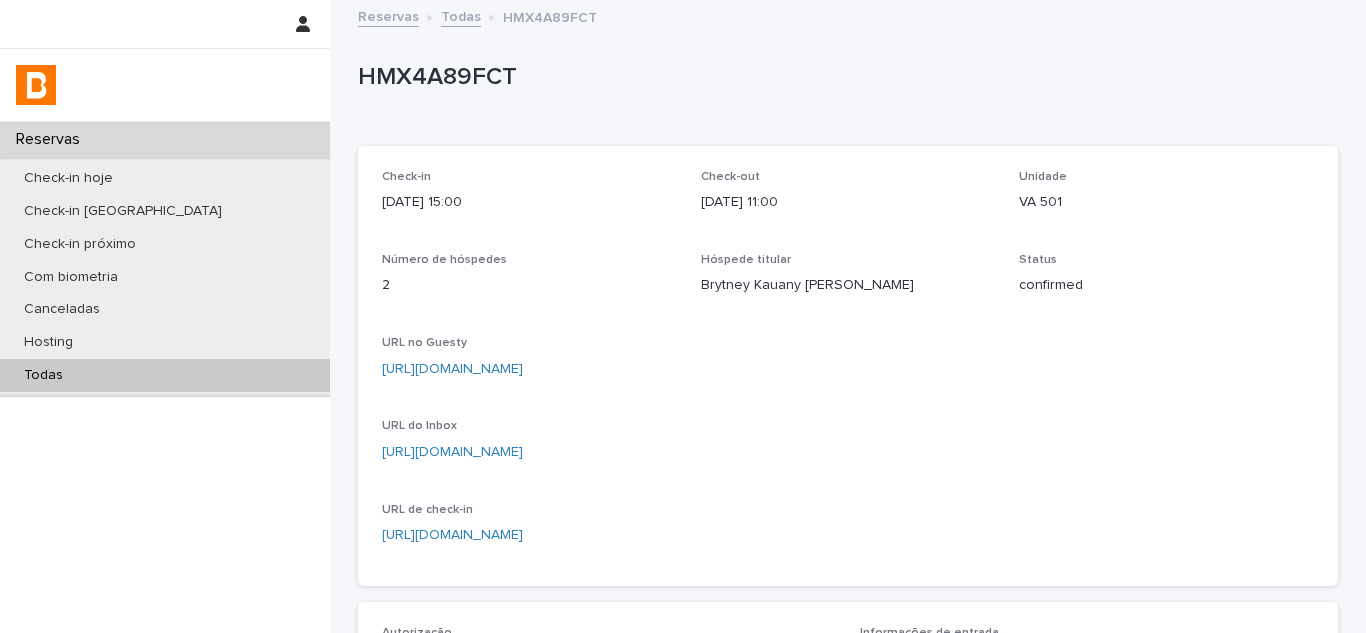 click on "Todas" at bounding box center [165, 375] 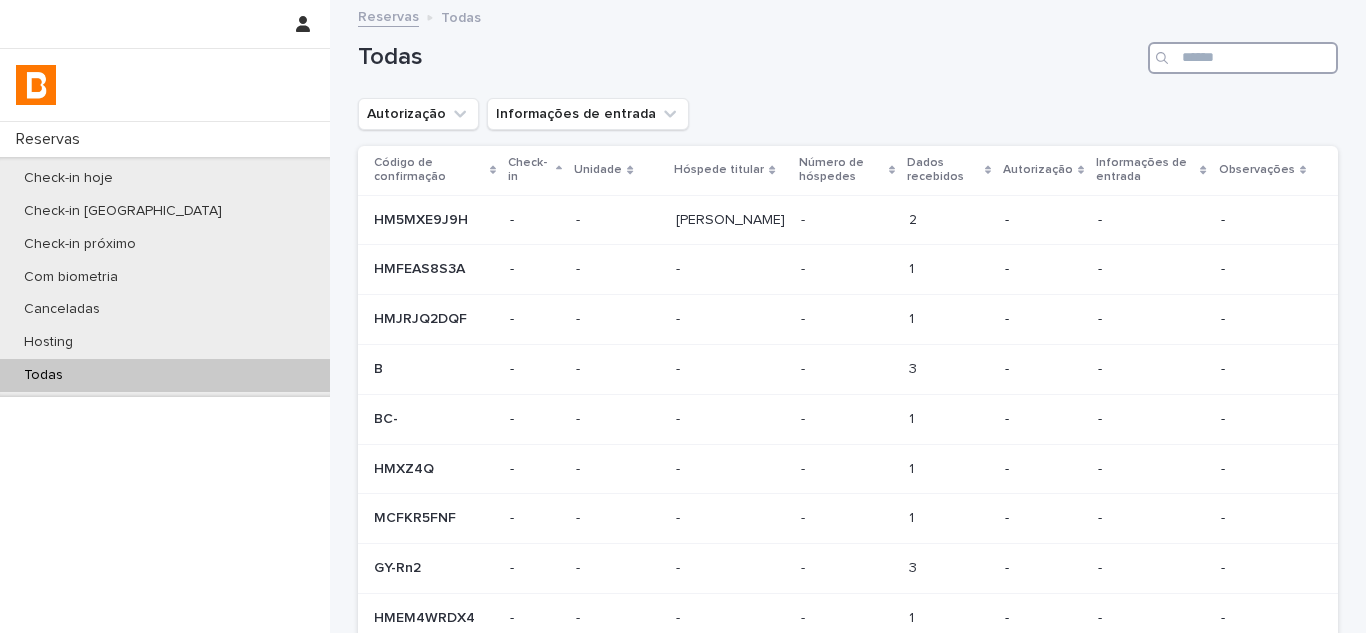 click at bounding box center [1243, 58] 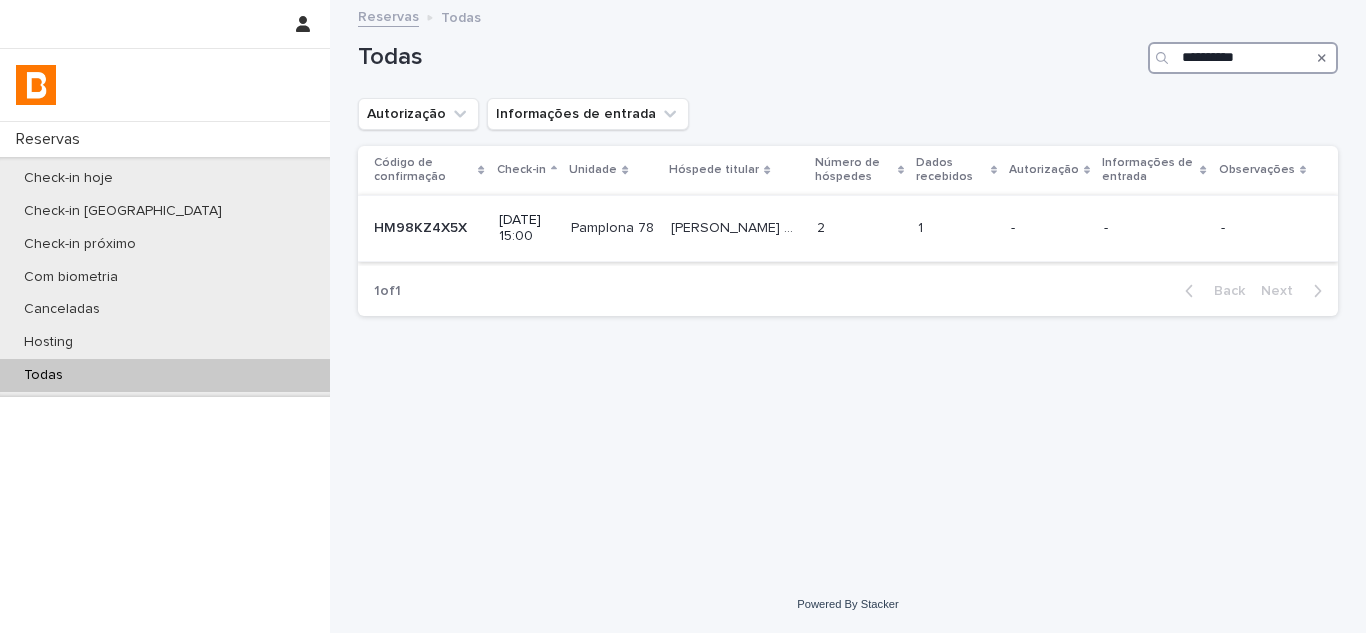 type on "**********" 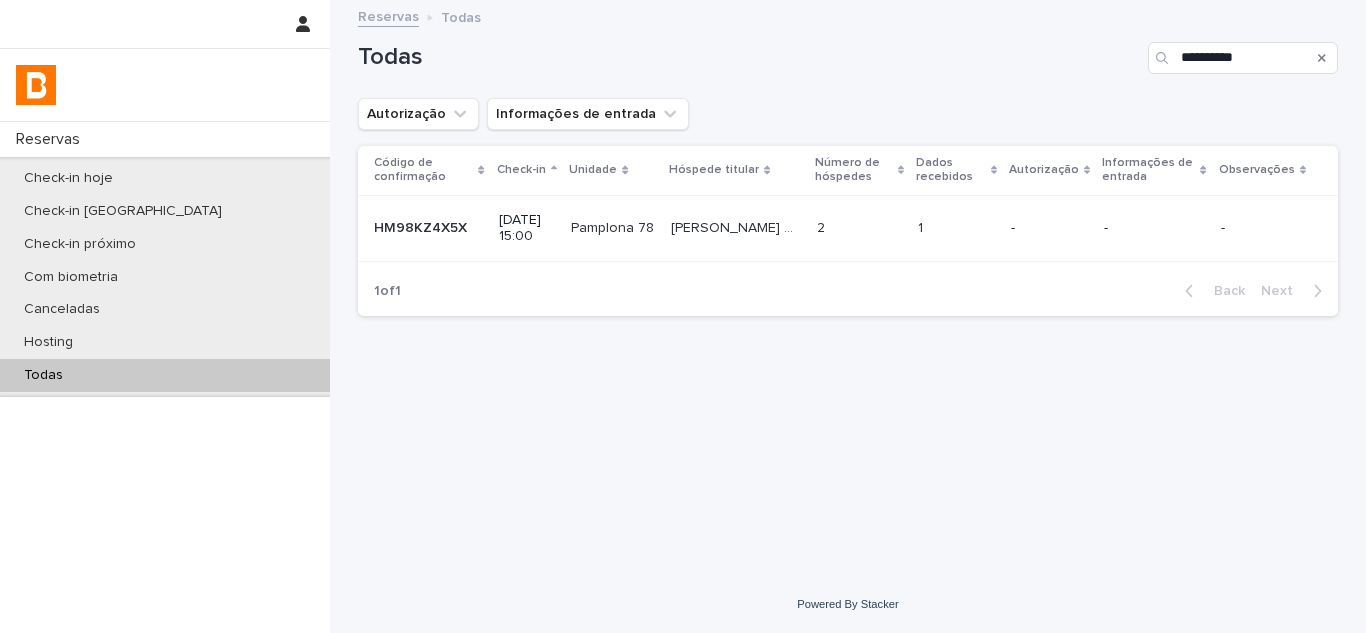 click on "[PERSON_NAME] Honorato [PERSON_NAME] Honorato" at bounding box center (735, 228) 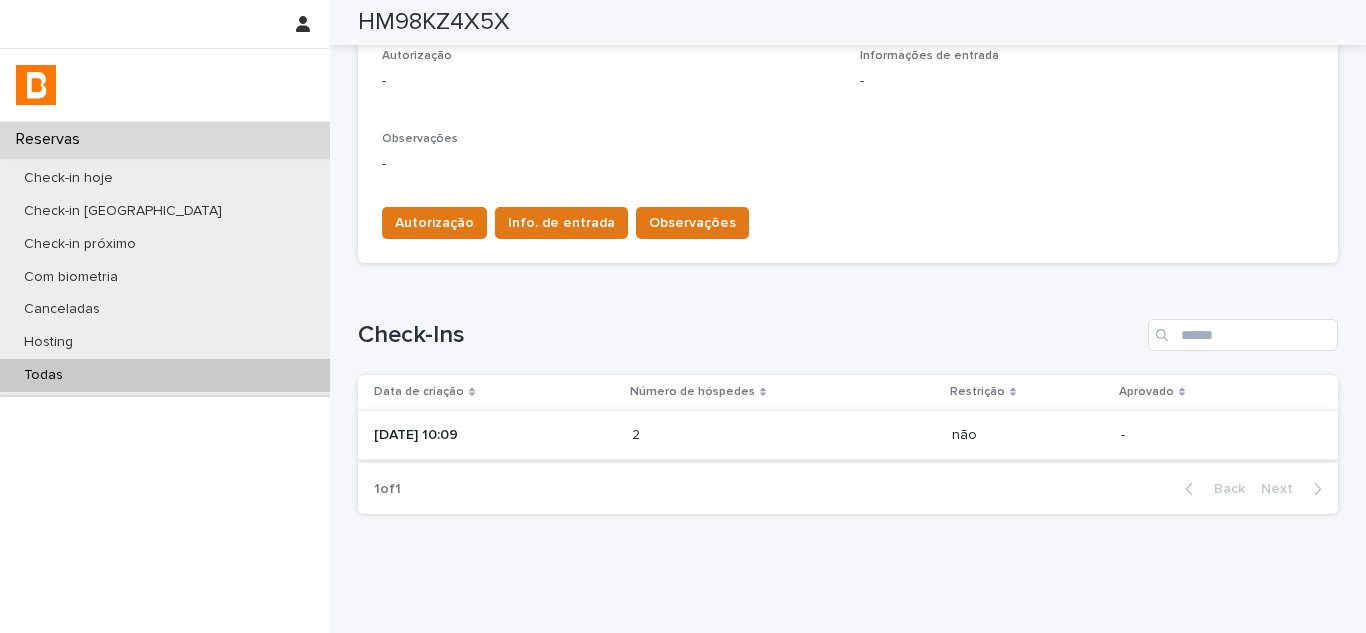 scroll, scrollTop: 631, scrollLeft: 0, axis: vertical 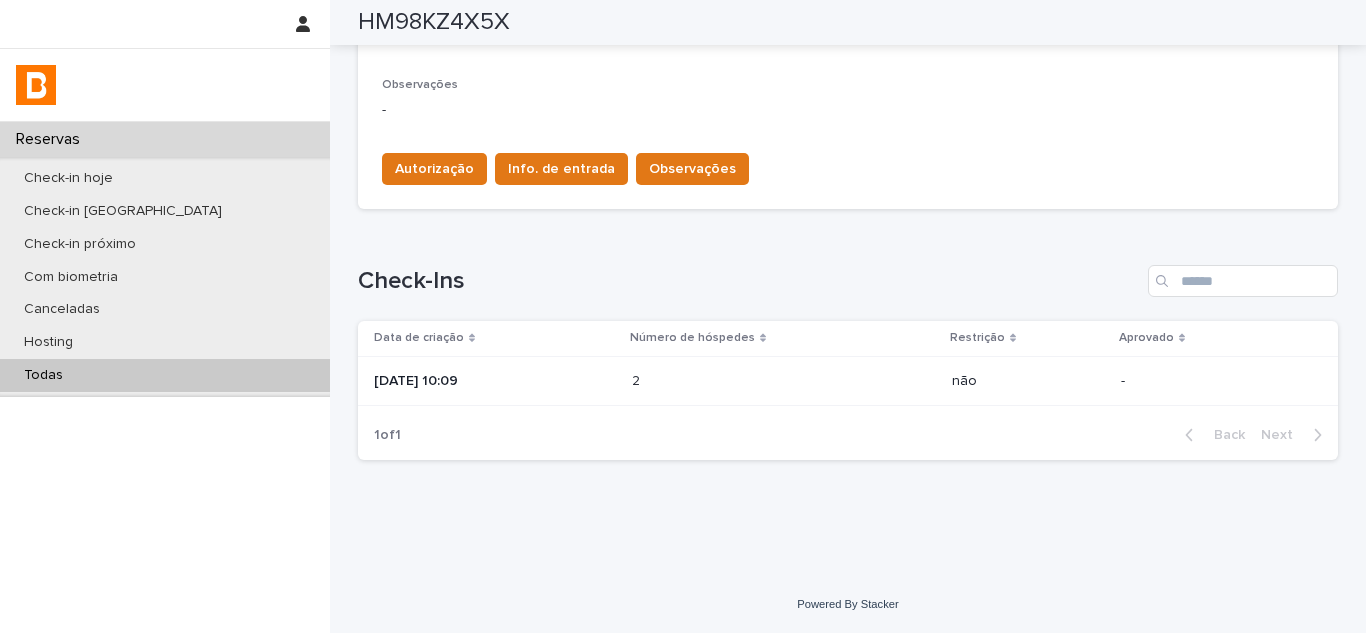 click on "[DATE] 10:09" at bounding box center (495, 381) 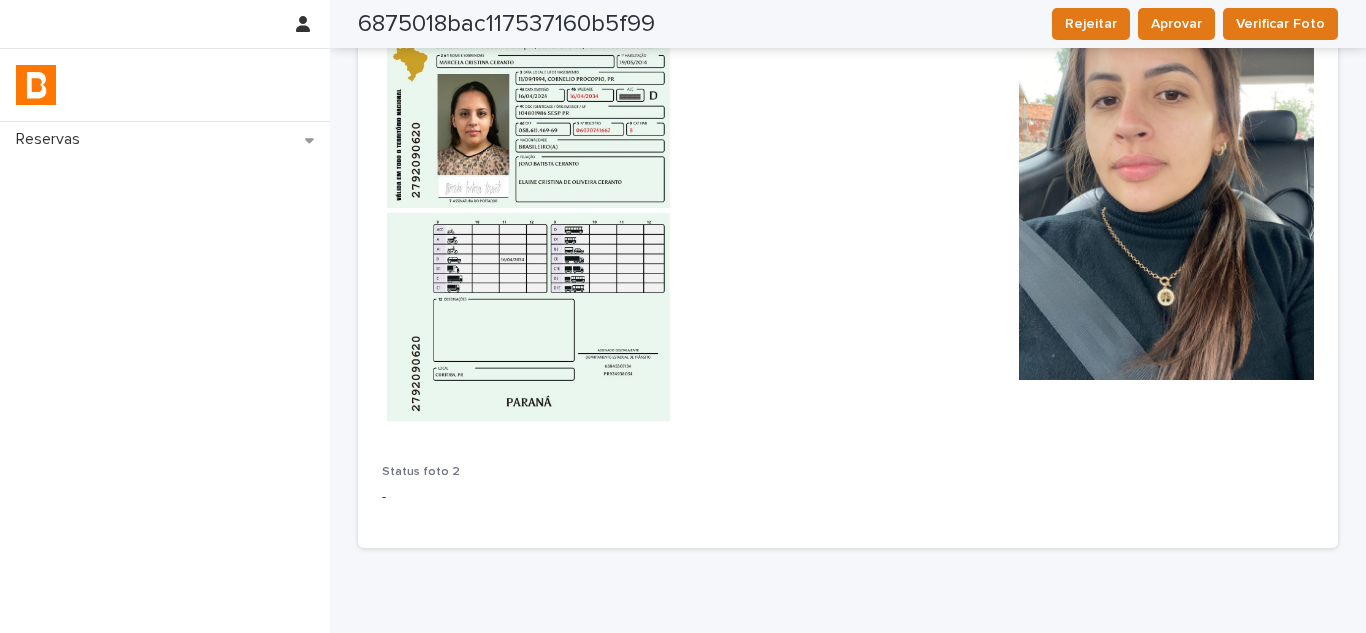 scroll, scrollTop: 1502, scrollLeft: 0, axis: vertical 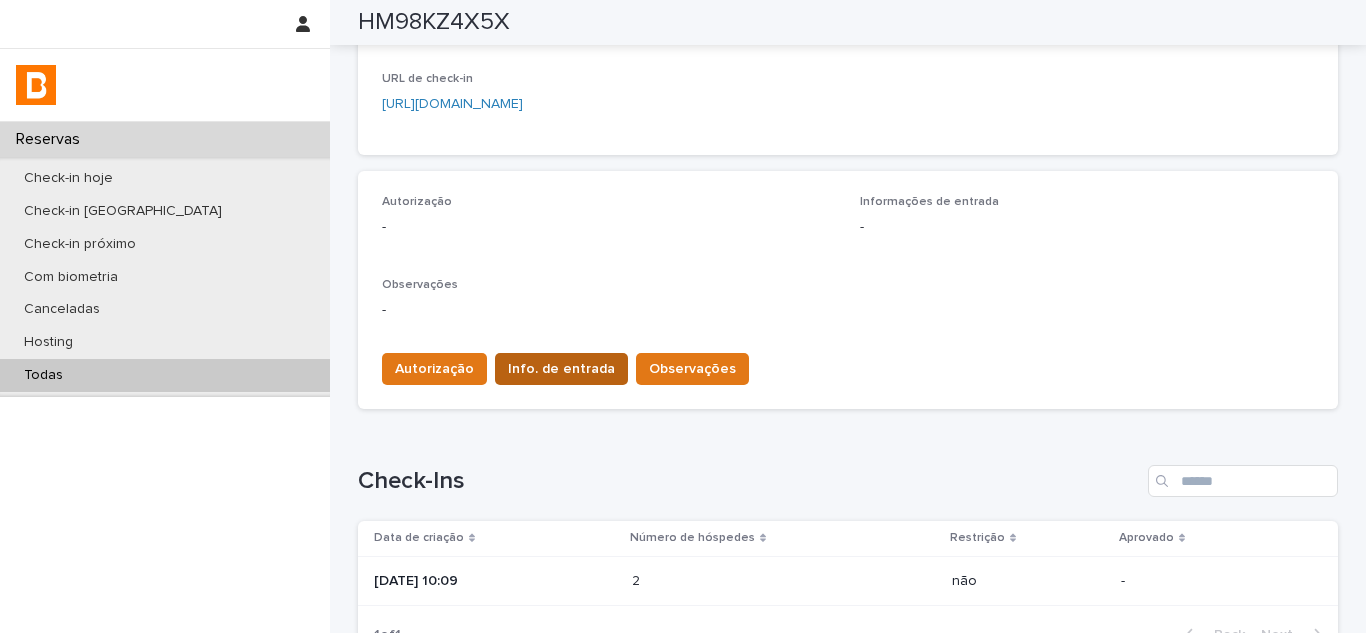 click on "Info. de entrada" at bounding box center (561, 369) 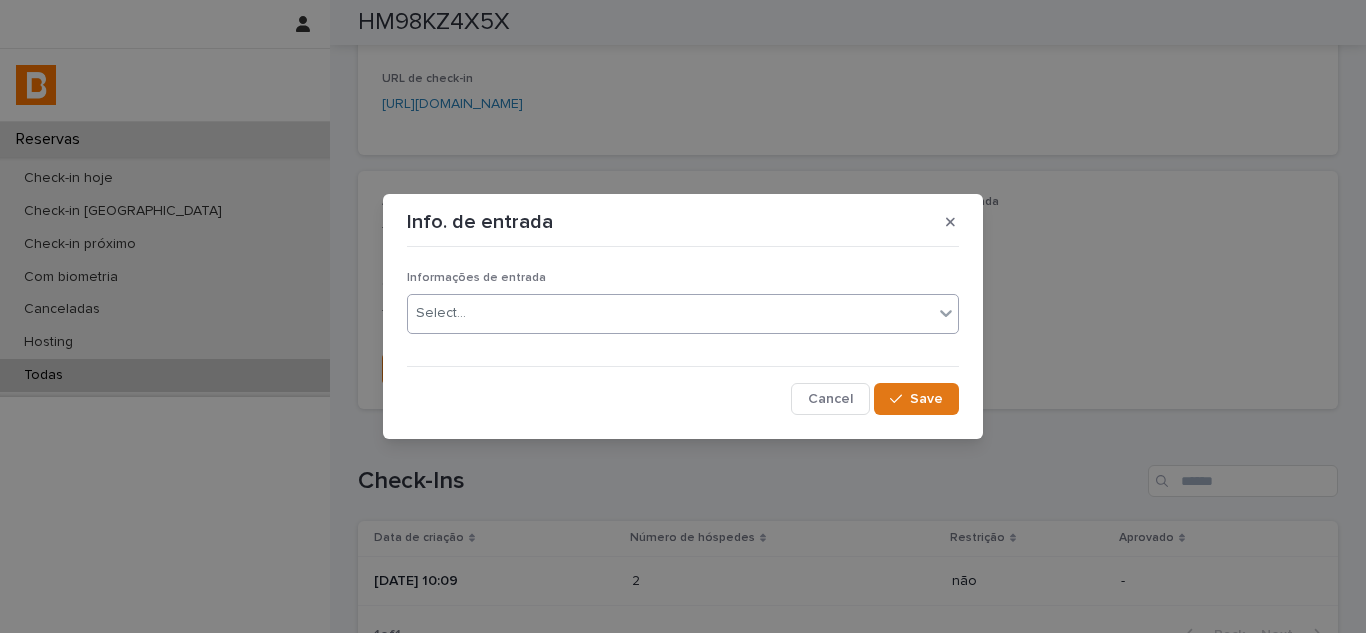 click on "Select..." at bounding box center [670, 313] 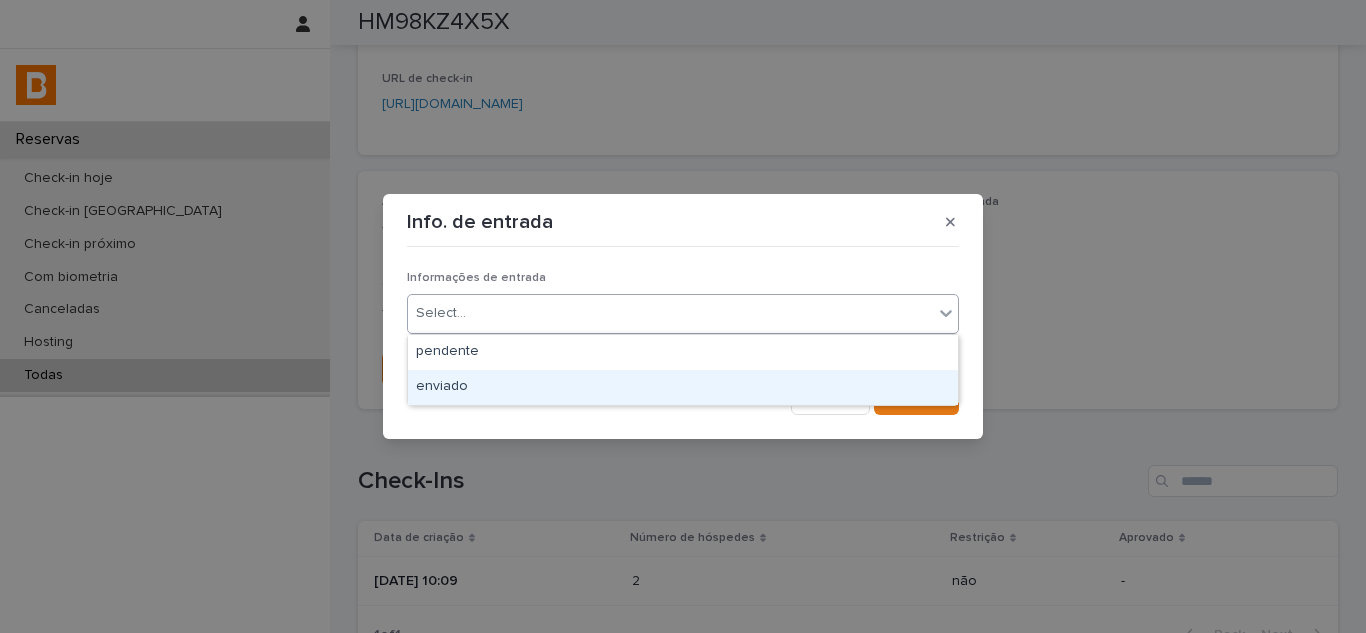click on "enviado" at bounding box center (683, 387) 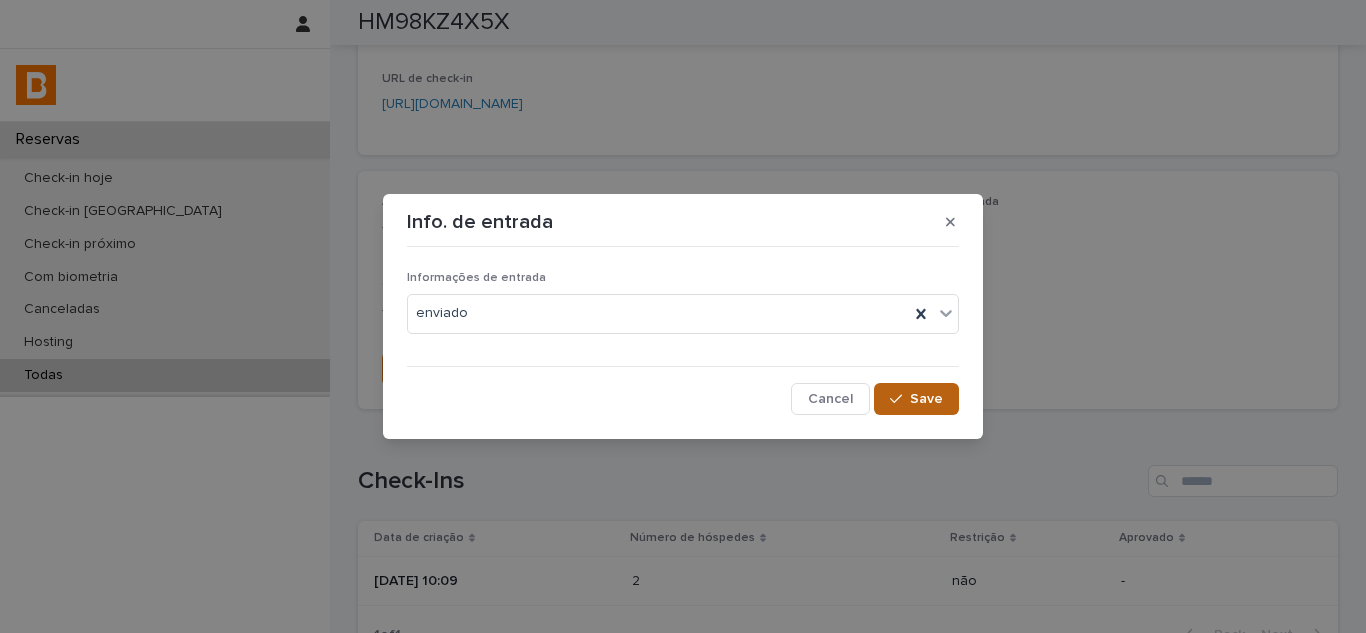 click on "Save" at bounding box center [916, 399] 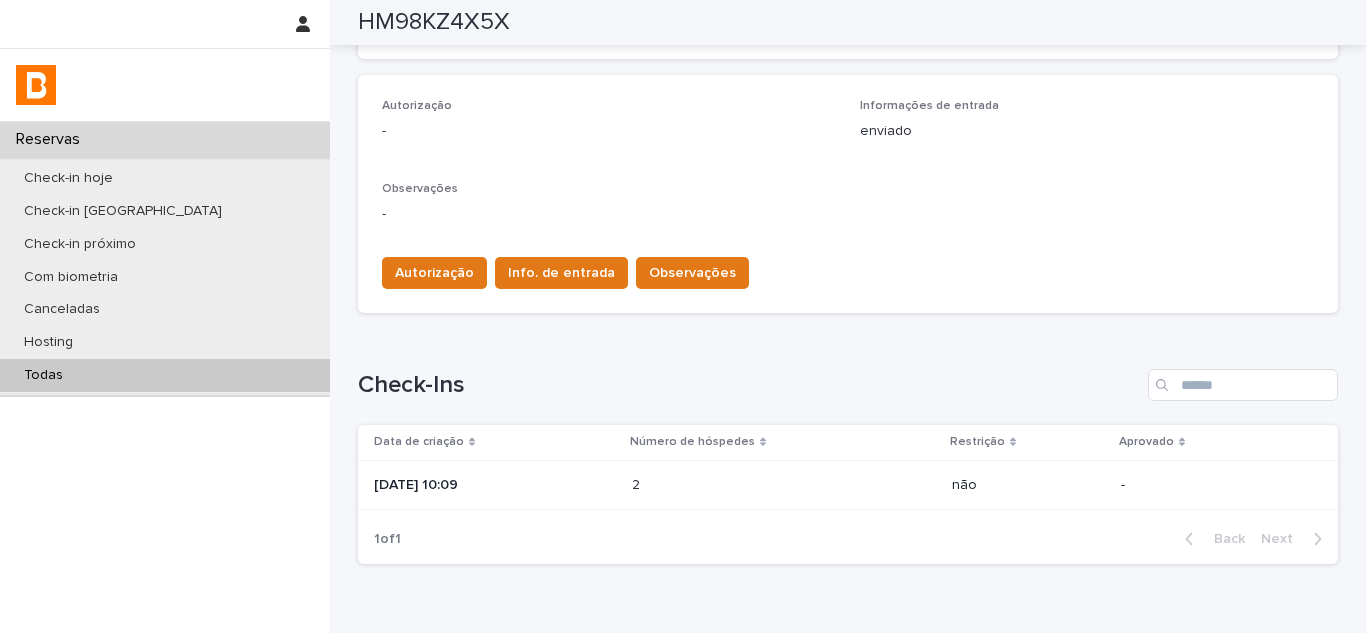 scroll, scrollTop: 431, scrollLeft: 0, axis: vertical 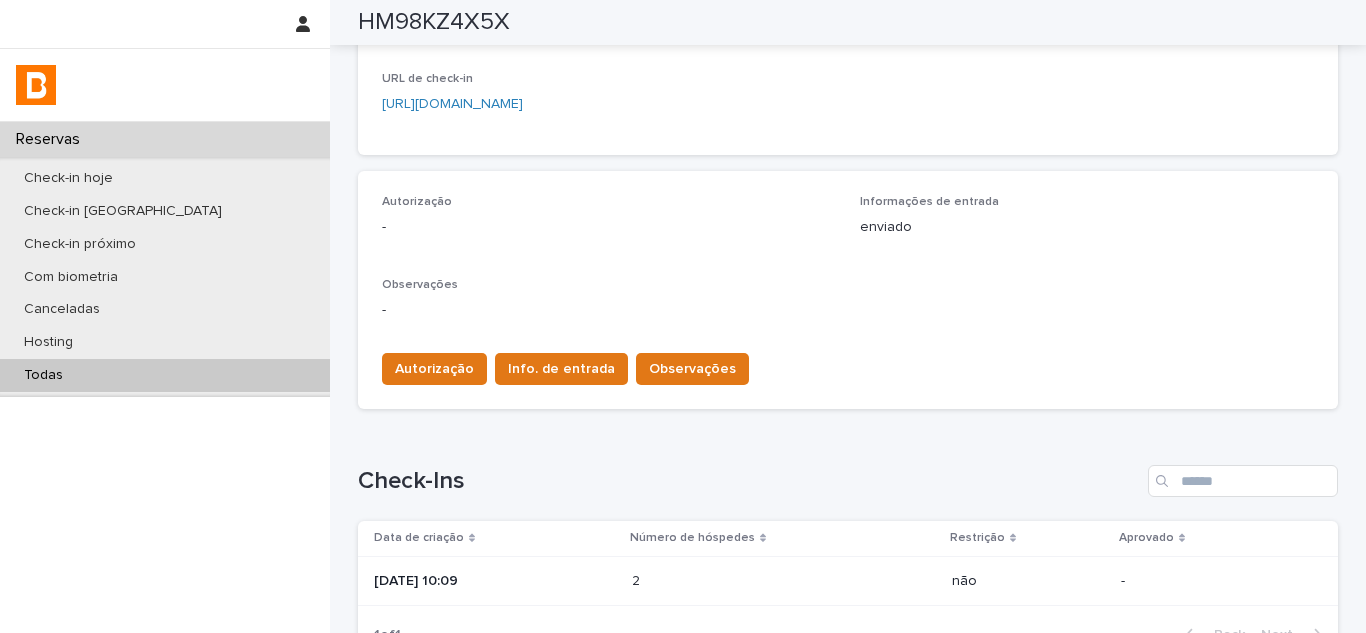 click on "Todas" at bounding box center [165, 375] 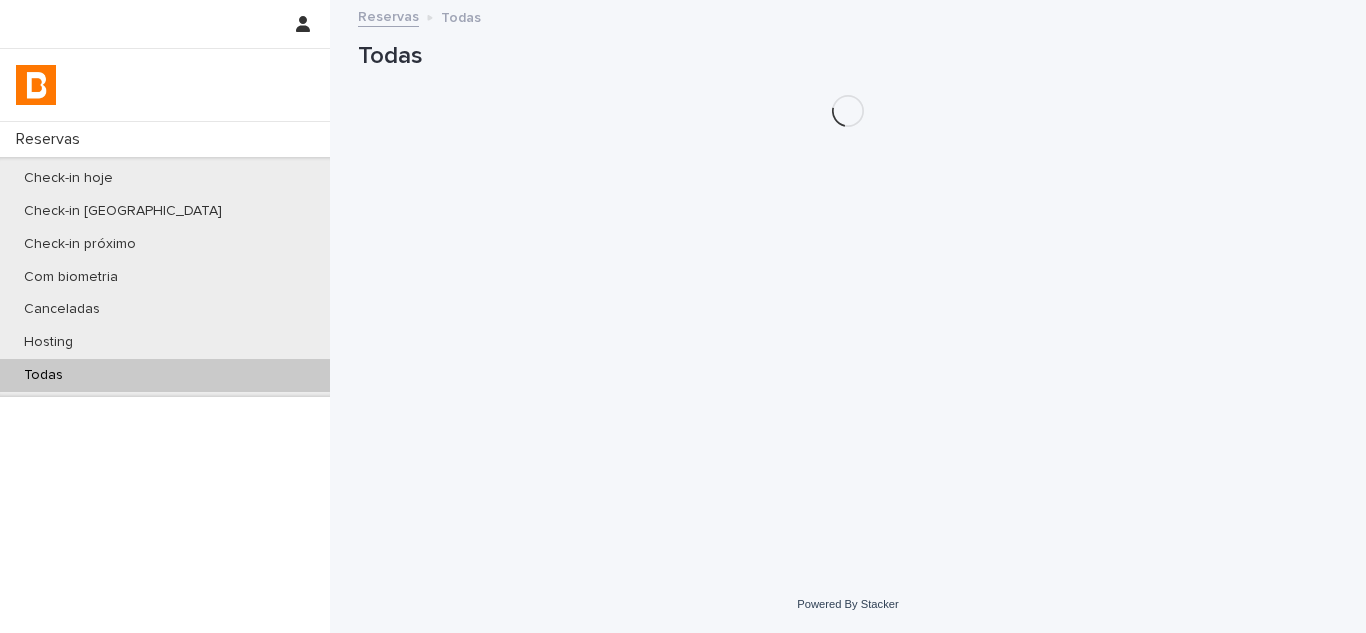 scroll, scrollTop: 0, scrollLeft: 0, axis: both 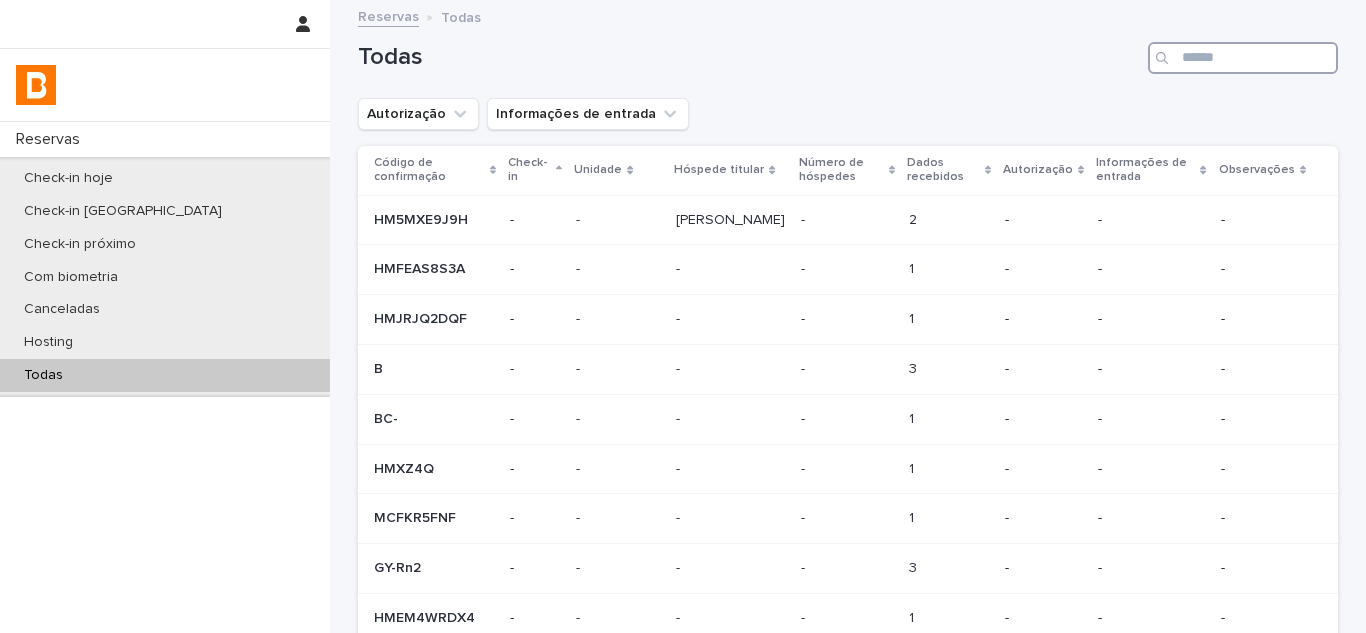 click at bounding box center (1243, 58) 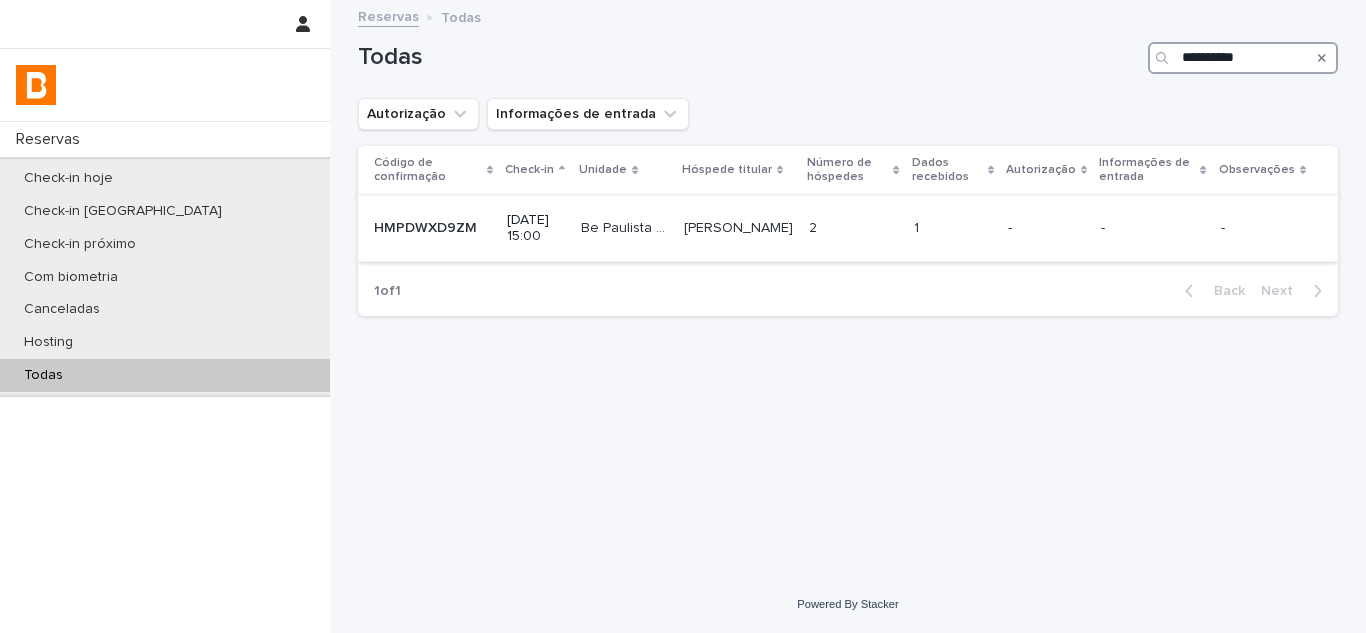 type on "**********" 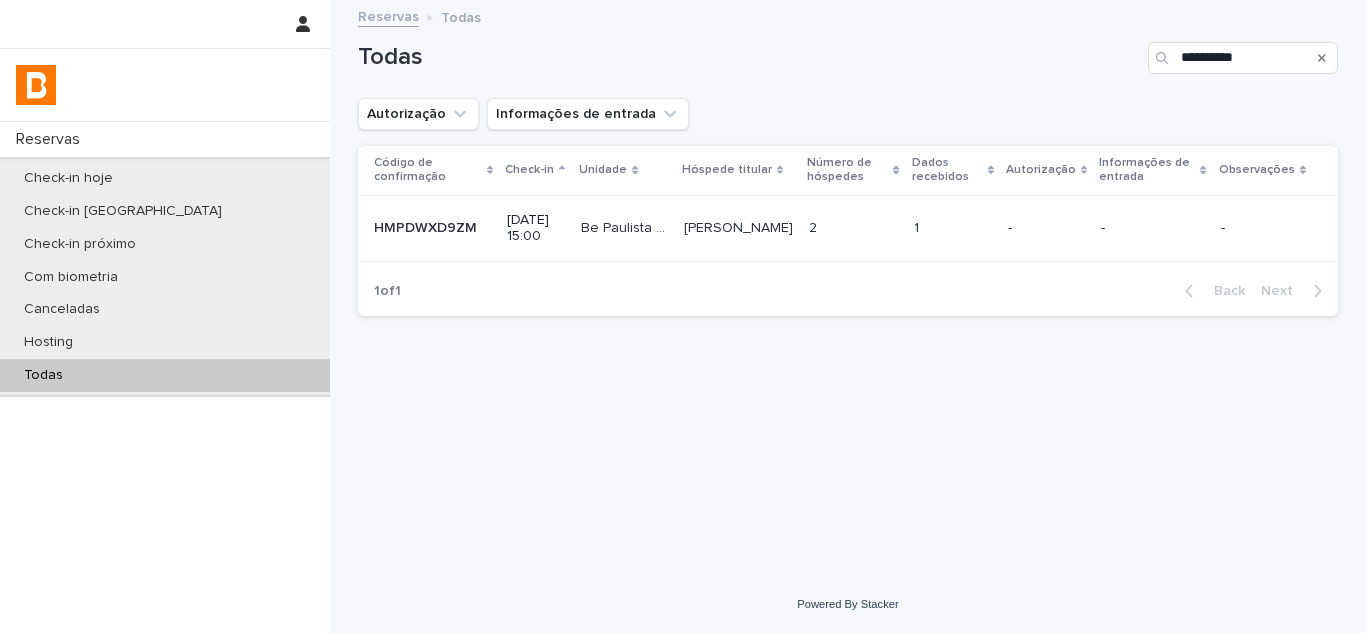 click on "-" at bounding box center (1046, 228) 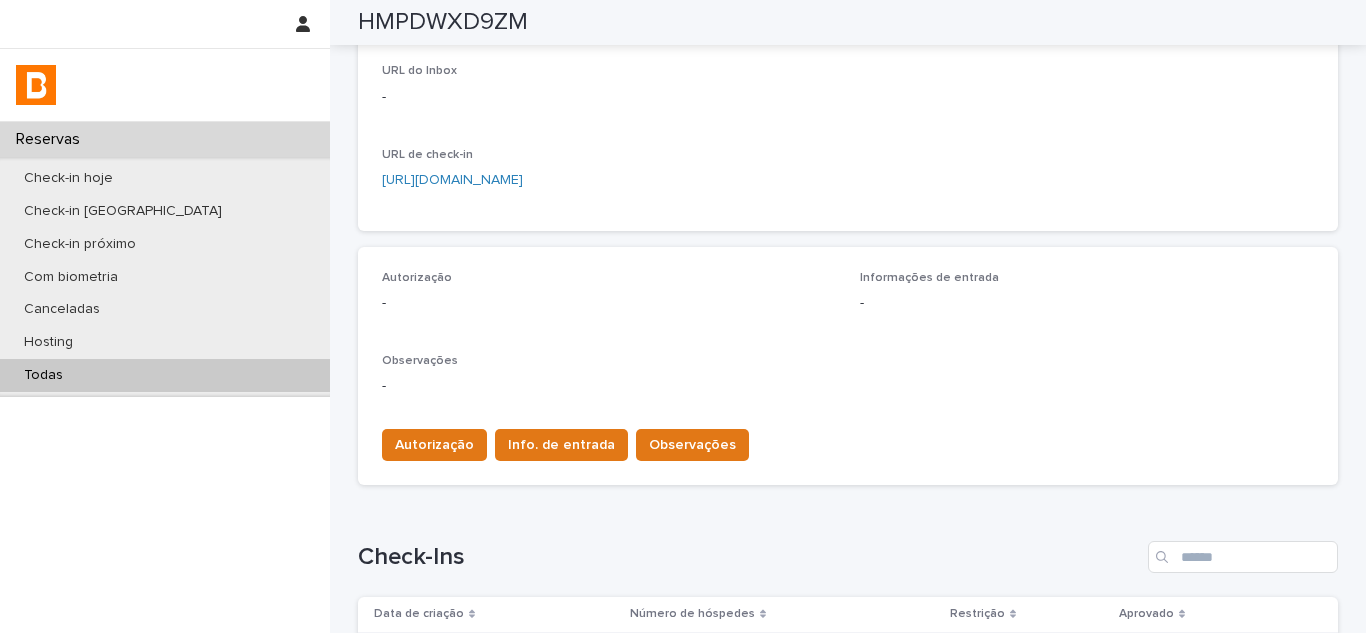 scroll, scrollTop: 631, scrollLeft: 0, axis: vertical 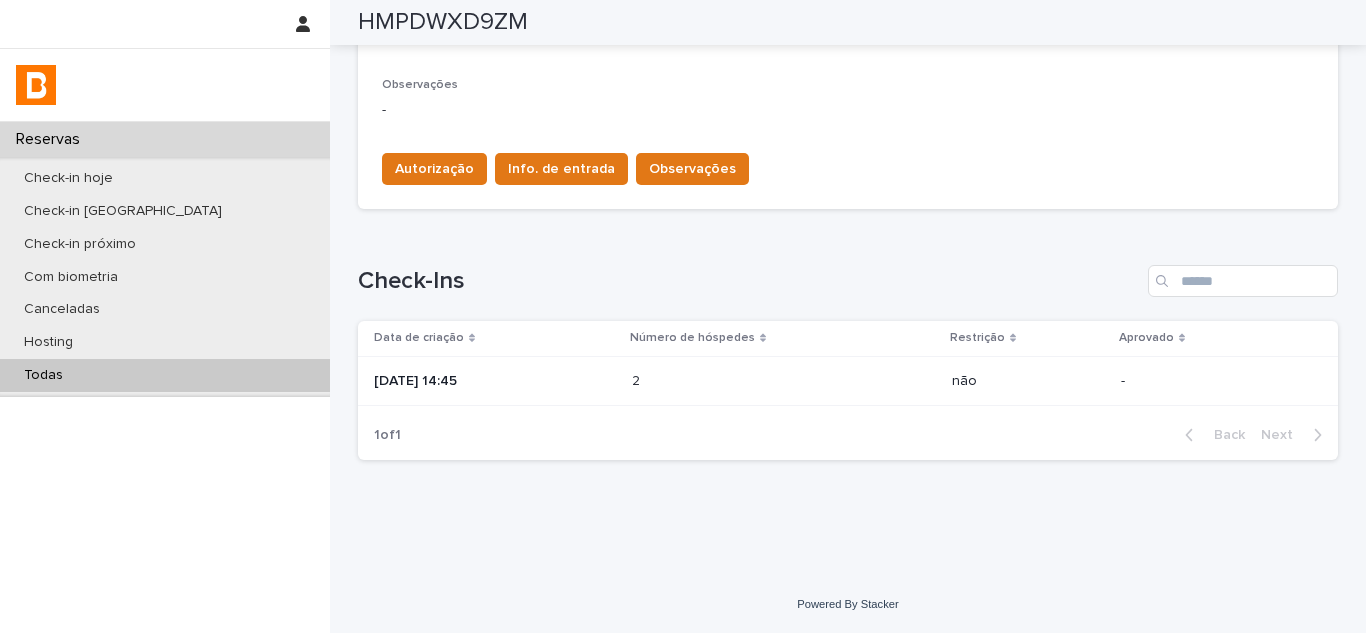 click on "[DATE] 14:45" at bounding box center [491, 381] 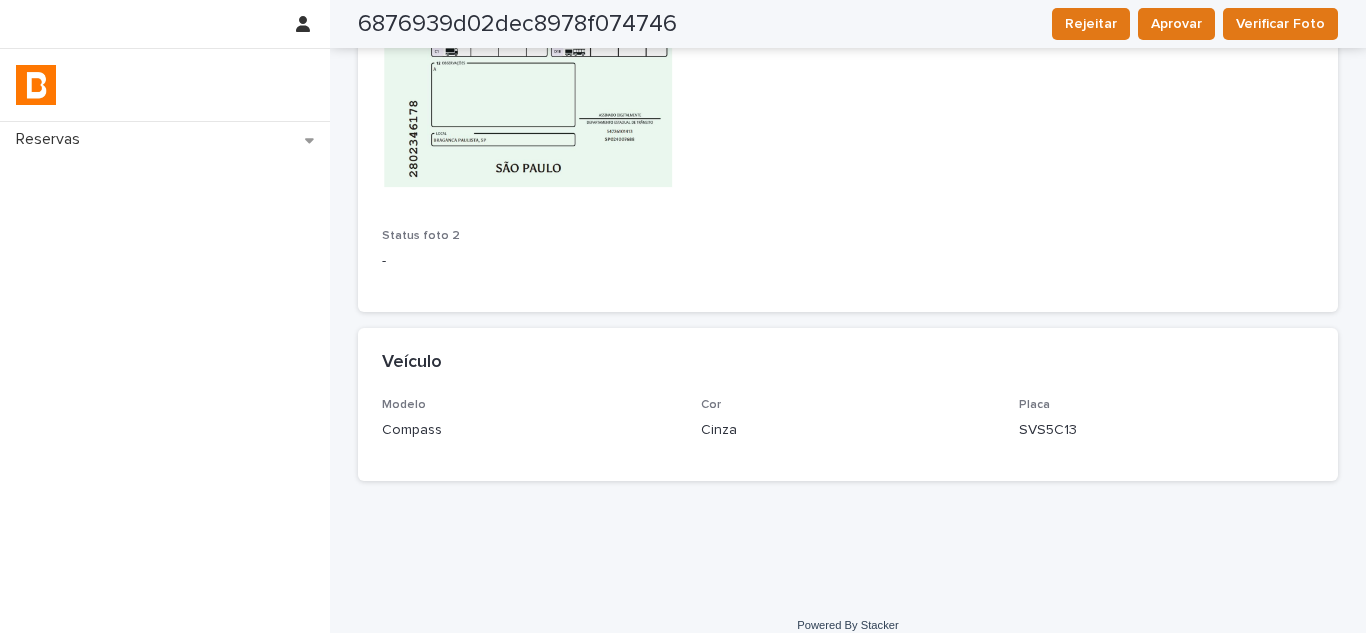 scroll, scrollTop: 1168, scrollLeft: 0, axis: vertical 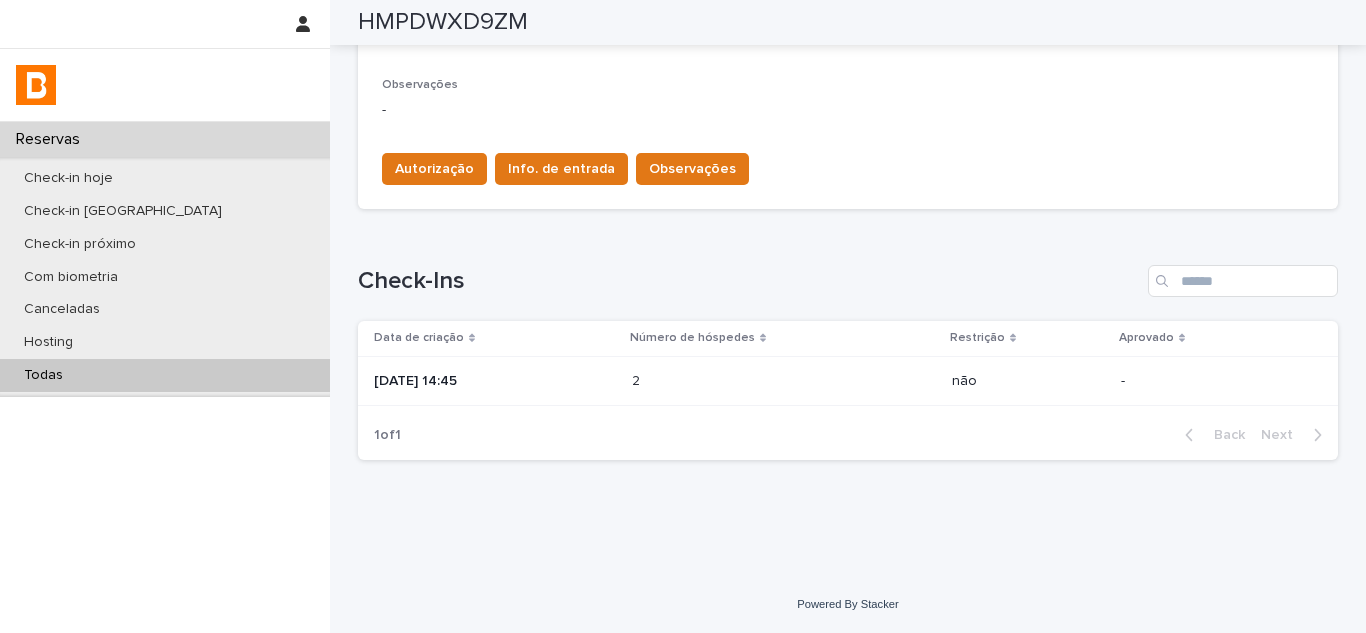 click on "Todas" at bounding box center [165, 375] 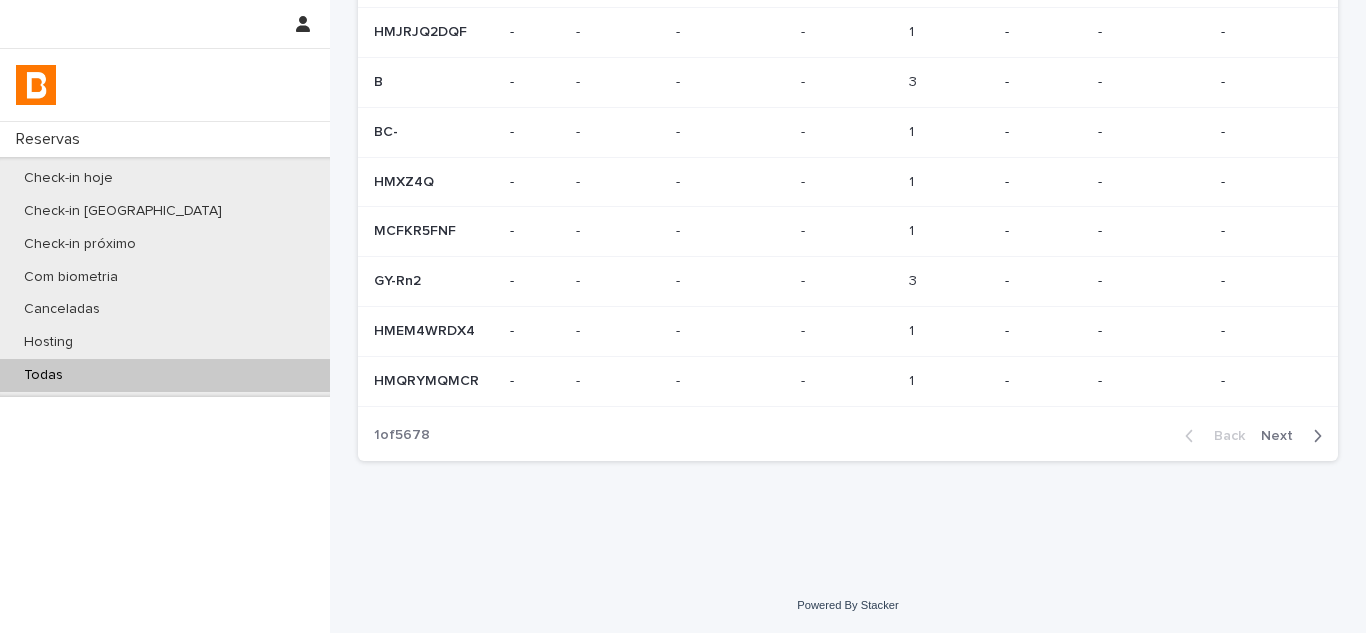 scroll, scrollTop: 0, scrollLeft: 0, axis: both 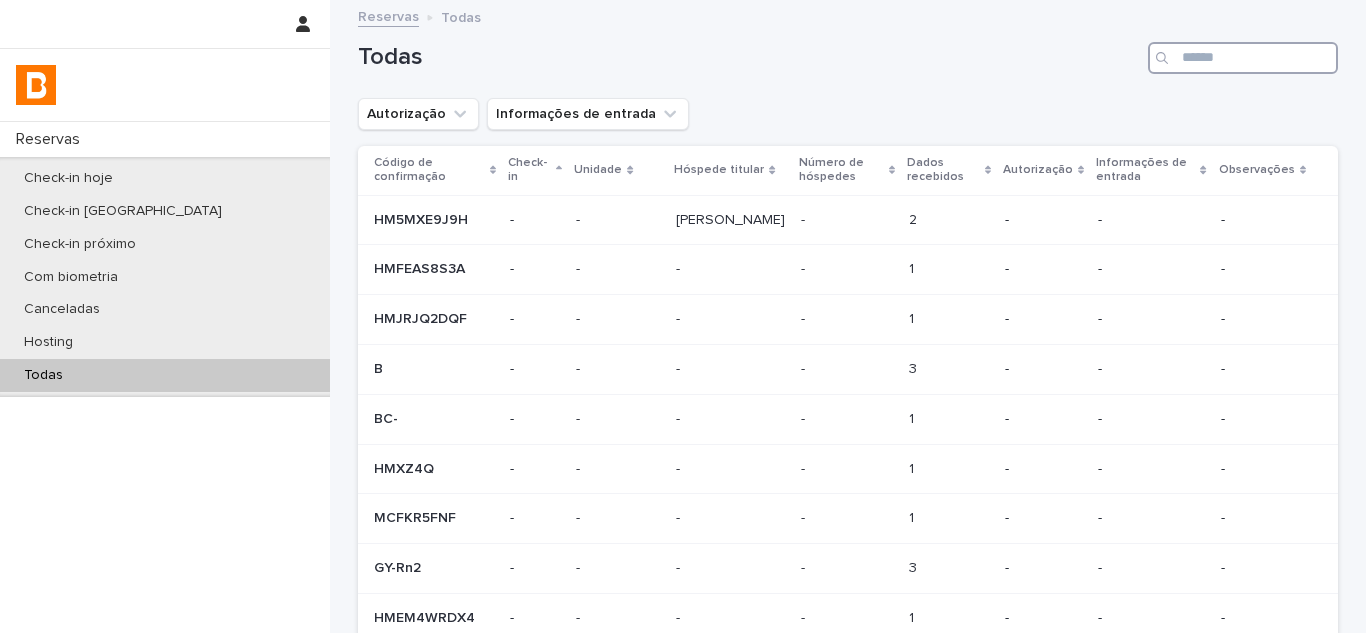 click at bounding box center (1243, 58) 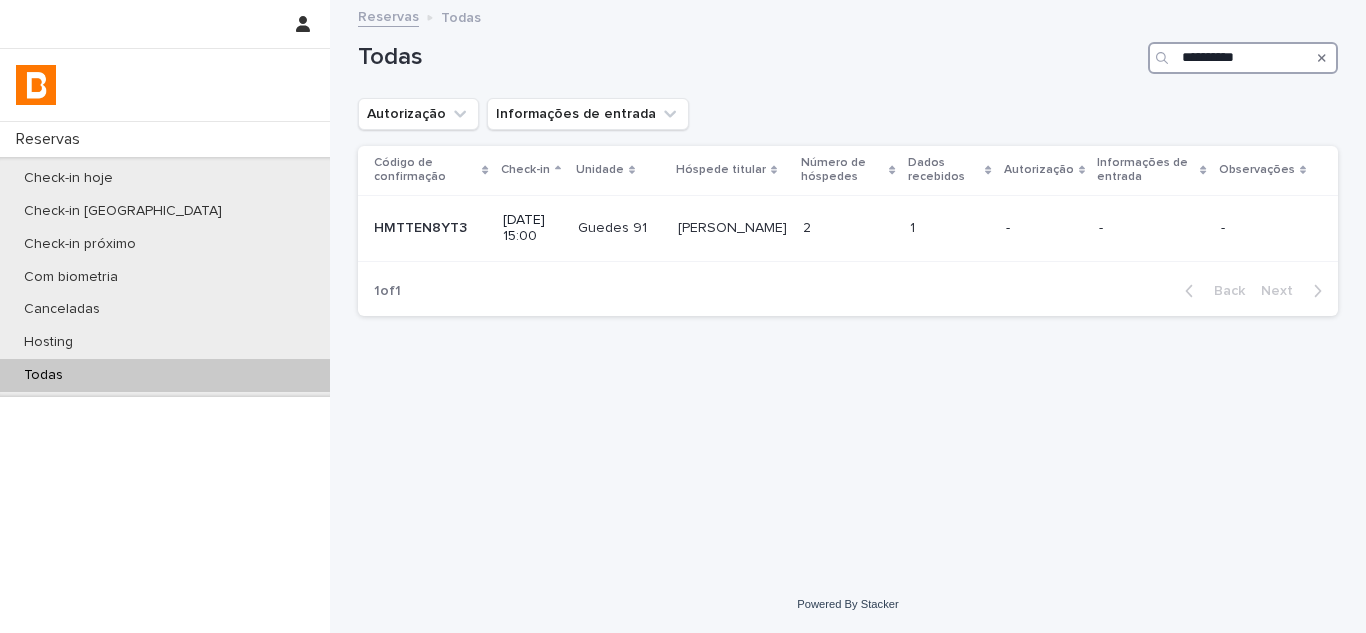 click on "**********" at bounding box center [1243, 58] 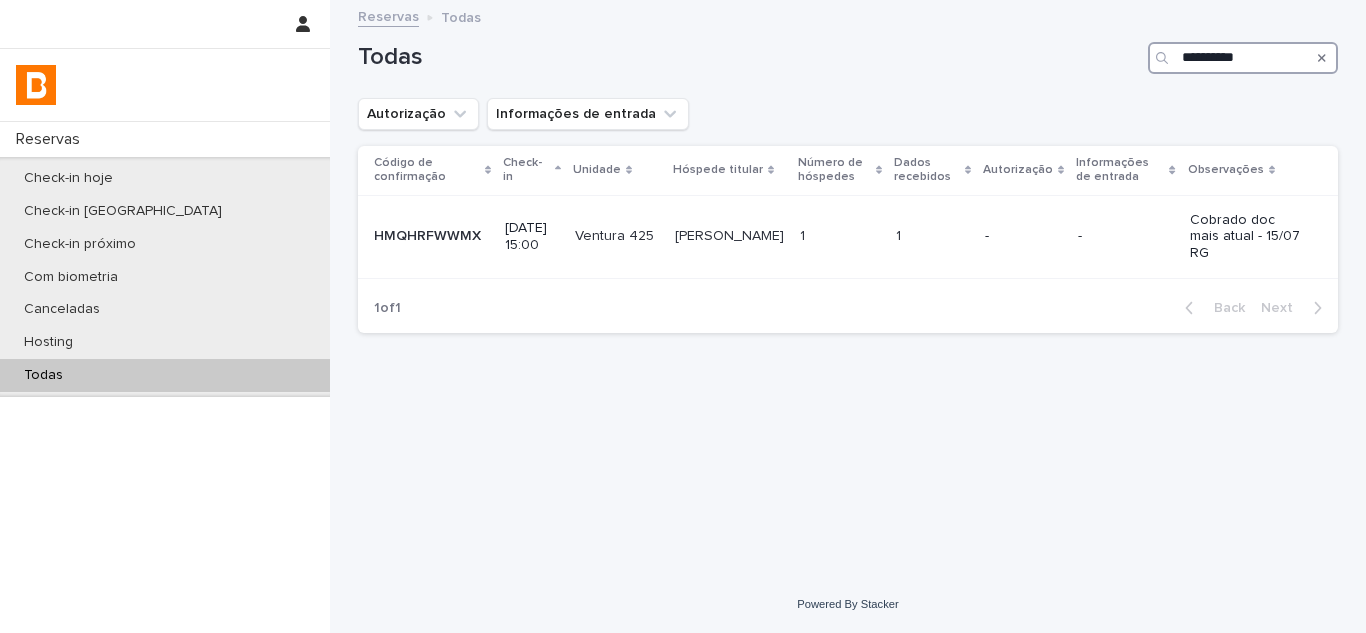 type on "**********" 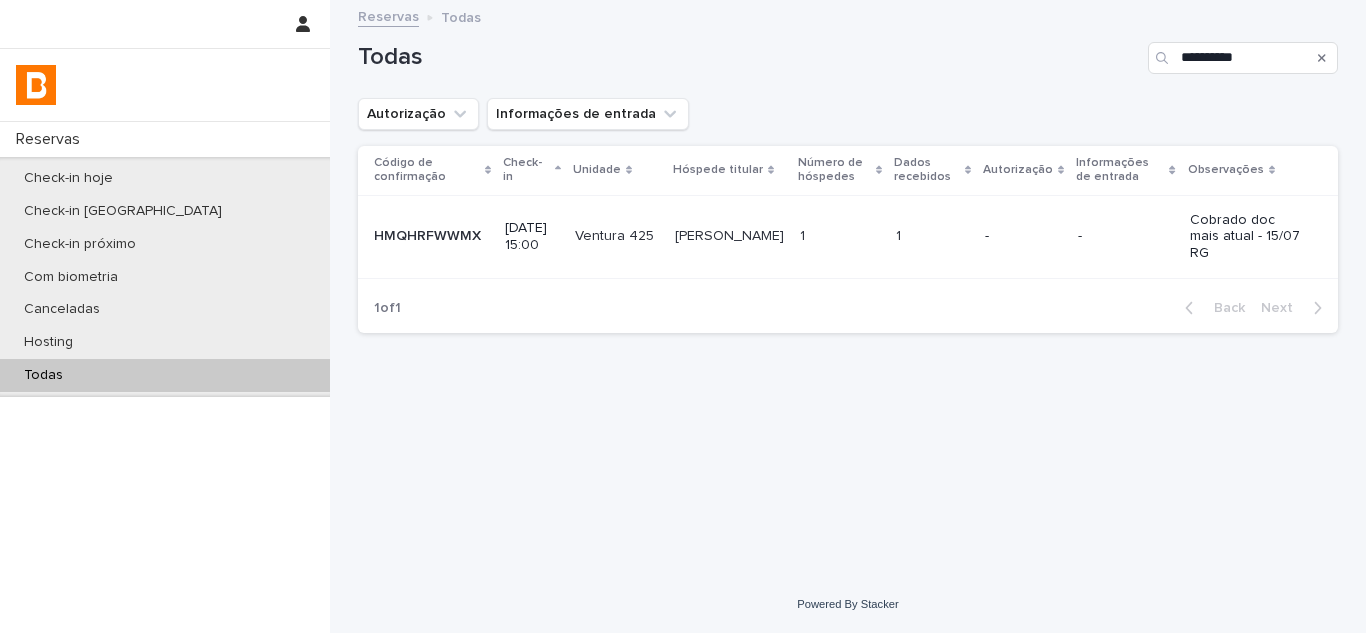 click on "Naner [PERSON_NAME]" at bounding box center (729, 236) 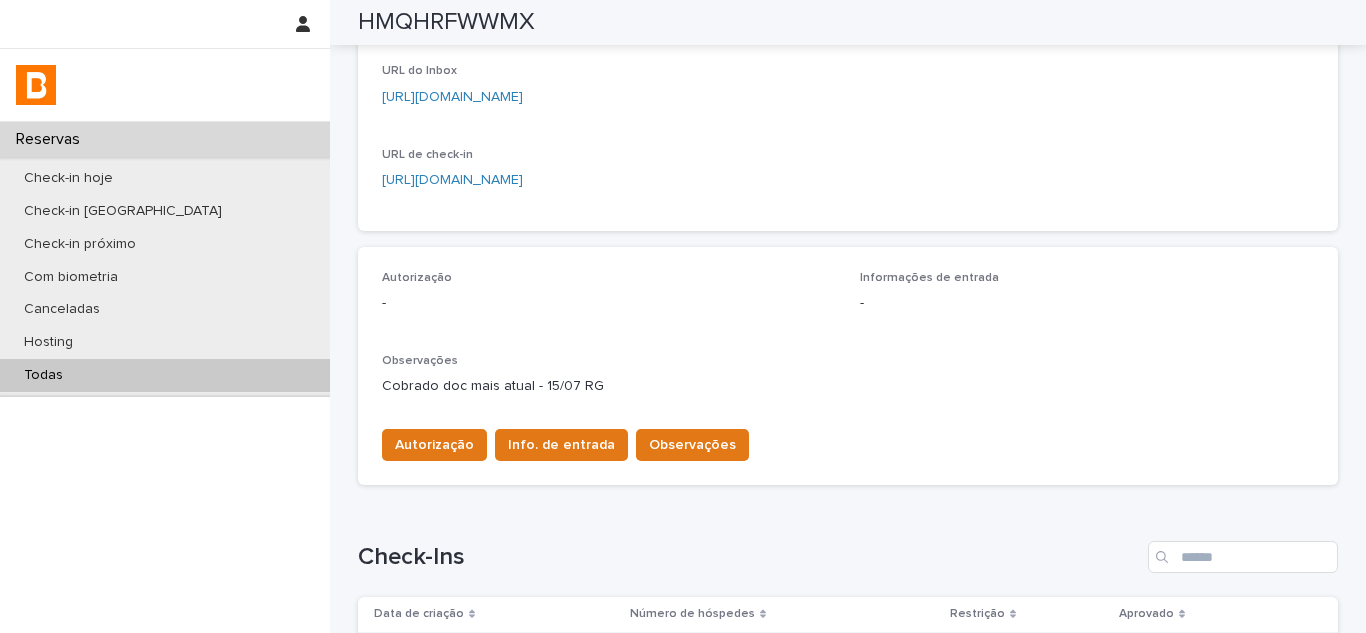 scroll, scrollTop: 455, scrollLeft: 0, axis: vertical 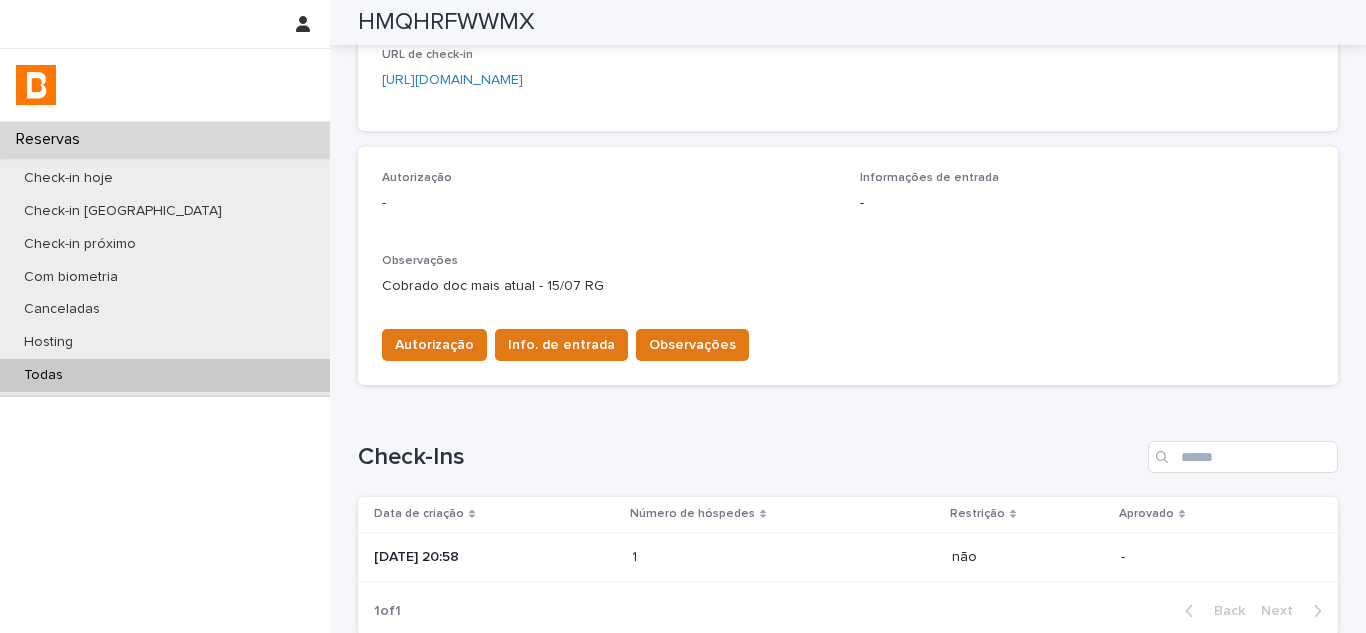 click at bounding box center (719, 557) 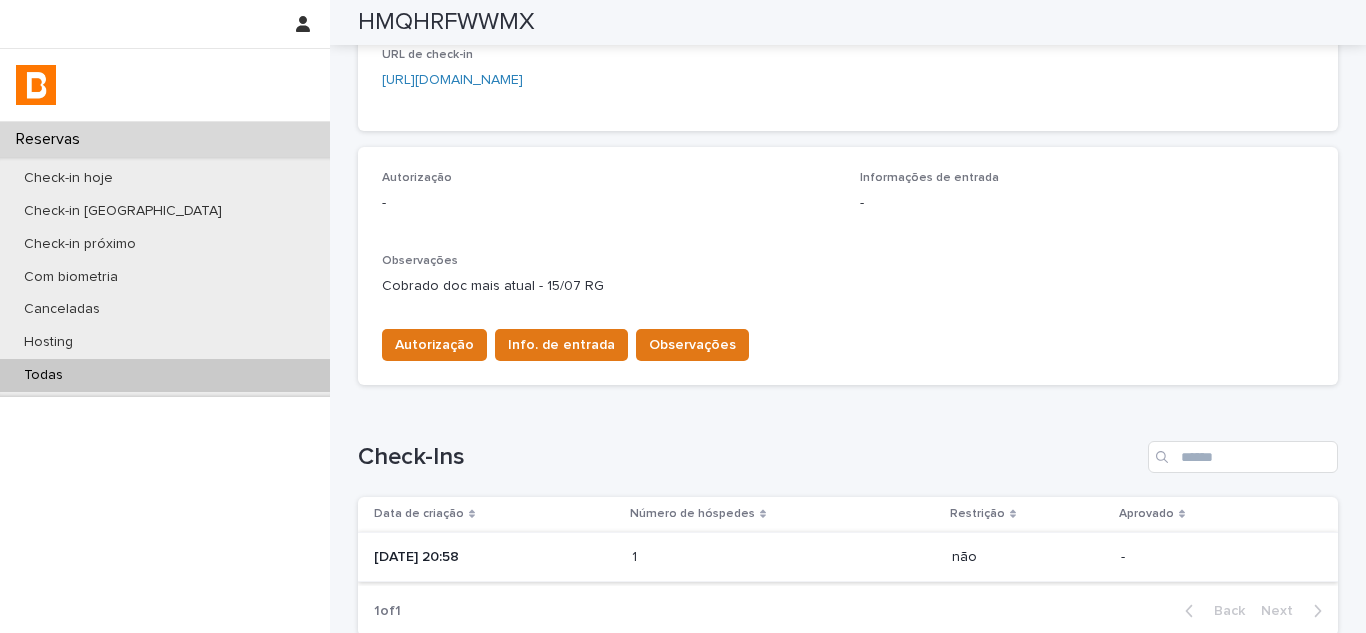 scroll, scrollTop: 0, scrollLeft: 0, axis: both 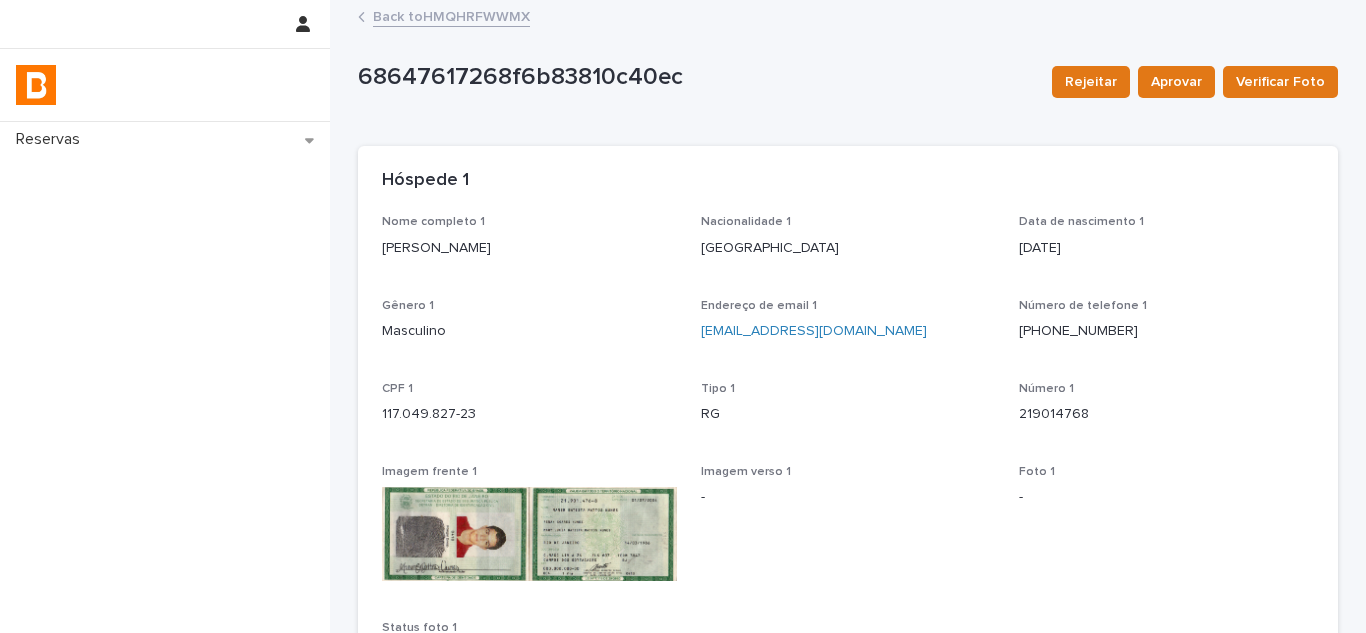 click on "Back to  HMQHRFWWMX" at bounding box center [848, 18] 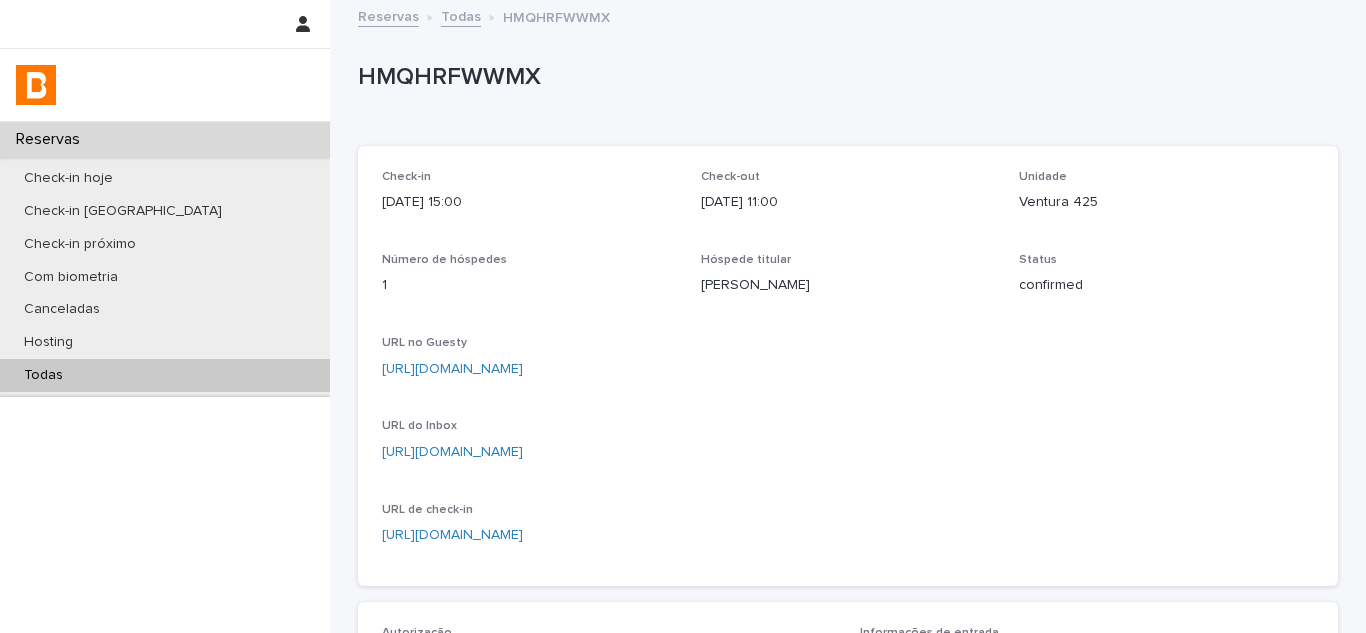 scroll, scrollTop: 400, scrollLeft: 0, axis: vertical 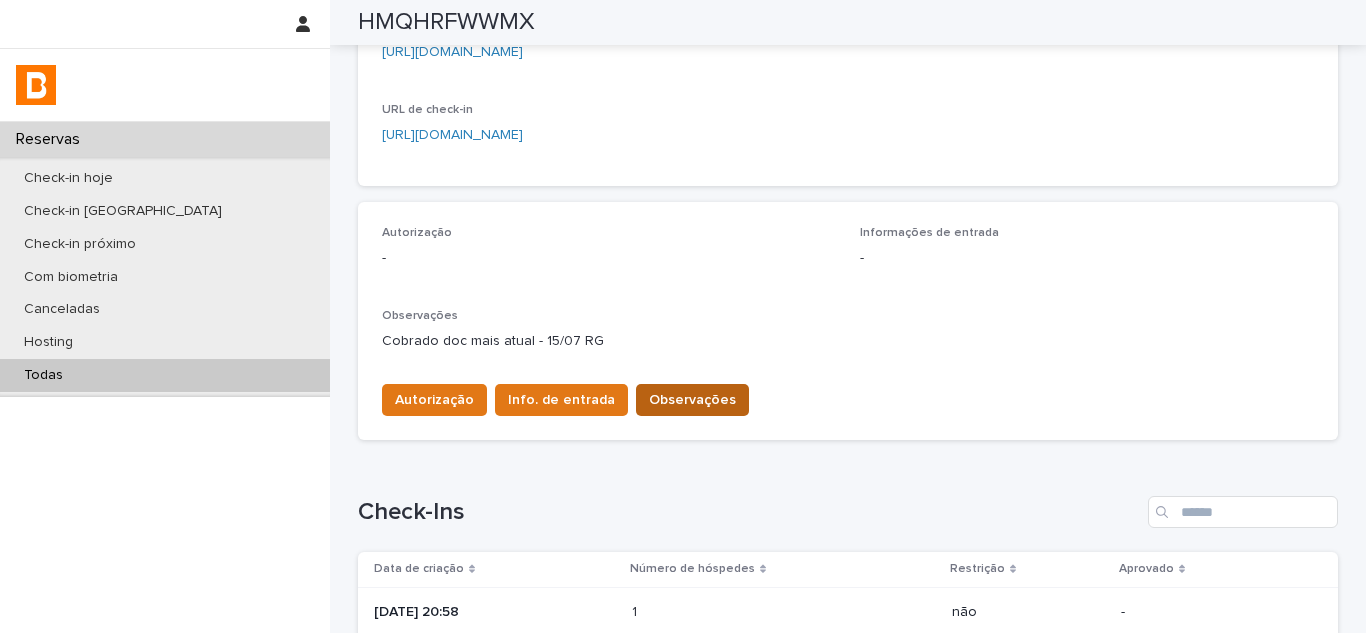click on "Observações" at bounding box center [692, 400] 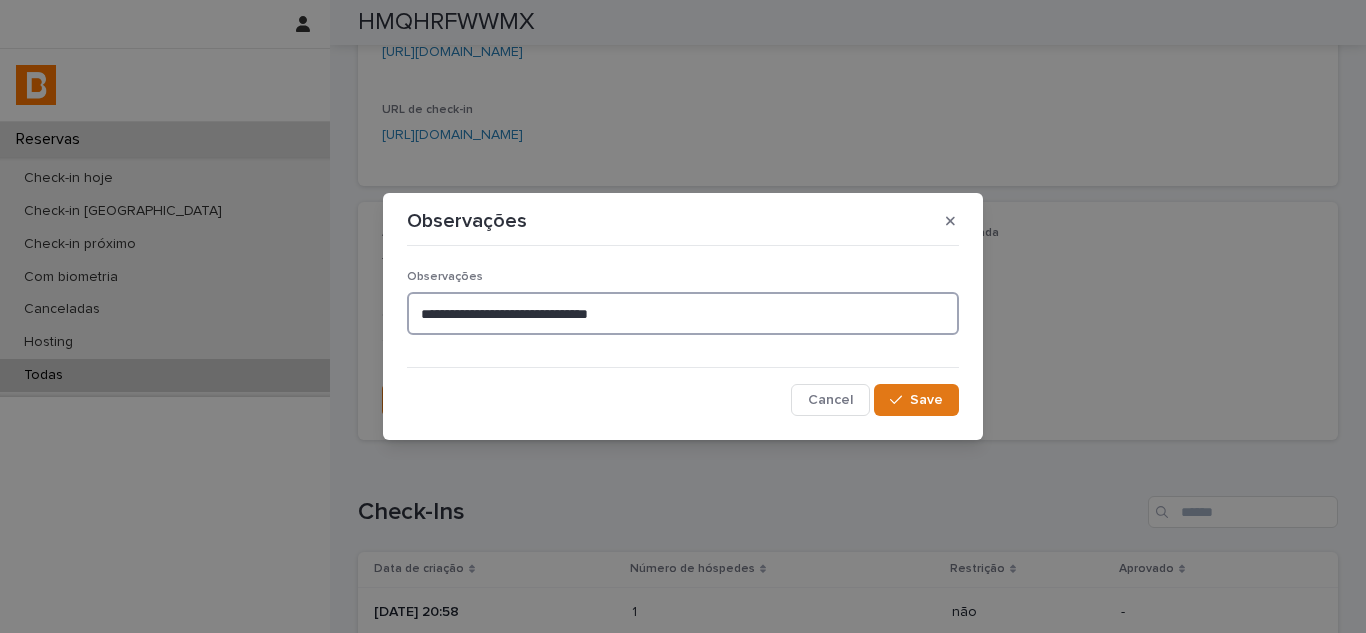 click on "**********" at bounding box center (683, 313) 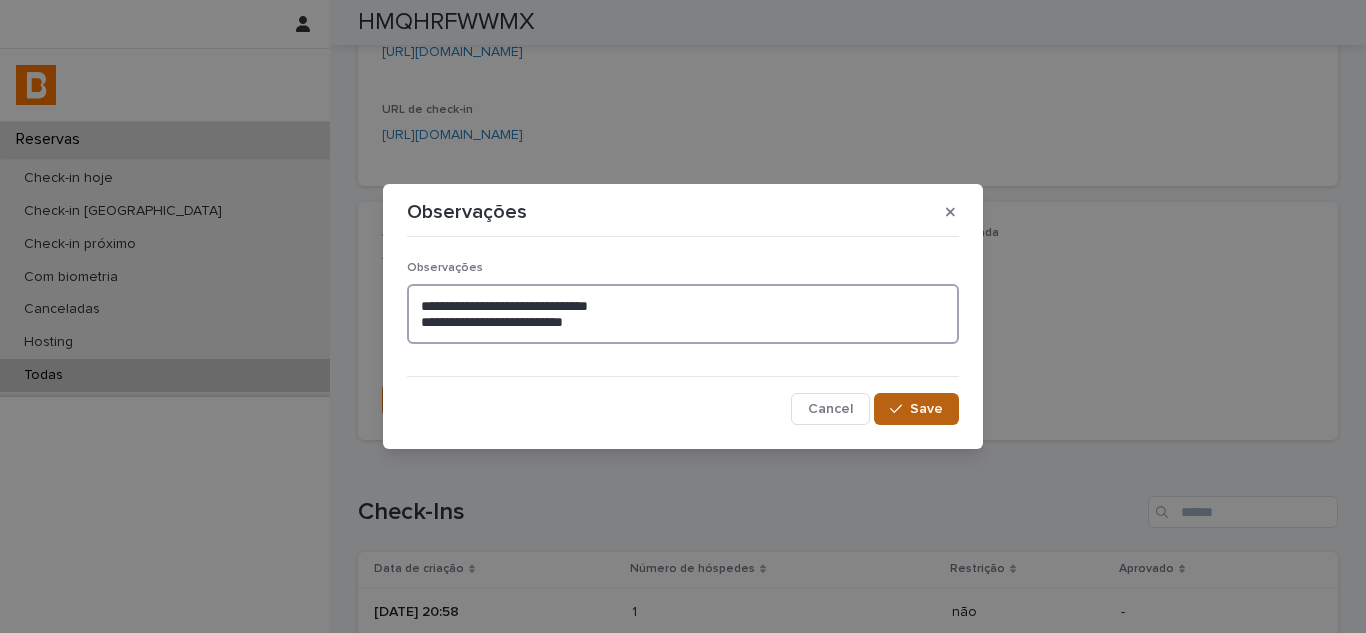 type on "**********" 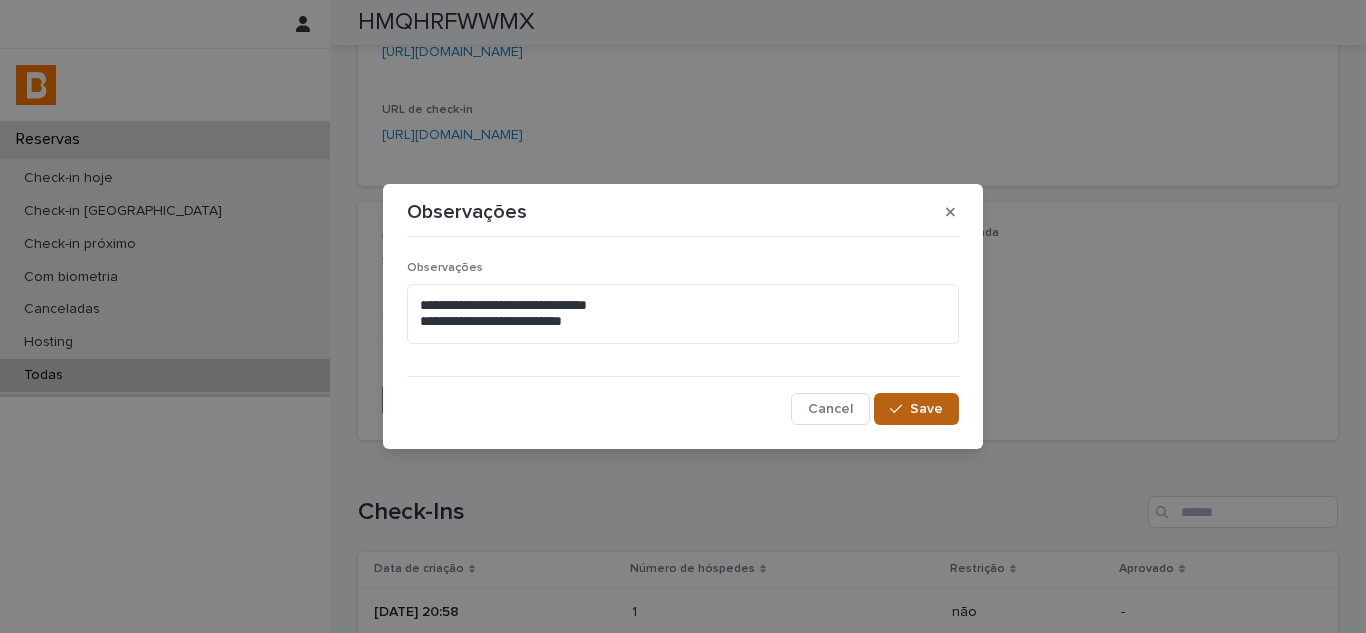 click on "Save" at bounding box center (926, 409) 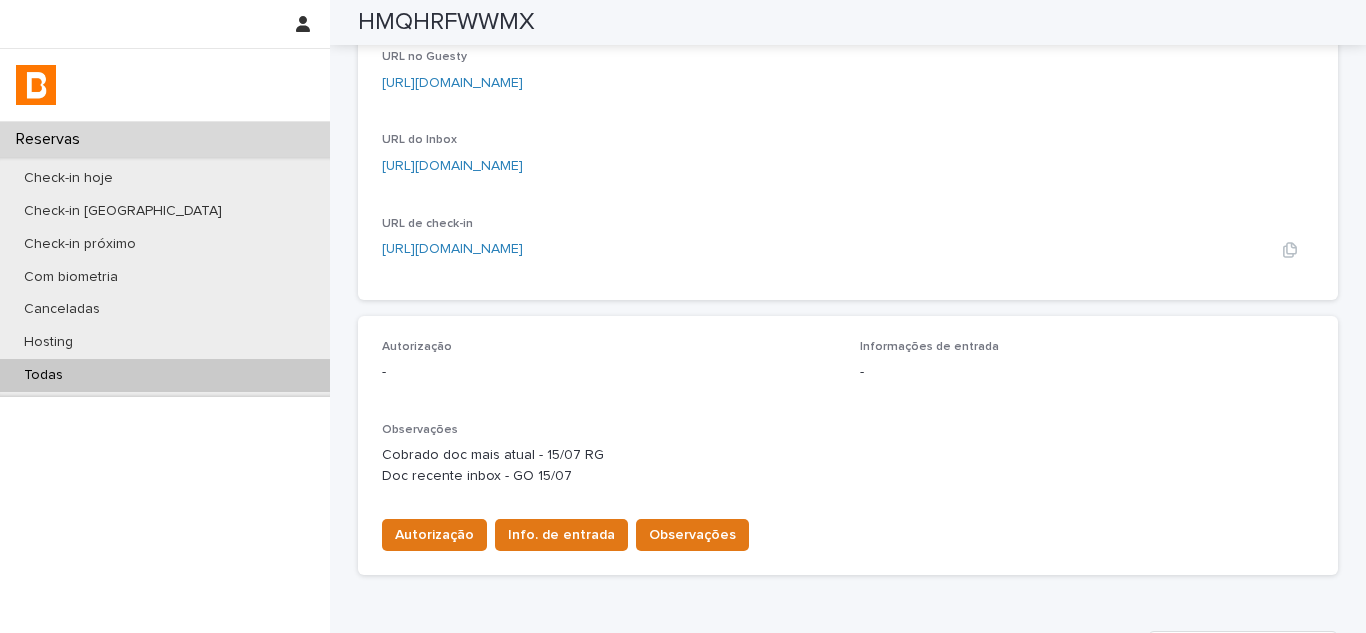 scroll, scrollTop: 0, scrollLeft: 0, axis: both 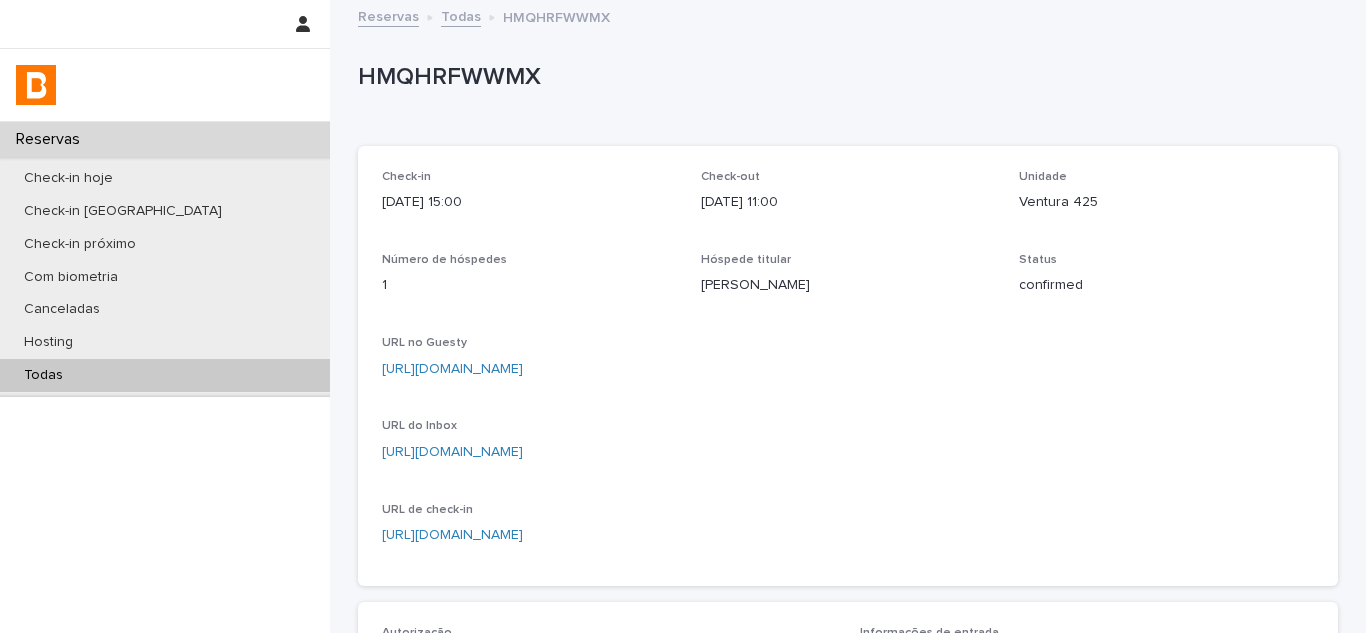 click on "Todas" at bounding box center (165, 375) 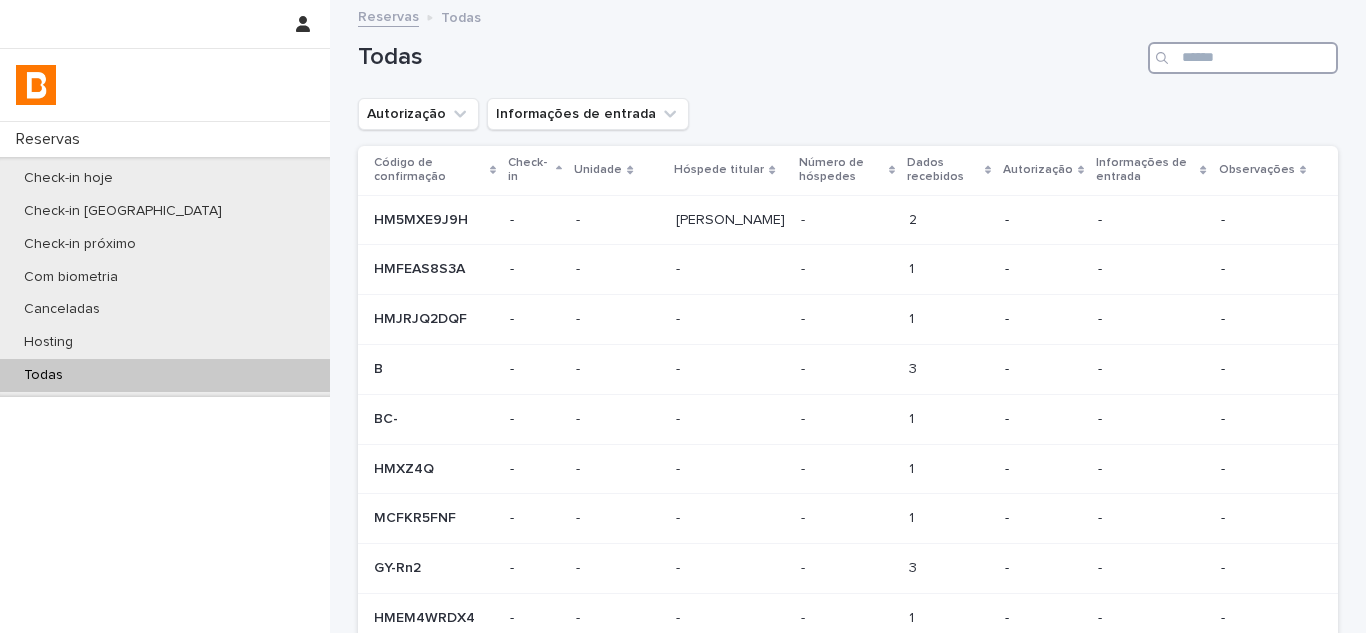 click at bounding box center [1243, 58] 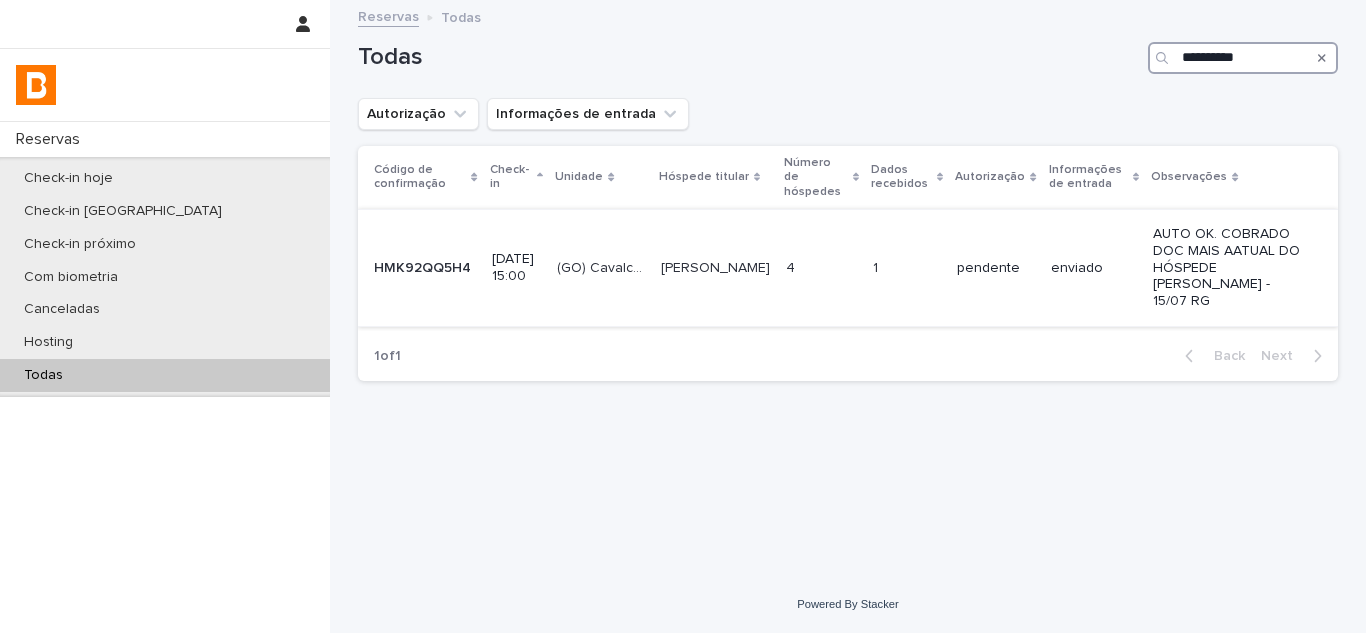 type on "**********" 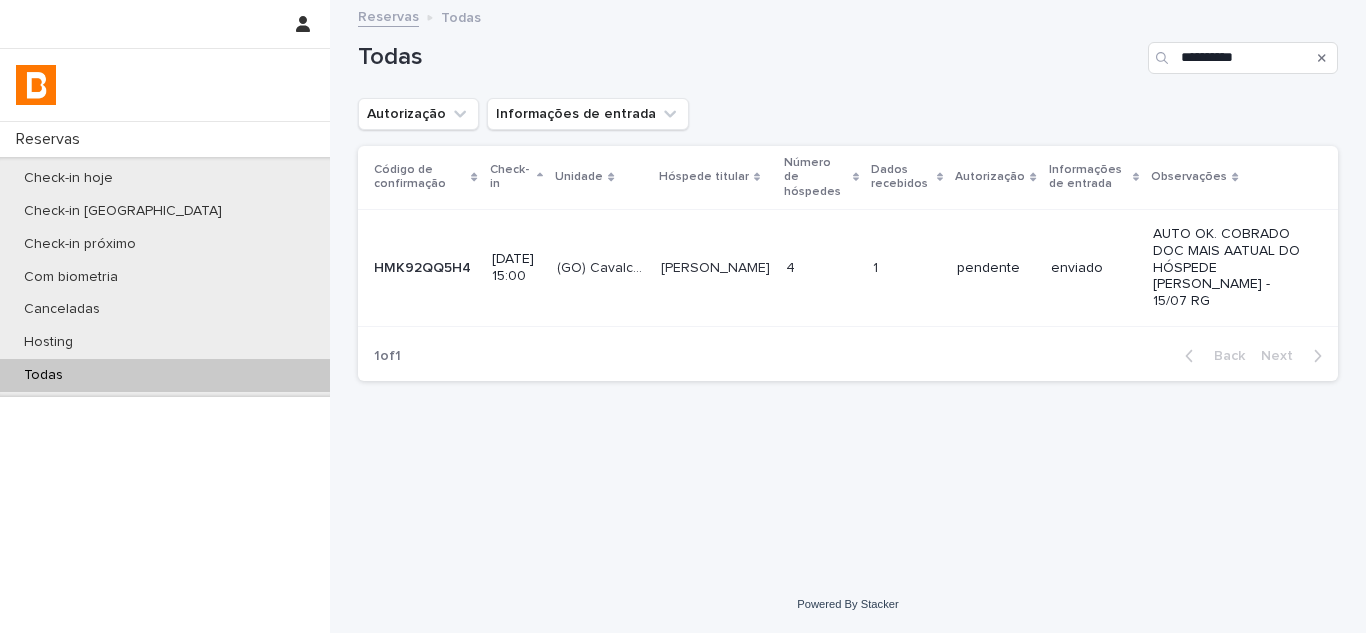 click on "4 4" at bounding box center (821, 267) 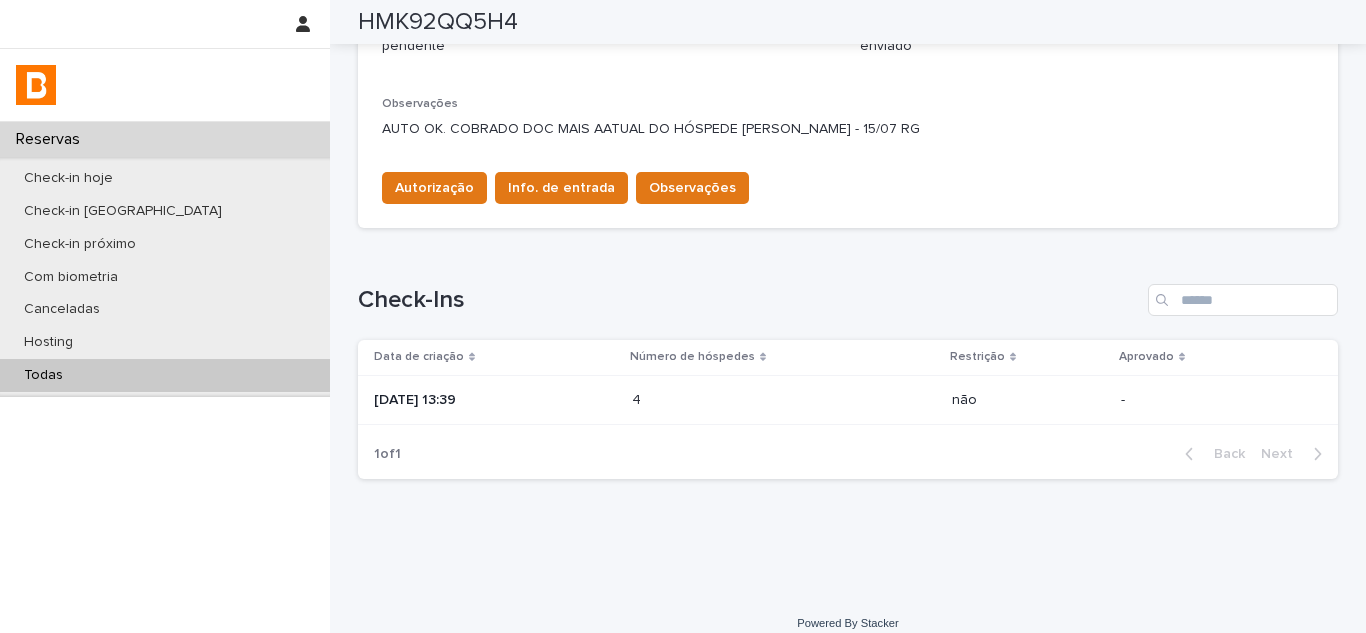 scroll, scrollTop: 631, scrollLeft: 0, axis: vertical 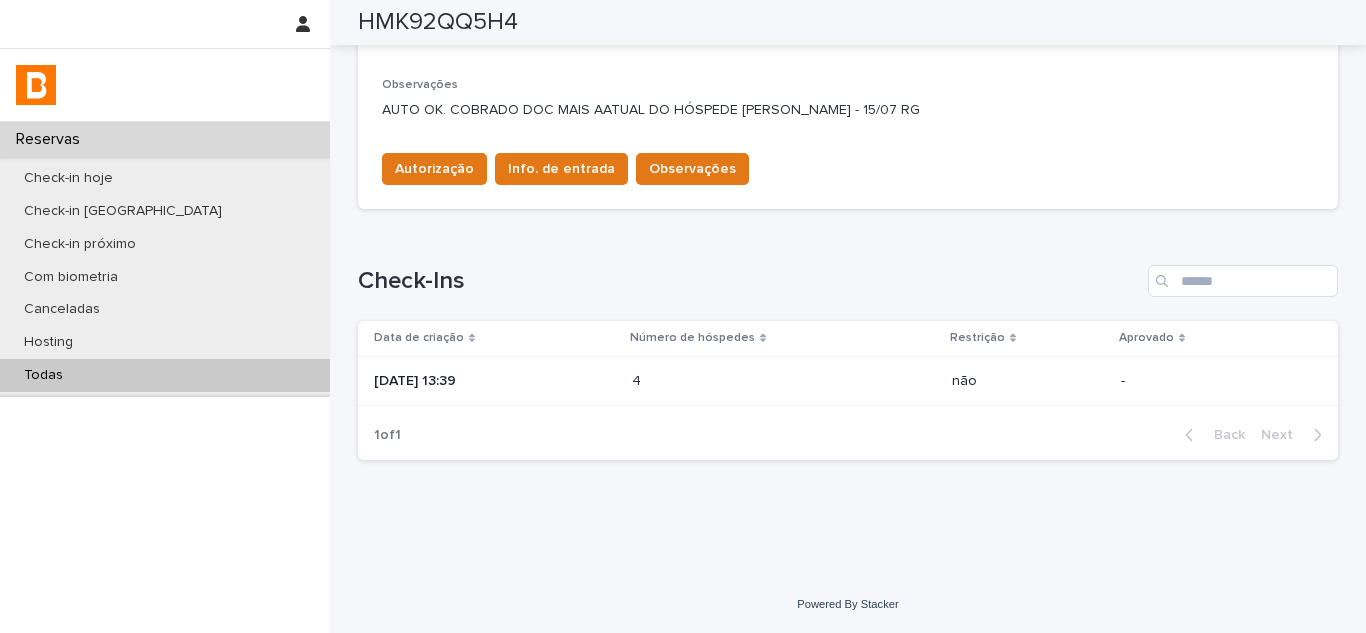 click on "[DATE] 13:39" at bounding box center [495, 381] 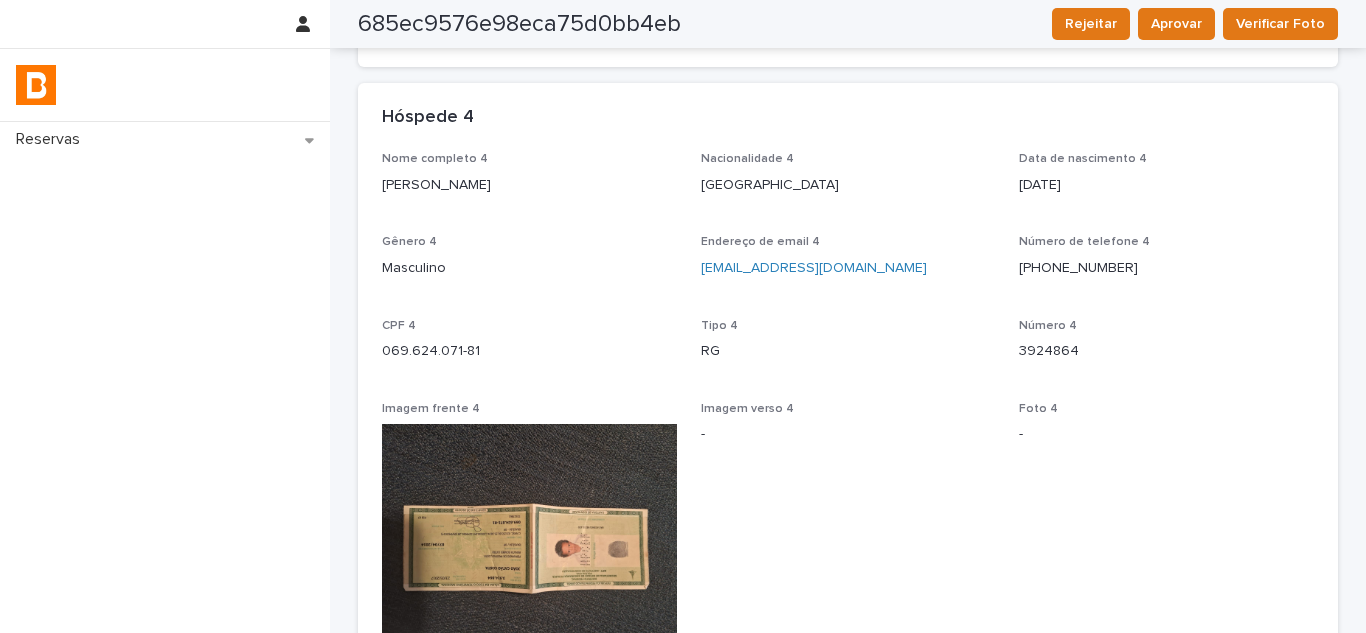 scroll, scrollTop: 2600, scrollLeft: 0, axis: vertical 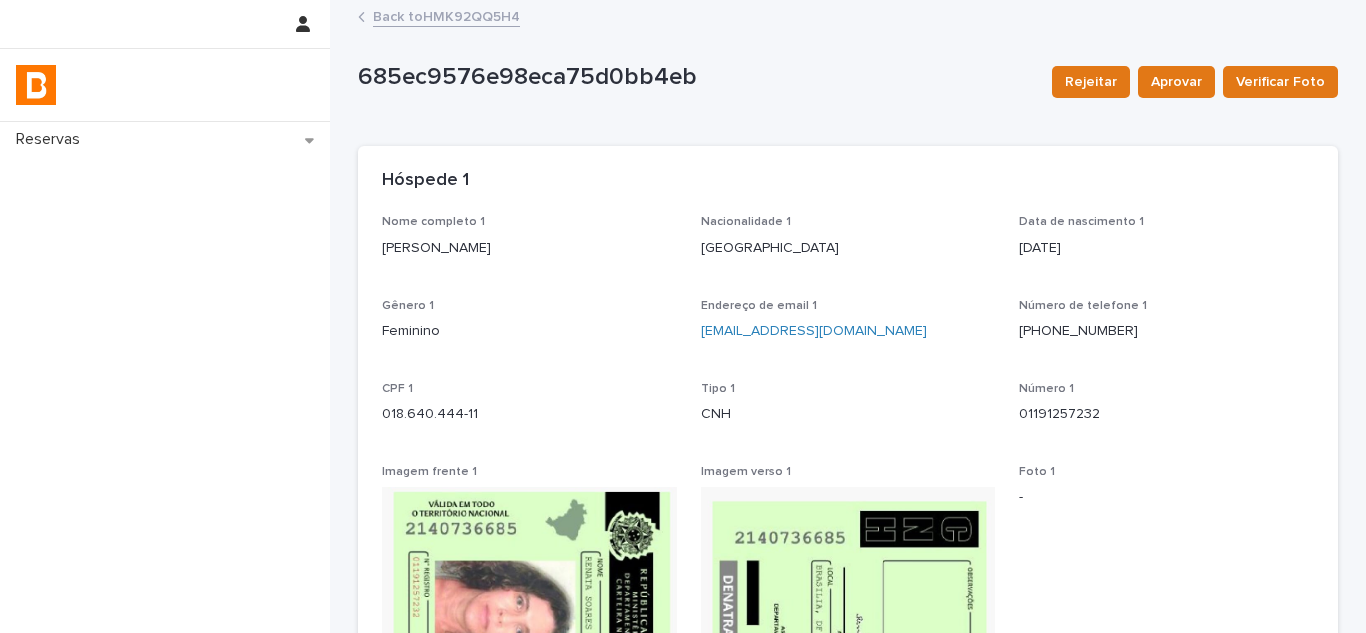 click on "Back to  HMK92QQ5H4" at bounding box center [446, 15] 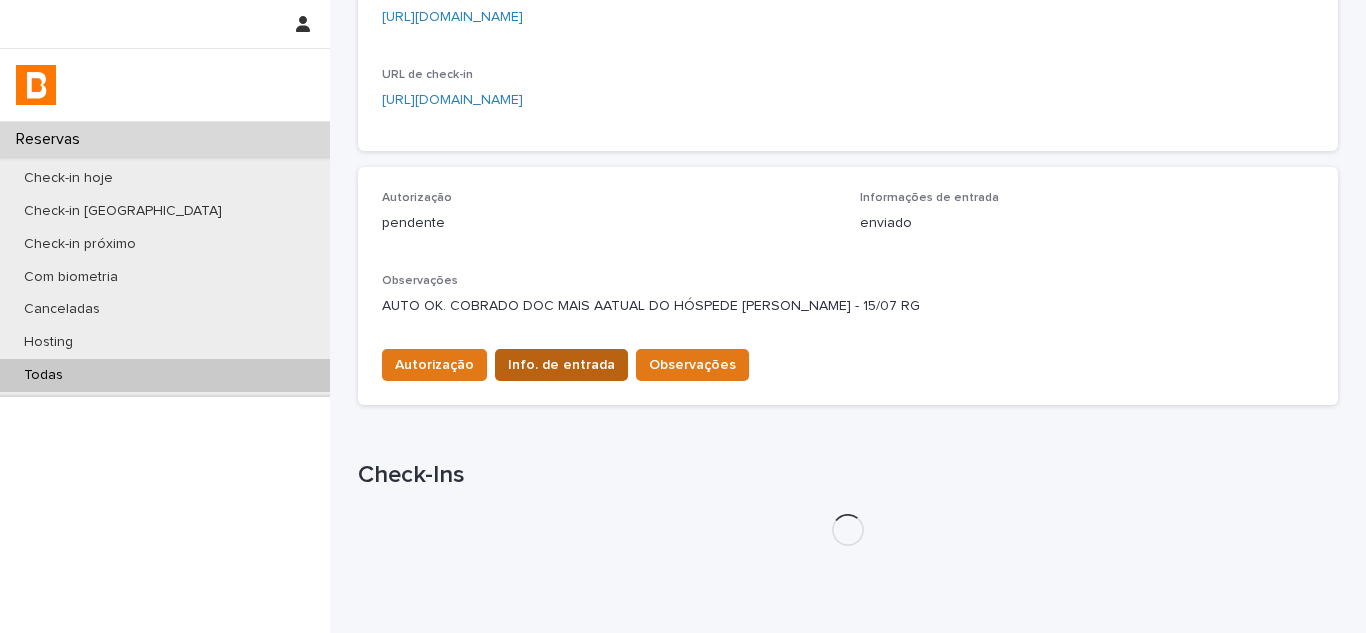 scroll, scrollTop: 555, scrollLeft: 0, axis: vertical 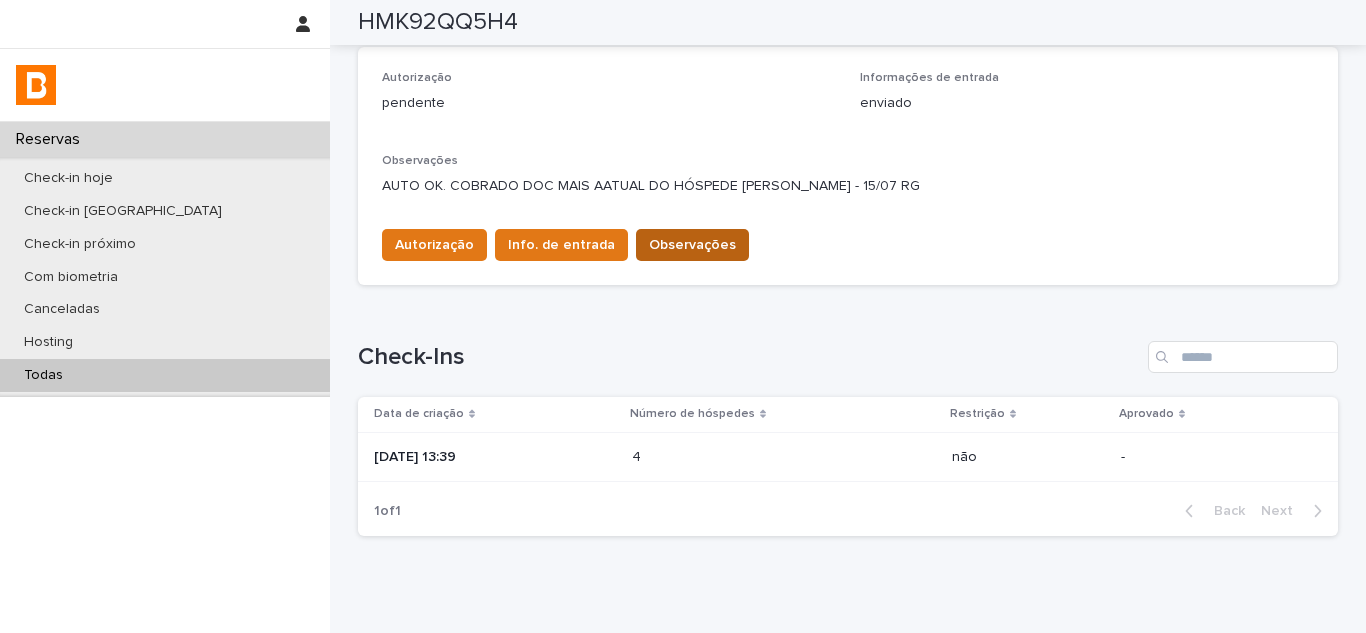 click on "Observações" at bounding box center [692, 245] 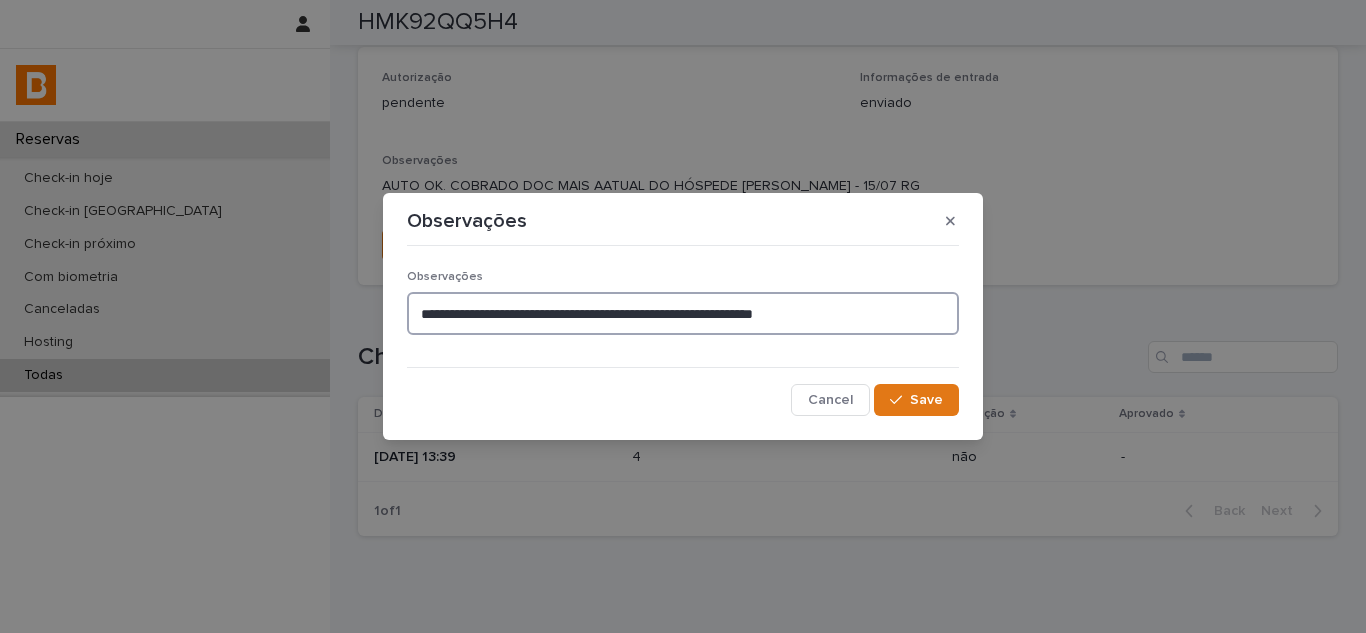 click on "**********" at bounding box center [683, 313] 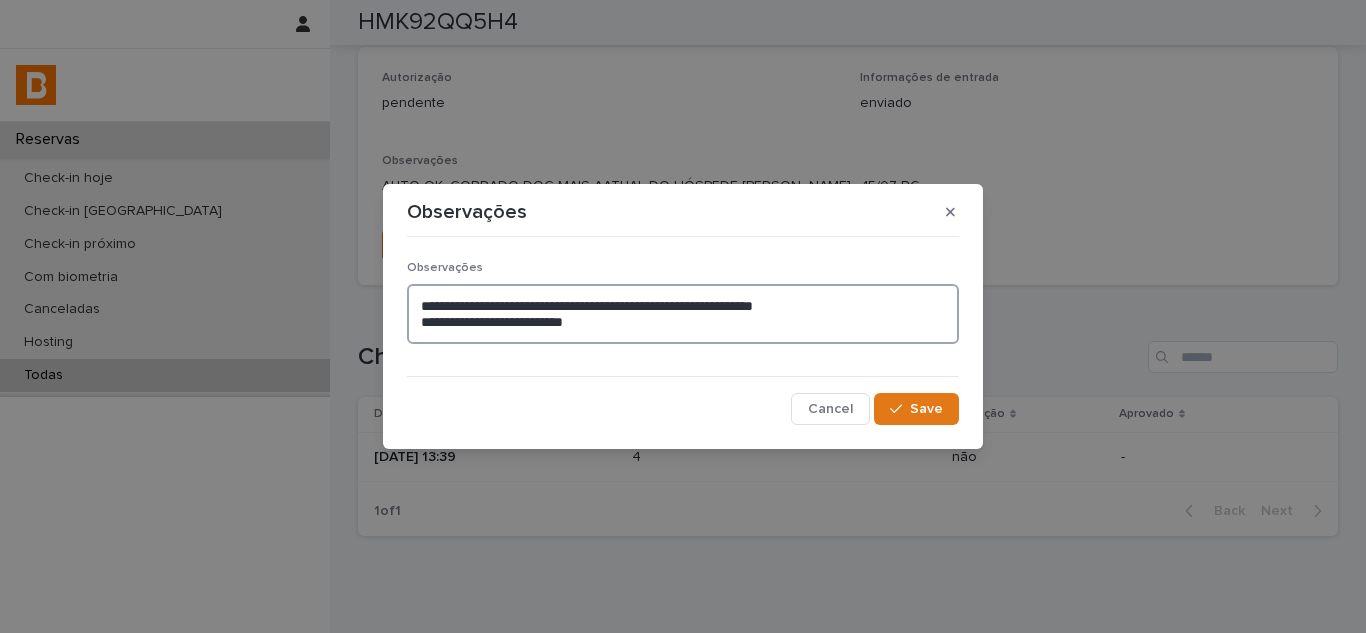 type on "**********" 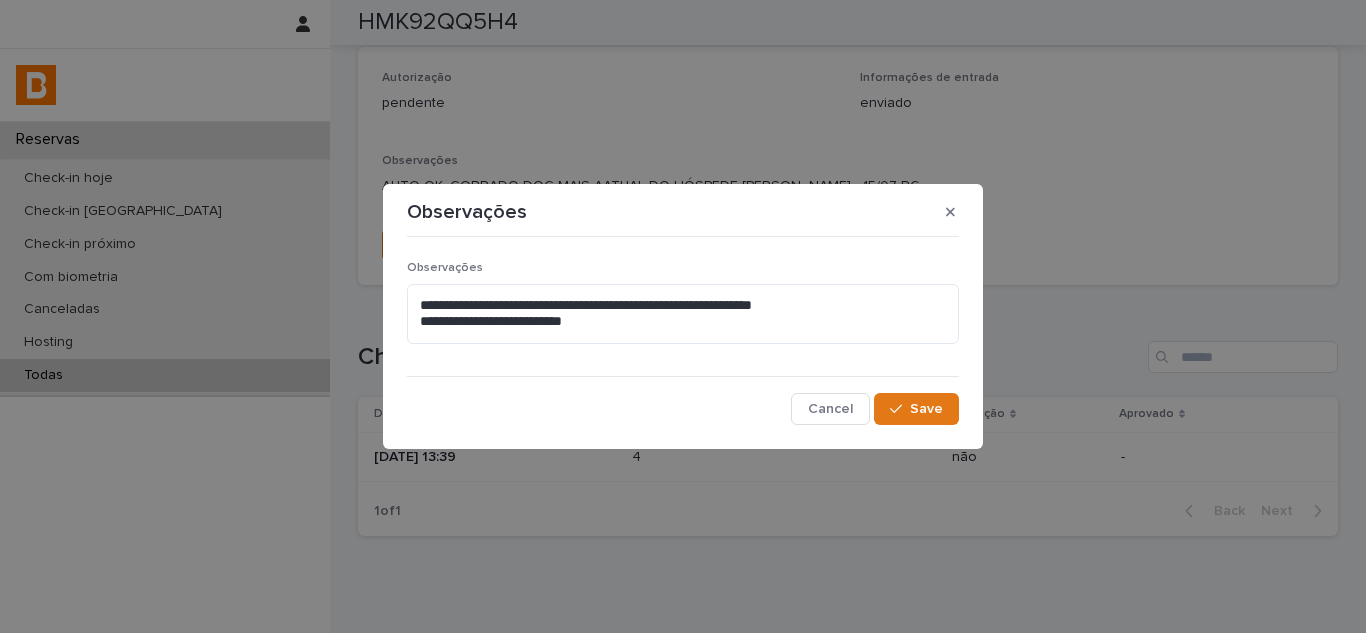 drag, startPoint x: 952, startPoint y: 391, endPoint x: 942, endPoint y: 403, distance: 15.6205 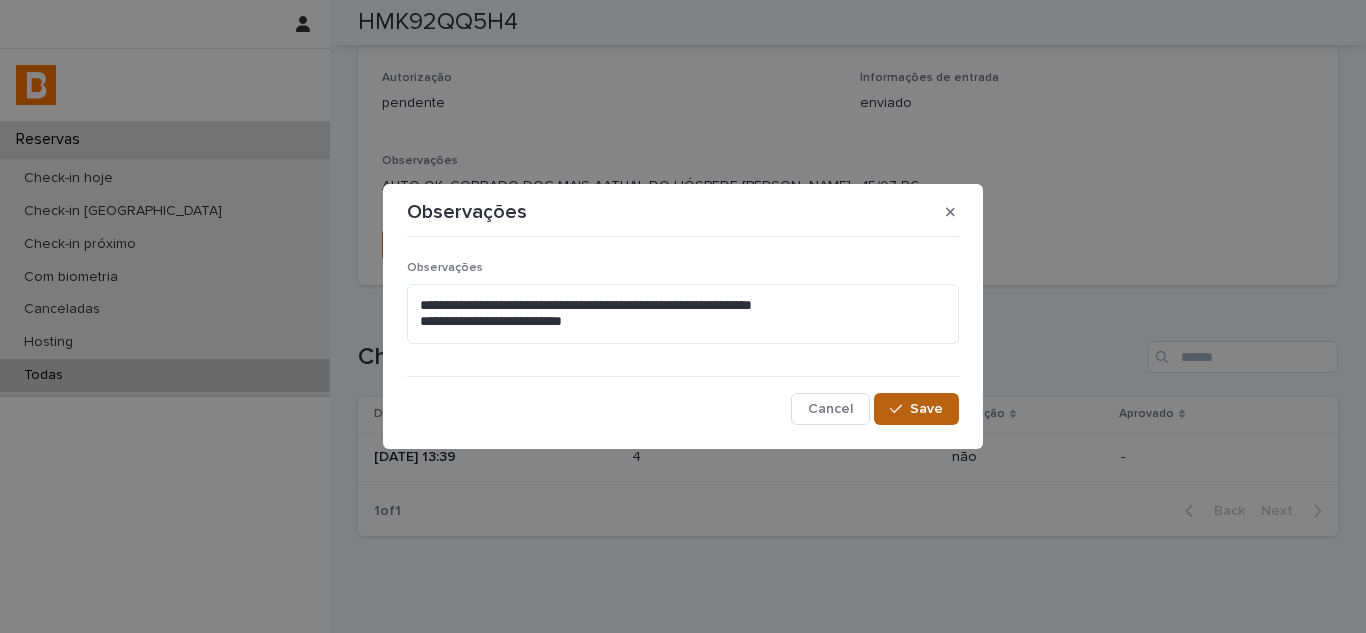 click on "**********" at bounding box center [683, 334] 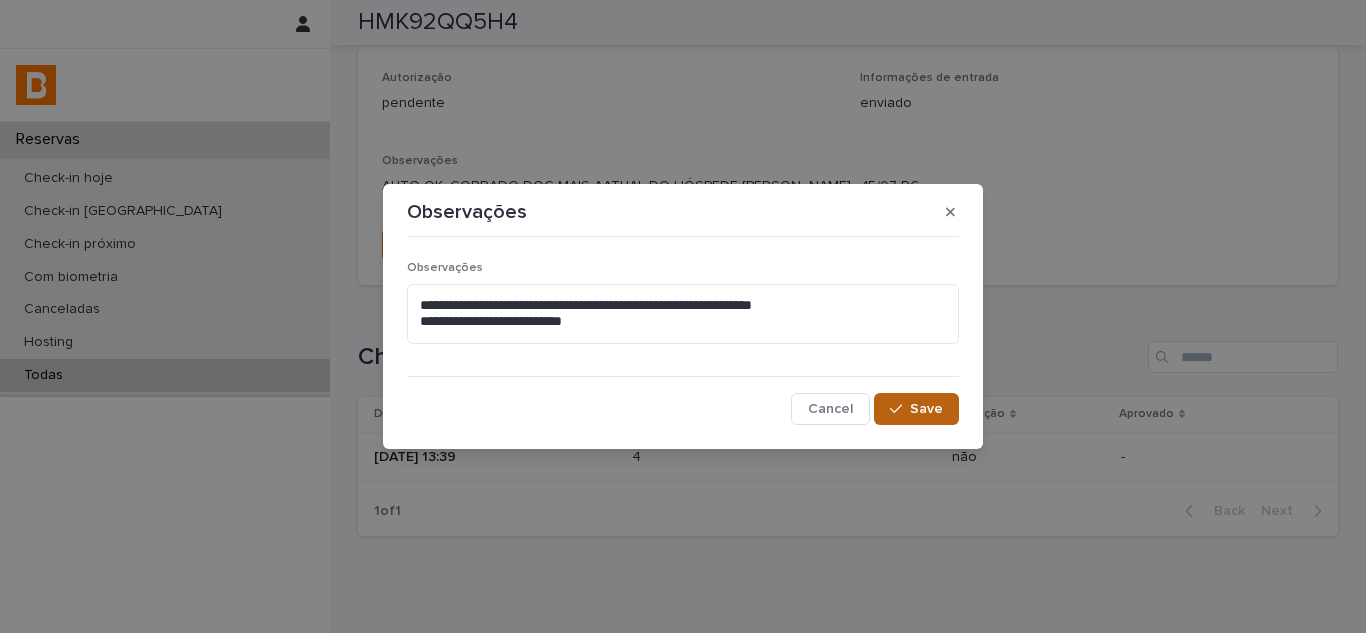 click on "Save" at bounding box center [926, 409] 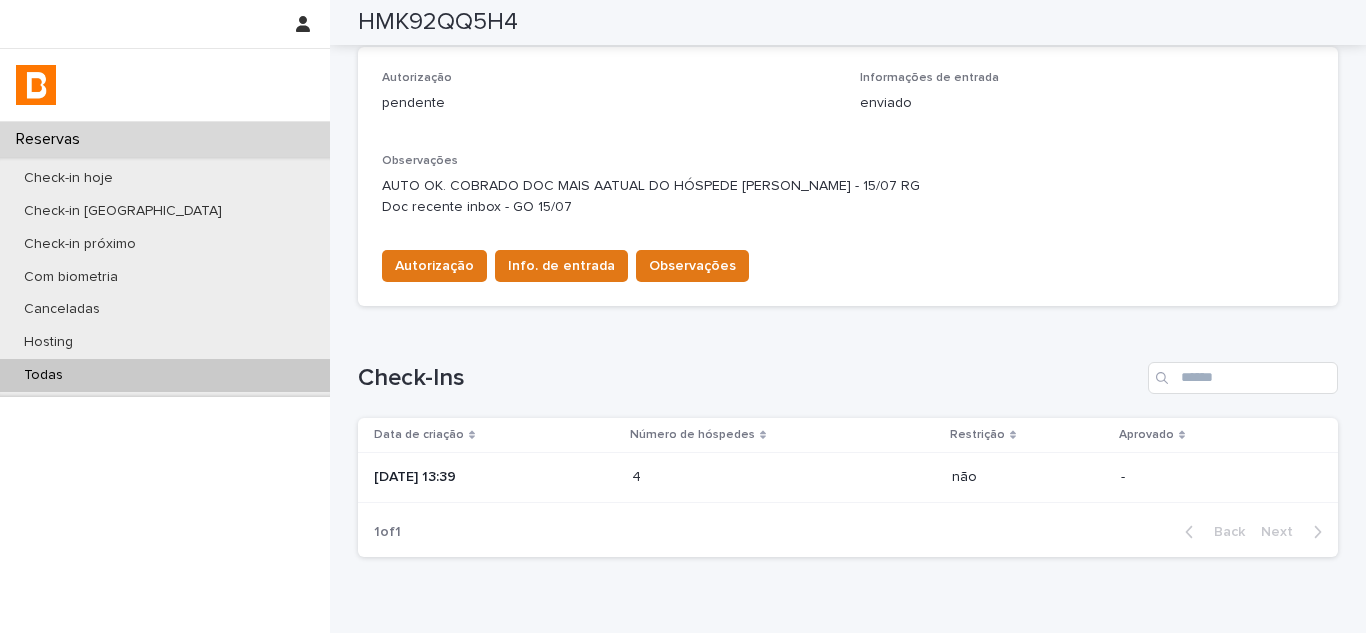 scroll, scrollTop: 566, scrollLeft: 0, axis: vertical 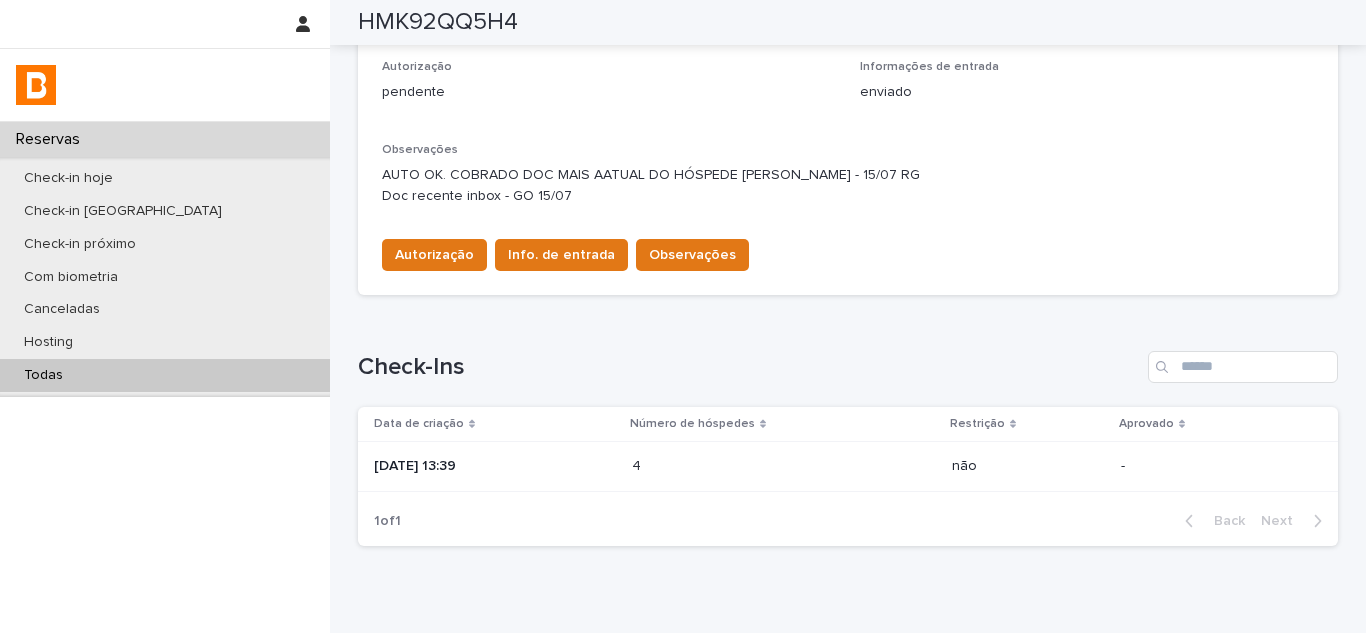 click on "Todas" at bounding box center [165, 375] 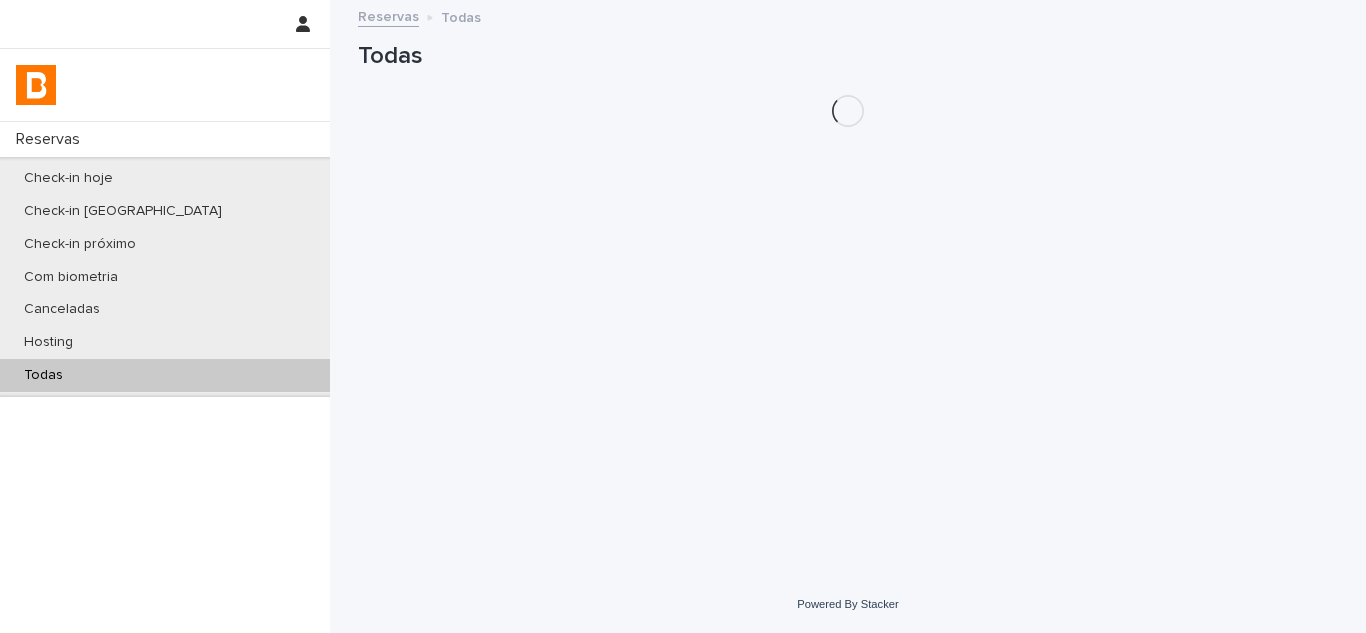 scroll, scrollTop: 0, scrollLeft: 0, axis: both 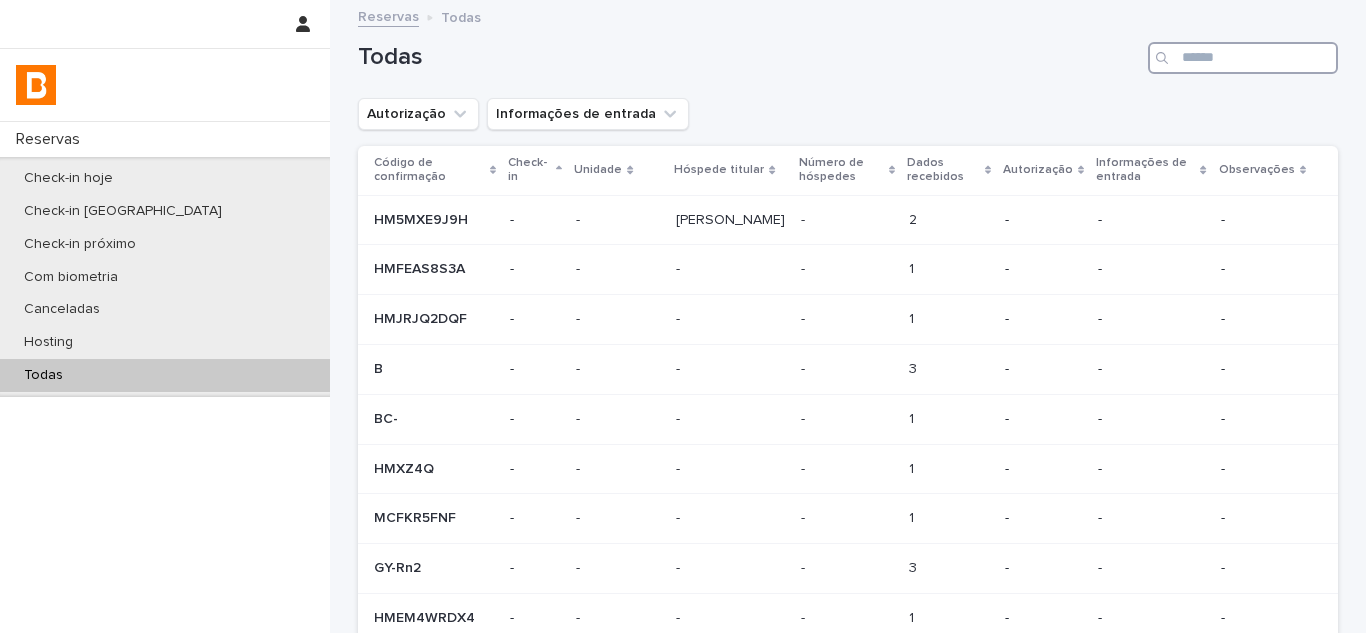 click at bounding box center (1243, 58) 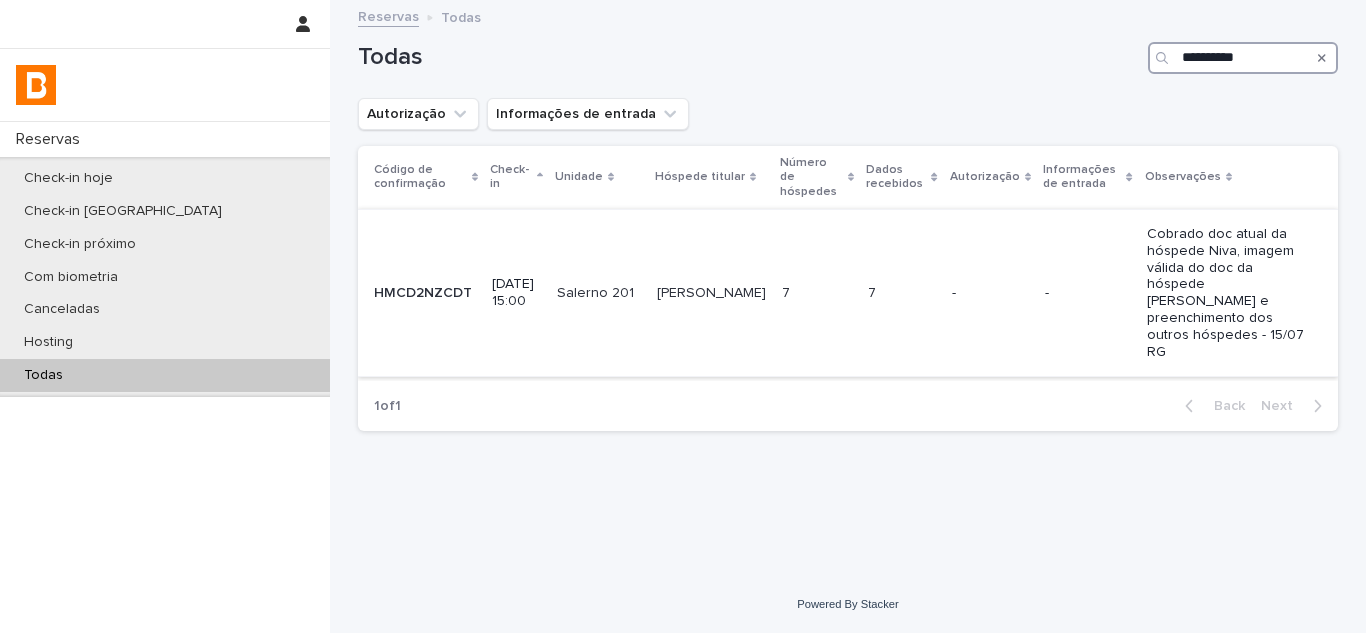 type on "**********" 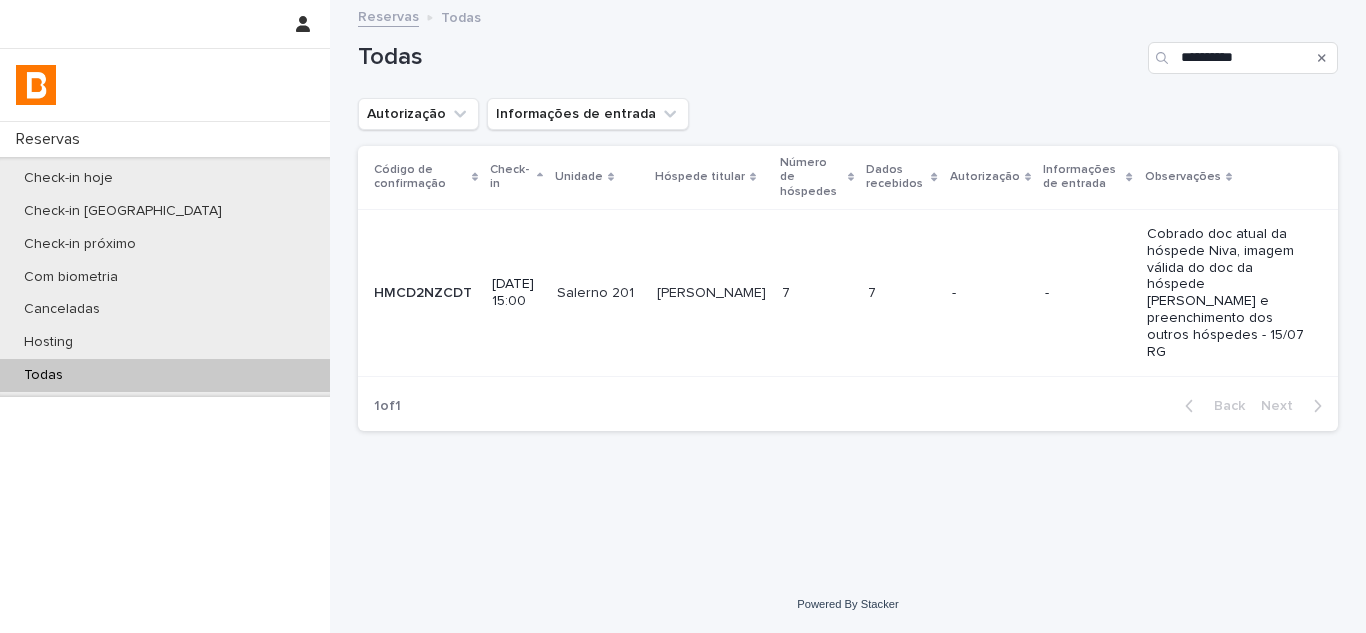 click on "7" at bounding box center [788, 291] 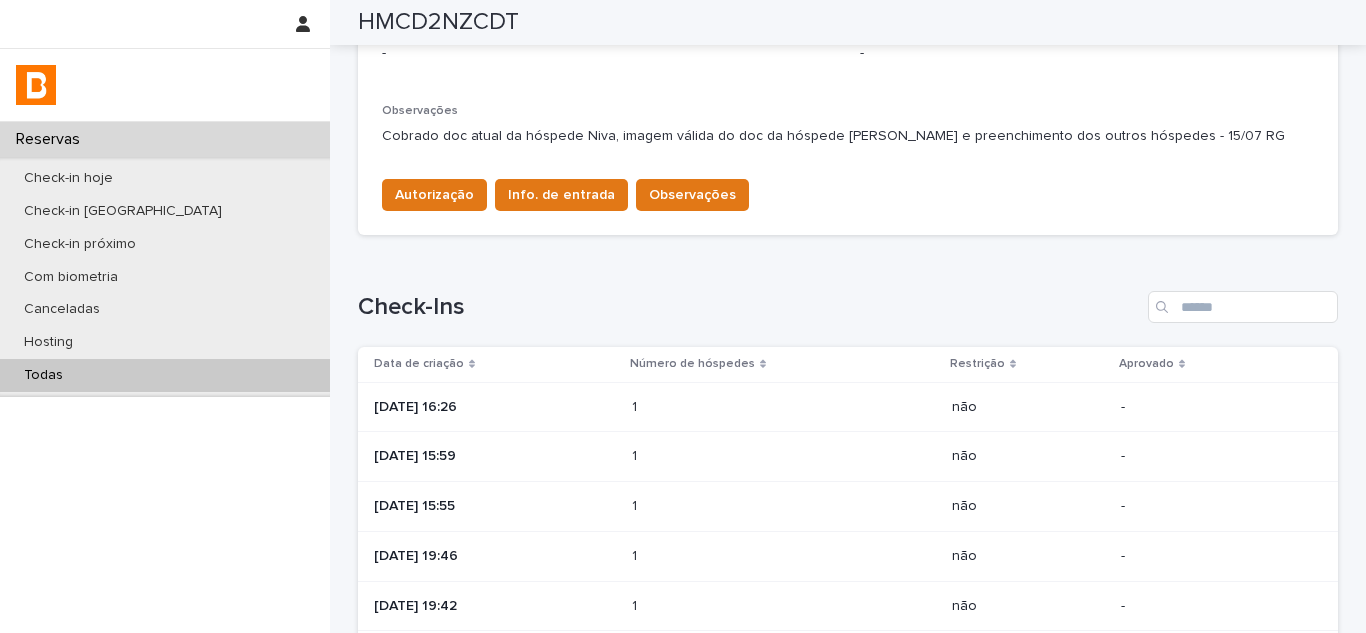 scroll, scrollTop: 600, scrollLeft: 0, axis: vertical 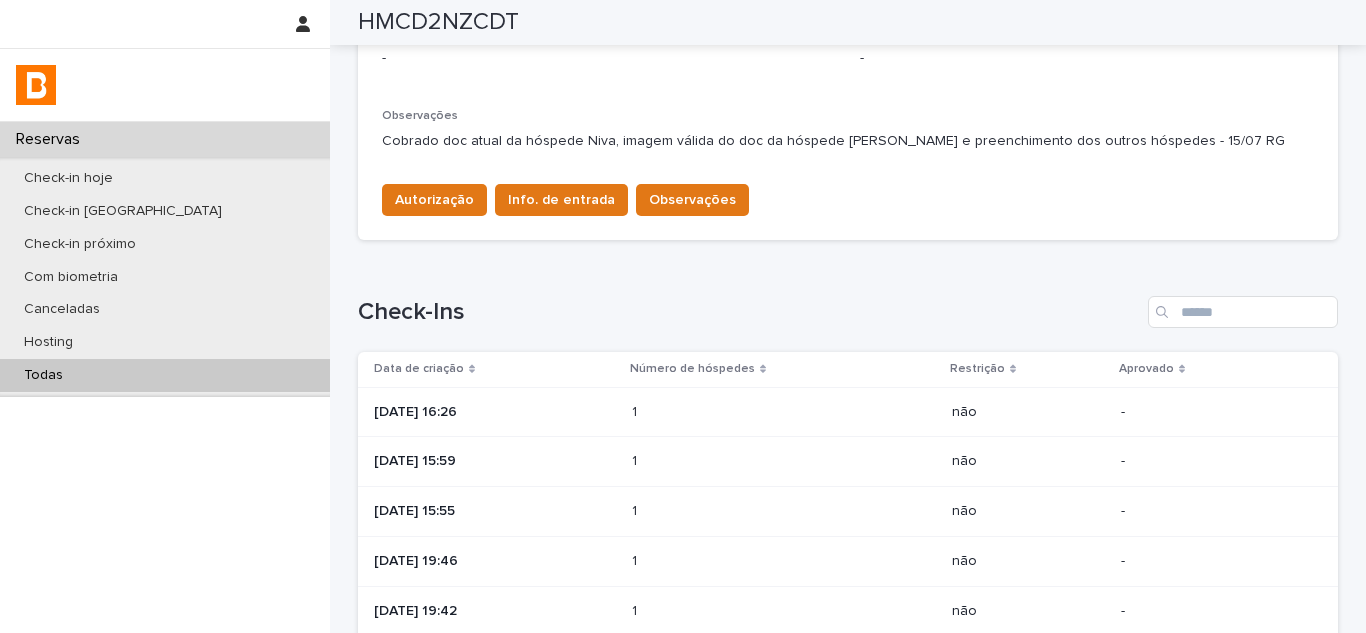 click on "[DATE] 16:26" at bounding box center [495, 412] 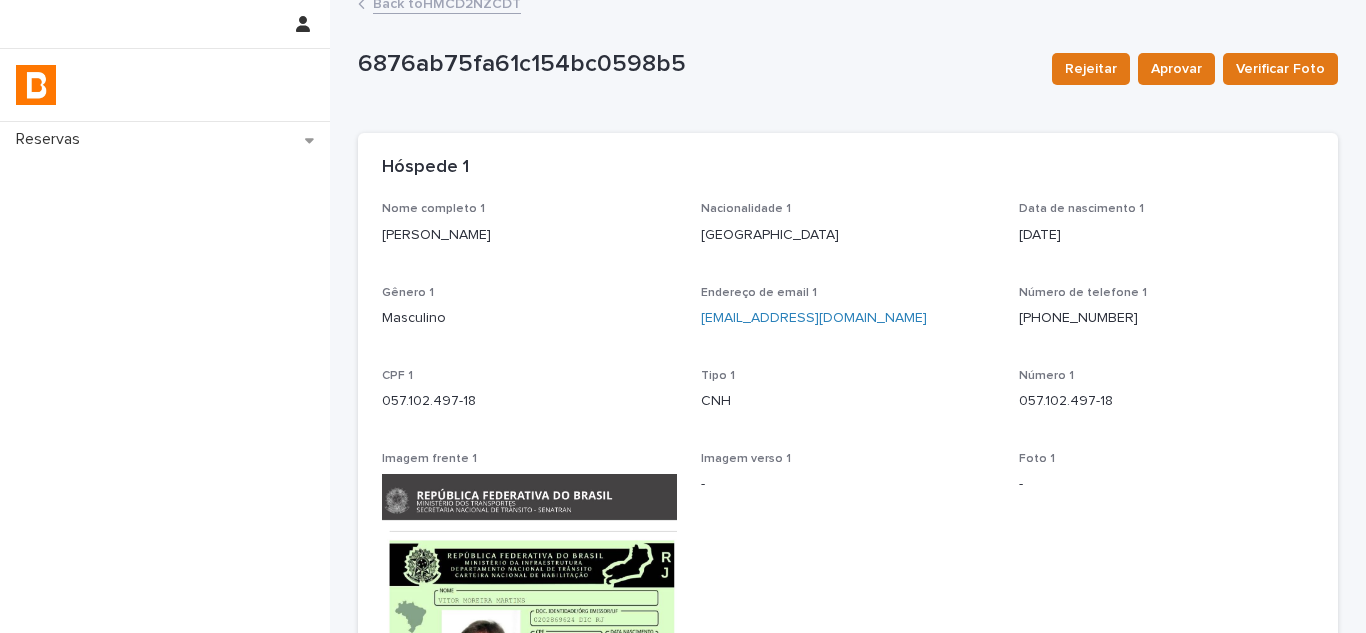 scroll, scrollTop: 0, scrollLeft: 0, axis: both 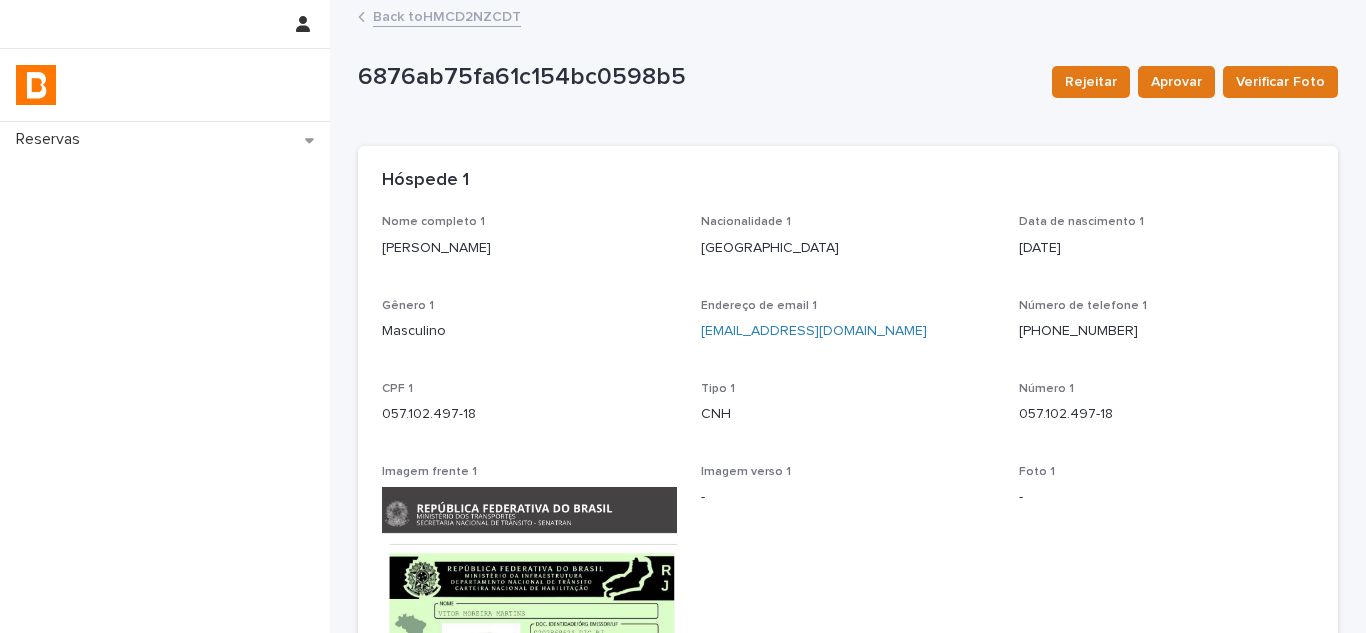 click on "6876ab75fa61c154bc0598b5 Rejeitar Aprovar Verificar Foto 6876ab75fa61c154bc0598b5 Rejeitar Aprovar Verificar Foto Sorry, there was an error saving your record. Please try again. Please fill out the required fields below. Loading... Saving… Loading... Saving… Loading... Saving… Restrição não Loading... Saving… Hóspede 1 Nome completo 1 [PERSON_NAME] Nacionalidade 1 [DEMOGRAPHIC_DATA] Data de nascimento 1 [DEMOGRAPHIC_DATA] Gênero 1 Masculino Endereço de email 1 [EMAIL_ADDRESS][DOMAIN_NAME] Número de telefone [PHONE_NUMBER] CPF 1 057.102.497-18 Tipo 1 CNH Número 1 057.102.497-18 Imagem frente 1 Imagem verso 1 - Foto 1 - Status foto 1 - Loading... Saving… Hóspede 2 Loading... Saving… Hóspede 3 Loading... Saving… Hóspede 4 Loading... Saving… Veículo Modelo xxxx Cor xxxx Placa xxxxxxxx" at bounding box center [848, 647] 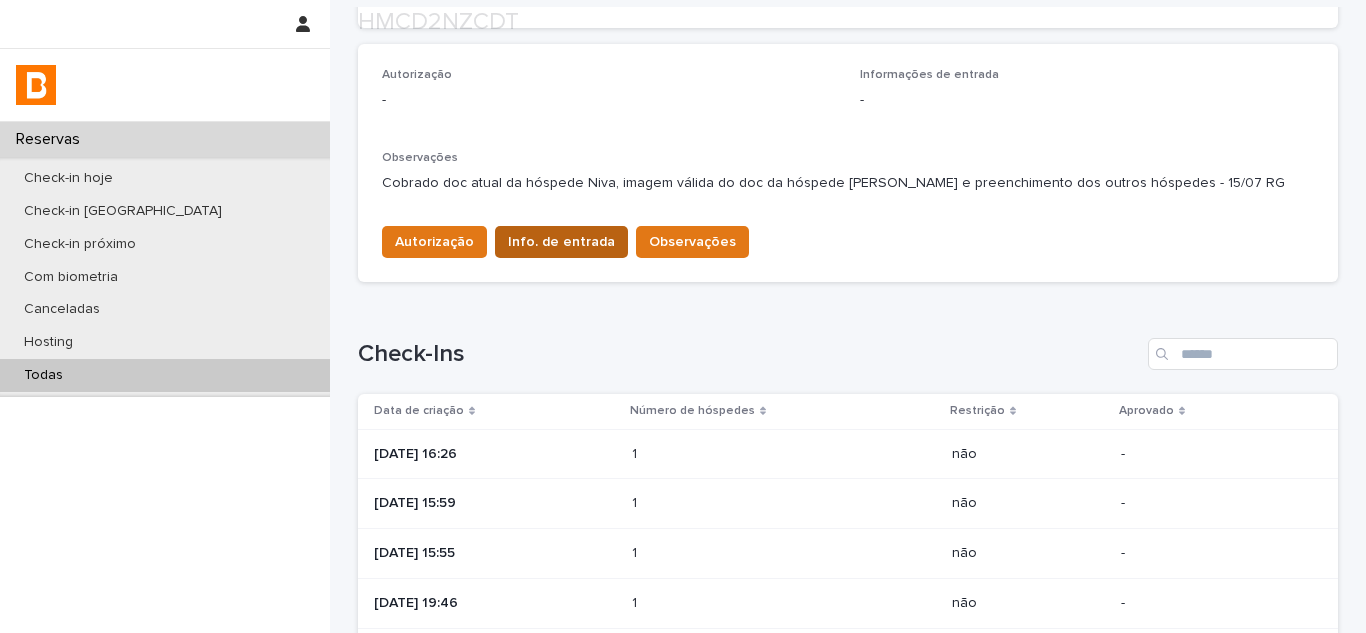 scroll, scrollTop: 600, scrollLeft: 0, axis: vertical 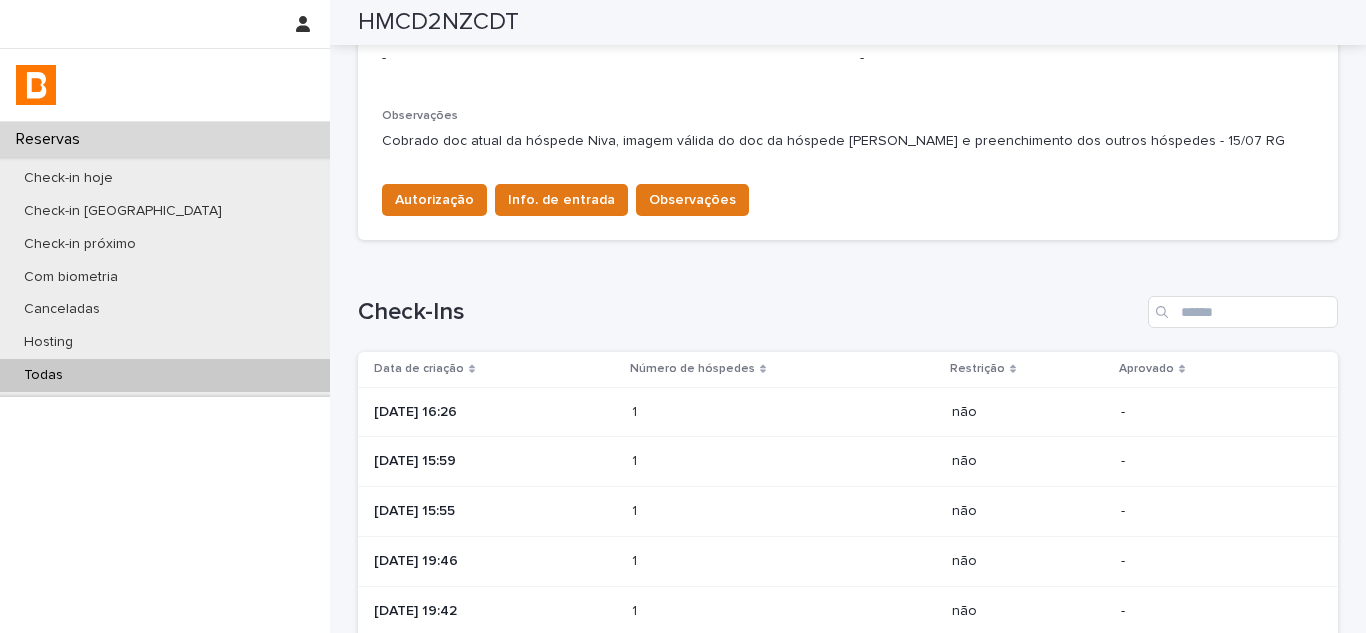 click on "[DATE] 15:59" at bounding box center [495, 459] 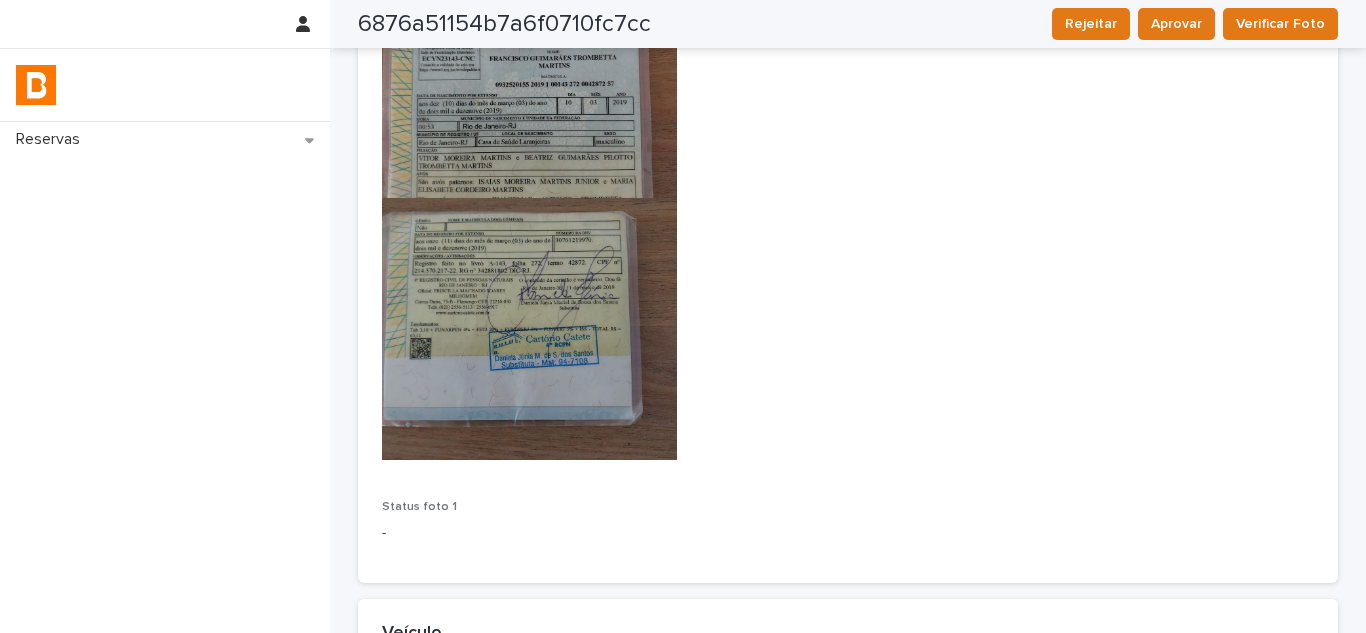 scroll, scrollTop: 0, scrollLeft: 0, axis: both 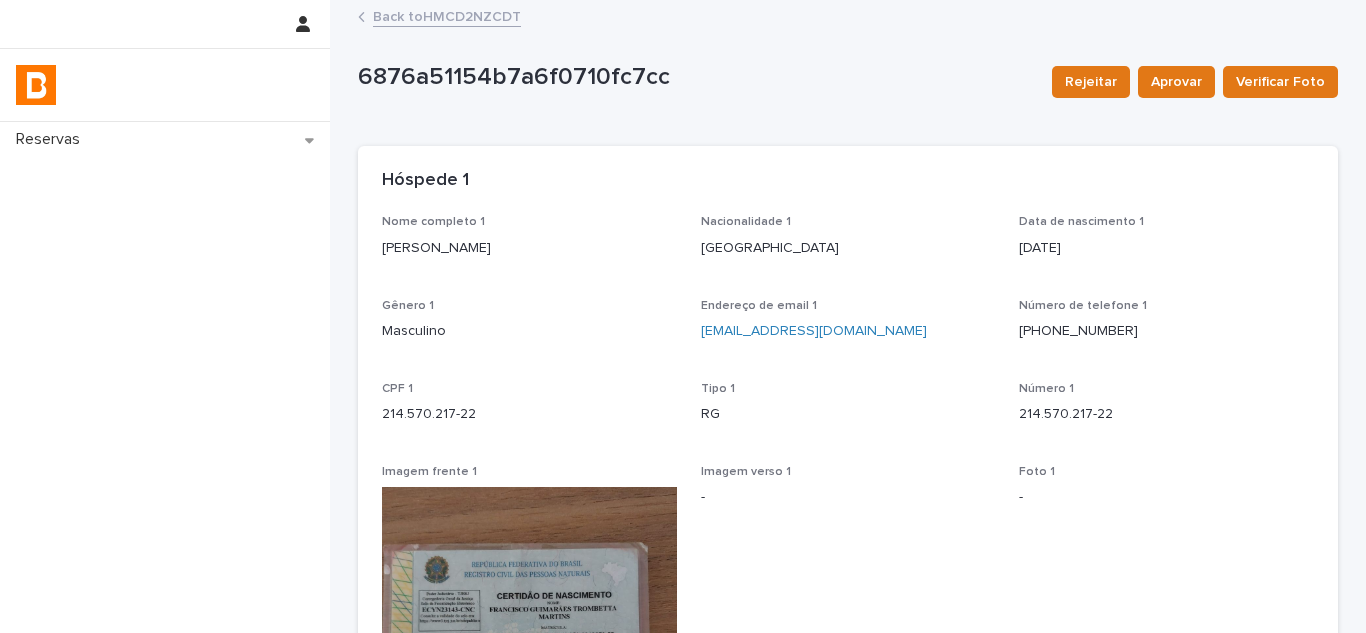 click on "Back to  HMCD2NZCDT" at bounding box center (447, 15) 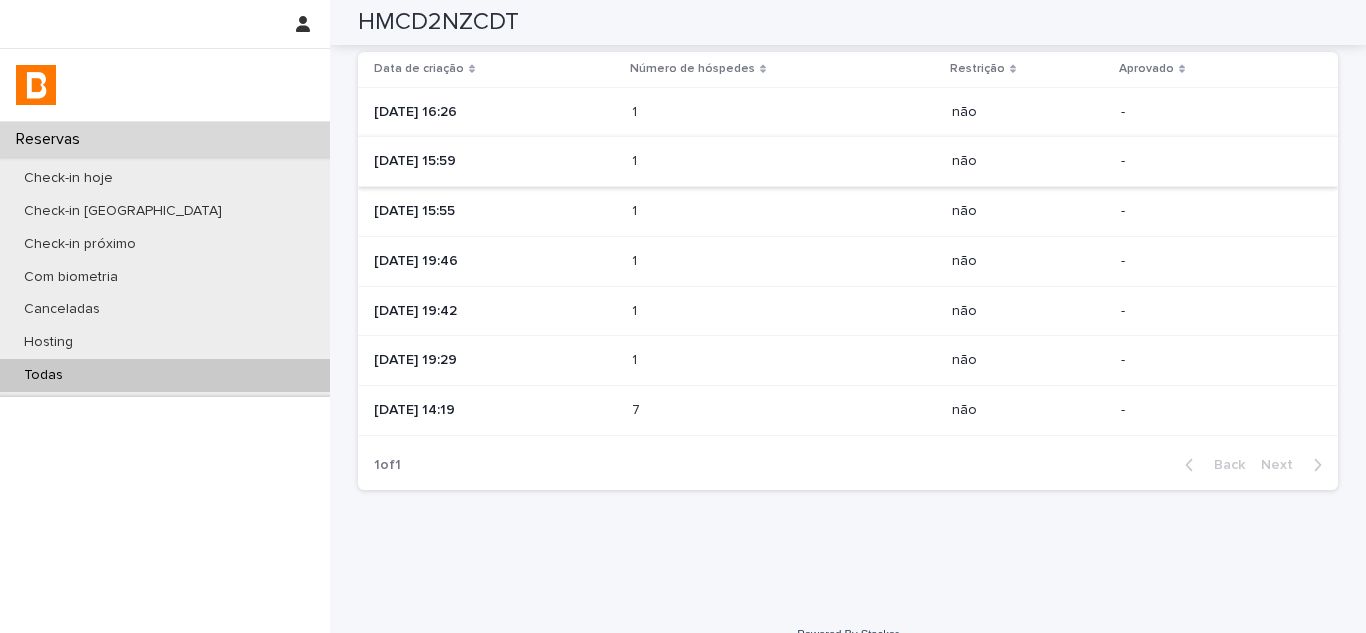 scroll, scrollTop: 800, scrollLeft: 0, axis: vertical 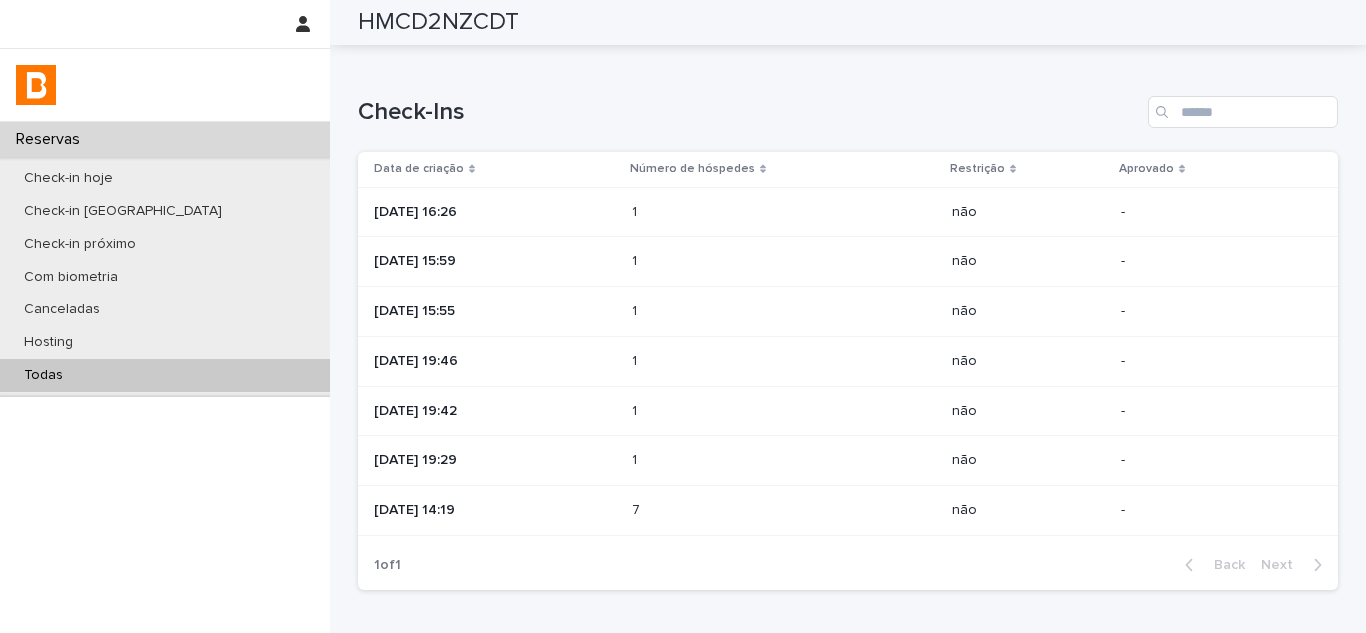 click on "[DATE] 15:55" at bounding box center (495, 311) 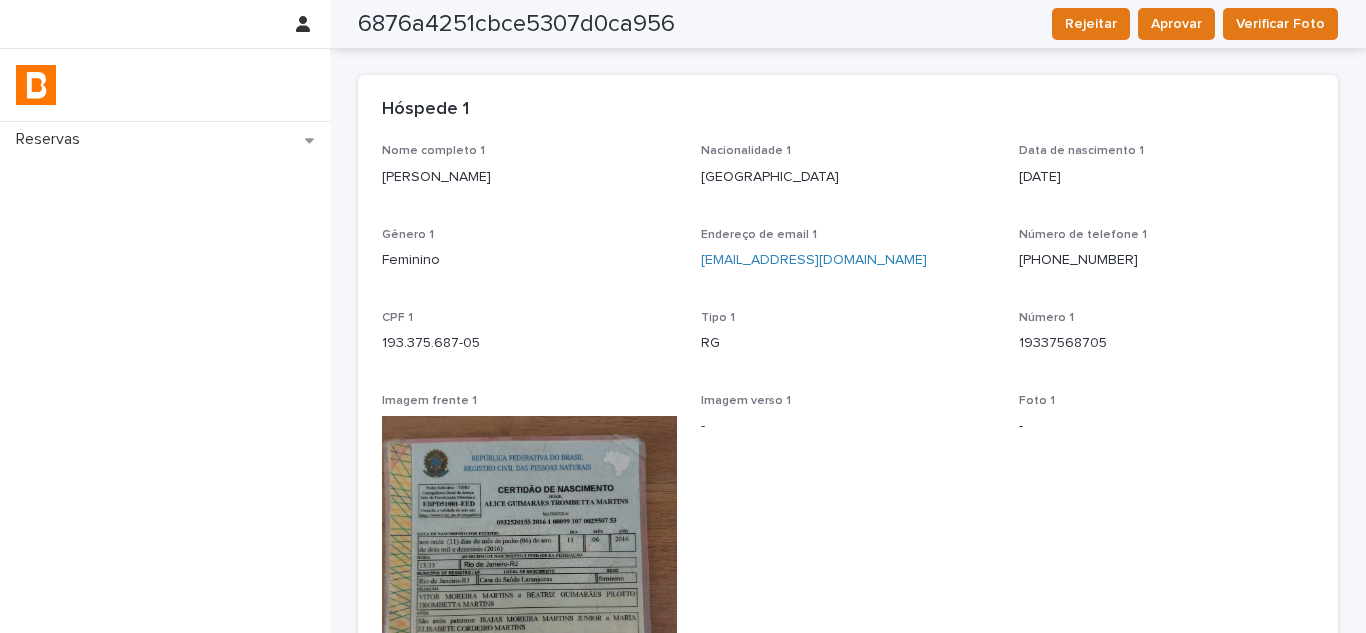 scroll, scrollTop: 0, scrollLeft: 0, axis: both 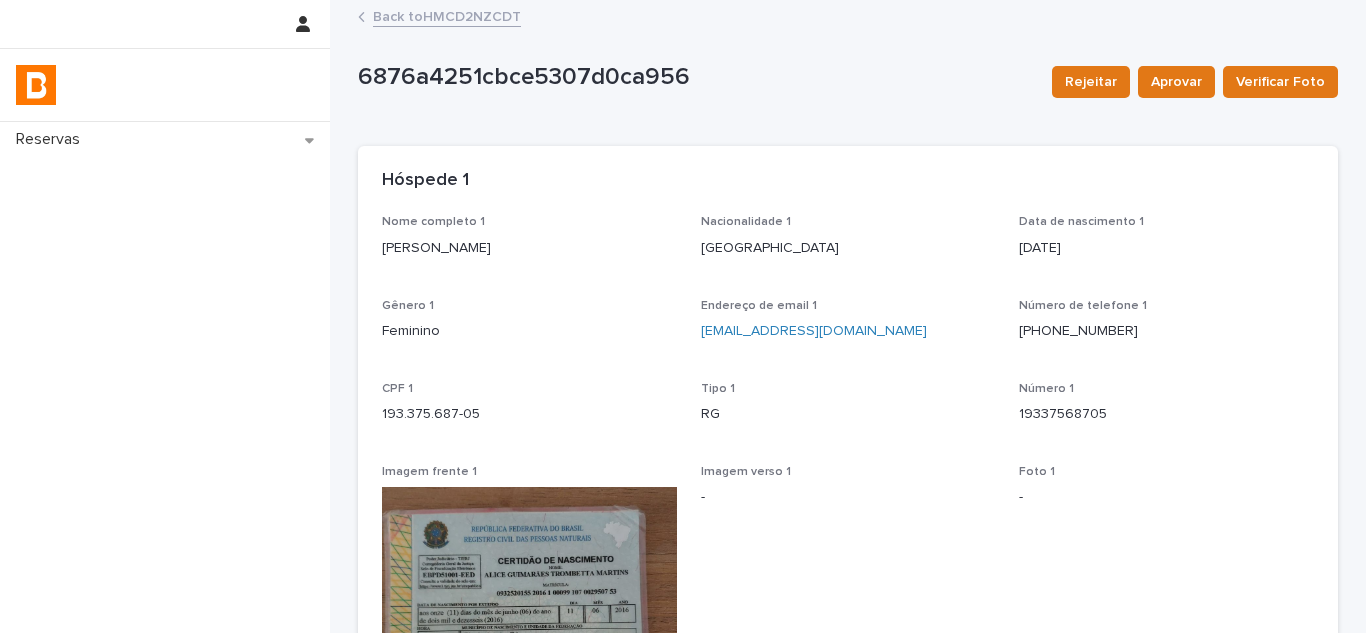 click on "Back to  HMCD2NZCDT" at bounding box center [447, 15] 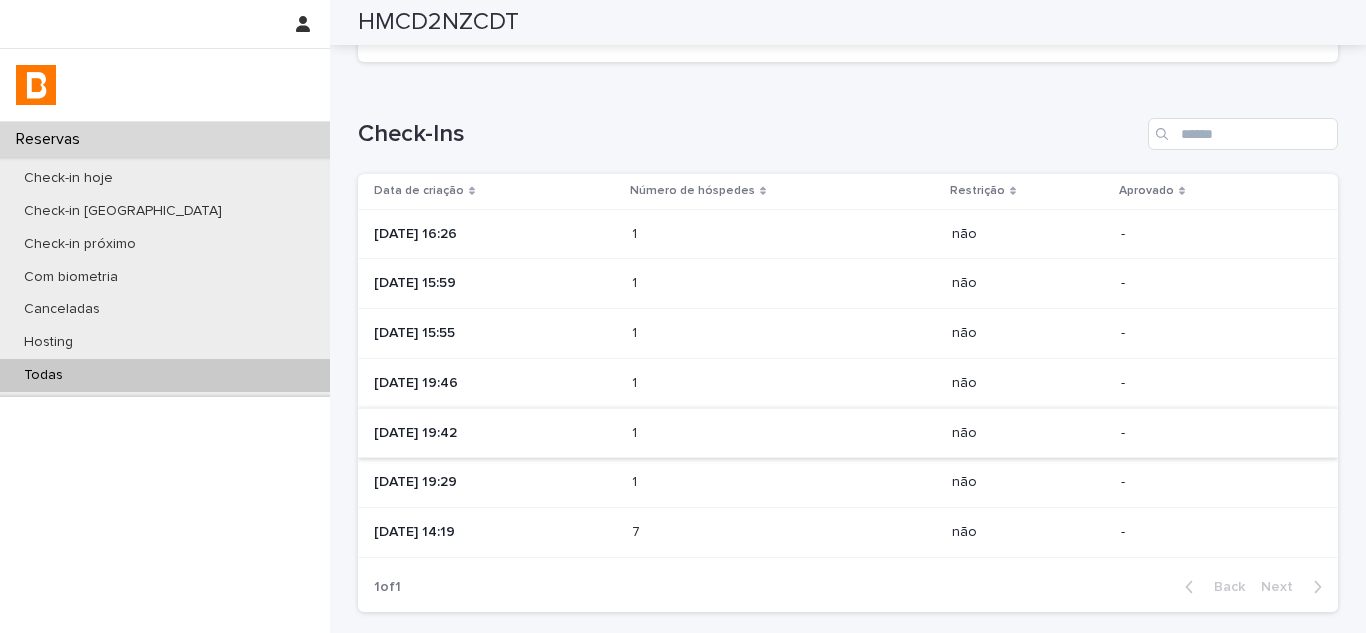 scroll, scrollTop: 900, scrollLeft: 0, axis: vertical 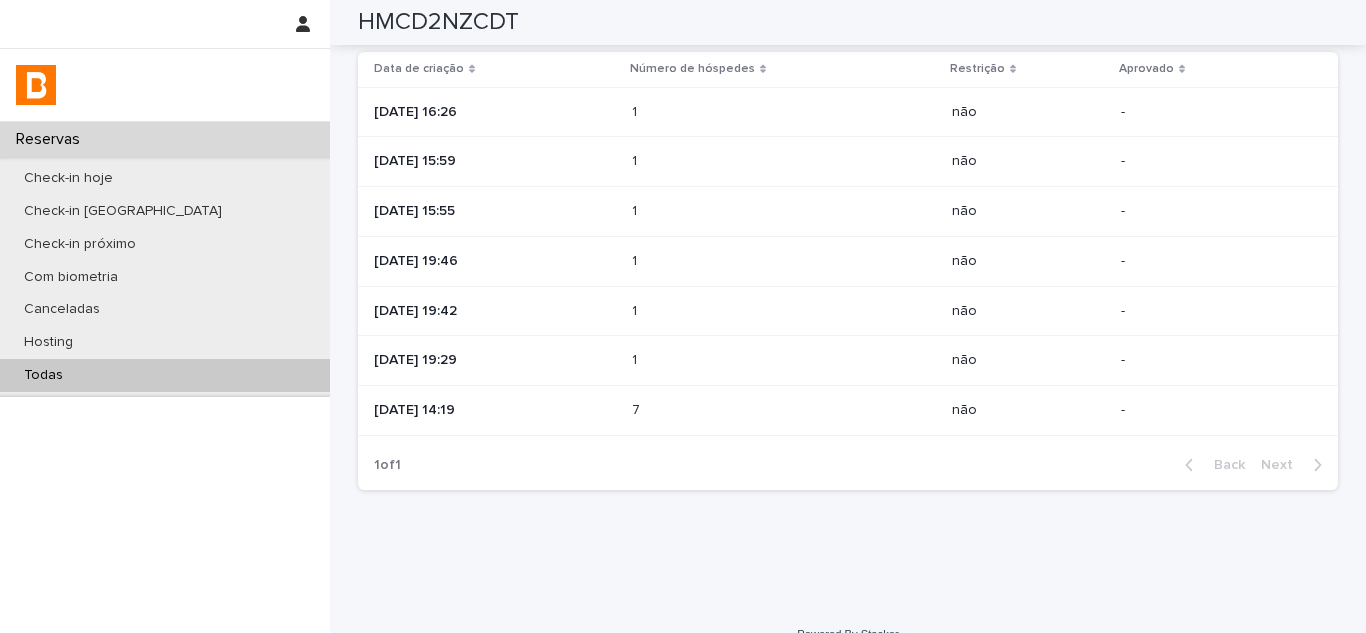 click on "[DATE] 19:46" at bounding box center (495, 261) 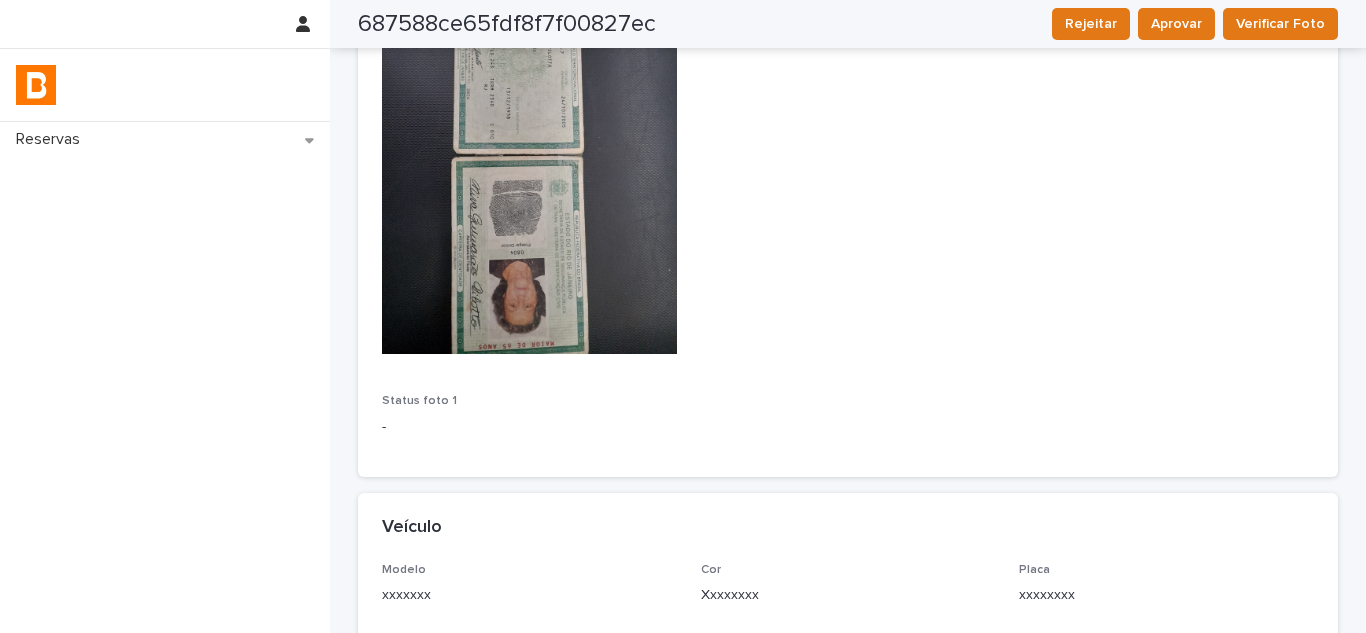 scroll, scrollTop: 426, scrollLeft: 0, axis: vertical 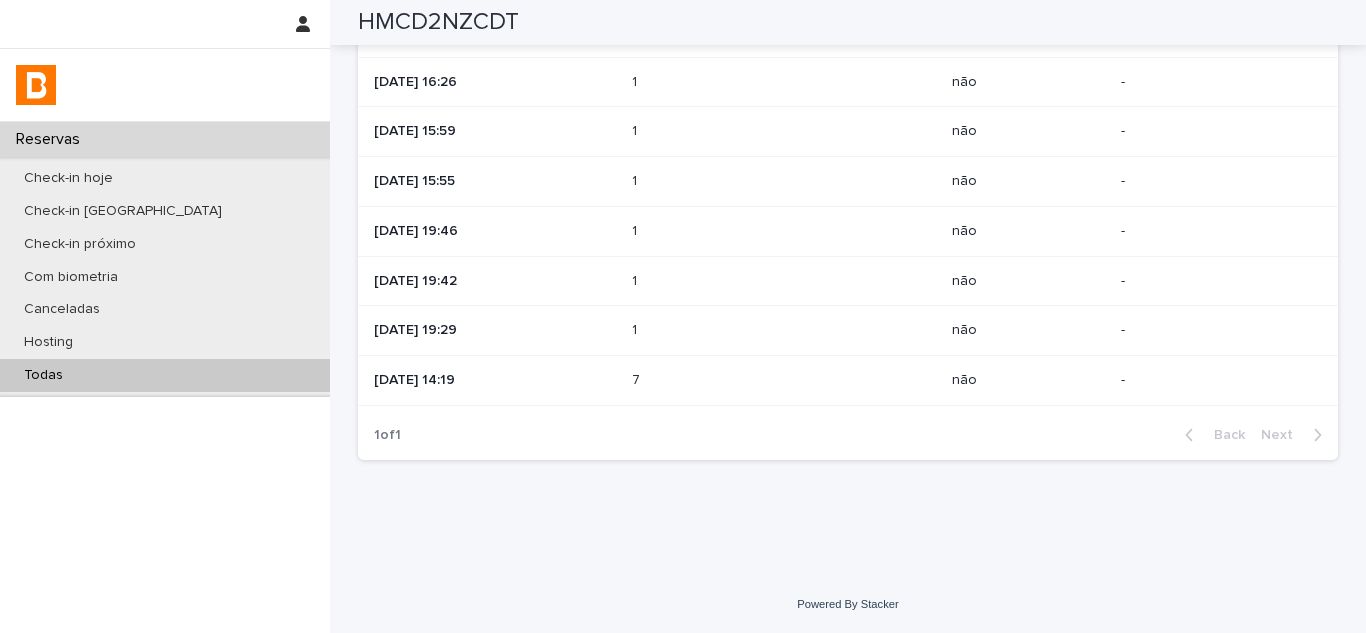 click on "[DATE] 19:42" at bounding box center [495, 281] 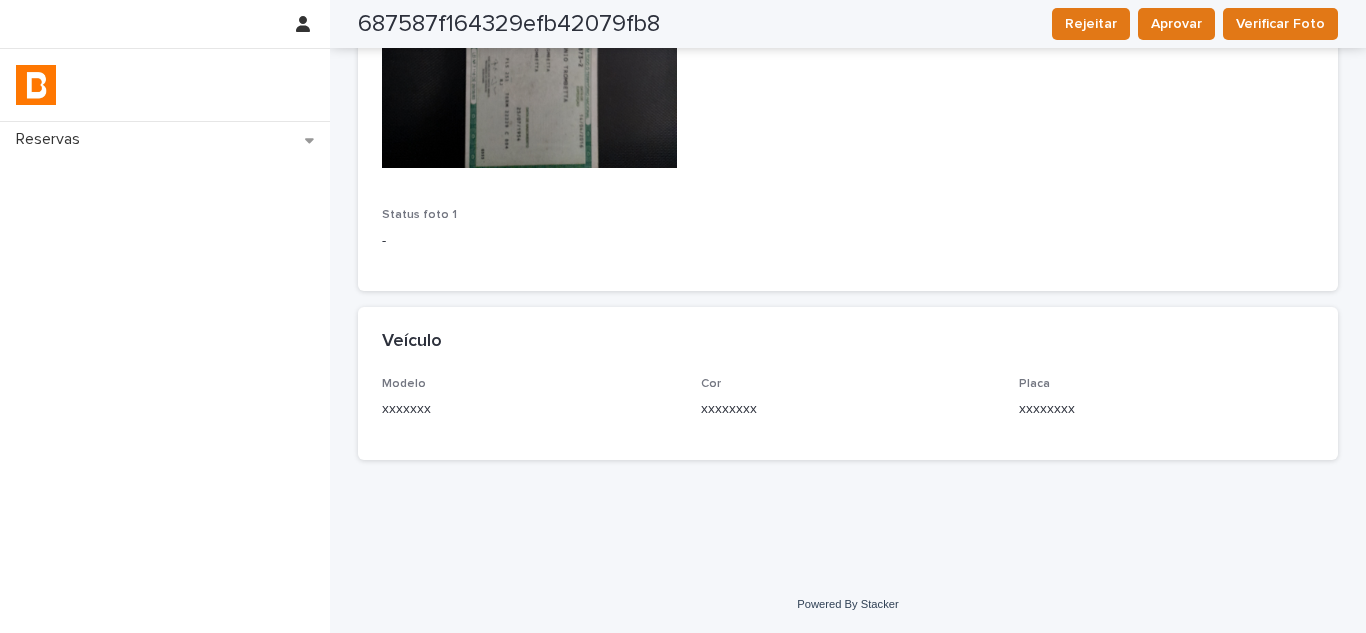 scroll, scrollTop: 212, scrollLeft: 0, axis: vertical 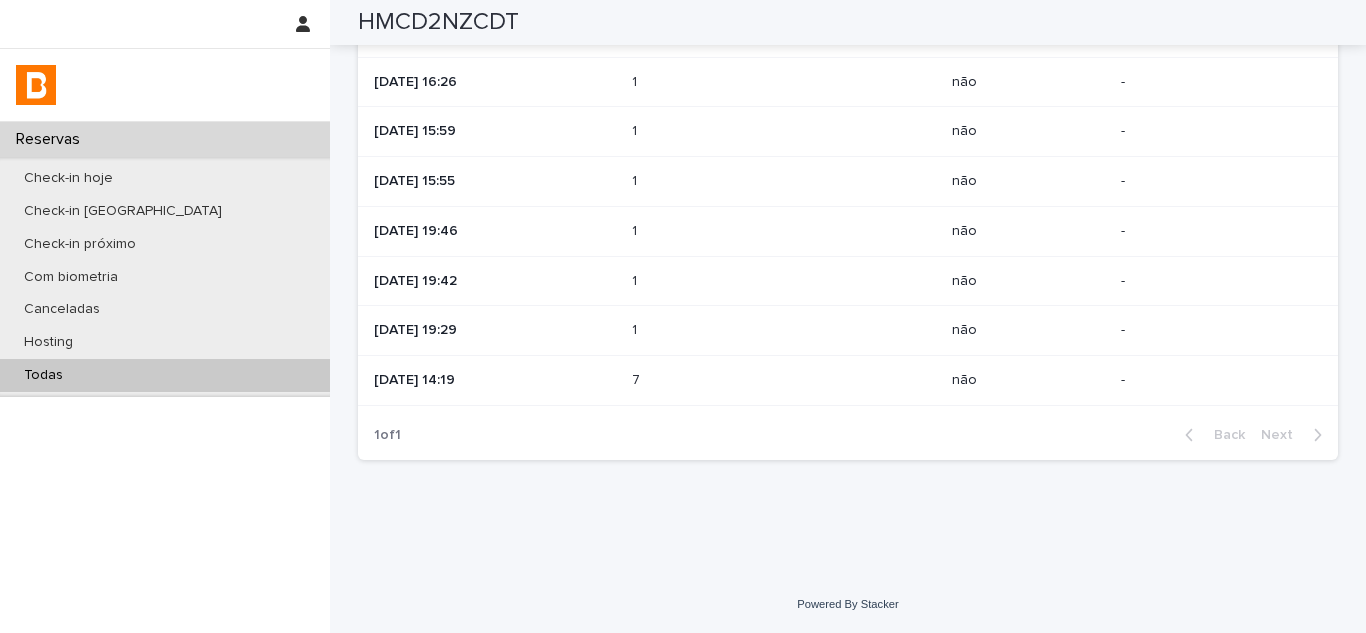 click on "[DATE] 19:29" at bounding box center [495, 330] 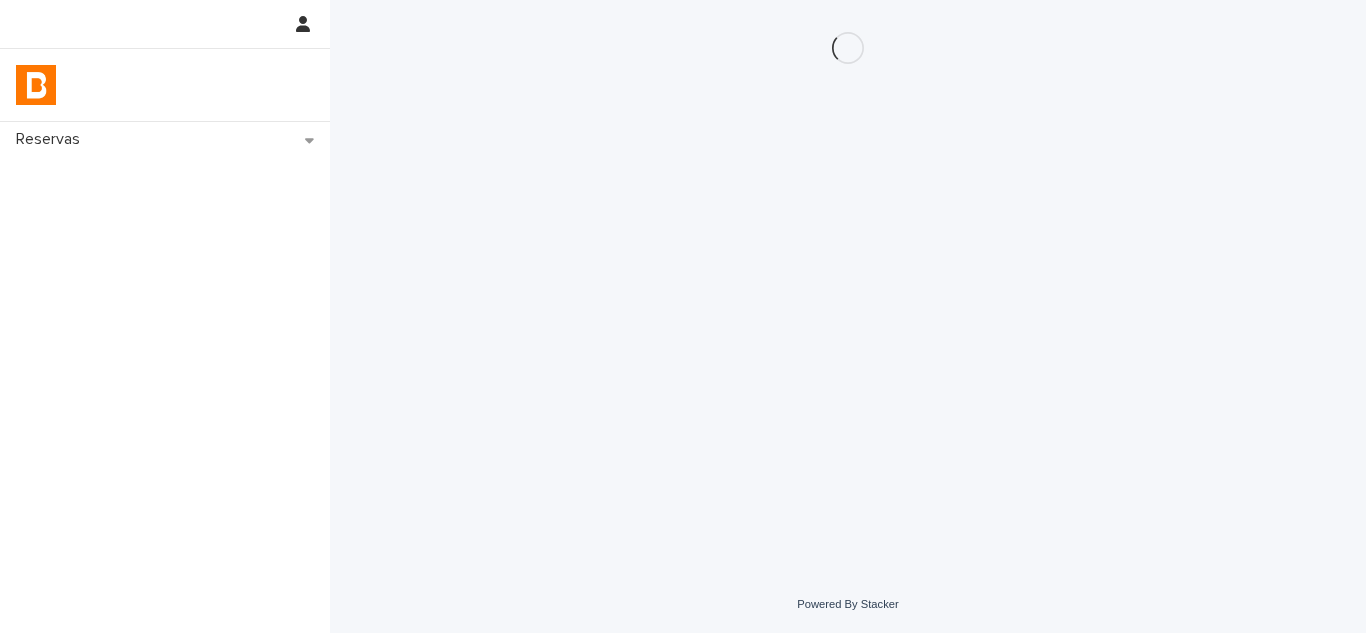 scroll, scrollTop: 0, scrollLeft: 0, axis: both 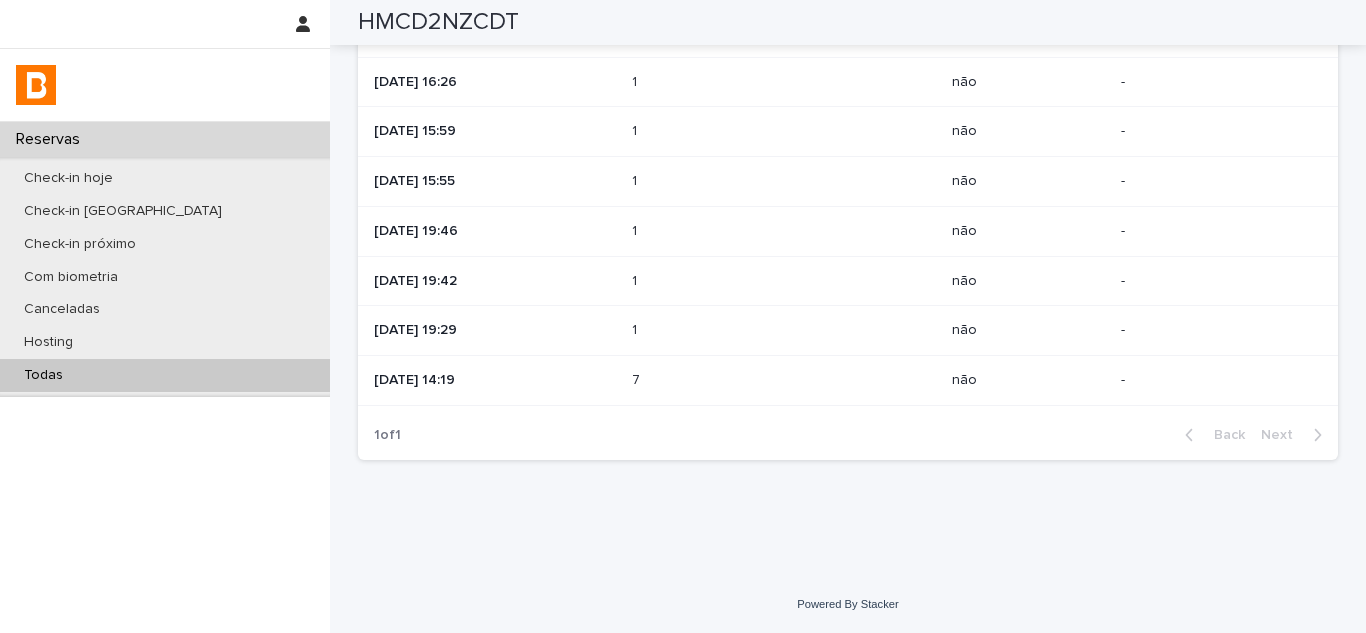 click on "[DATE] 14:19" at bounding box center (495, 378) 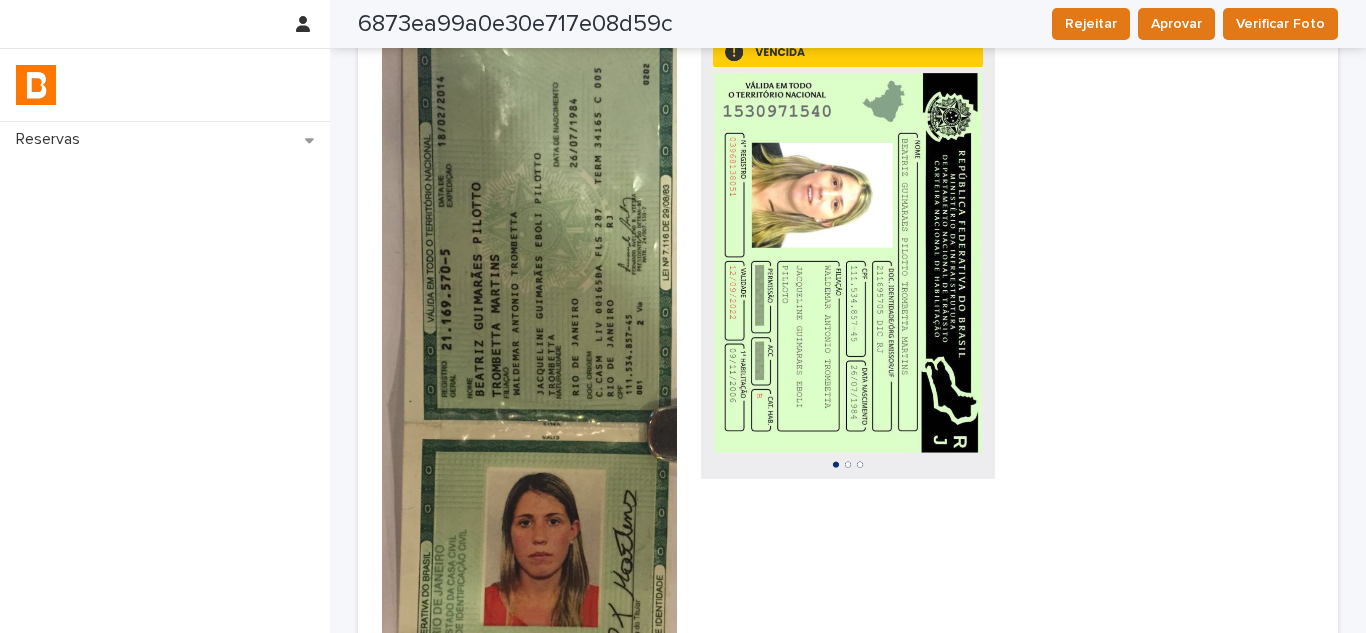 scroll, scrollTop: 0, scrollLeft: 0, axis: both 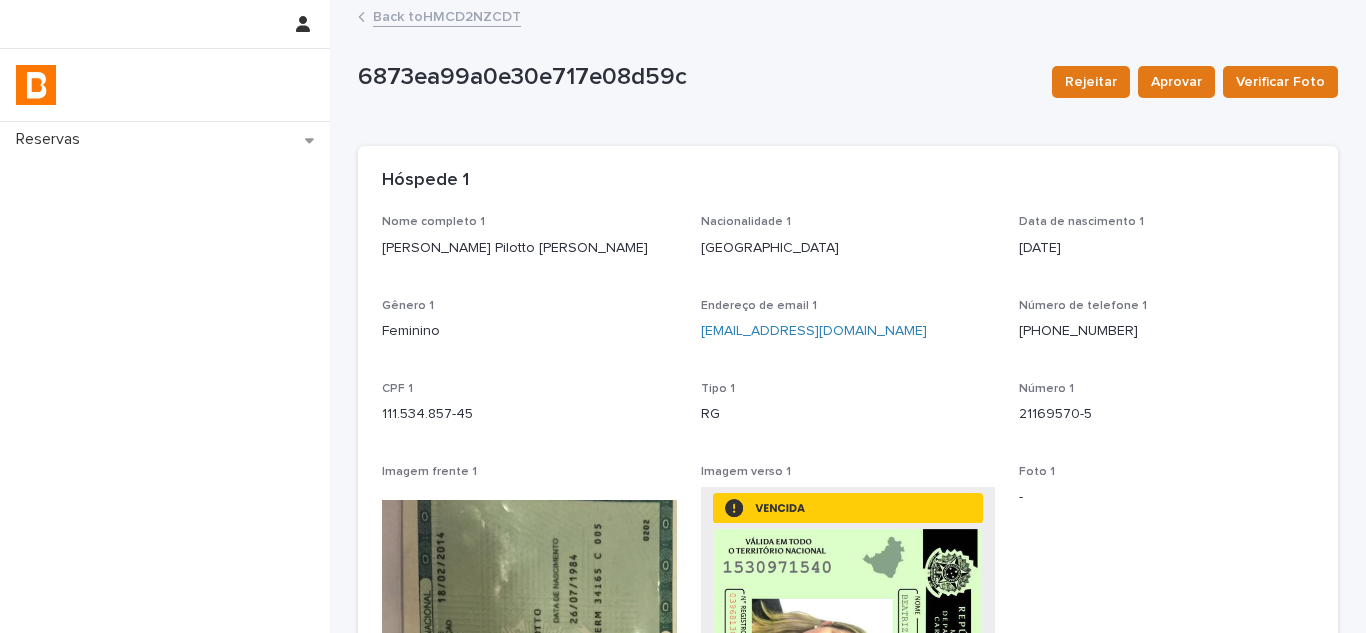 click on "Back to  HMCD2NZCDT" at bounding box center [447, 15] 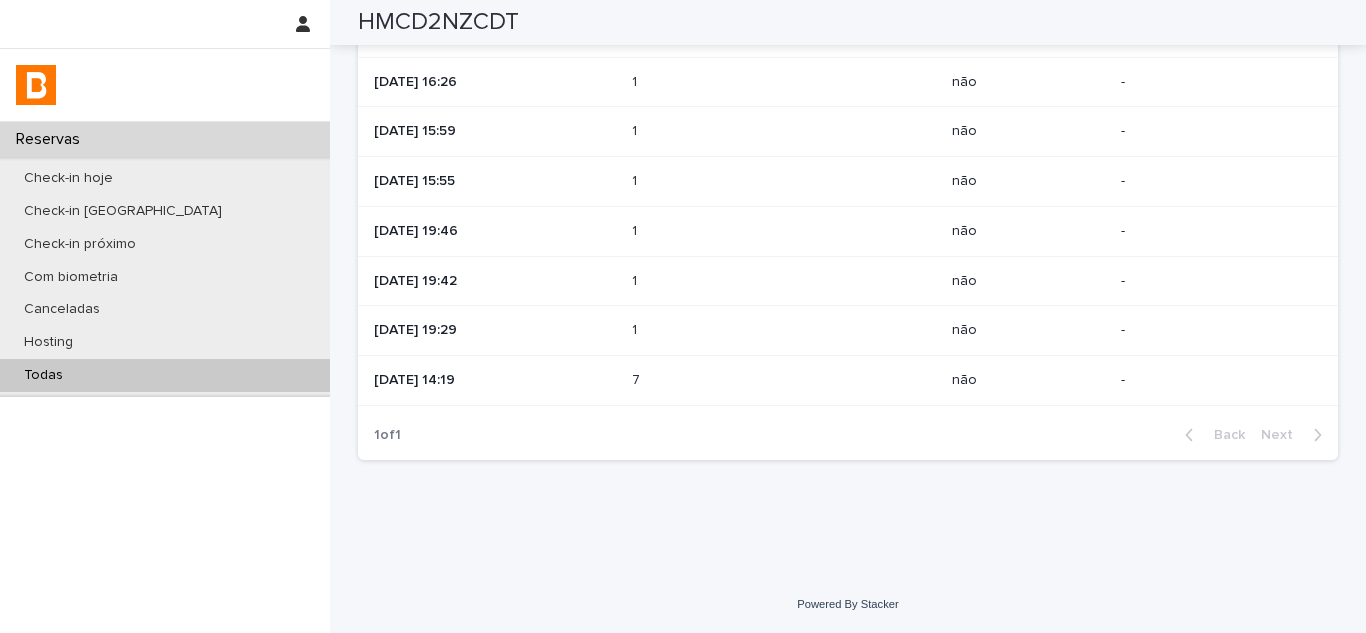 click on "[DATE] 19:29" at bounding box center (495, 330) 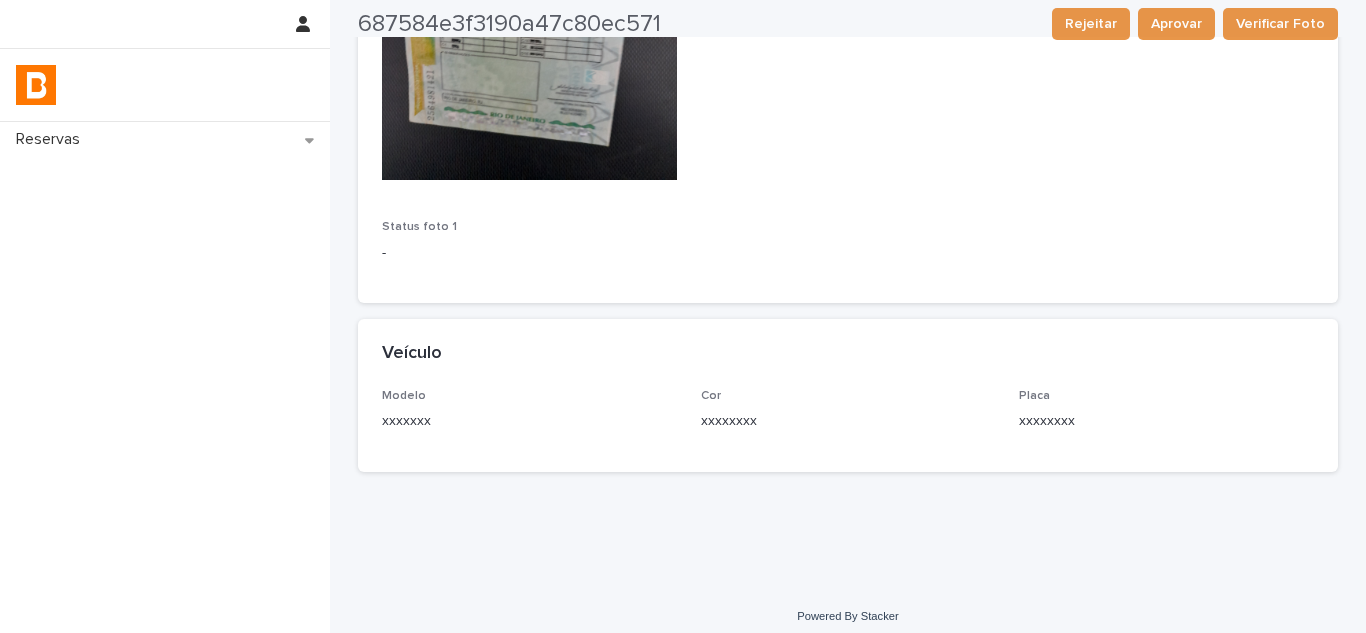 scroll, scrollTop: 712, scrollLeft: 0, axis: vertical 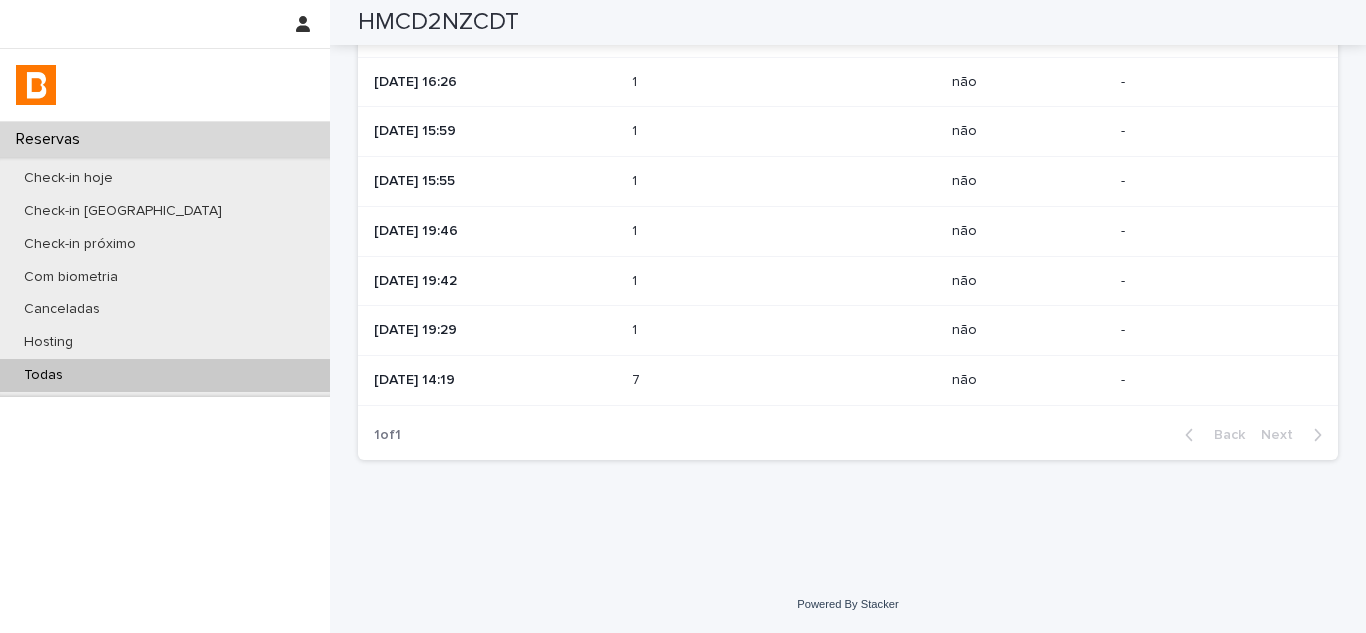 click on "[DATE] 19:29" at bounding box center [495, 330] 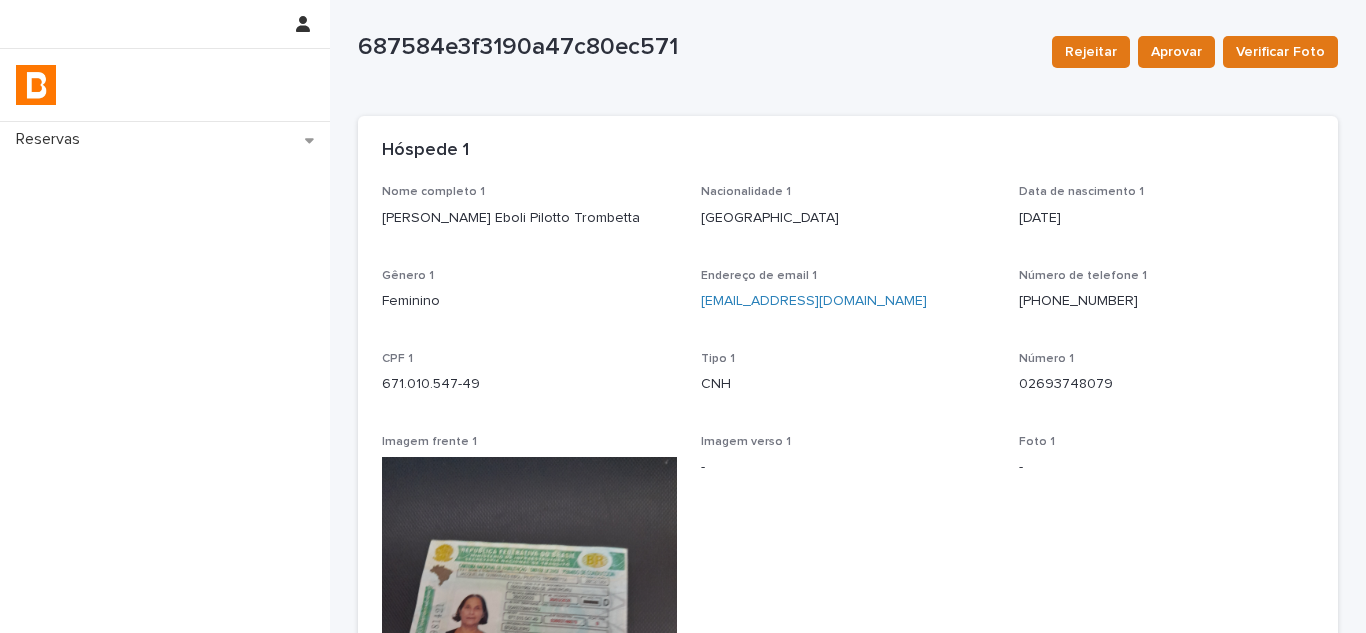 scroll, scrollTop: 330, scrollLeft: 0, axis: vertical 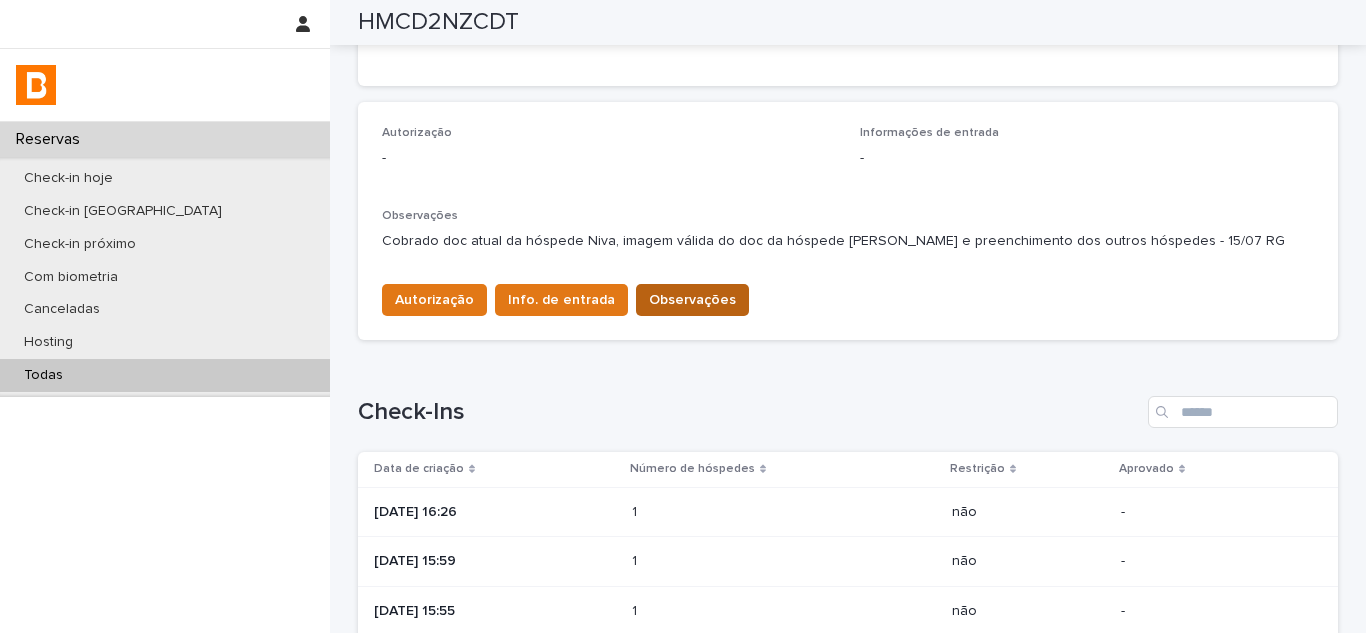 click on "Observações" at bounding box center [692, 300] 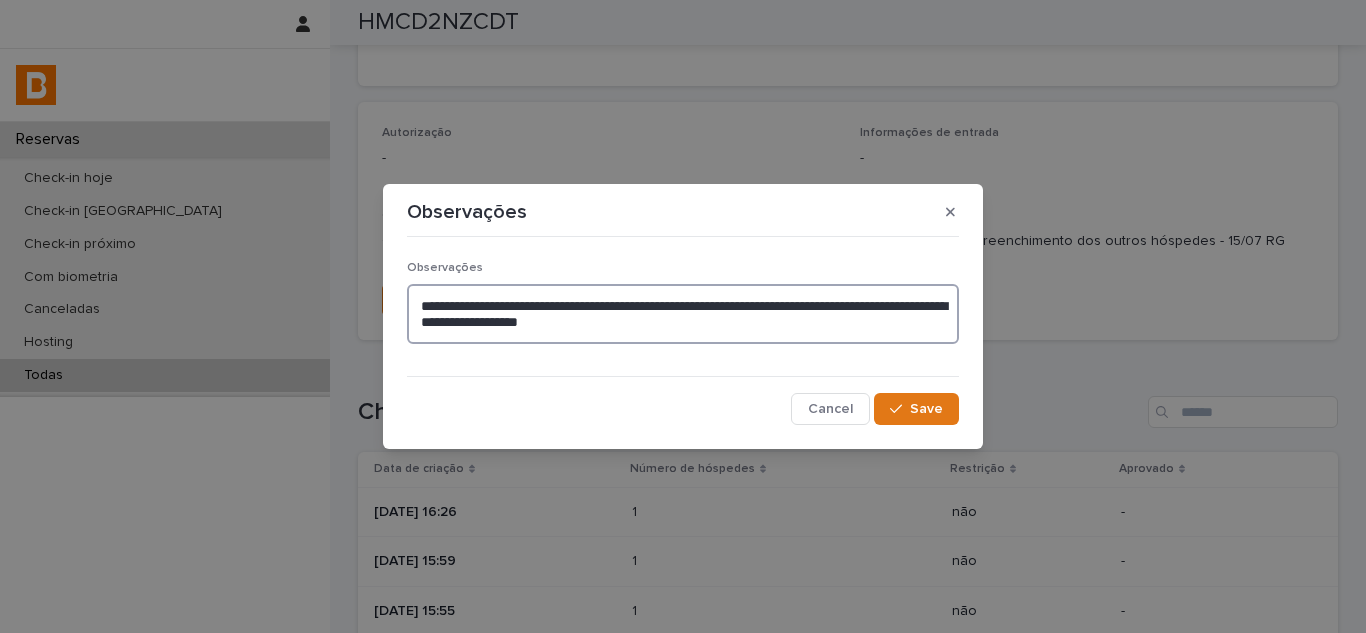 click on "**********" at bounding box center (683, 314) 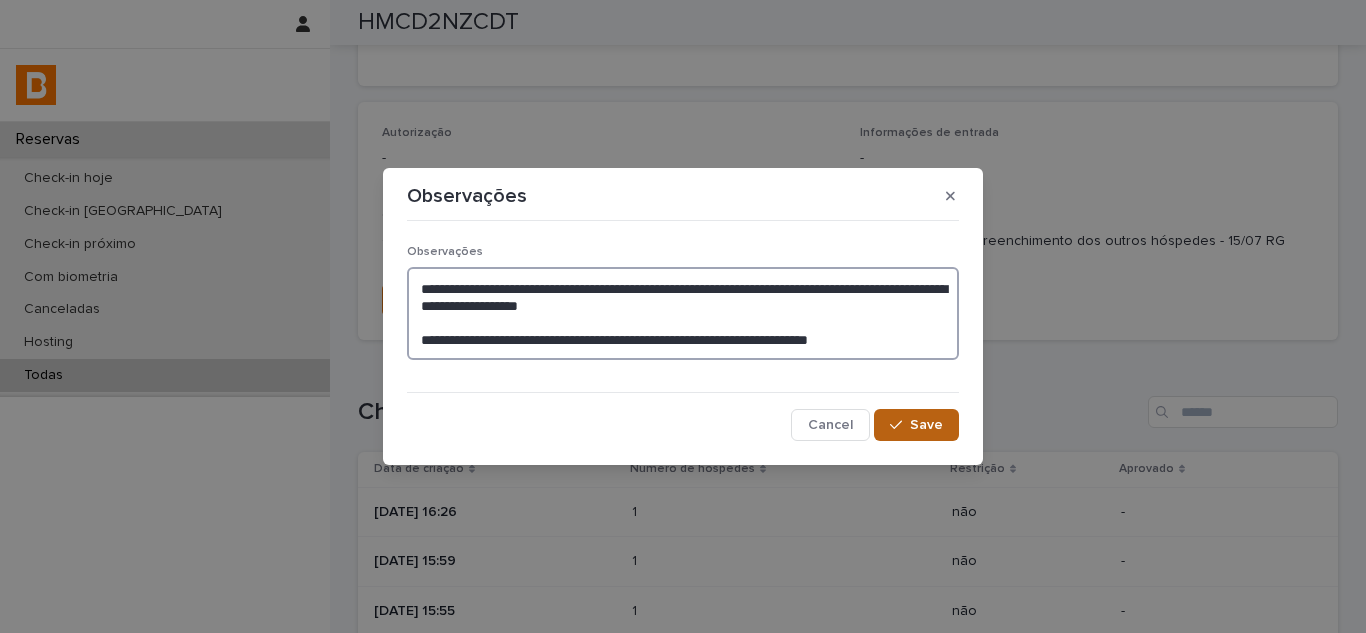 type on "**********" 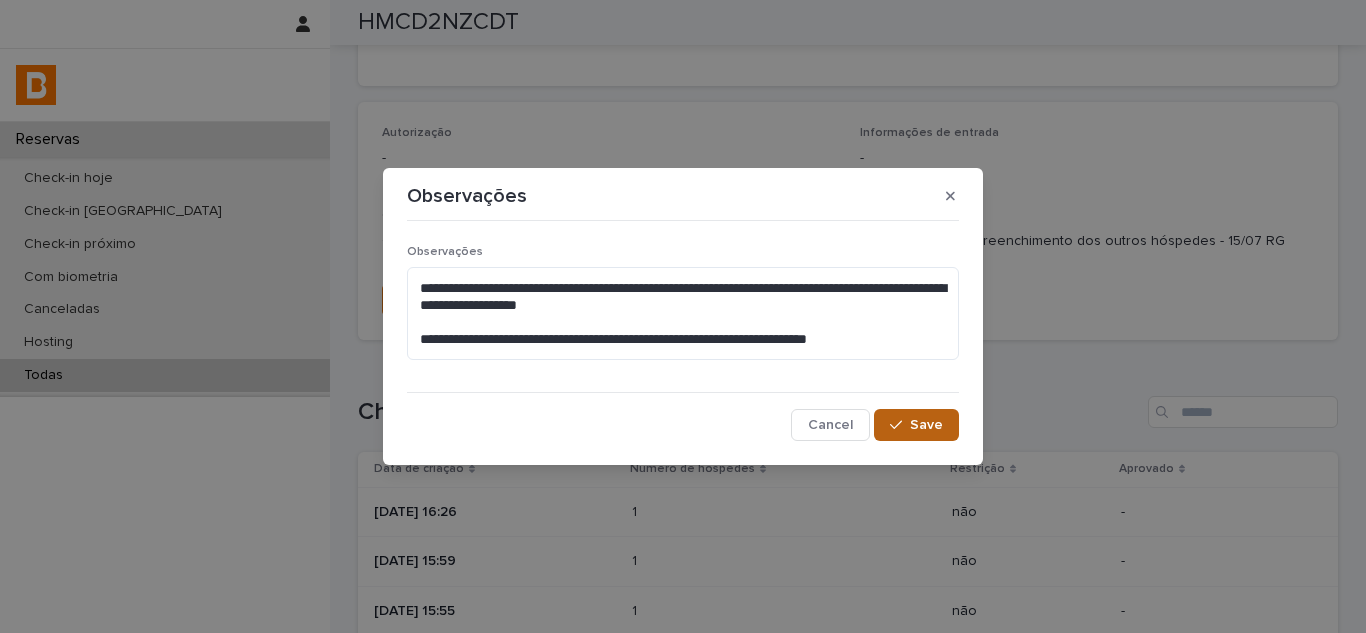 click on "Save" at bounding box center [916, 425] 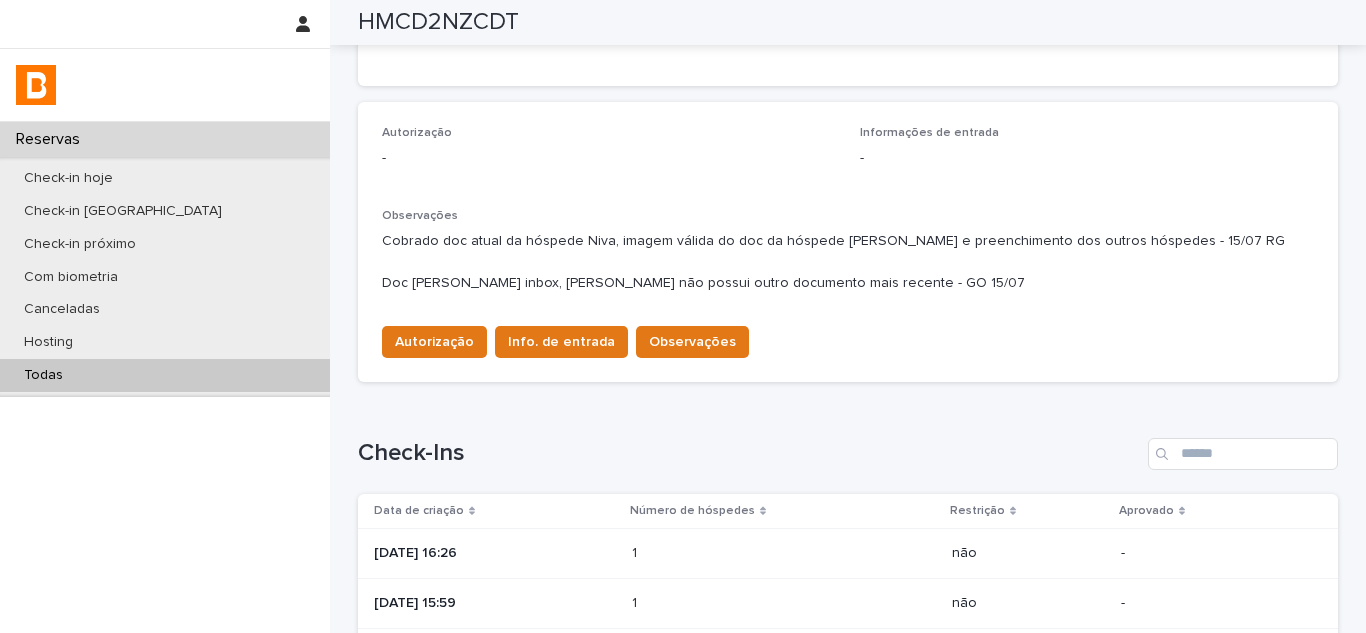scroll, scrollTop: 520, scrollLeft: 0, axis: vertical 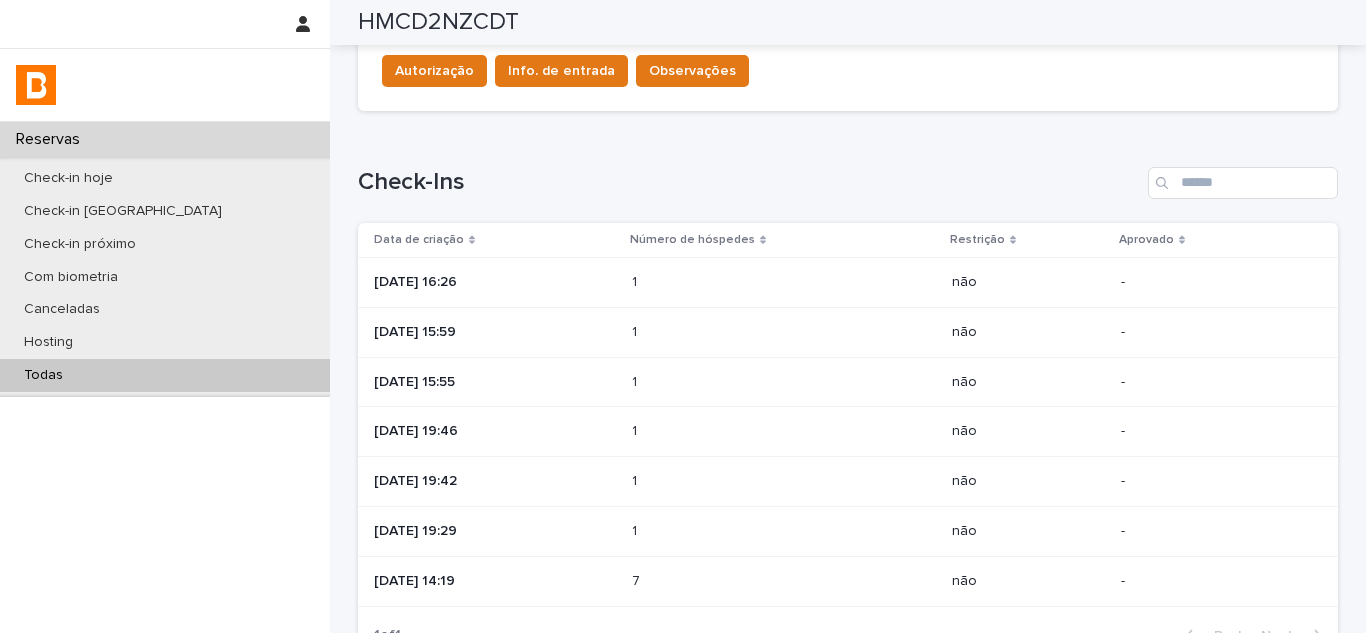 click on "[DATE] 16:26" at bounding box center (495, 282) 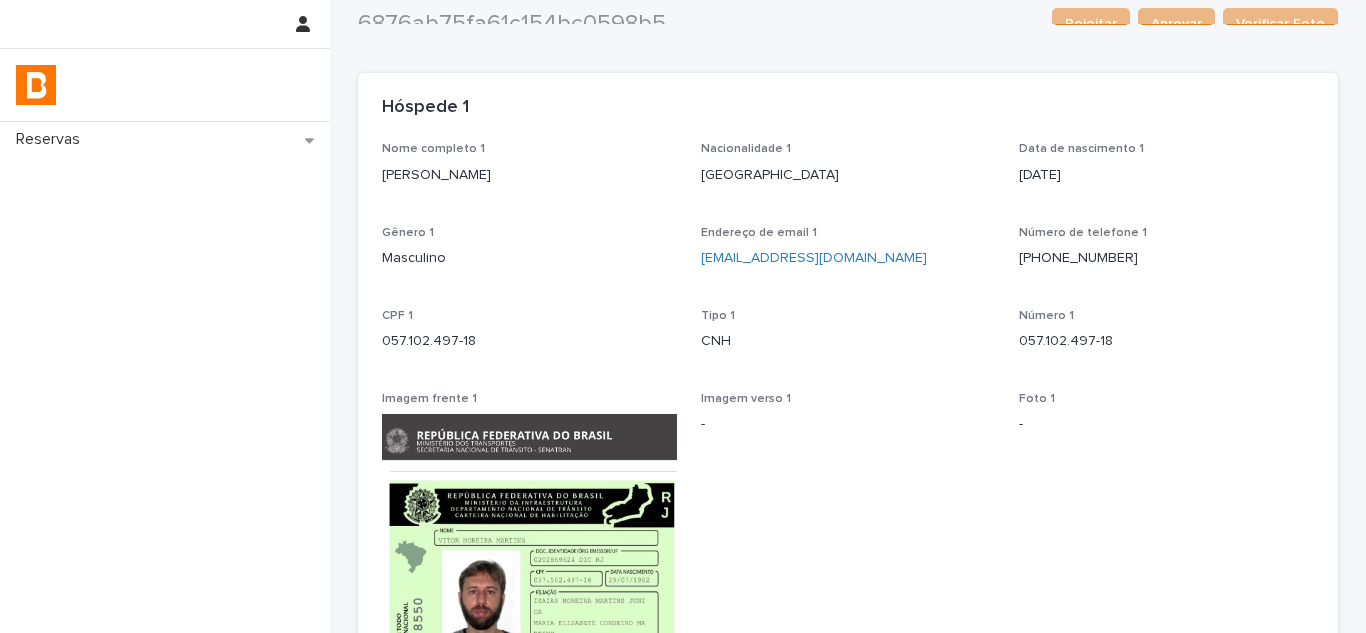 scroll, scrollTop: 0, scrollLeft: 0, axis: both 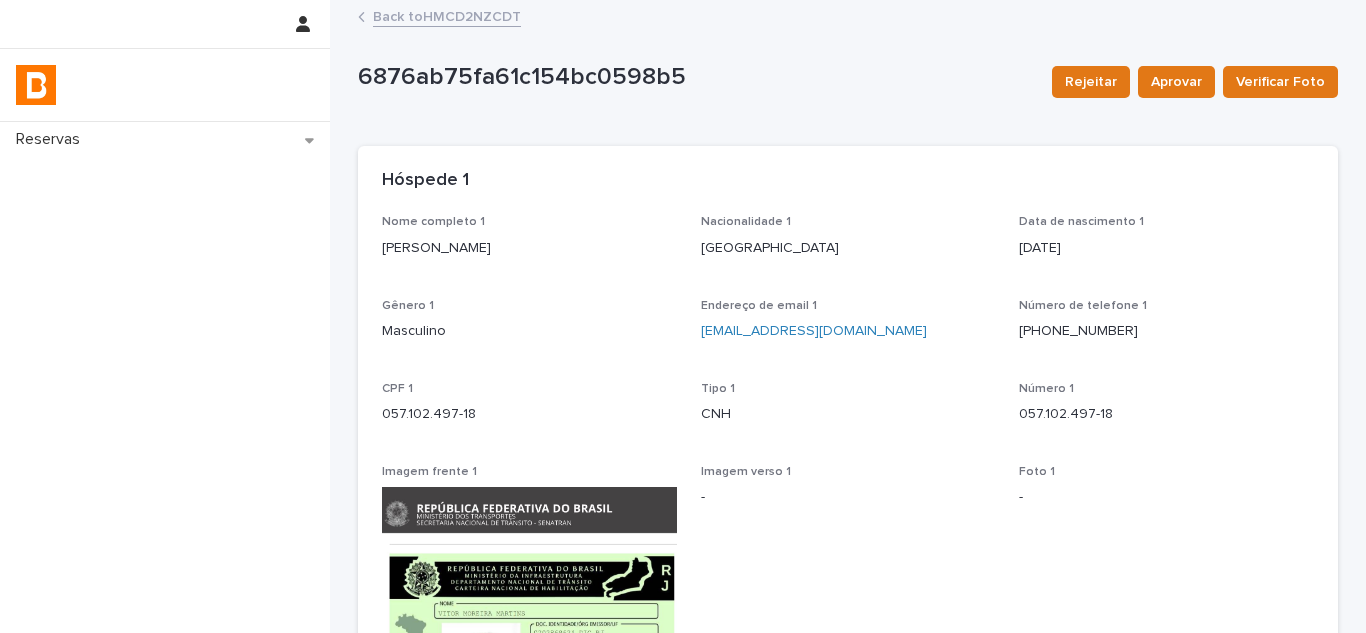 click on "Back to  HMCD2NZCDT" at bounding box center (447, 15) 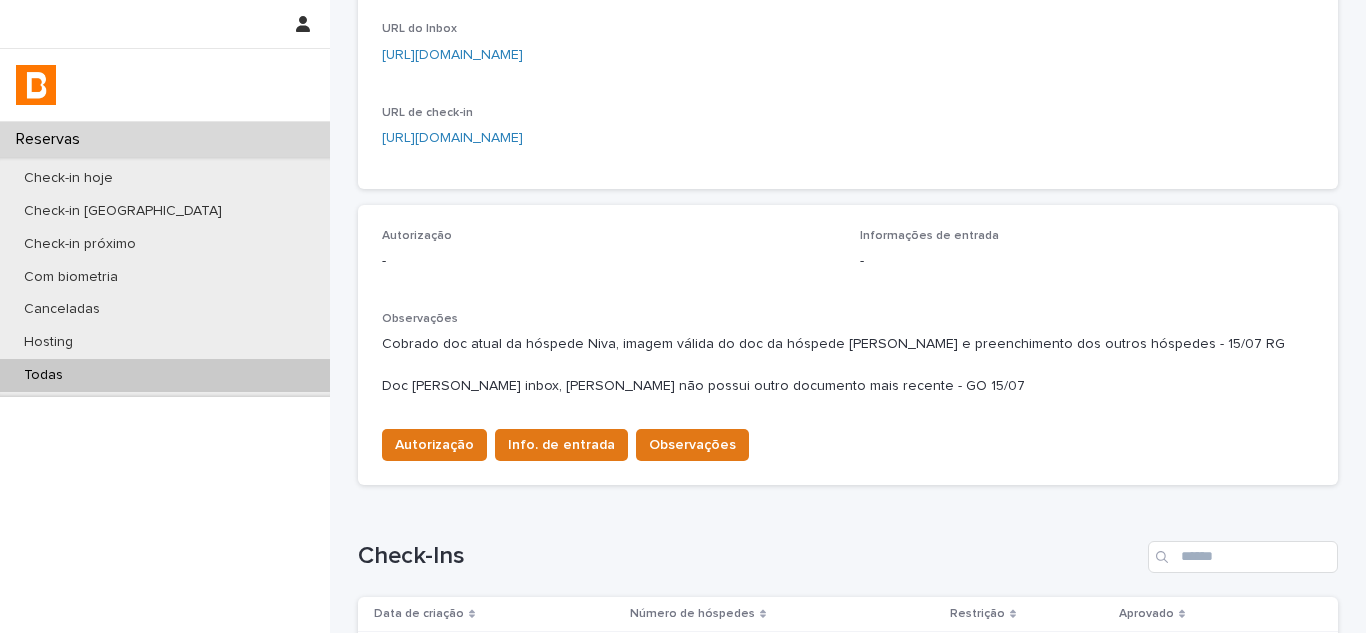 scroll, scrollTop: 700, scrollLeft: 0, axis: vertical 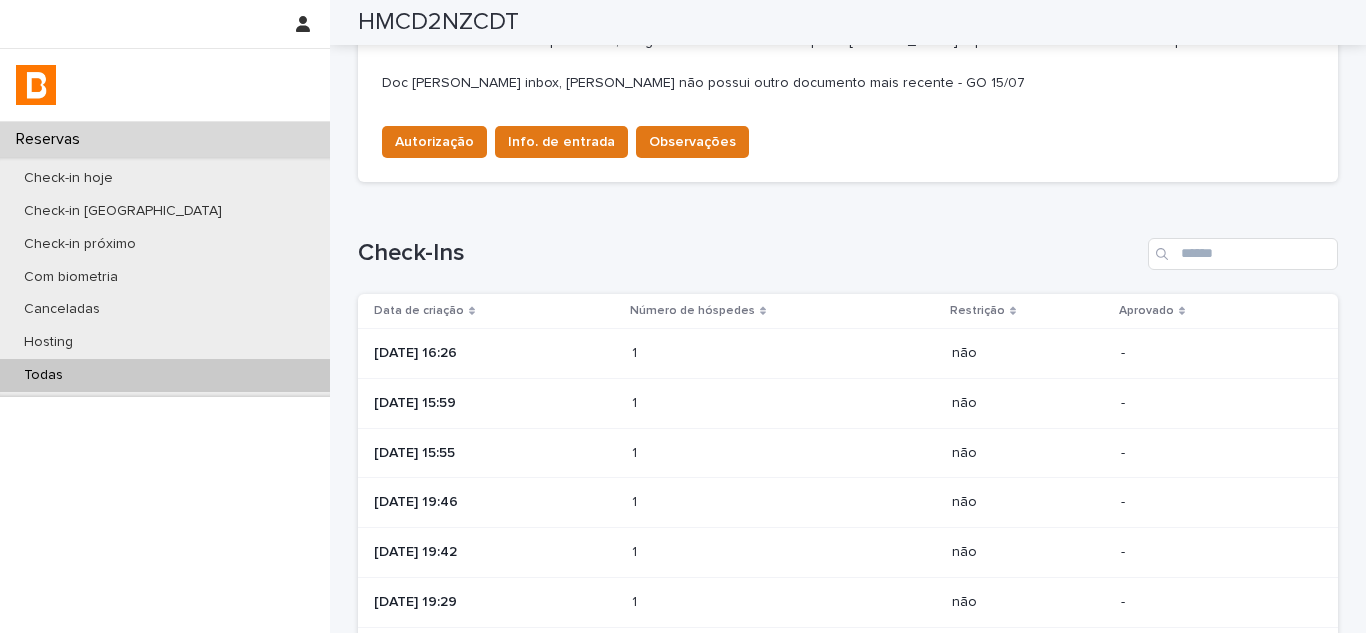 click on "[DATE] 15:59" at bounding box center (495, 403) 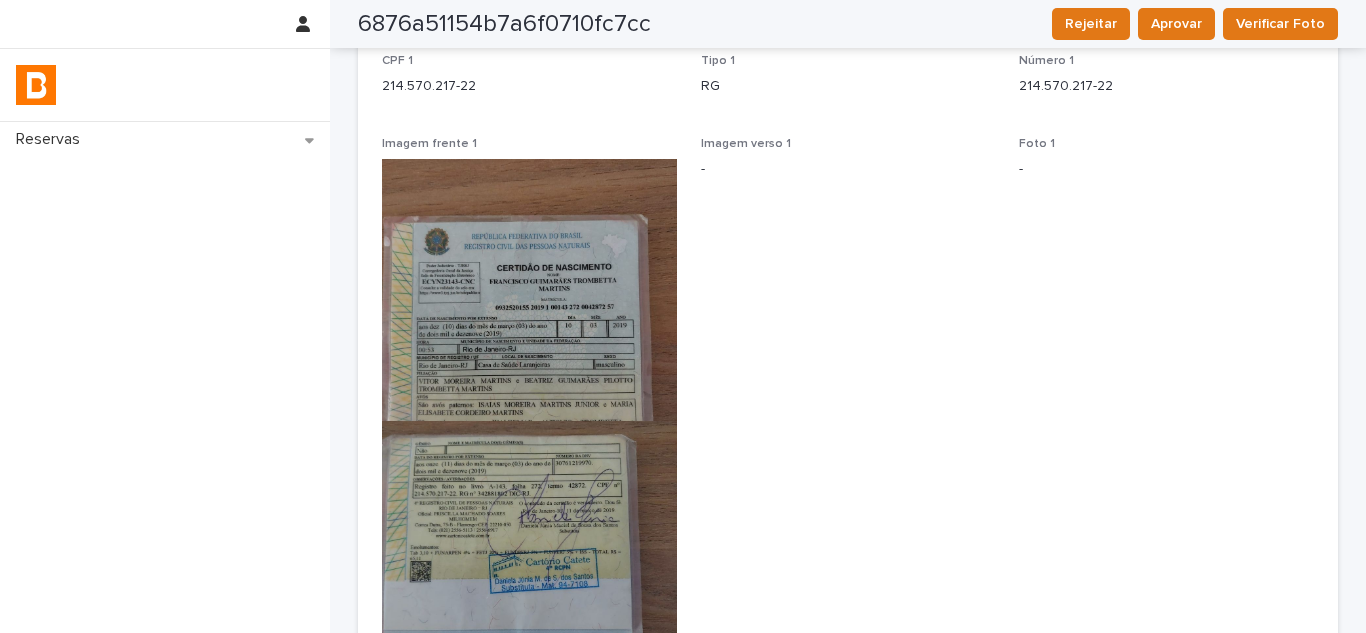 scroll, scrollTop: 2, scrollLeft: 0, axis: vertical 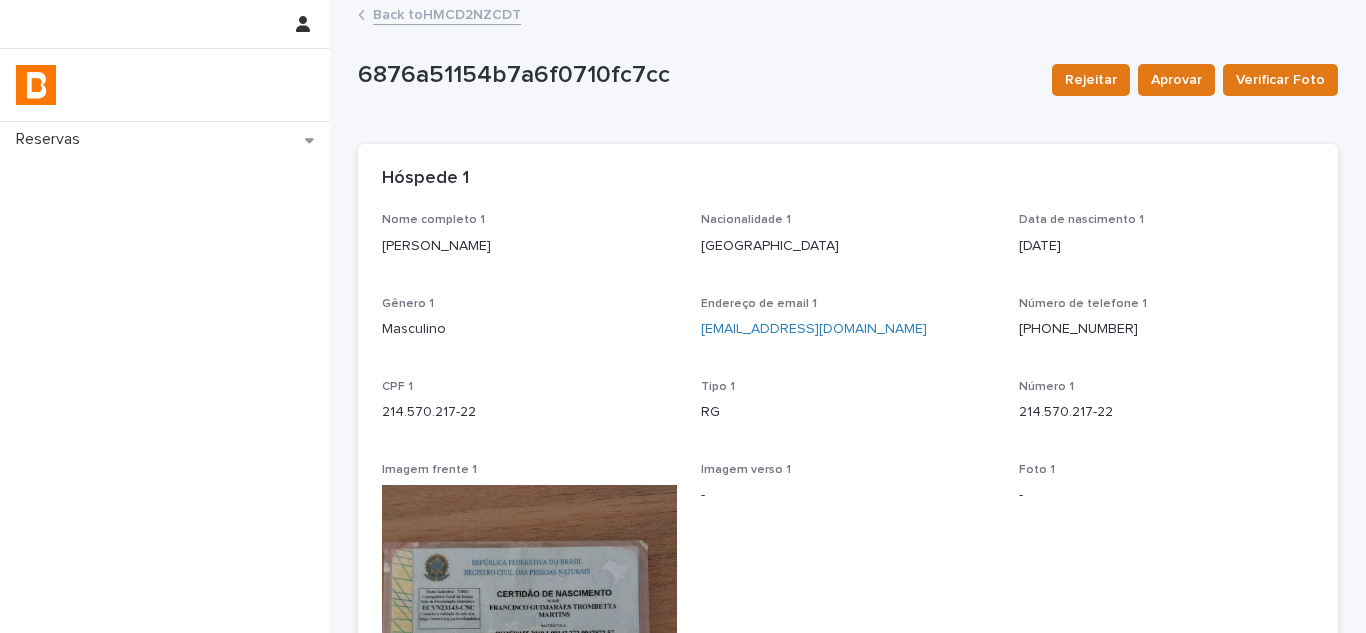click on "Back to  HMCD2NZCDT" at bounding box center (447, 13) 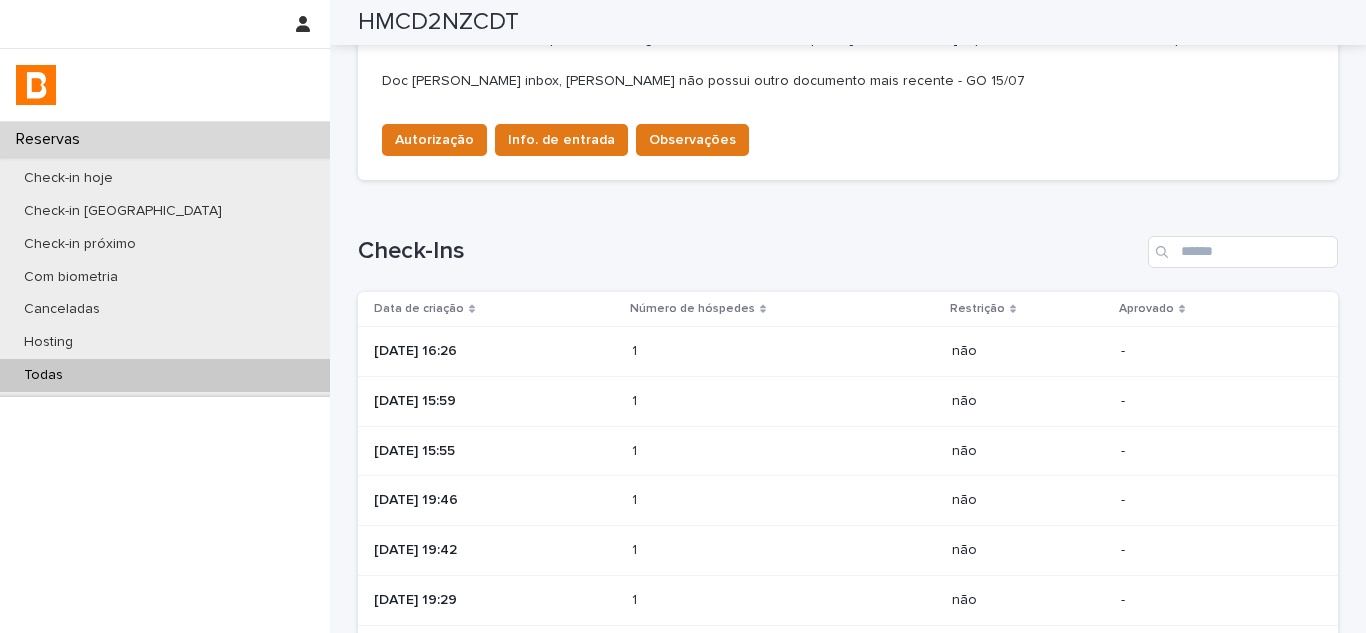 click on "[DATE] 15:55" at bounding box center [495, 451] 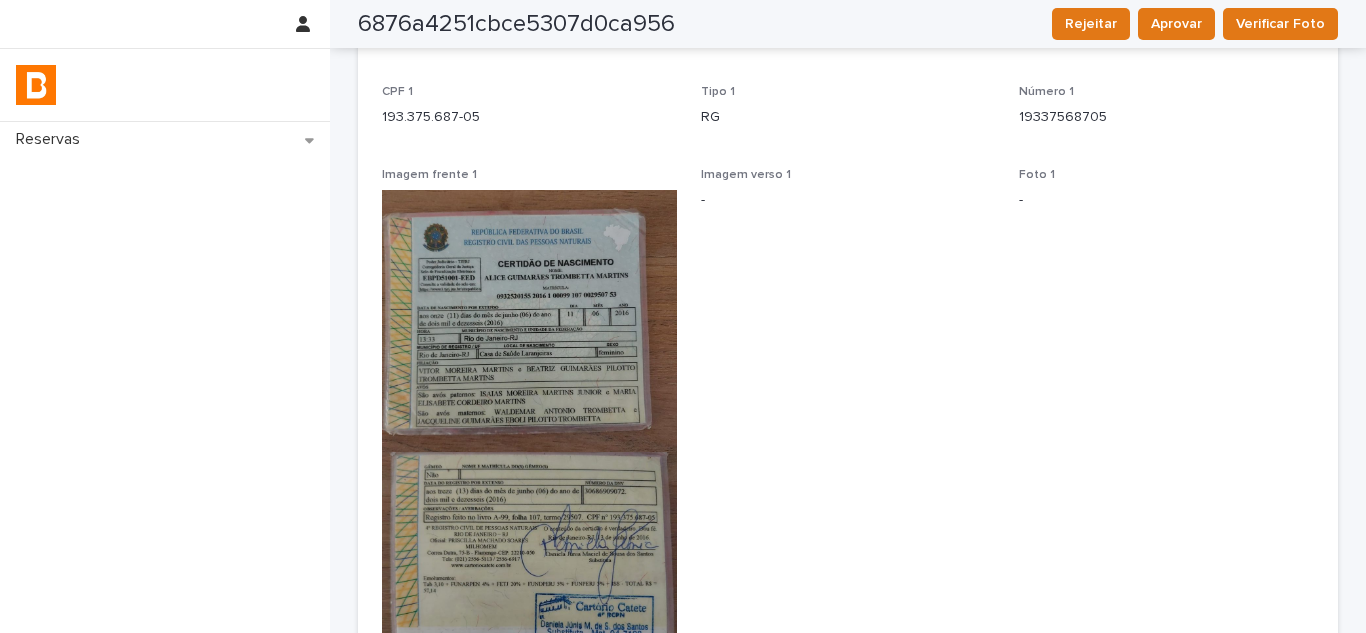 scroll, scrollTop: 0, scrollLeft: 0, axis: both 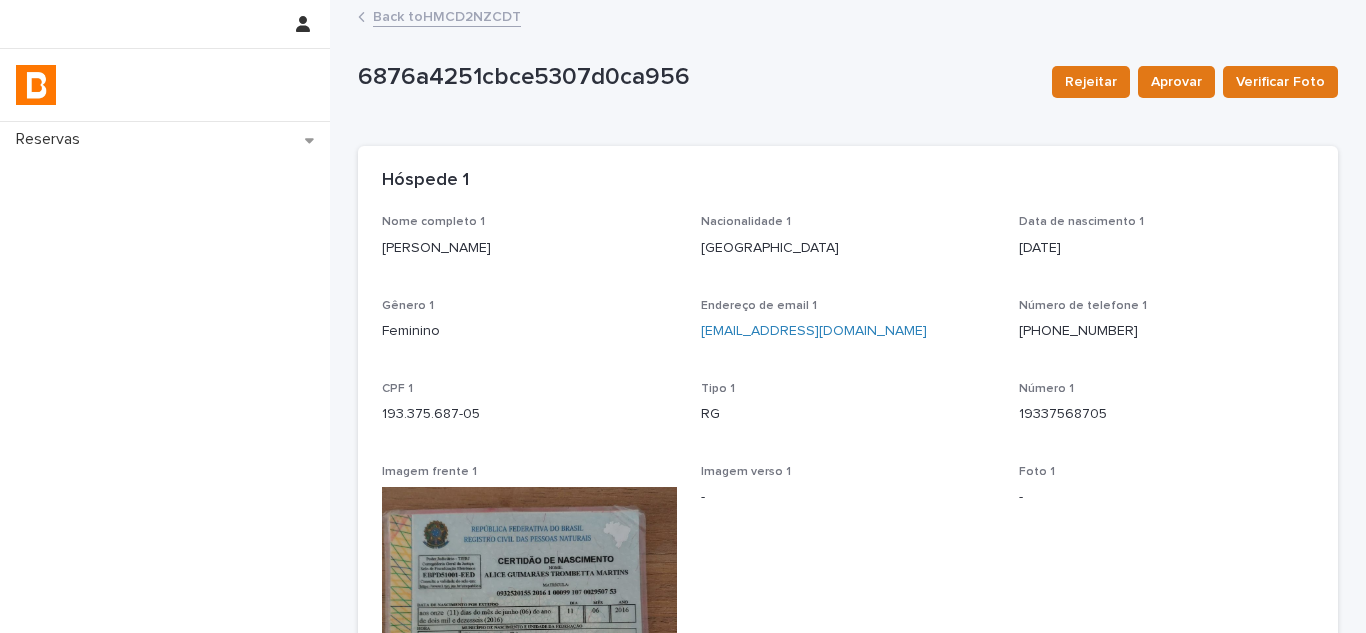 click on "Back to  HMCD2NZCDT" at bounding box center (447, 15) 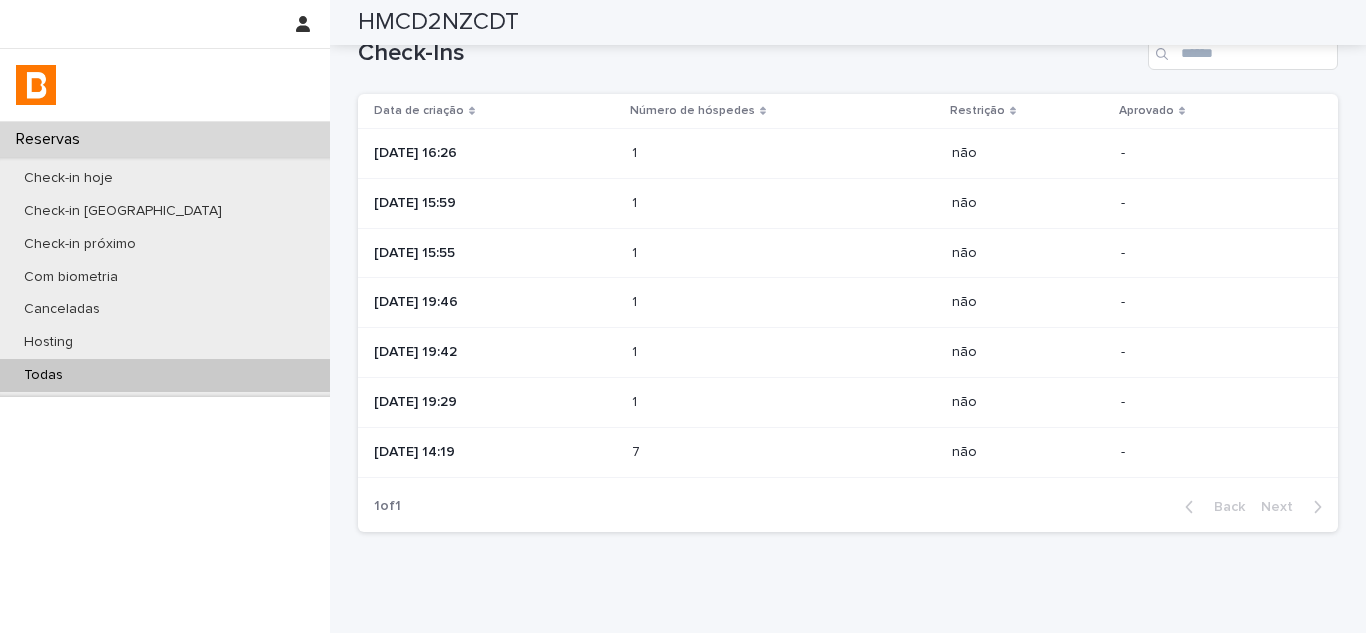 click on "[DATE] 19:46" at bounding box center [495, 302] 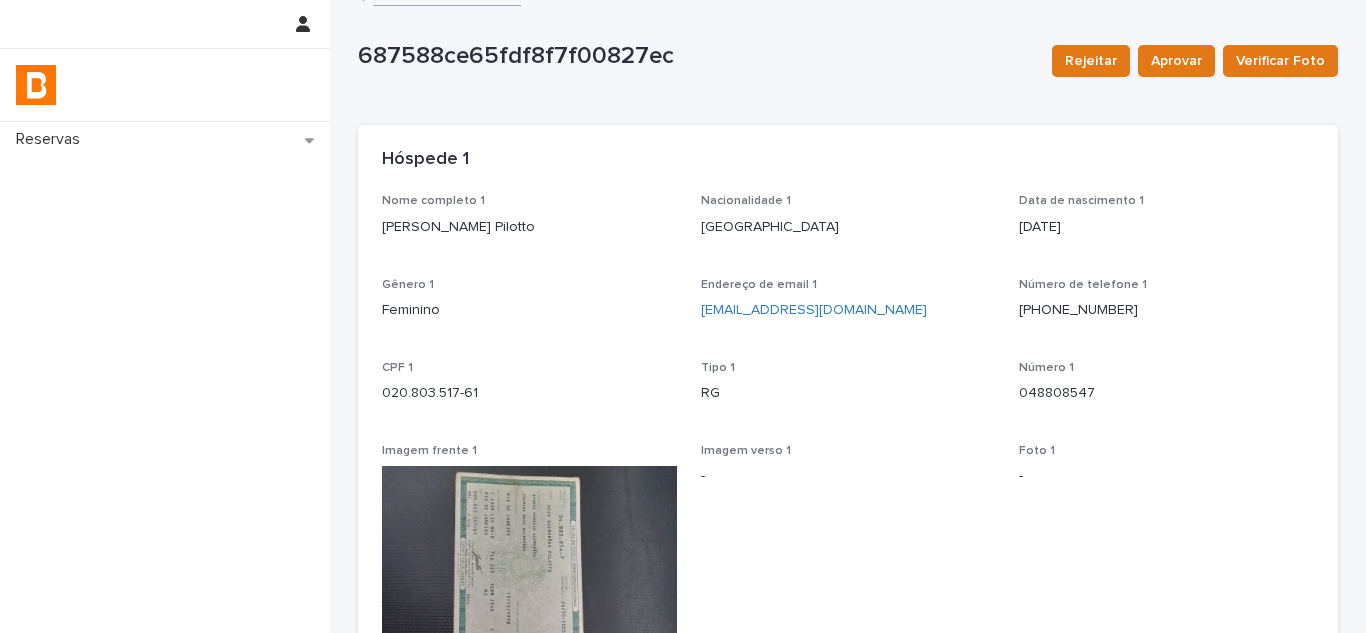 scroll, scrollTop: 0, scrollLeft: 0, axis: both 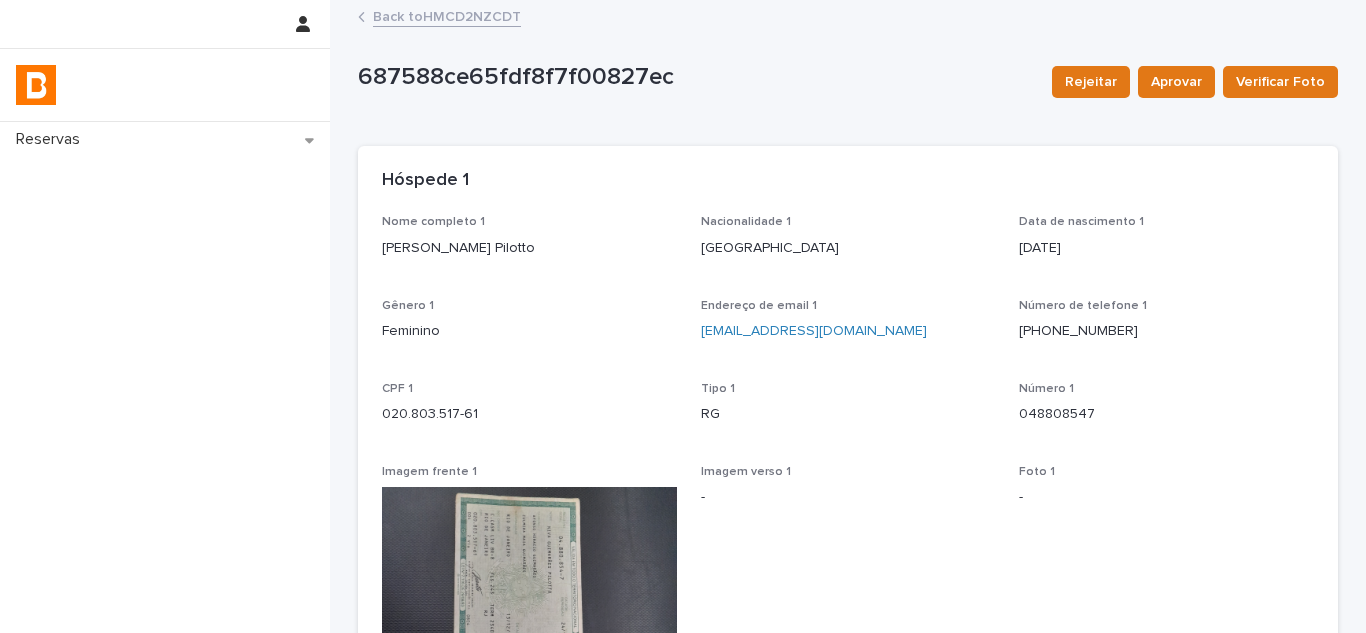 click on "Back to  HMCD2NZCDT" at bounding box center [447, 15] 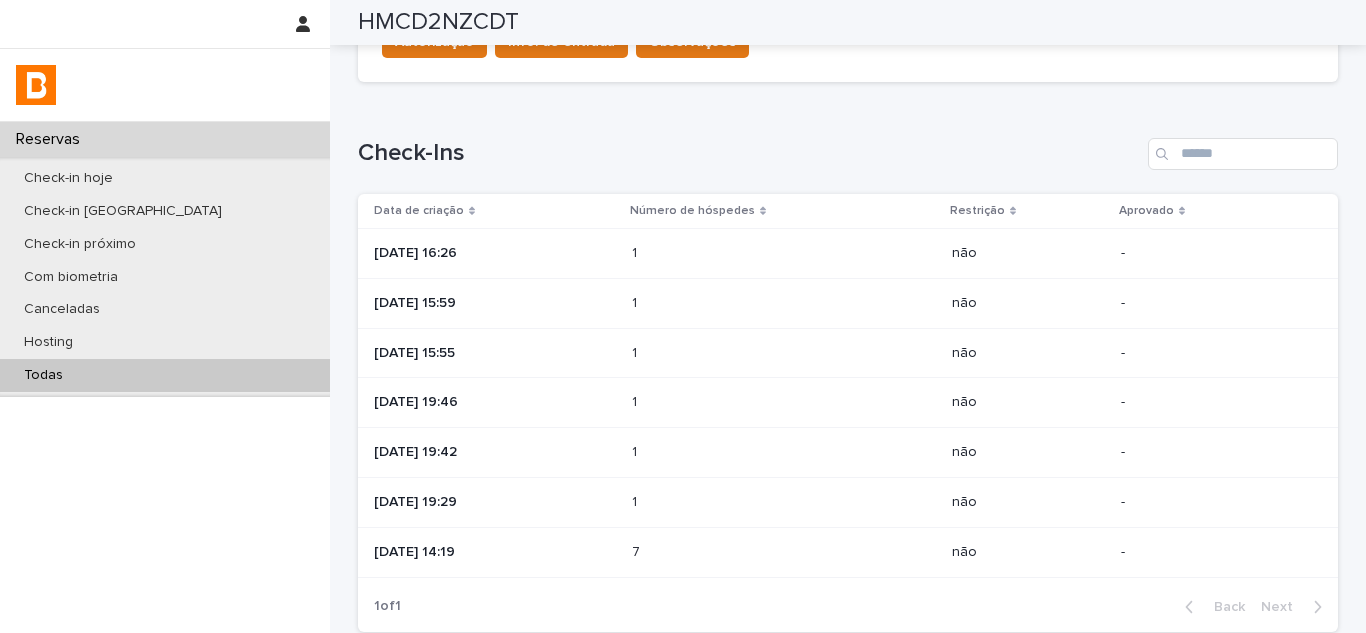 click on "[DATE] 19:42" at bounding box center (495, 452) 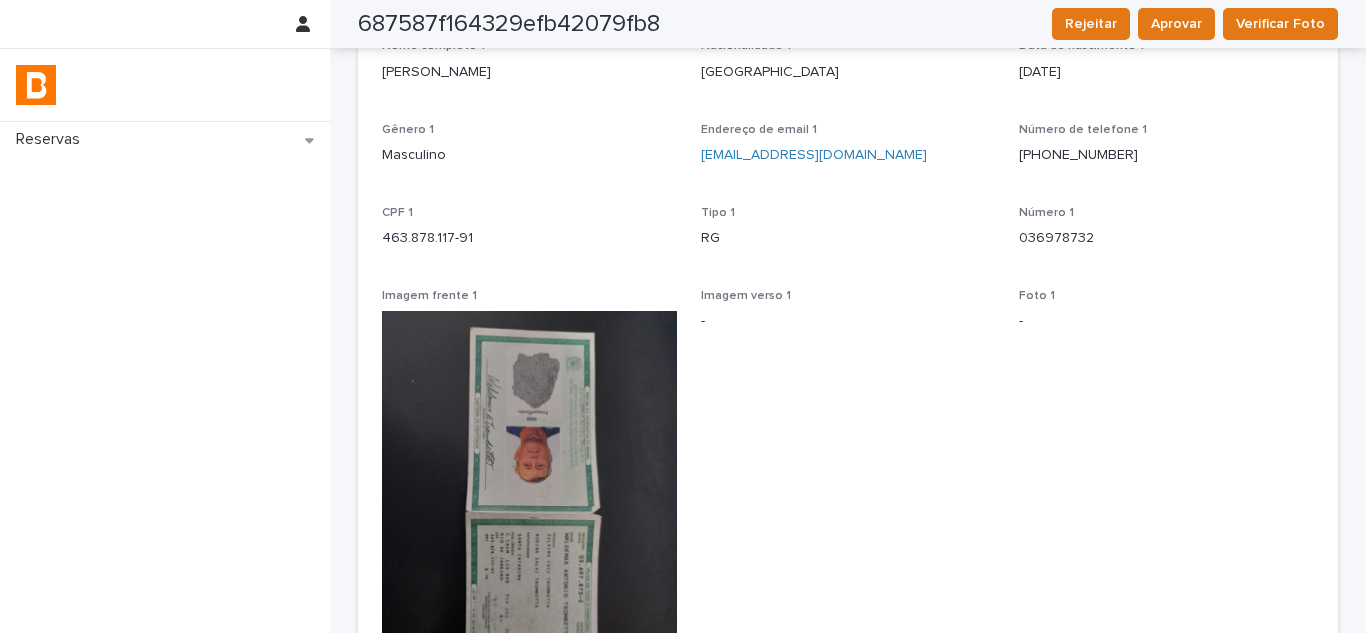 scroll, scrollTop: 0, scrollLeft: 0, axis: both 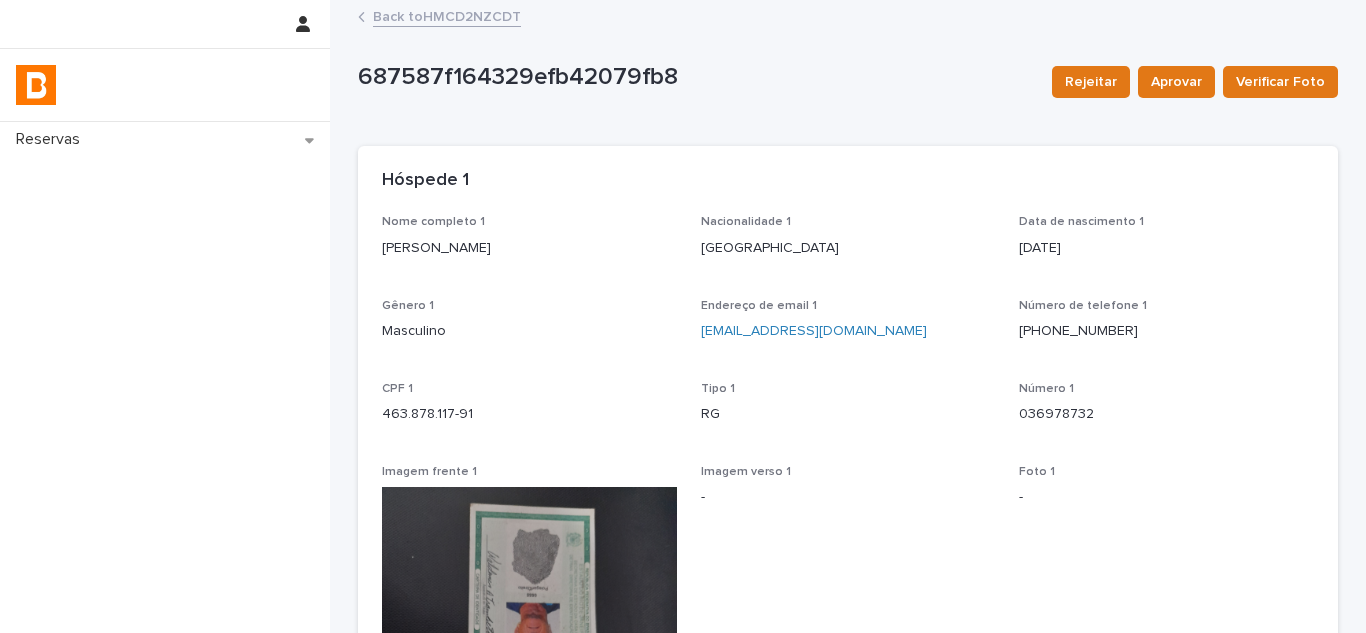 click on "687587f164329efb42079fb8 Rejeitar Aprovar Verificar Foto 687587f164329efb42079fb8 Rejeitar Aprovar Verificar Foto Sorry, there was an error saving your record. Please try again. Please fill out the required fields below. Loading... Saving… Loading... Saving… Loading... Saving… Restrição não Loading... Saving… Hóspede 1 Nome completo 1 [PERSON_NAME]  Nacionalidade 1 [DEMOGRAPHIC_DATA] Data de nascimento 1 [DEMOGRAPHIC_DATA] Gênero 1 Masculino Endereço de email 1 [EMAIL_ADDRESS][DOMAIN_NAME] Número de telefone [PHONE_NUMBER] CPF 1 463.878.117-91 Tipo 1 RG Número 1 036978732 Imagem frente 1 Imagem verso 1 - Foto 1 - Status foto 1 - Loading... Saving… Hóspede 2 Loading... Saving… Hóspede 3 Loading... Saving… Hóspede 4 Loading... Saving… Veículo Modelo xxxxxxx Cor xxxxxxxx Placa xxxxxxxx" at bounding box center [848, 595] 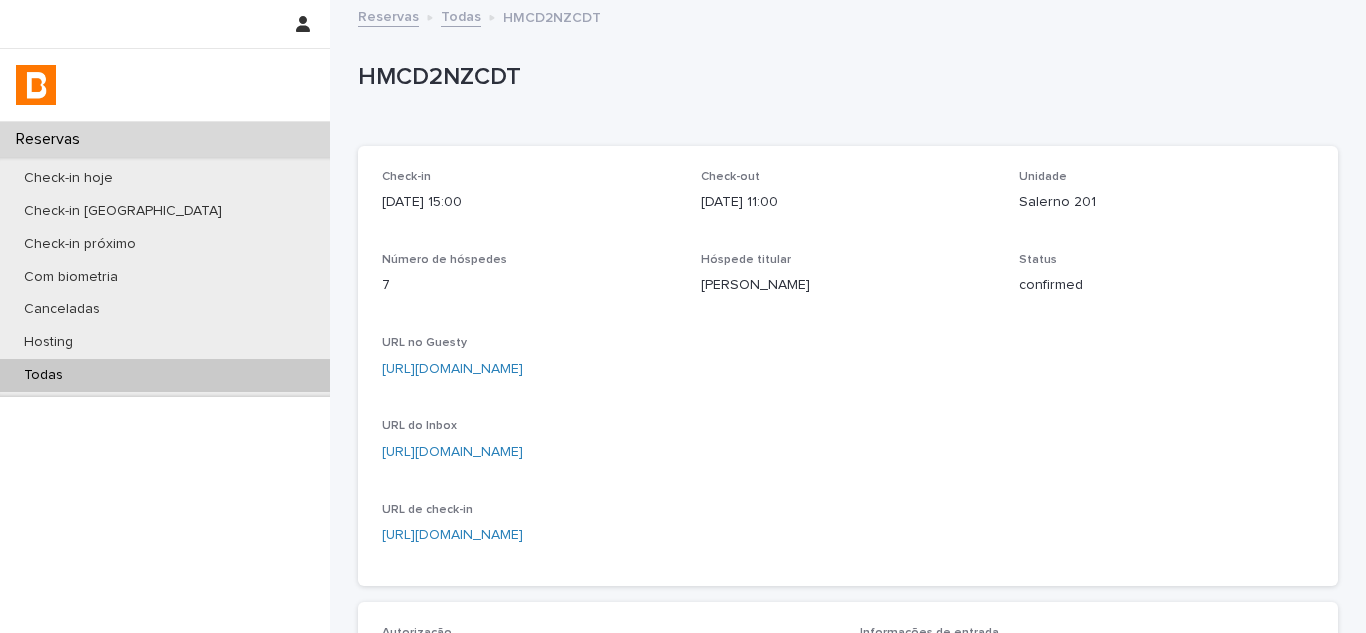 click on "Todas" at bounding box center [165, 375] 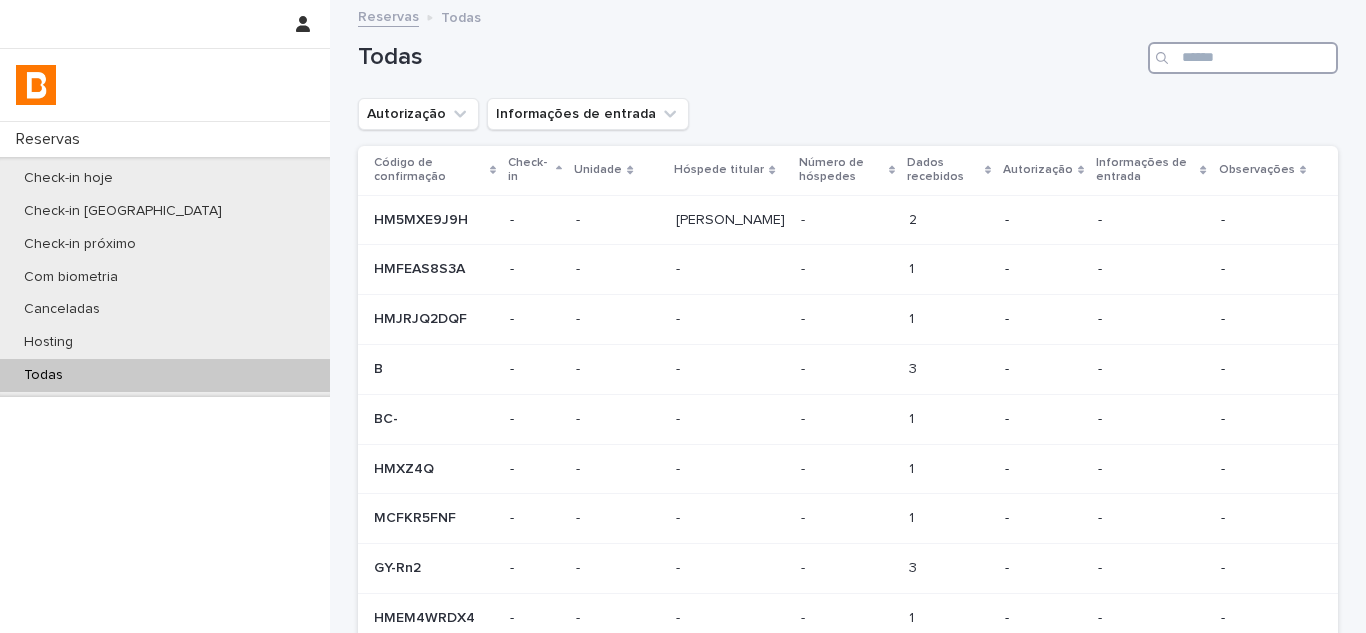 click at bounding box center [1243, 58] 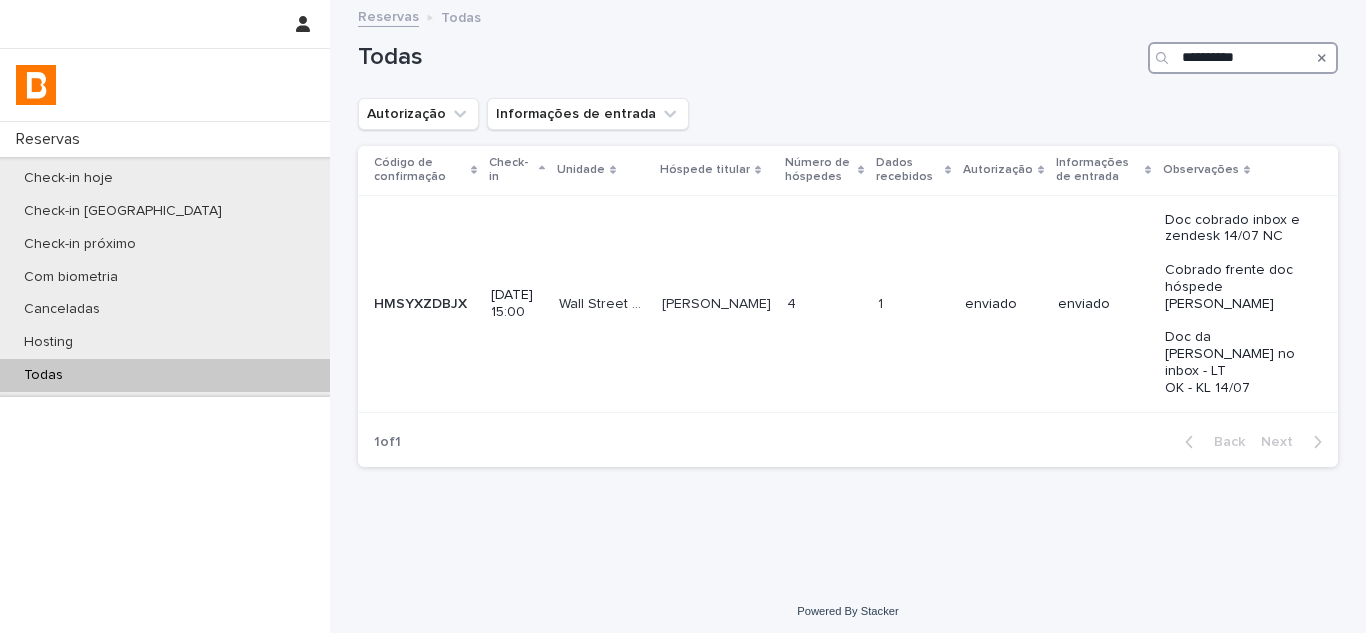 click on "**********" at bounding box center [1243, 58] 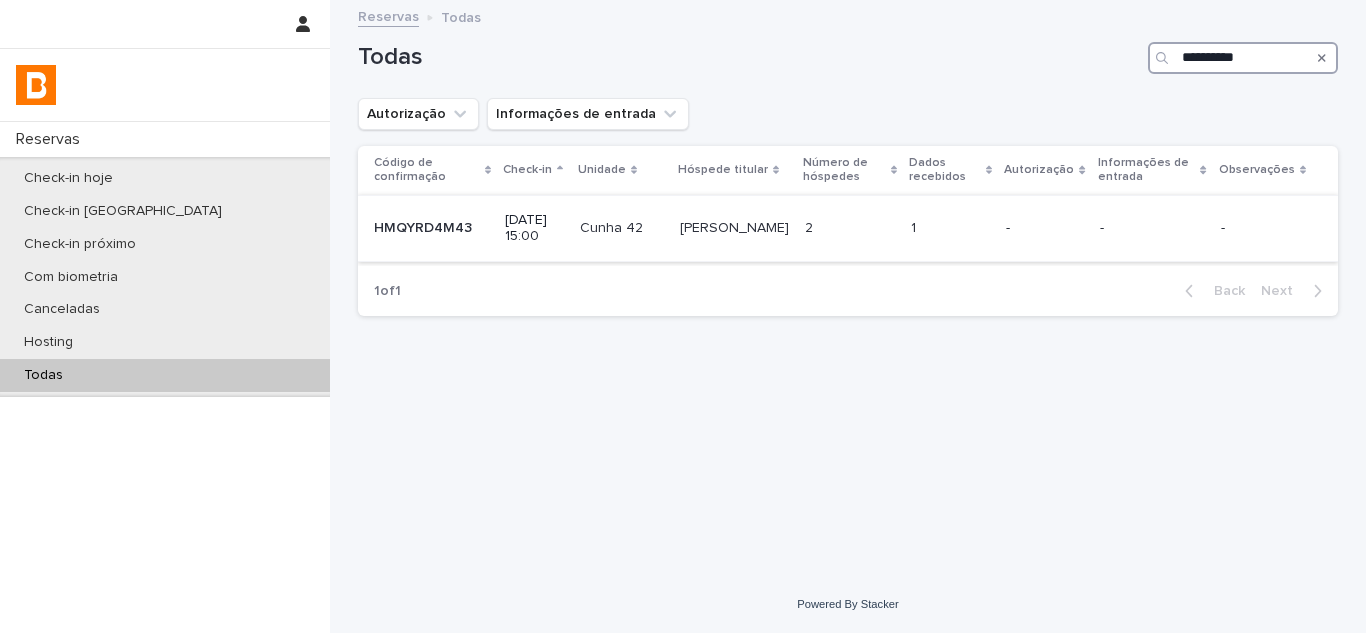 type on "**********" 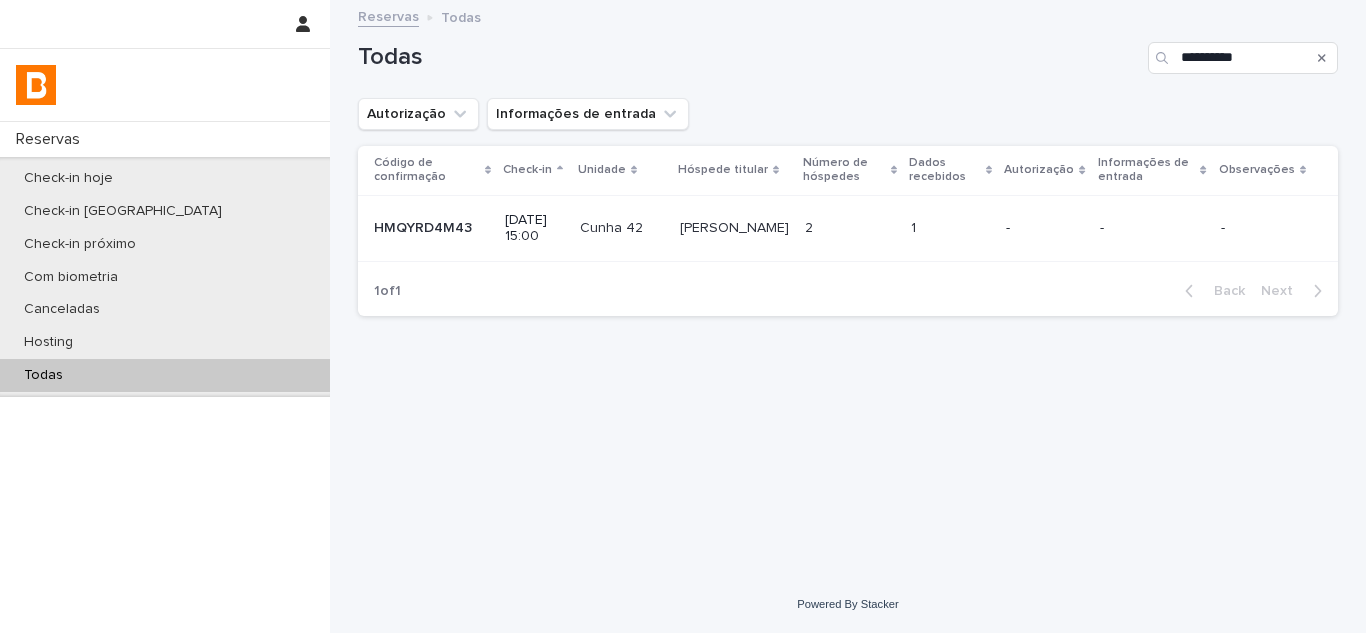 click on "[PERSON_NAME]" at bounding box center [734, 228] 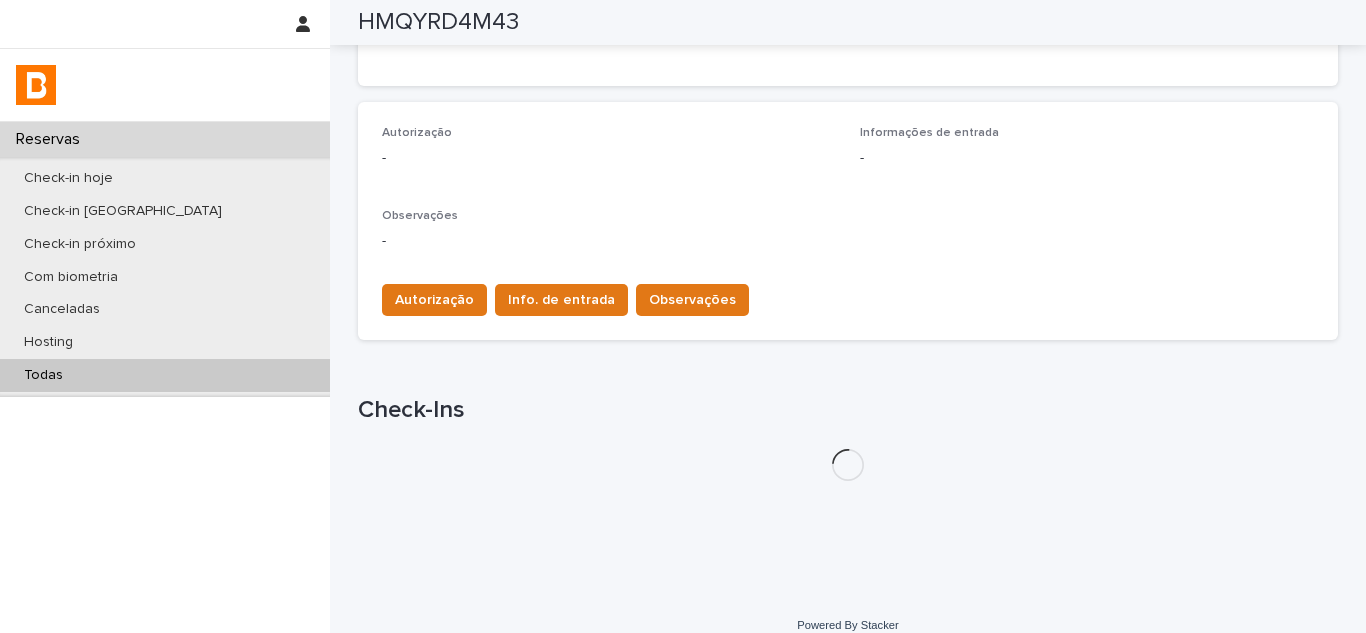 scroll, scrollTop: 555, scrollLeft: 0, axis: vertical 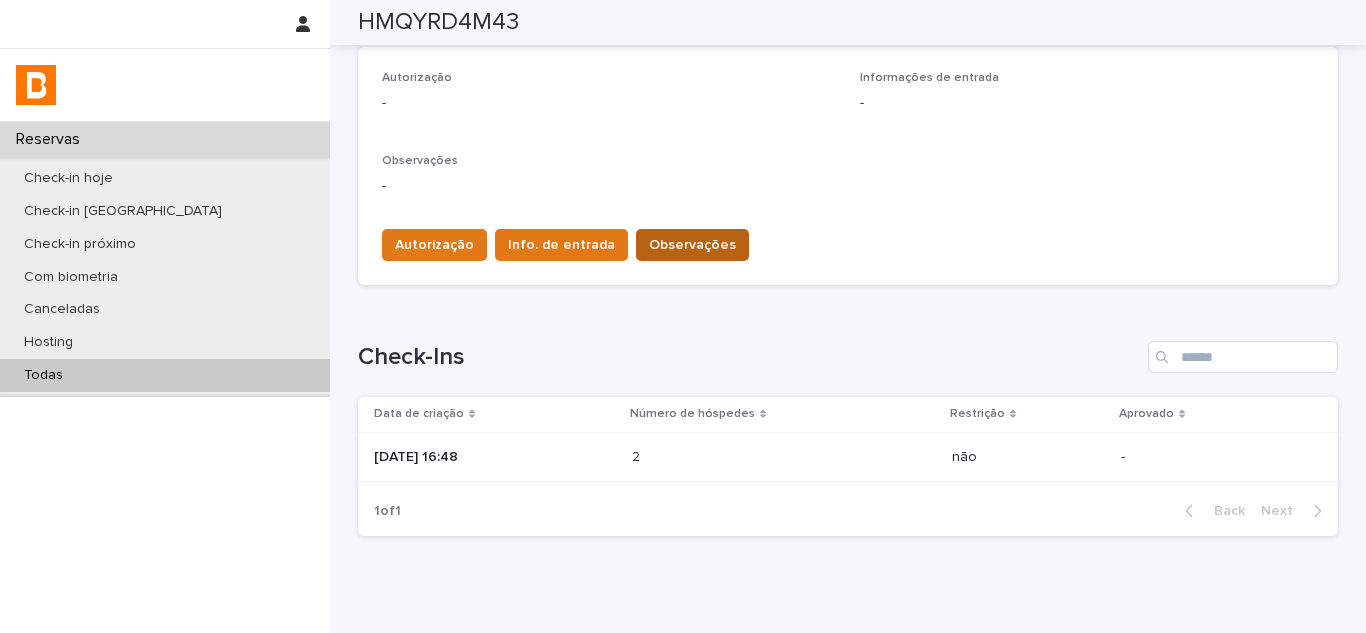 click on "Observações" at bounding box center (692, 245) 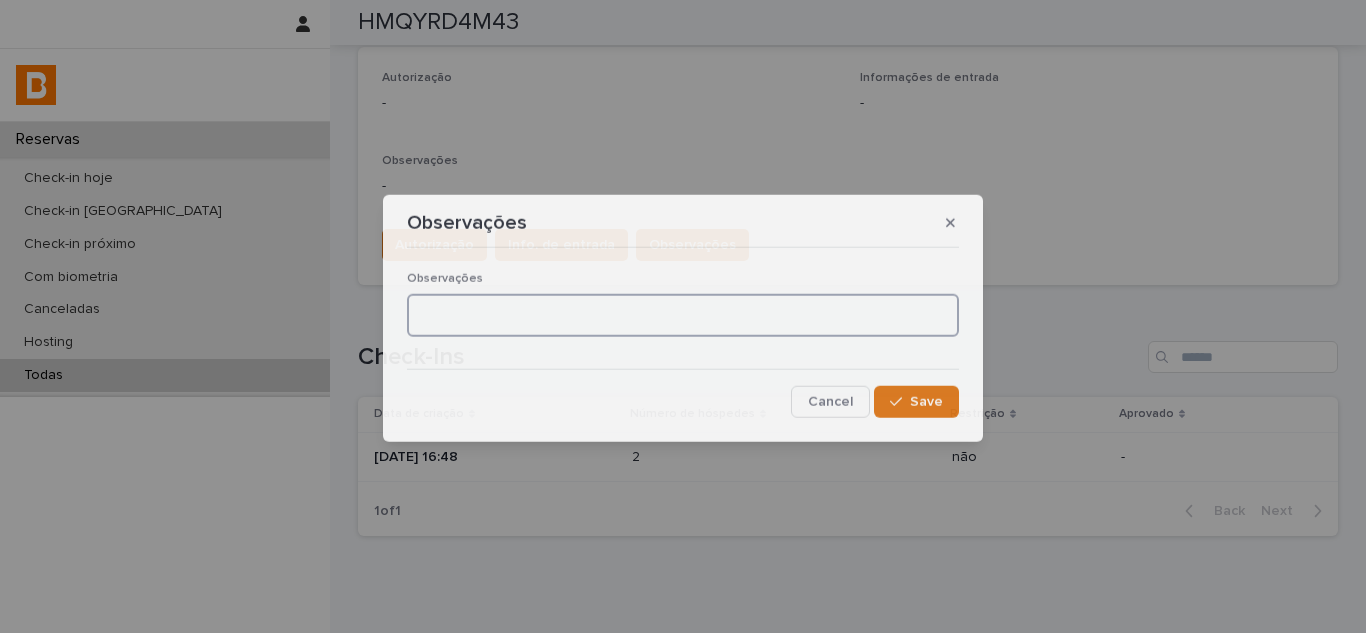 click at bounding box center [683, 315] 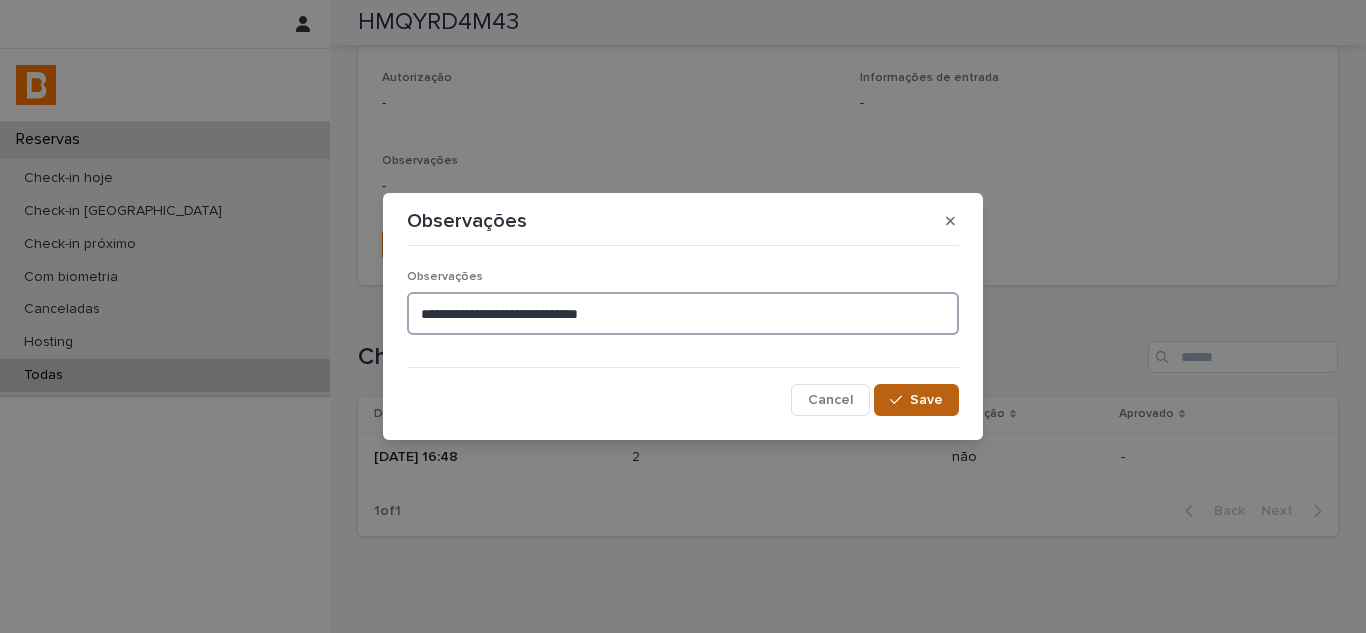 type on "**********" 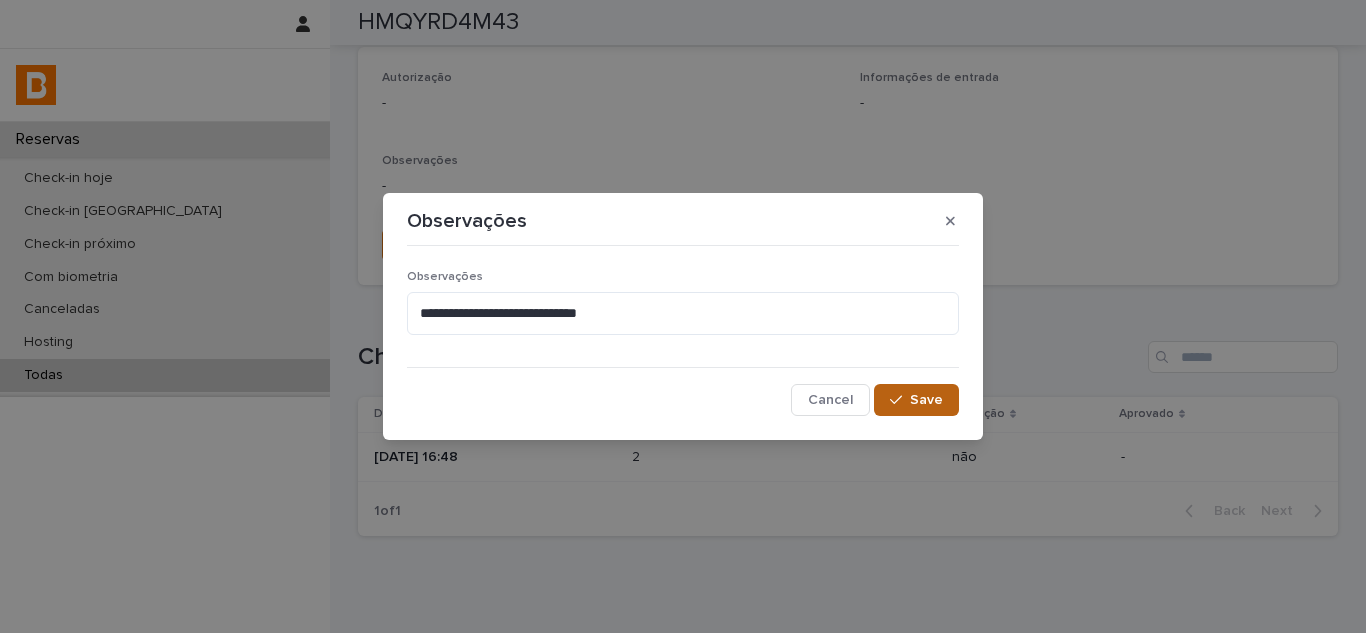 click on "Save" at bounding box center [926, 400] 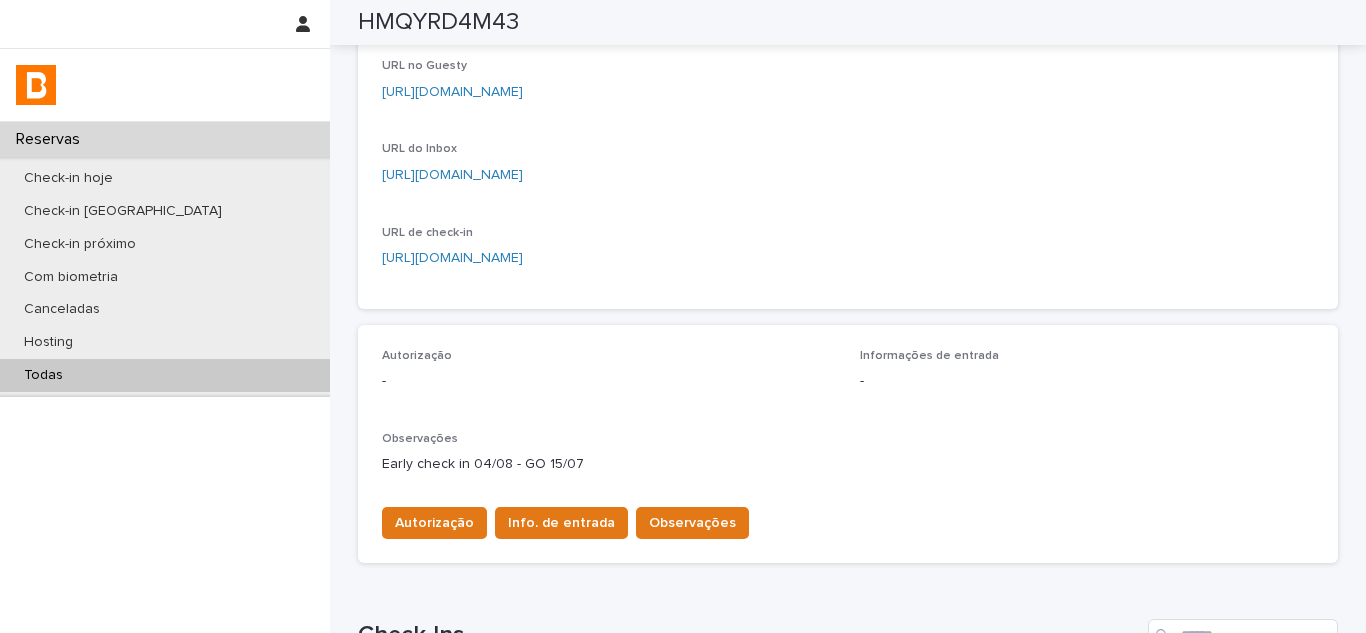 scroll, scrollTop: 0, scrollLeft: 0, axis: both 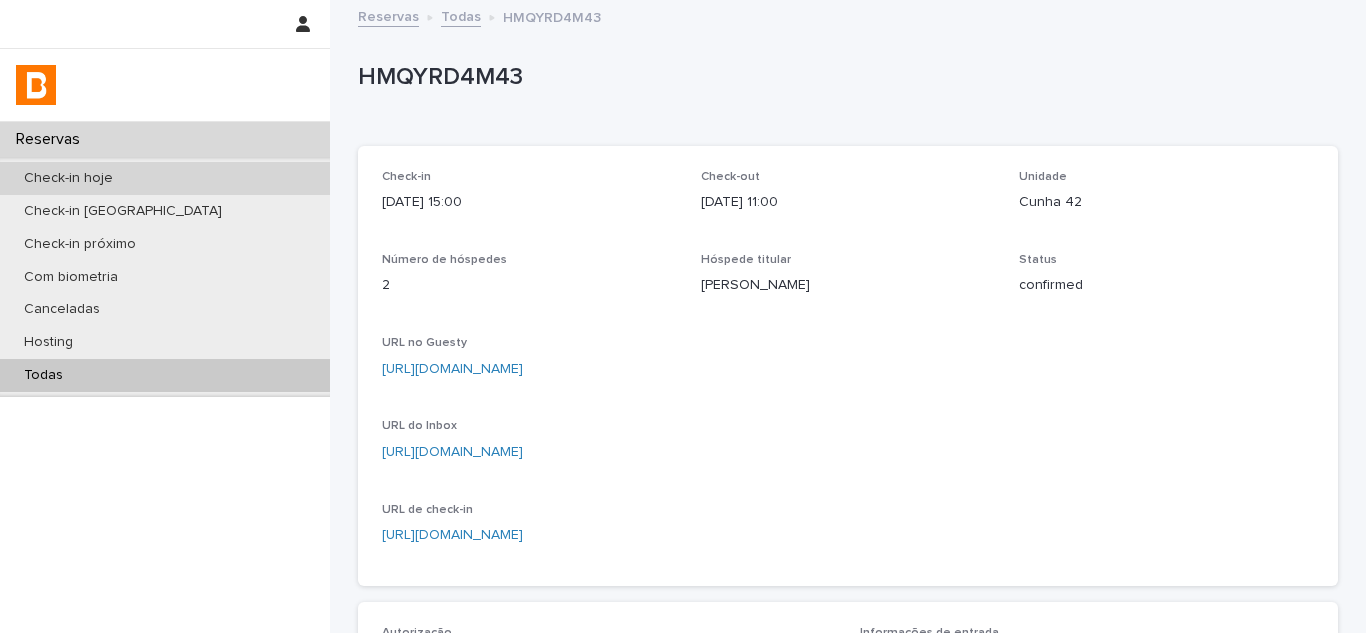 click on "Check-in hoje" at bounding box center (165, 178) 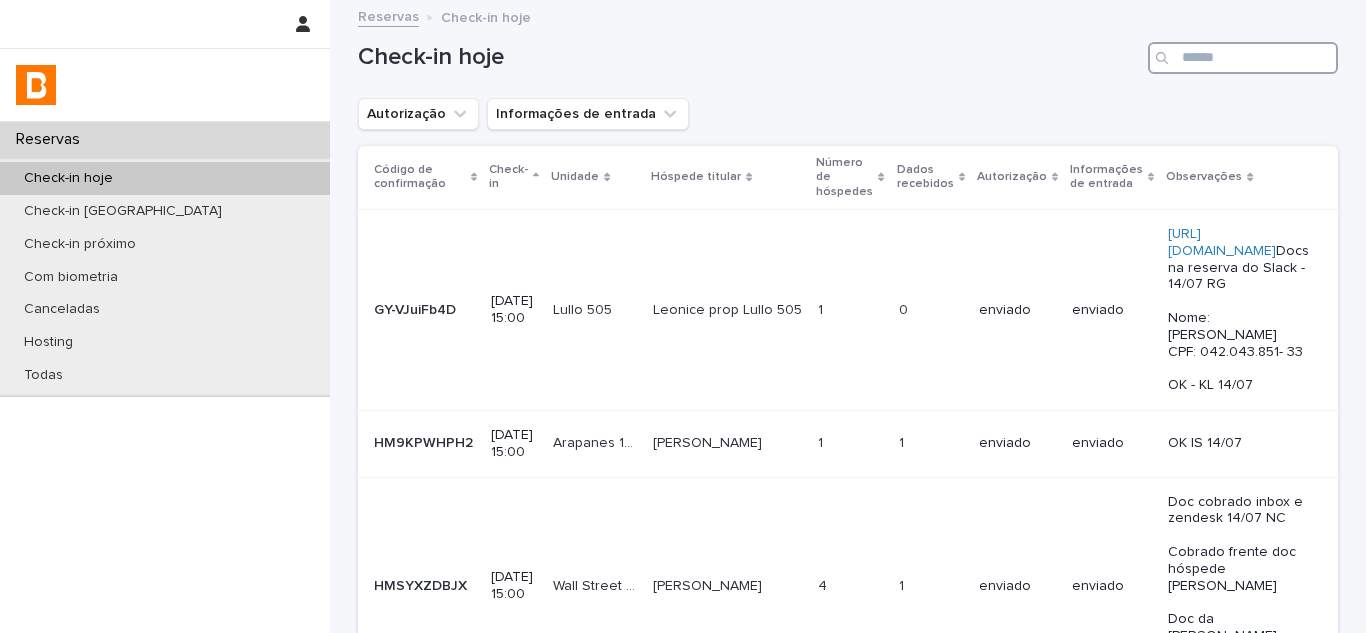 click at bounding box center (1243, 58) 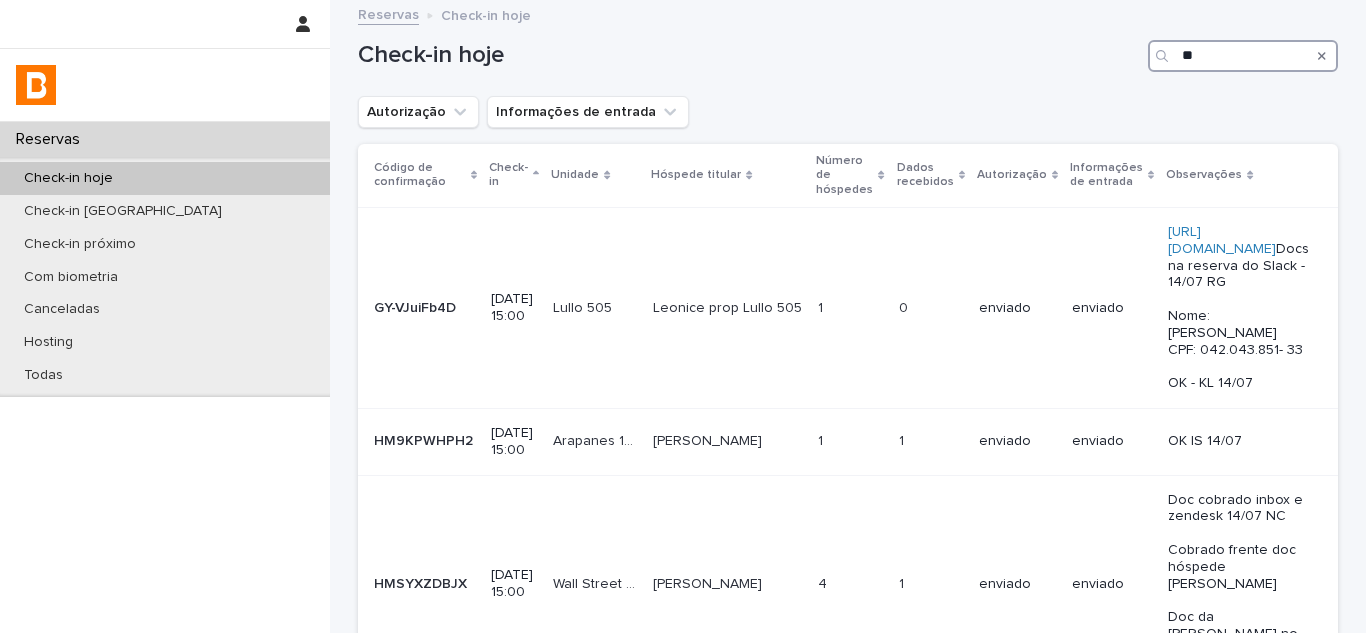 scroll, scrollTop: 0, scrollLeft: 0, axis: both 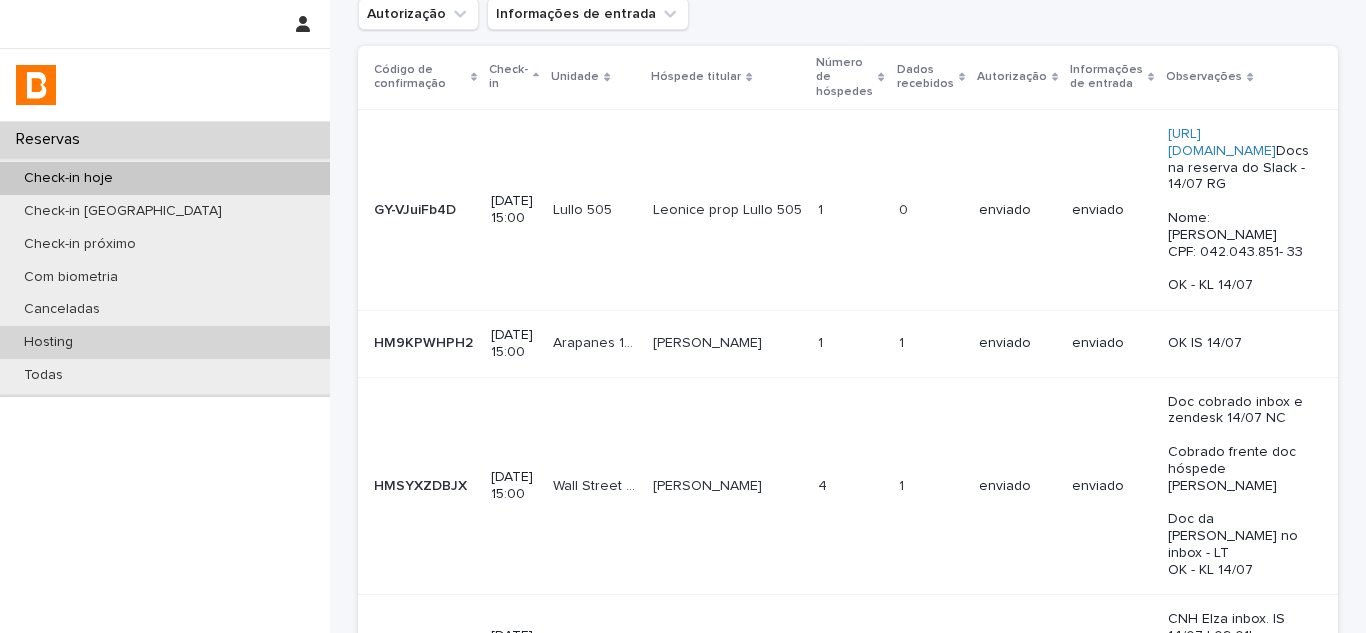 type on "**" 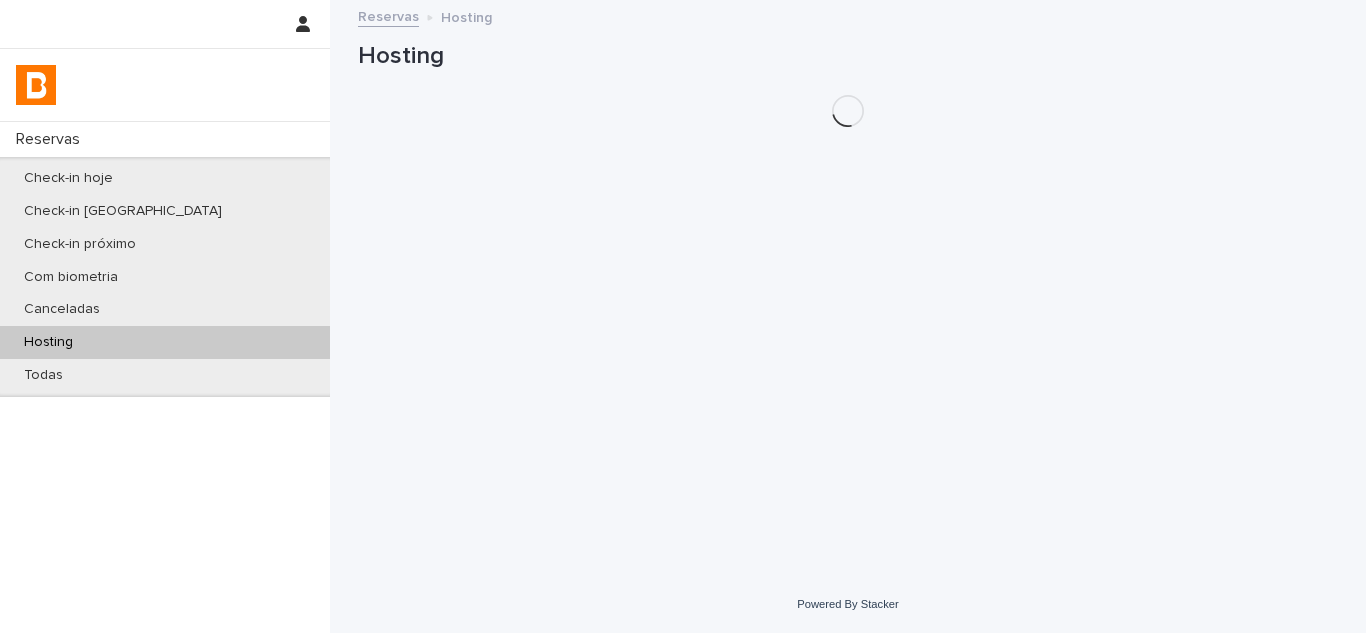 scroll, scrollTop: 0, scrollLeft: 0, axis: both 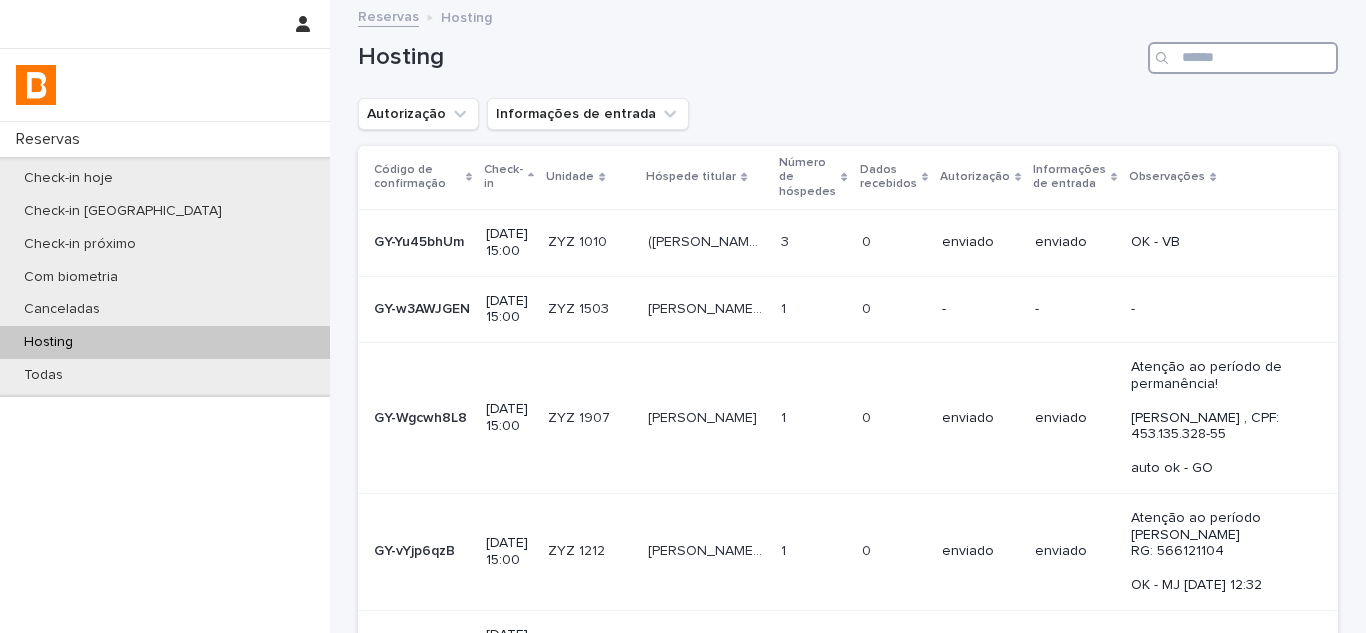 click at bounding box center (1243, 58) 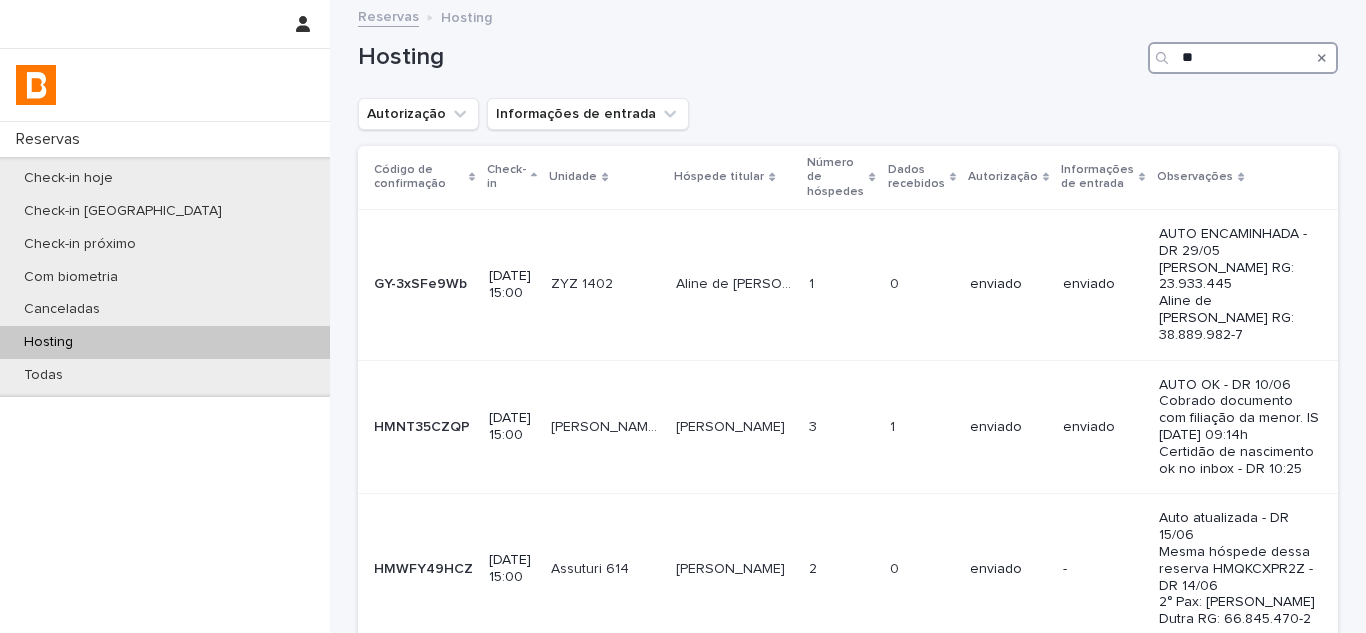 type on "*" 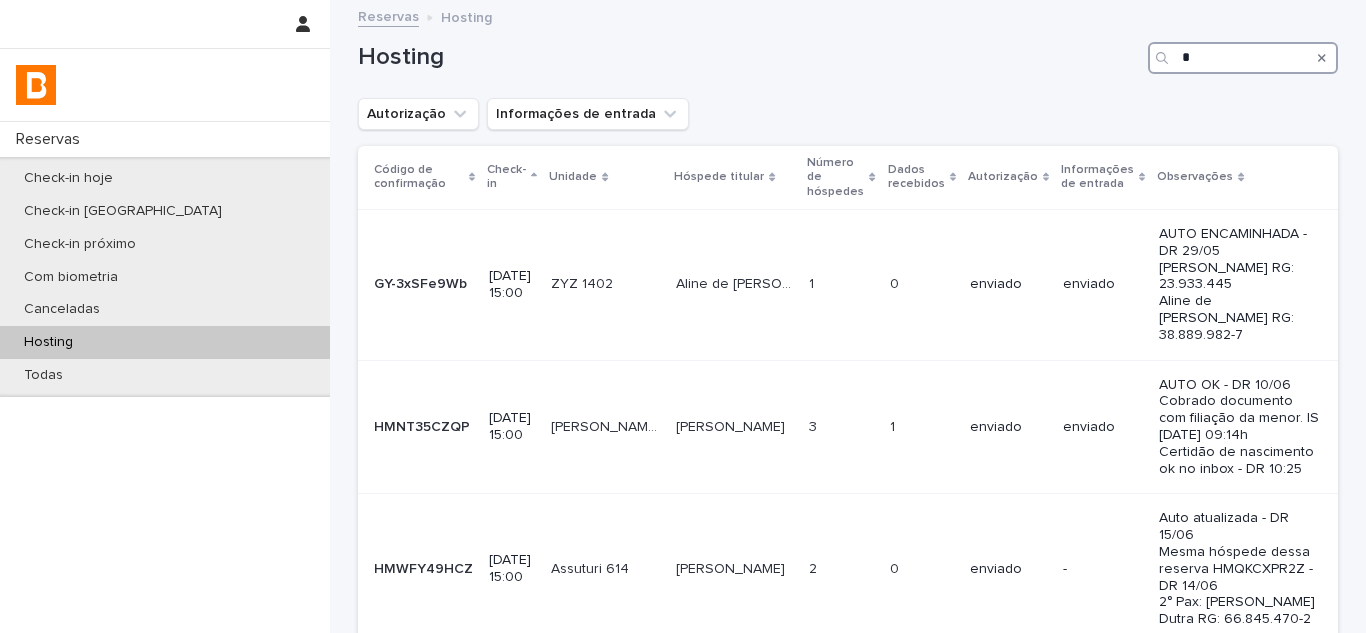 type 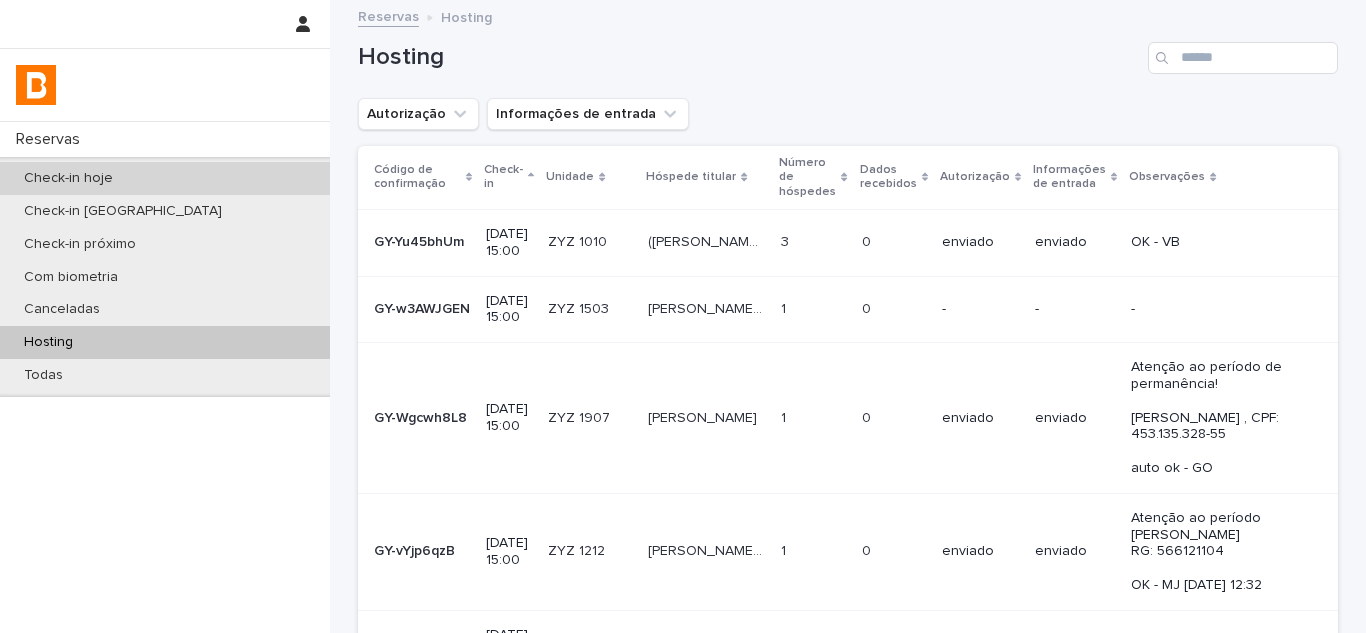 click on "Check-in hoje" at bounding box center [165, 178] 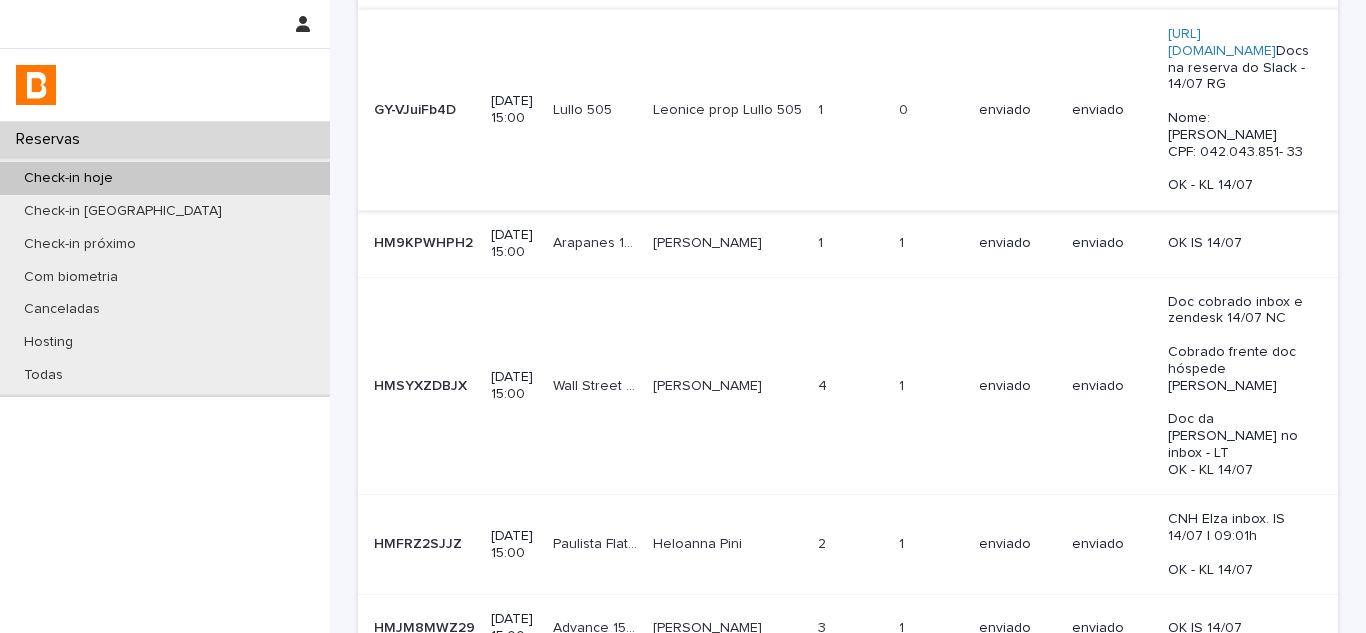 scroll, scrollTop: 100, scrollLeft: 0, axis: vertical 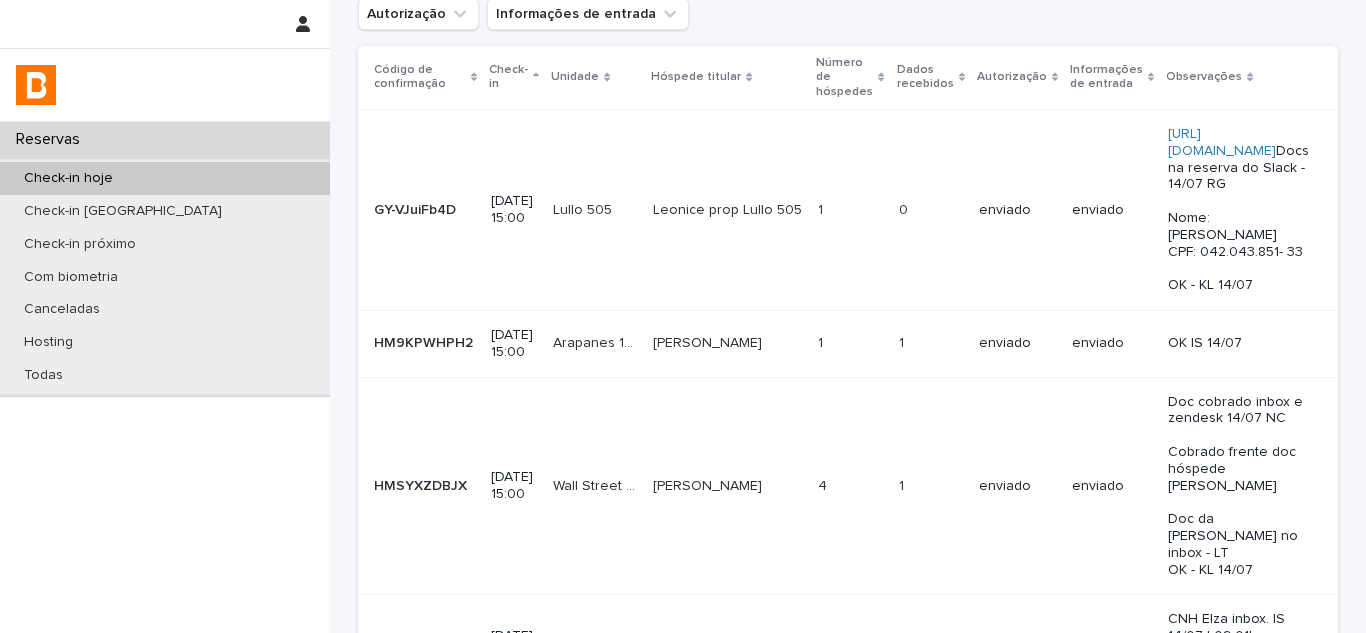 click on "Unidade" at bounding box center (595, 77) 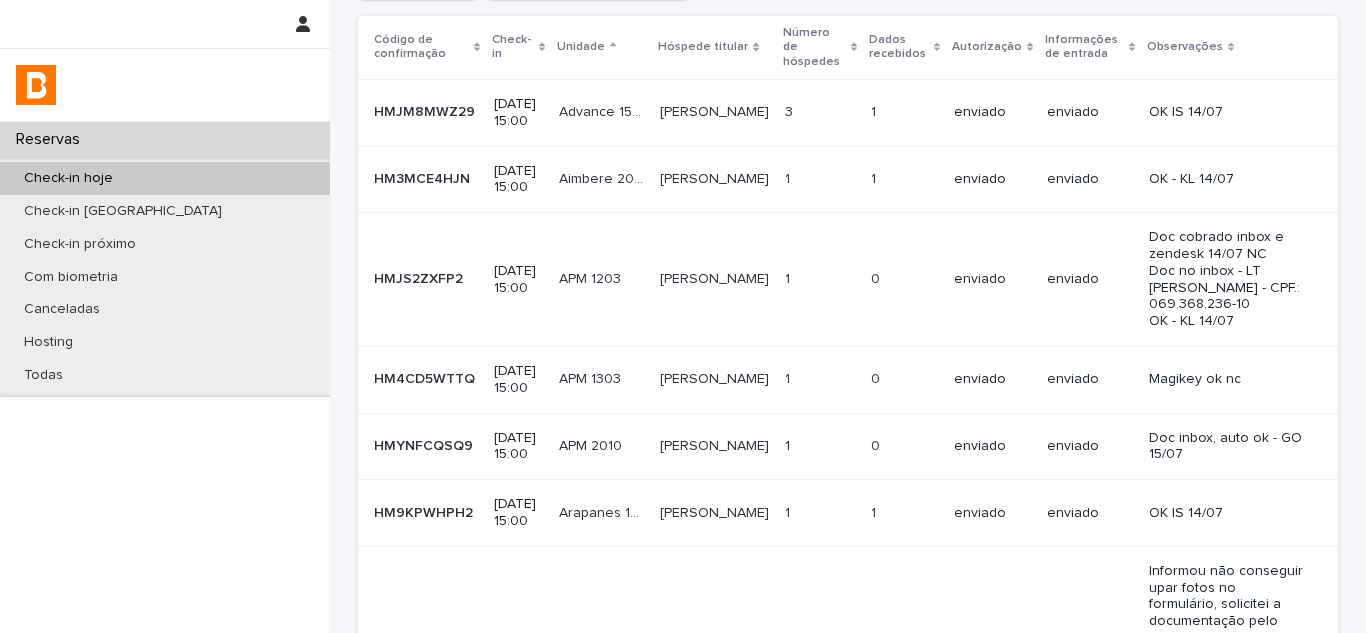 scroll, scrollTop: 0, scrollLeft: 0, axis: both 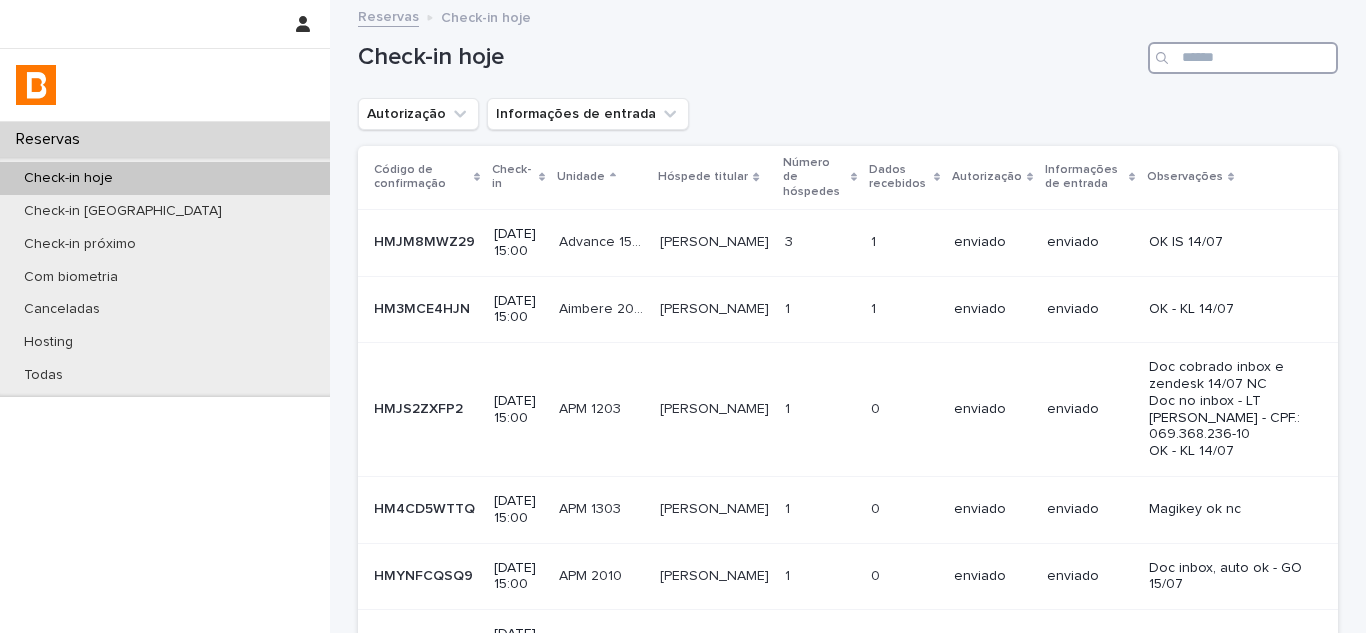 click at bounding box center [1243, 58] 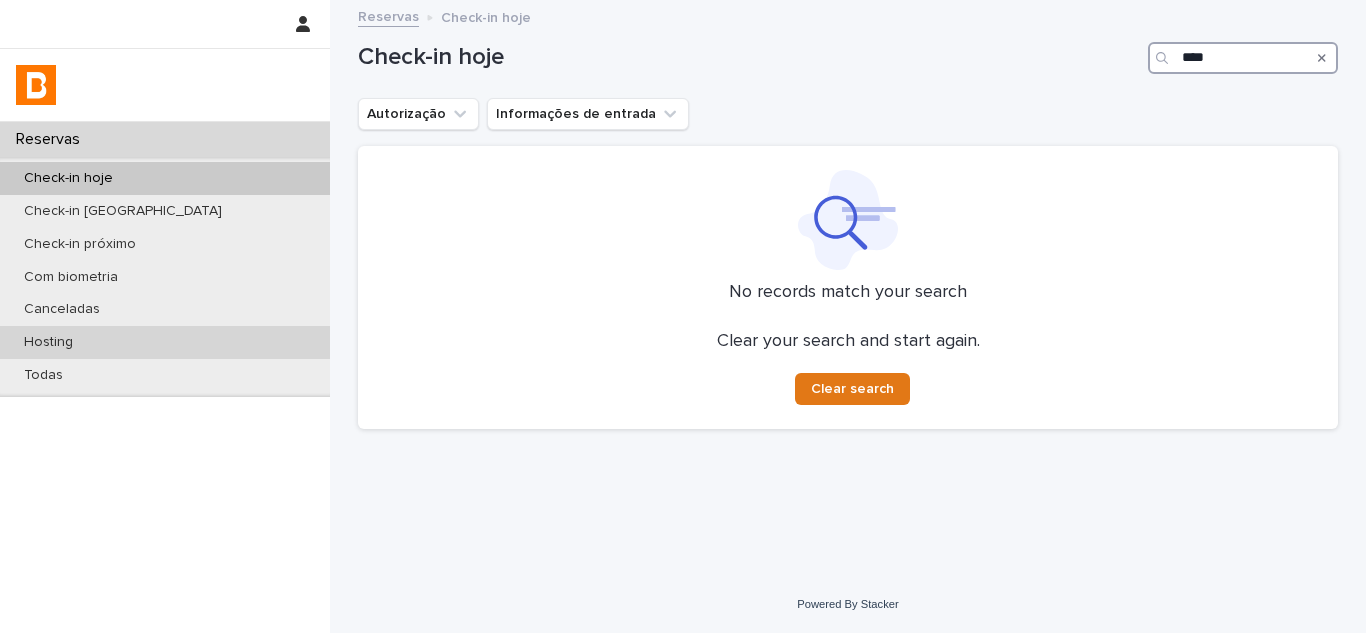 type on "****" 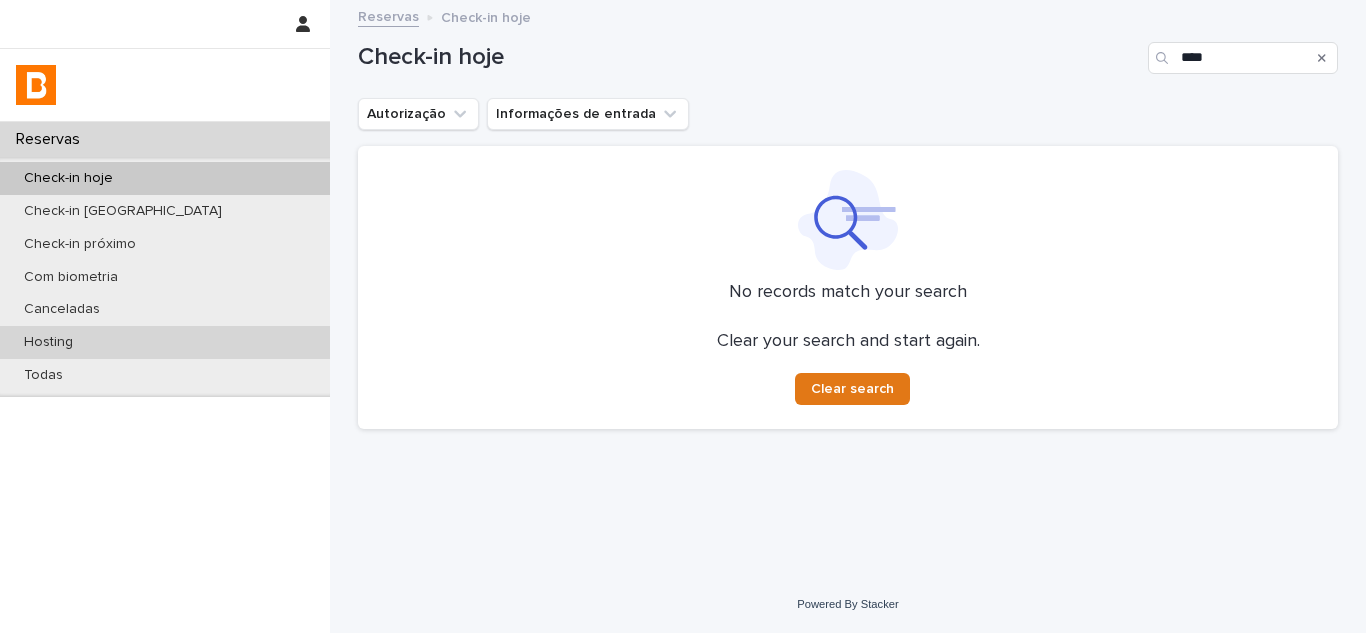 click on "Hosting" at bounding box center [165, 342] 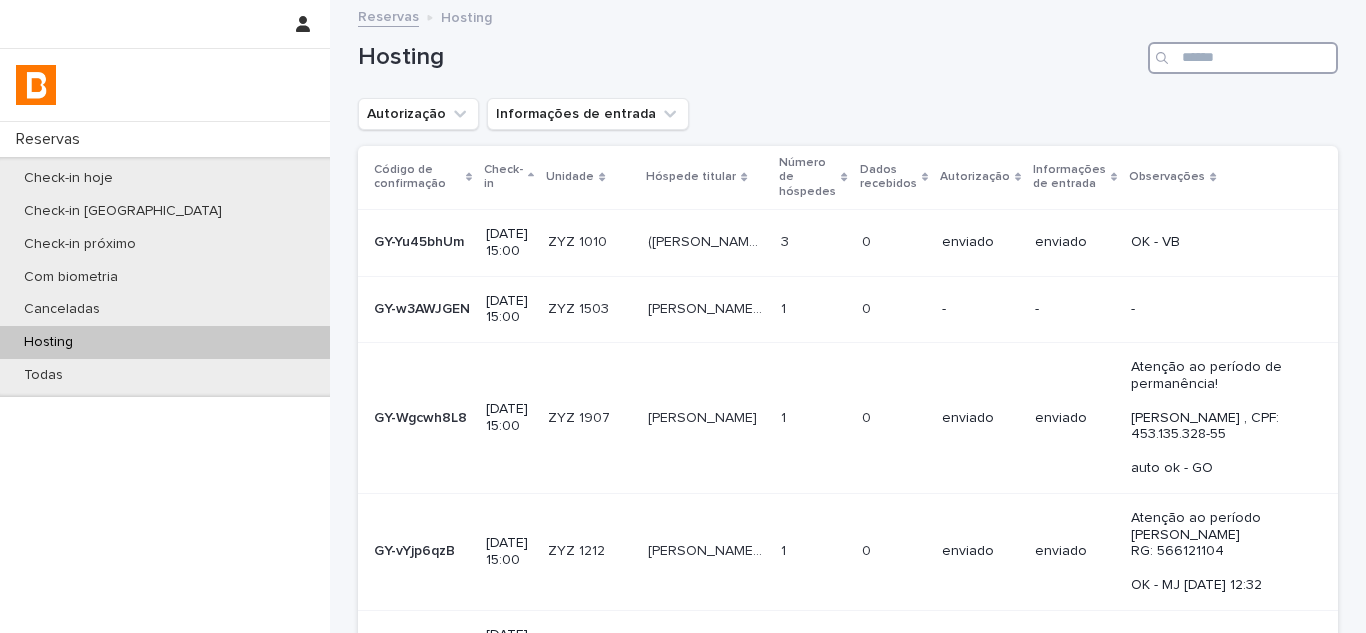 click at bounding box center [1243, 58] 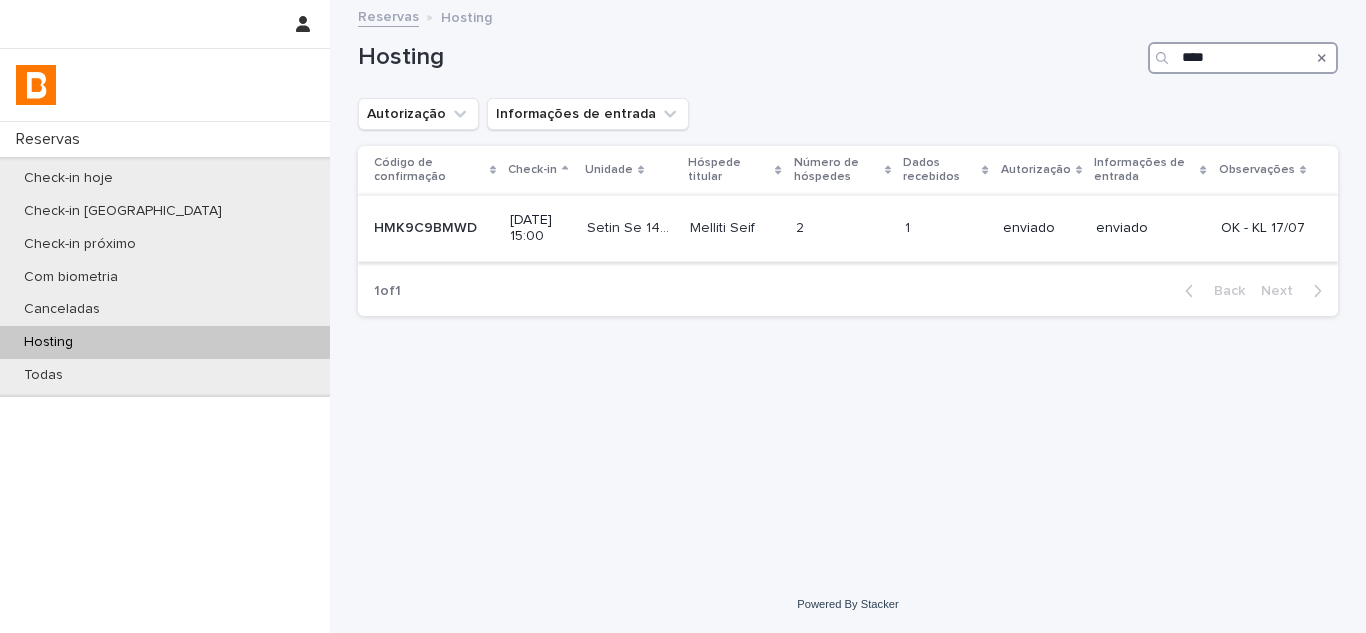 type on "****" 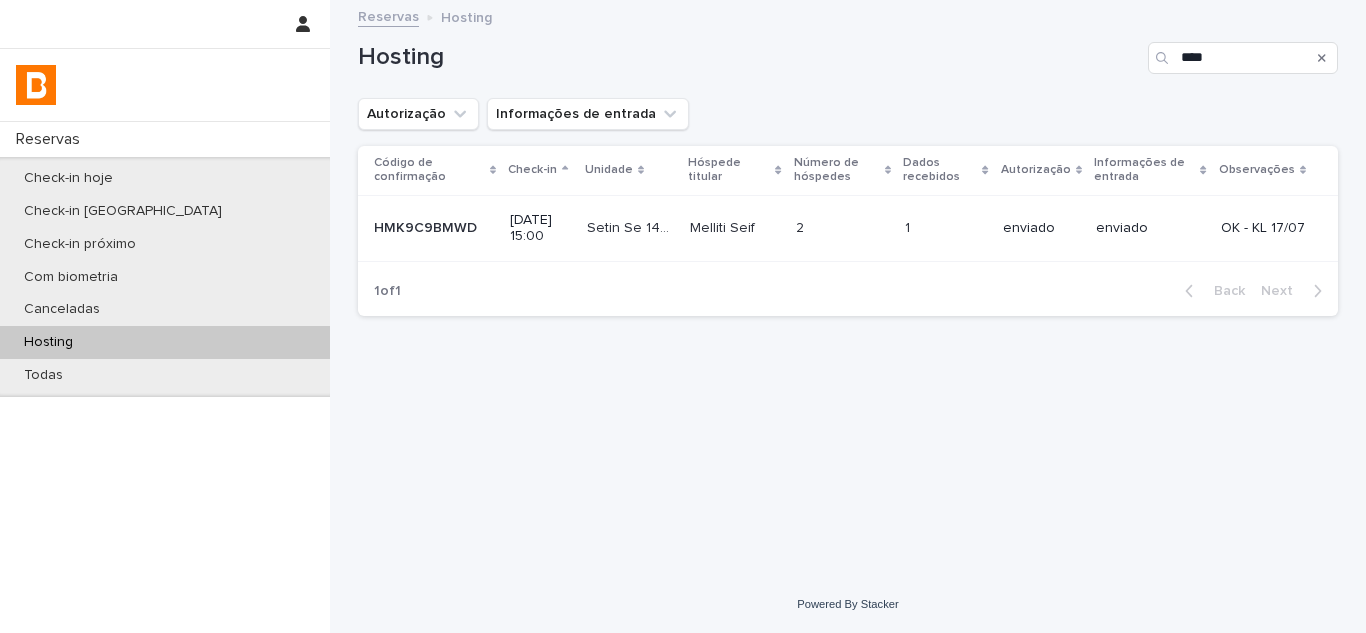 click on "2 2" at bounding box center (843, 228) 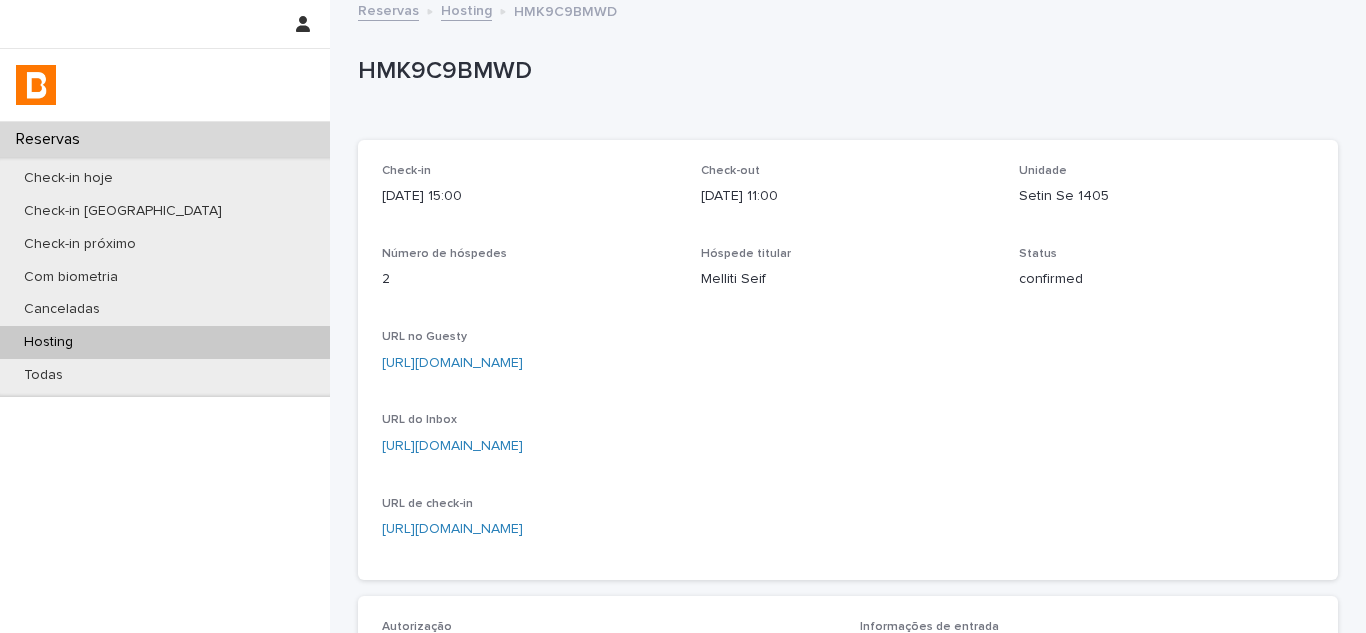 scroll, scrollTop: 0, scrollLeft: 0, axis: both 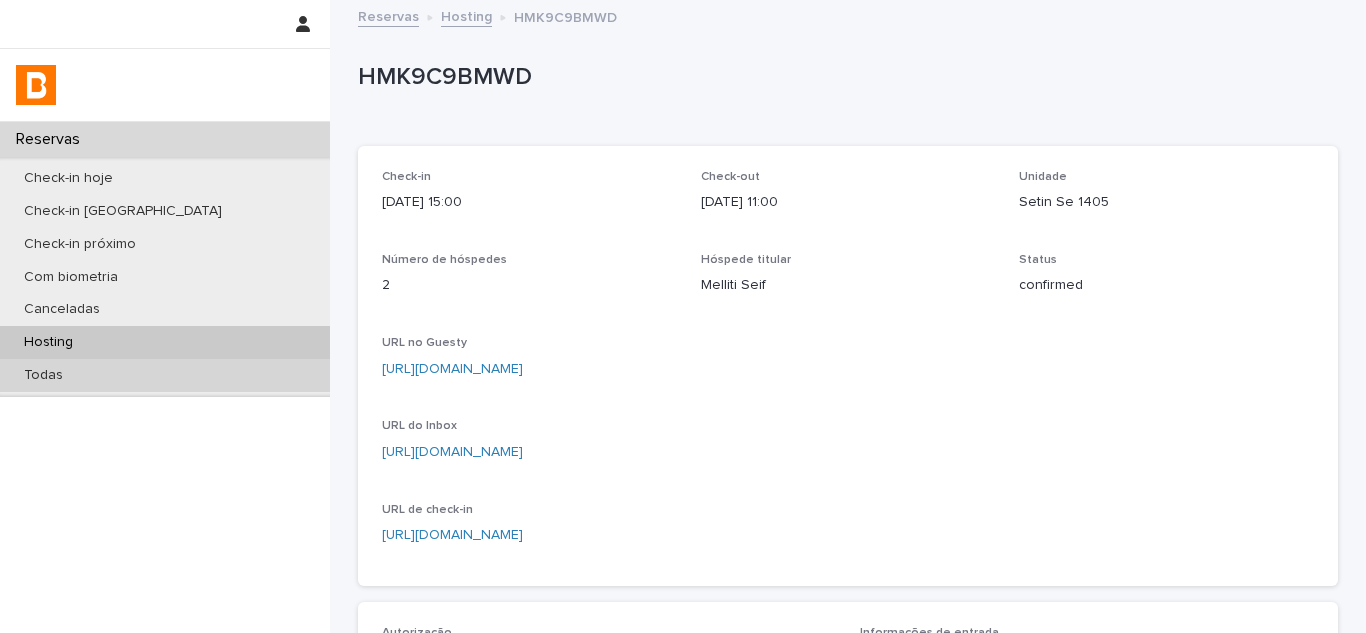 click on "Todas" at bounding box center [165, 375] 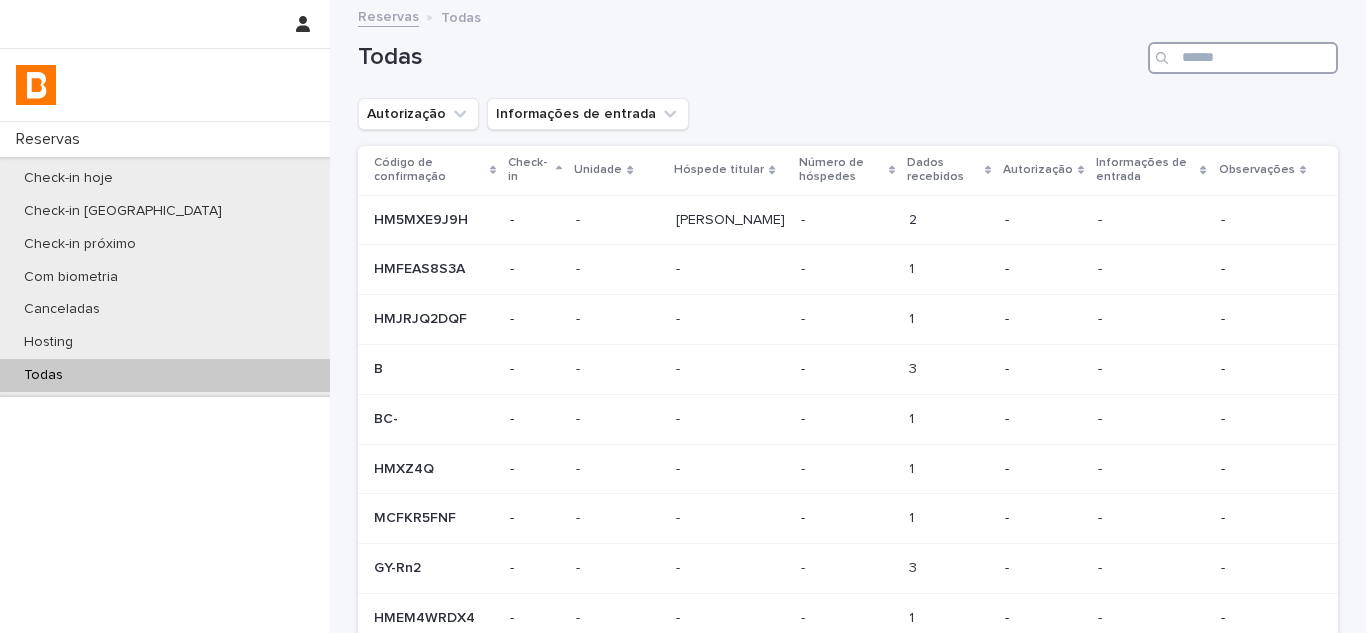 click at bounding box center [1243, 58] 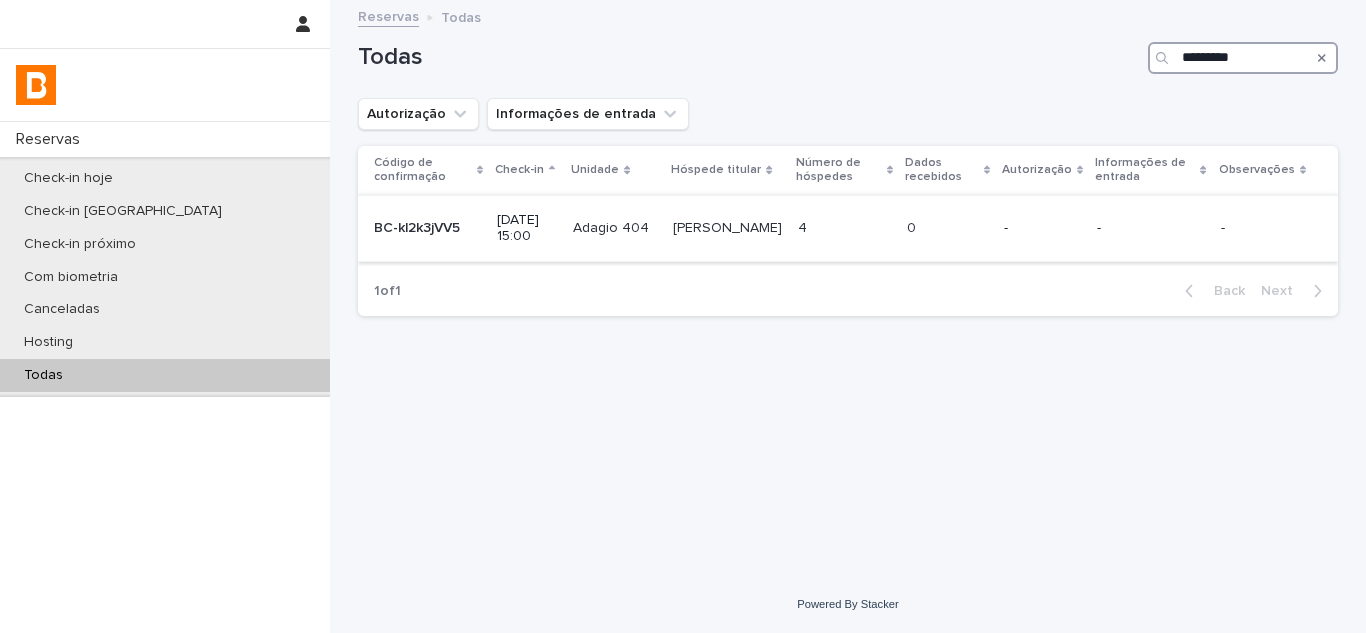 type on "*********" 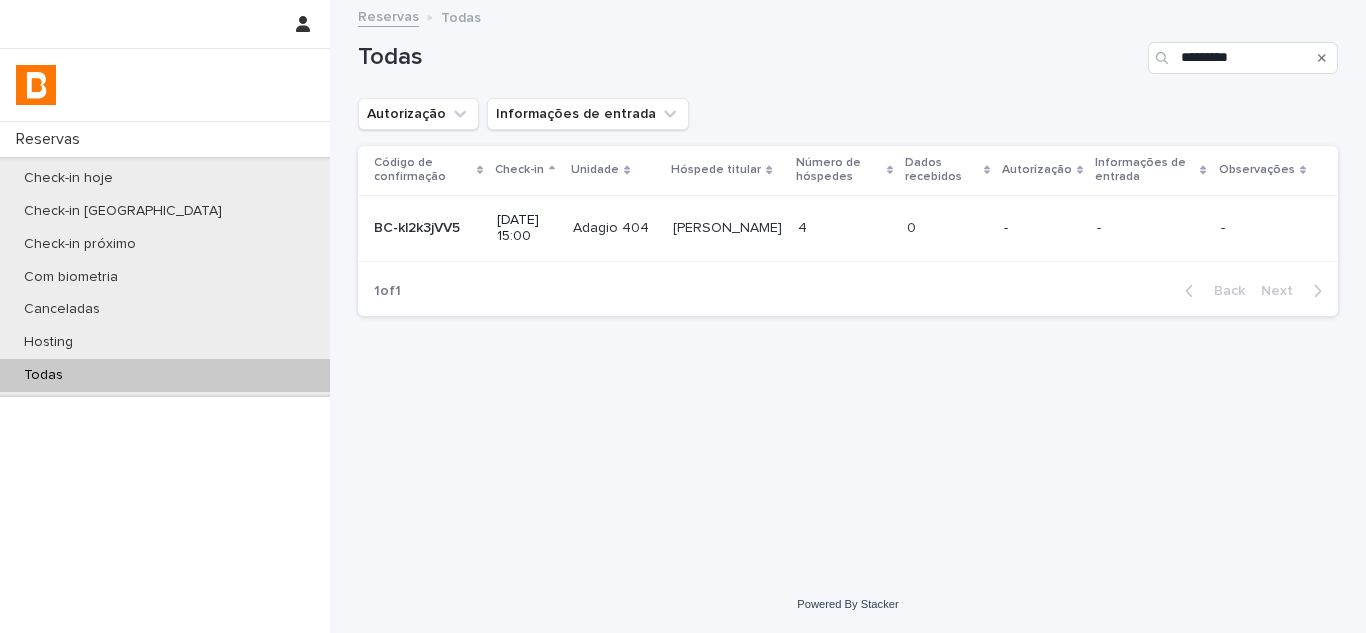 click at bounding box center (844, 228) 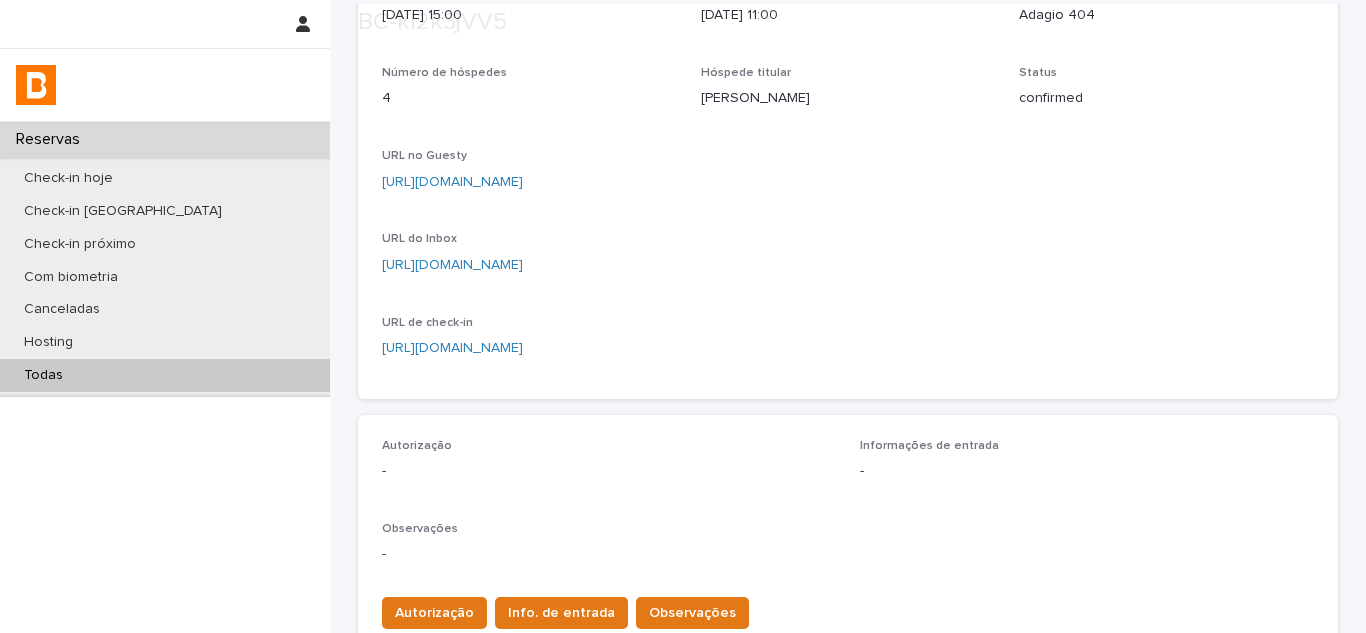 scroll, scrollTop: 300, scrollLeft: 0, axis: vertical 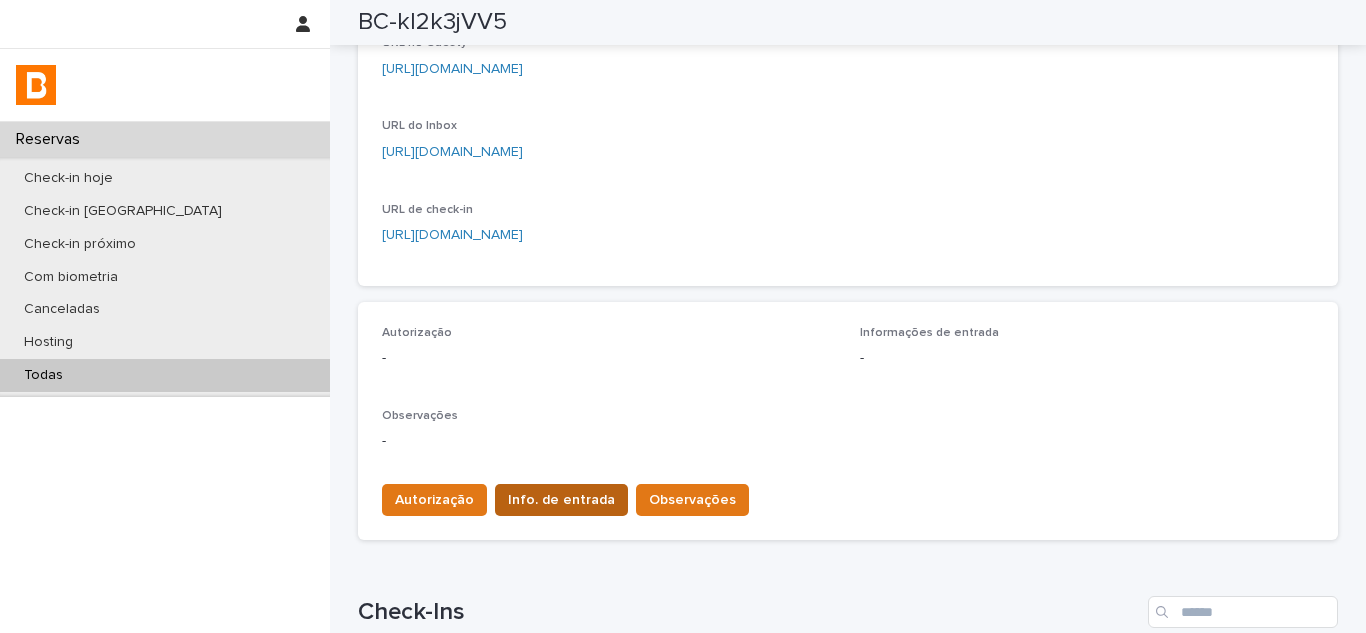 click on "Info. de entrada" at bounding box center [561, 500] 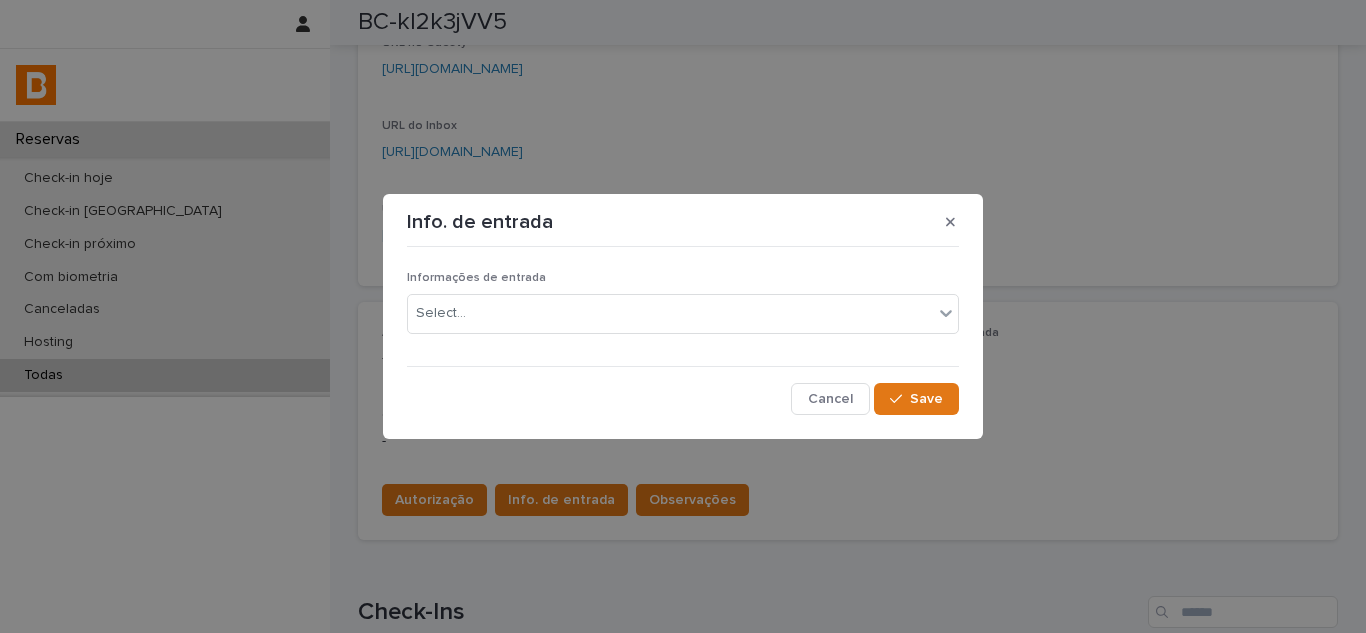 drag, startPoint x: 562, startPoint y: 354, endPoint x: 557, endPoint y: 334, distance: 20.615528 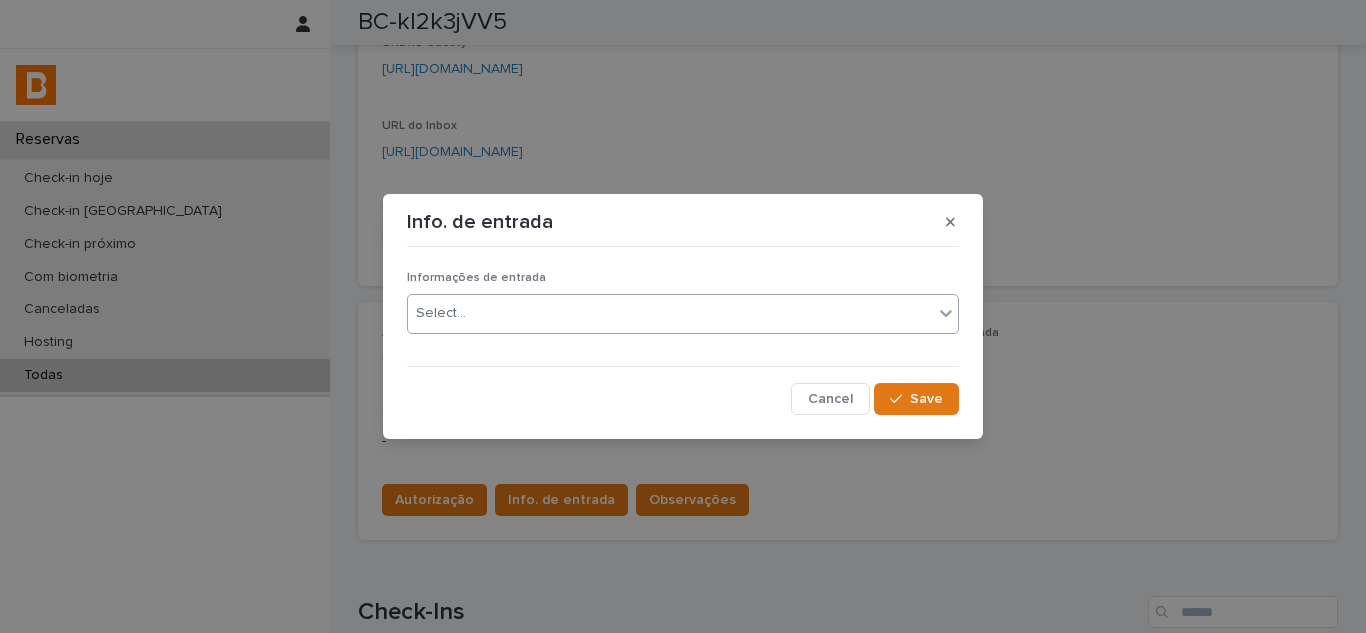 click on "Select..." at bounding box center (670, 313) 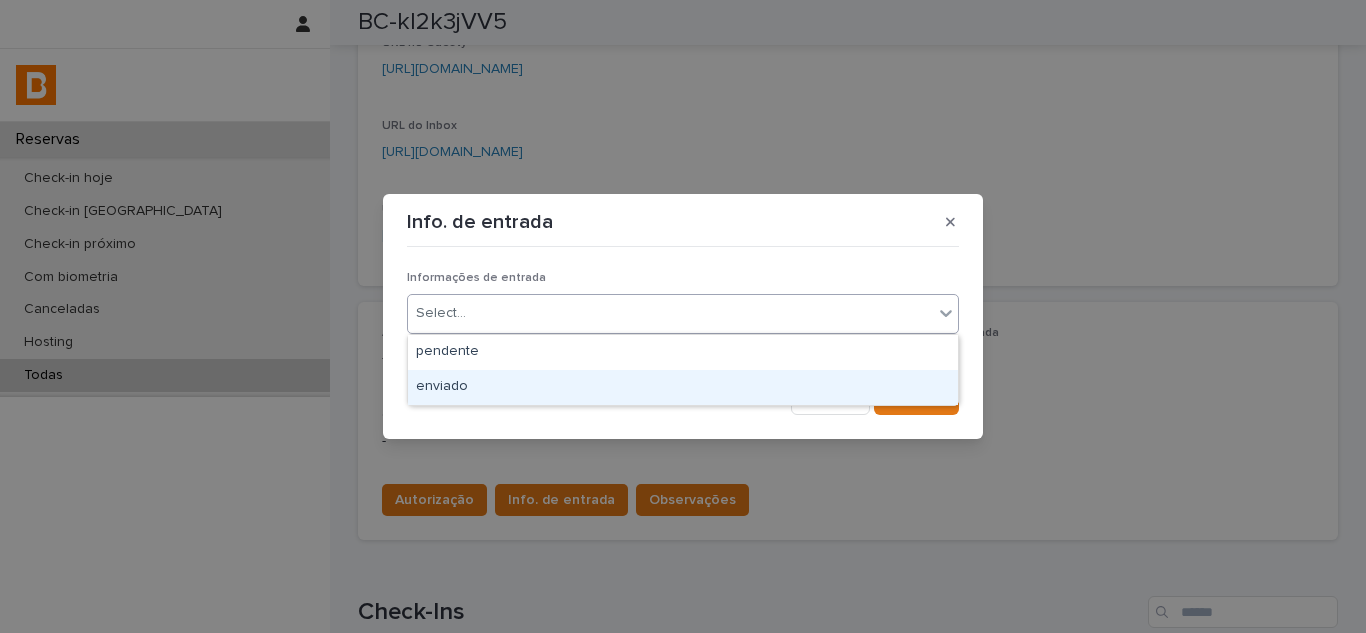 click on "enviado" at bounding box center (683, 387) 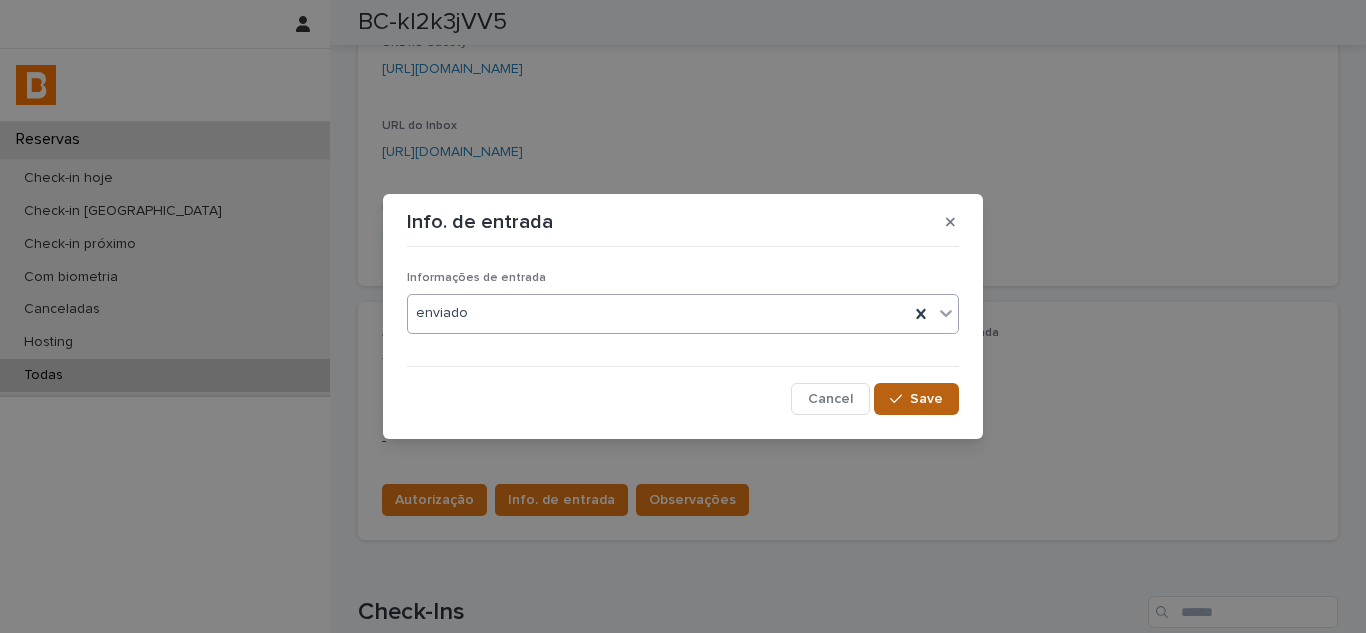 click on "Save" at bounding box center [926, 399] 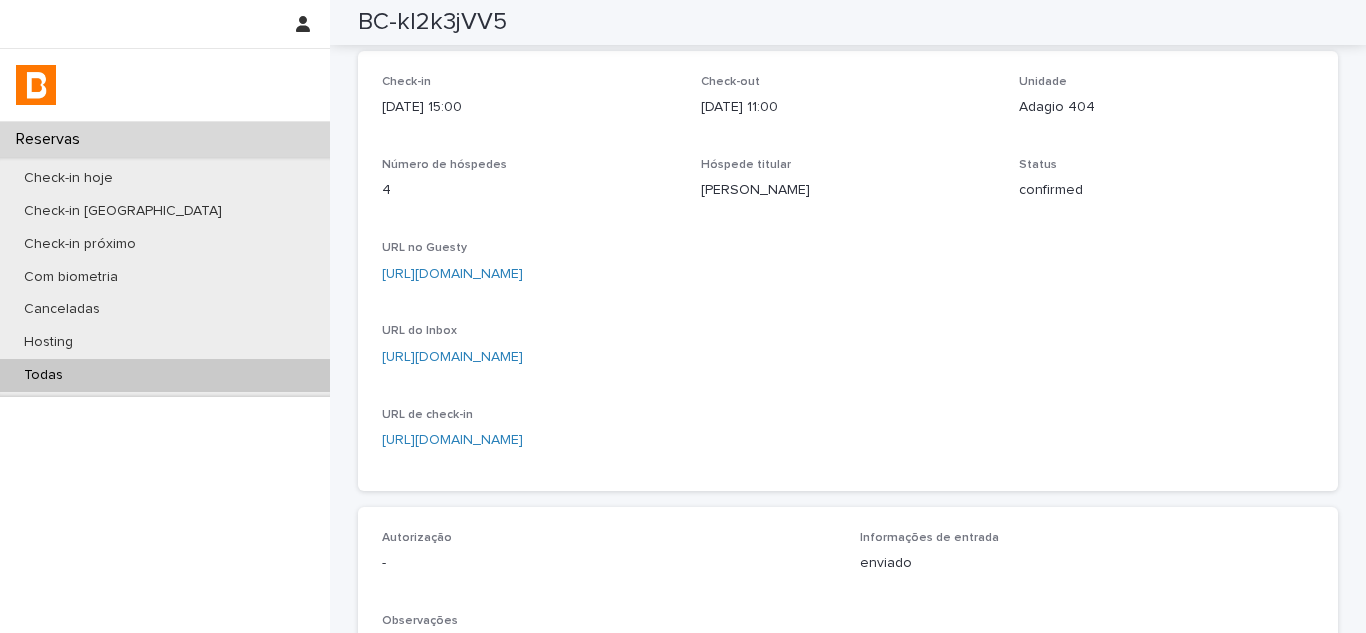 scroll, scrollTop: 0, scrollLeft: 0, axis: both 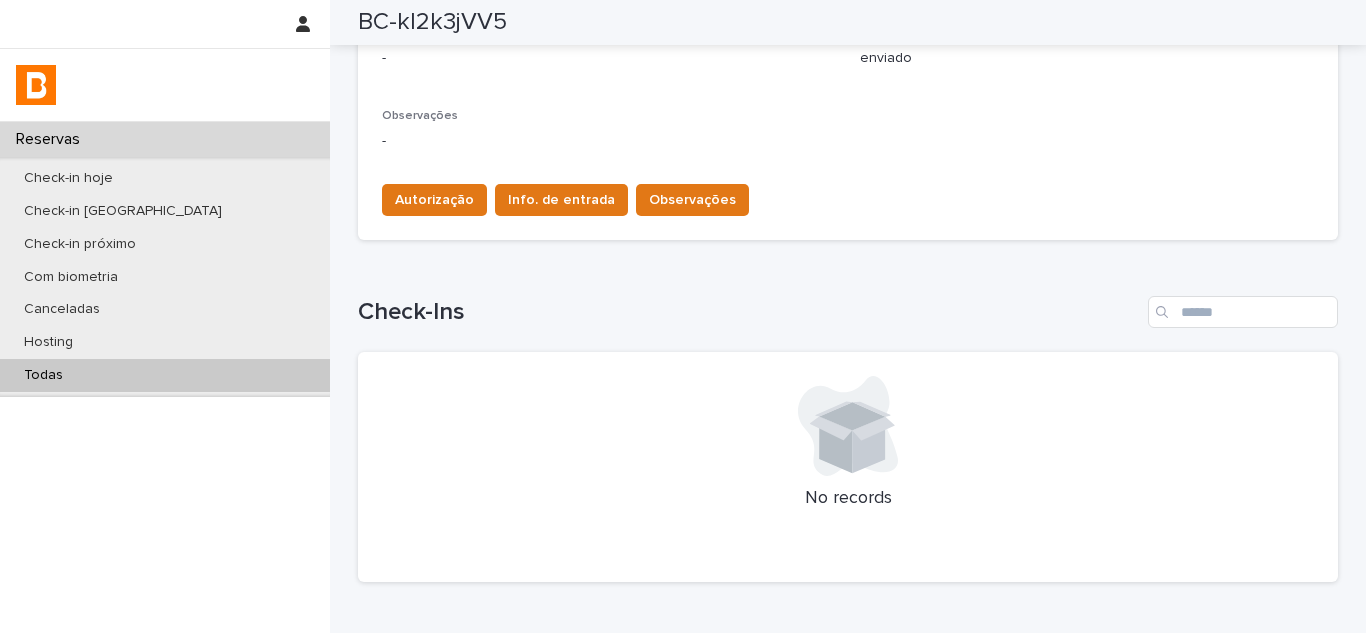 click on "Todas" at bounding box center (165, 375) 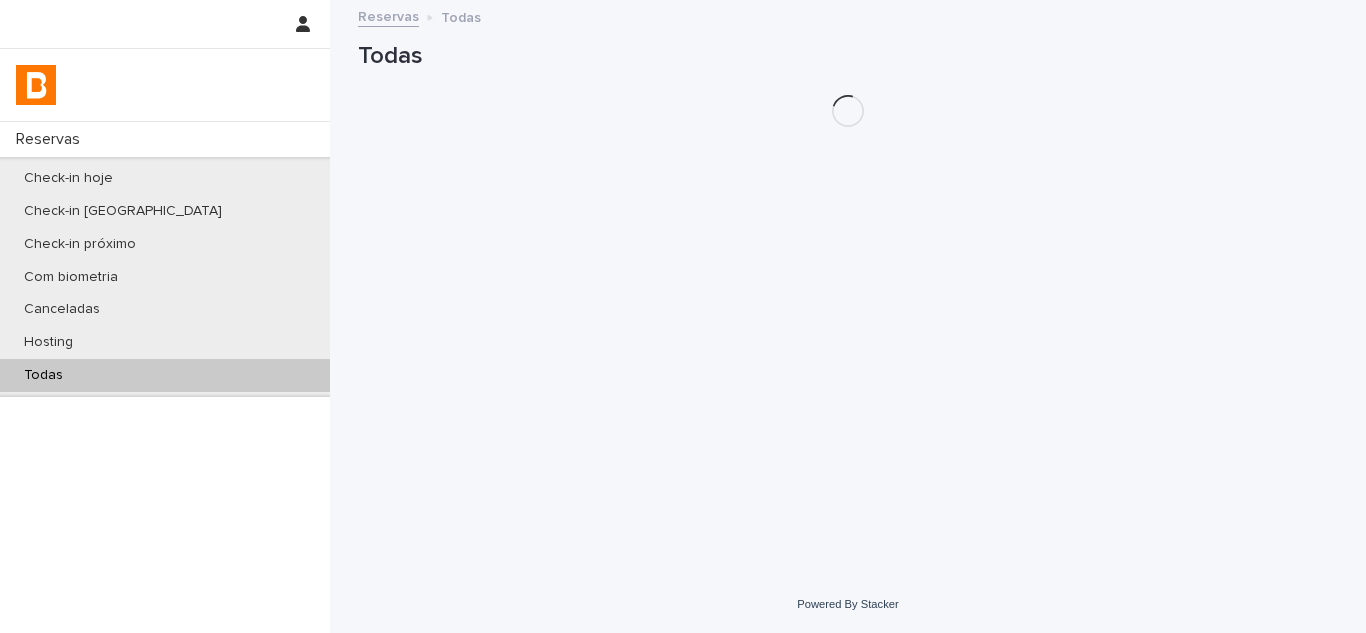 scroll, scrollTop: 0, scrollLeft: 0, axis: both 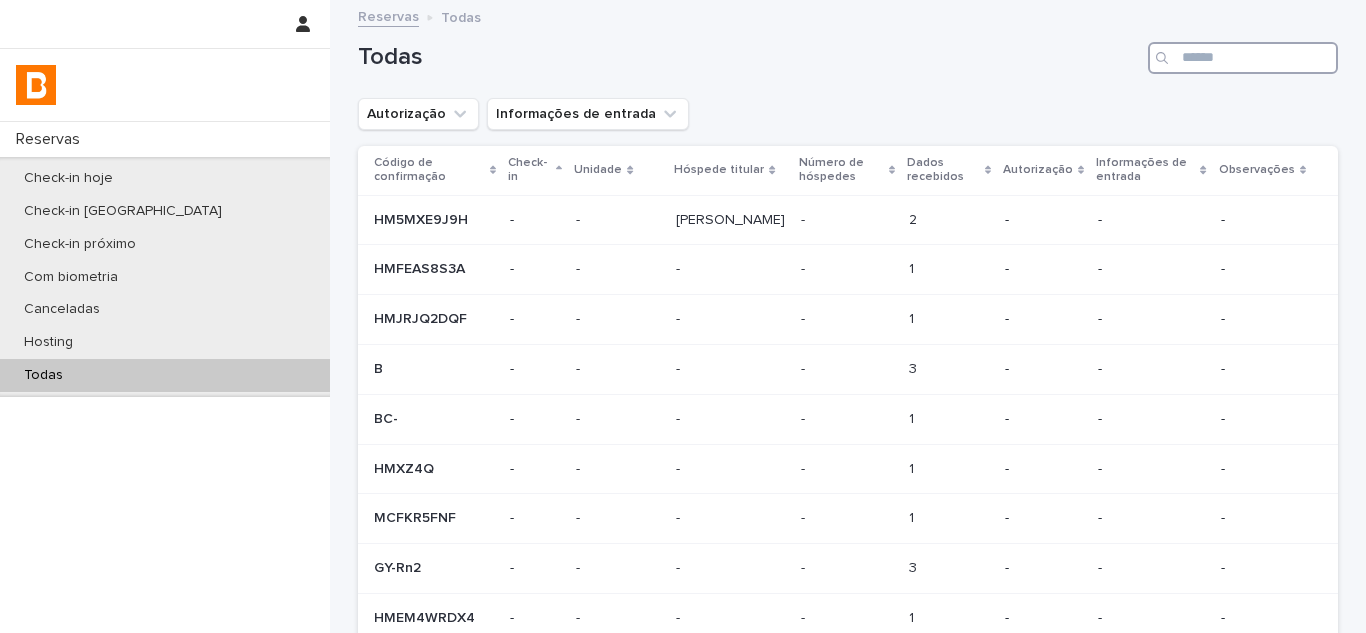 click at bounding box center (1243, 58) 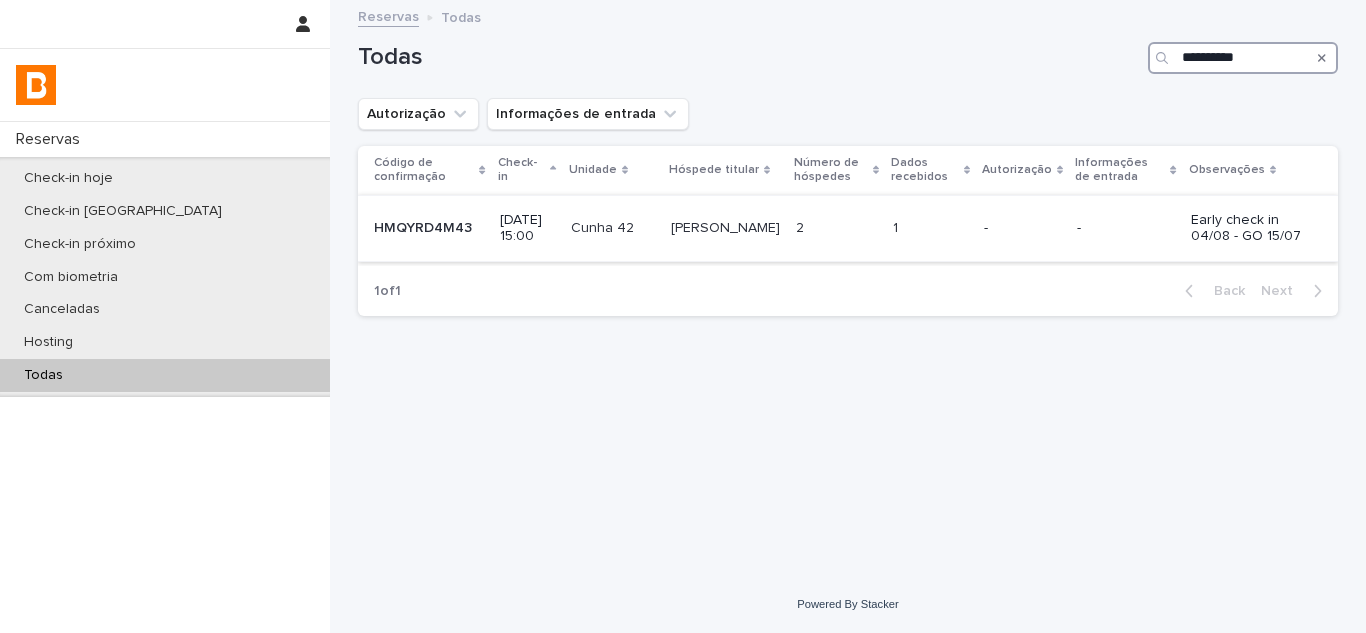 type on "**********" 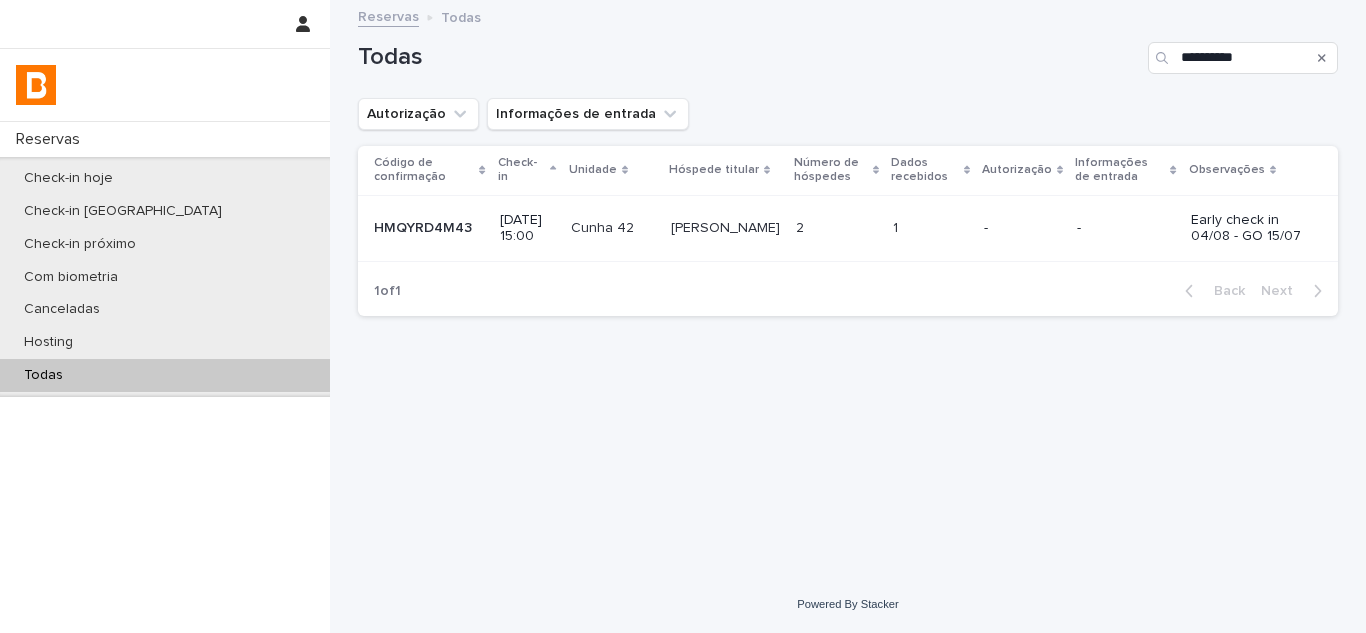 click on "[DATE] 15:00" at bounding box center [527, 229] 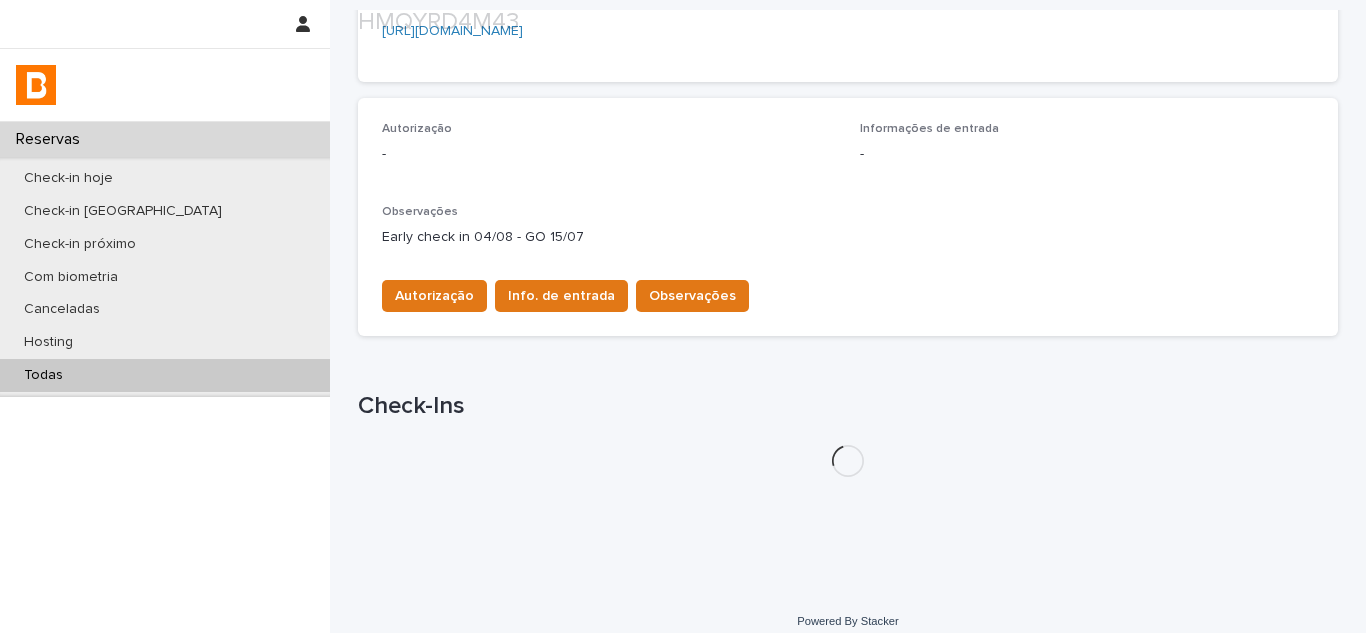 scroll, scrollTop: 521, scrollLeft: 0, axis: vertical 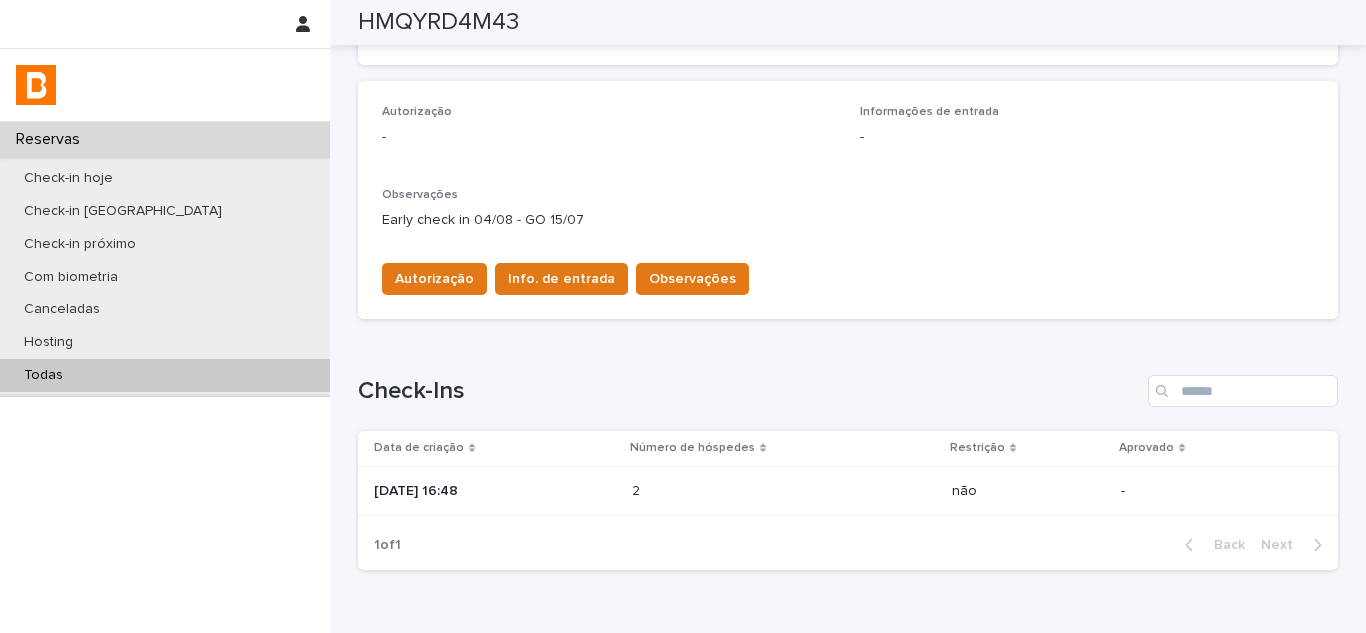click on "[DATE] 16:48" at bounding box center (495, 491) 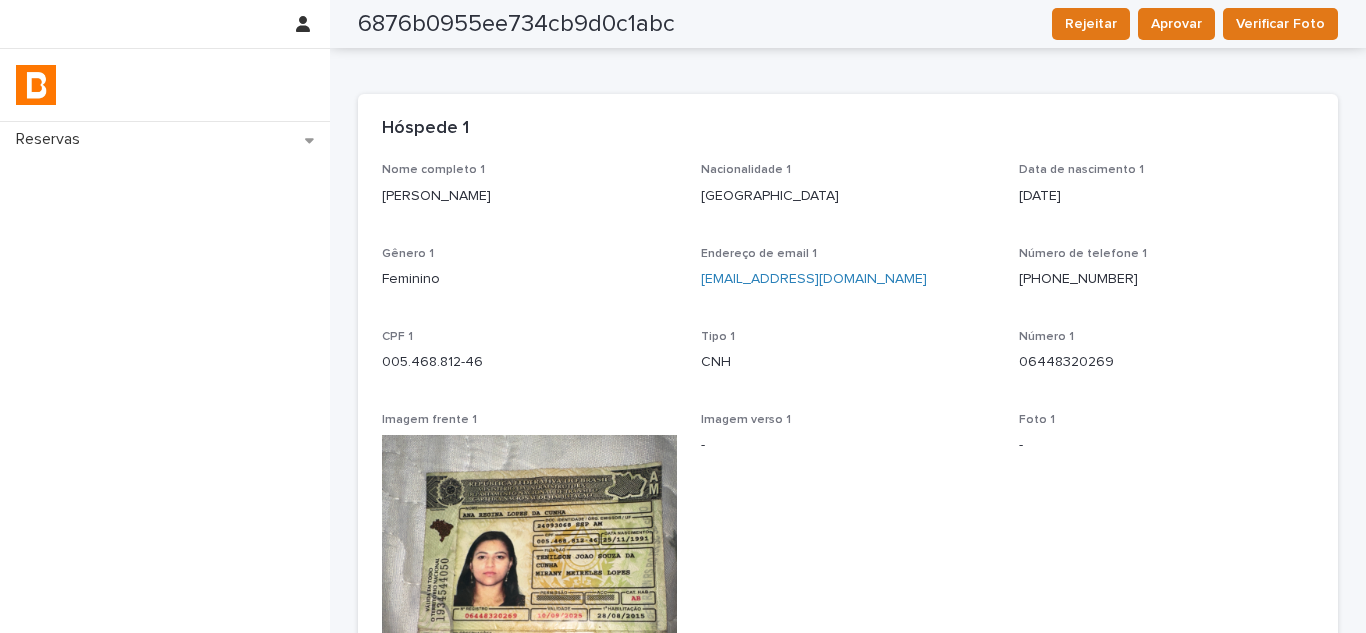 scroll, scrollTop: 0, scrollLeft: 0, axis: both 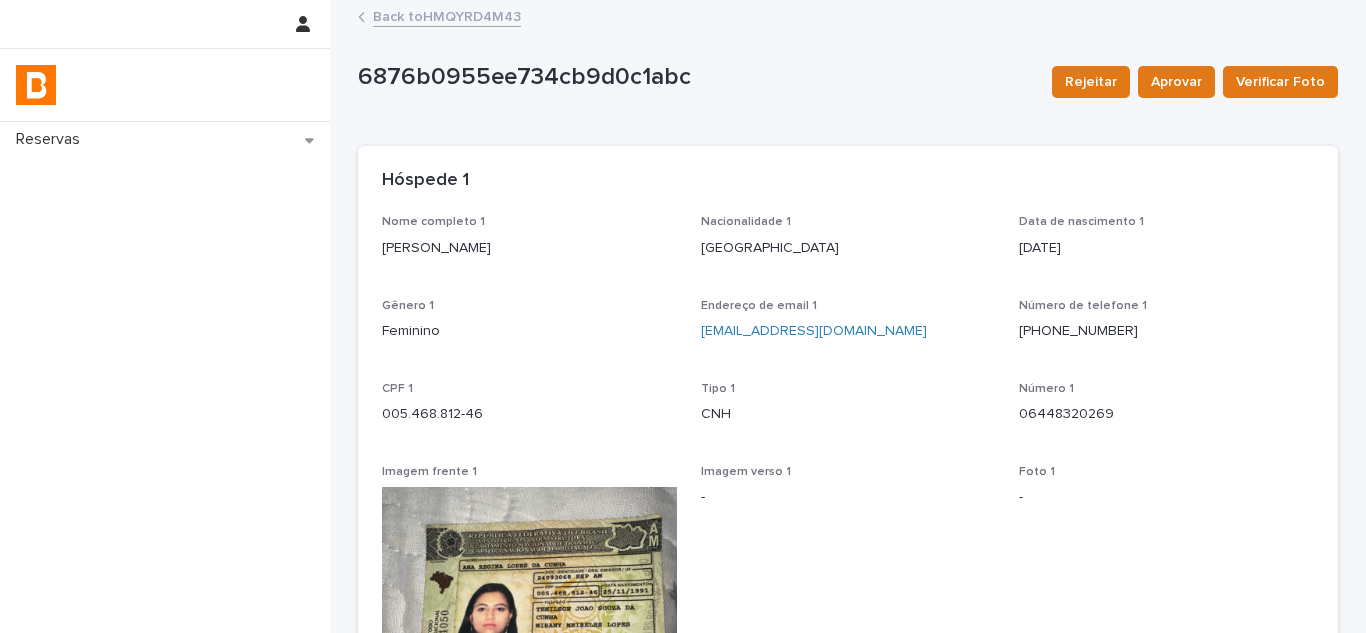 click on "Back to  HMQYRD4M43" at bounding box center (447, 15) 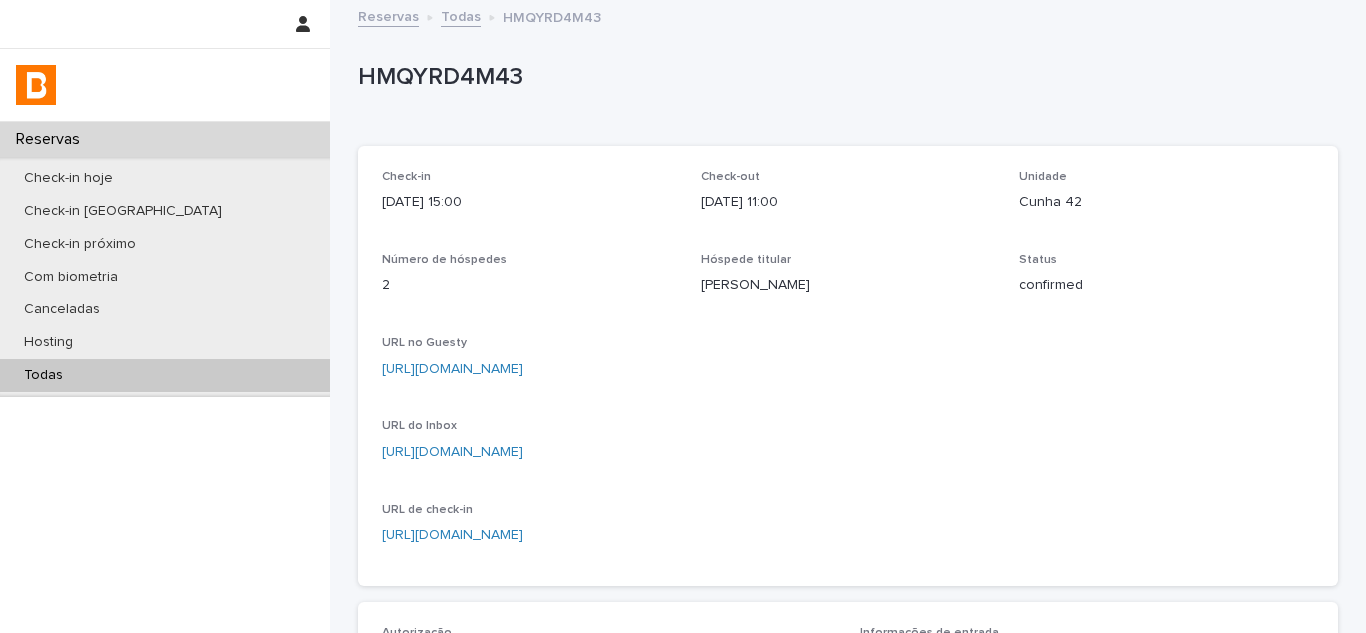 click on "Todas" at bounding box center [461, 15] 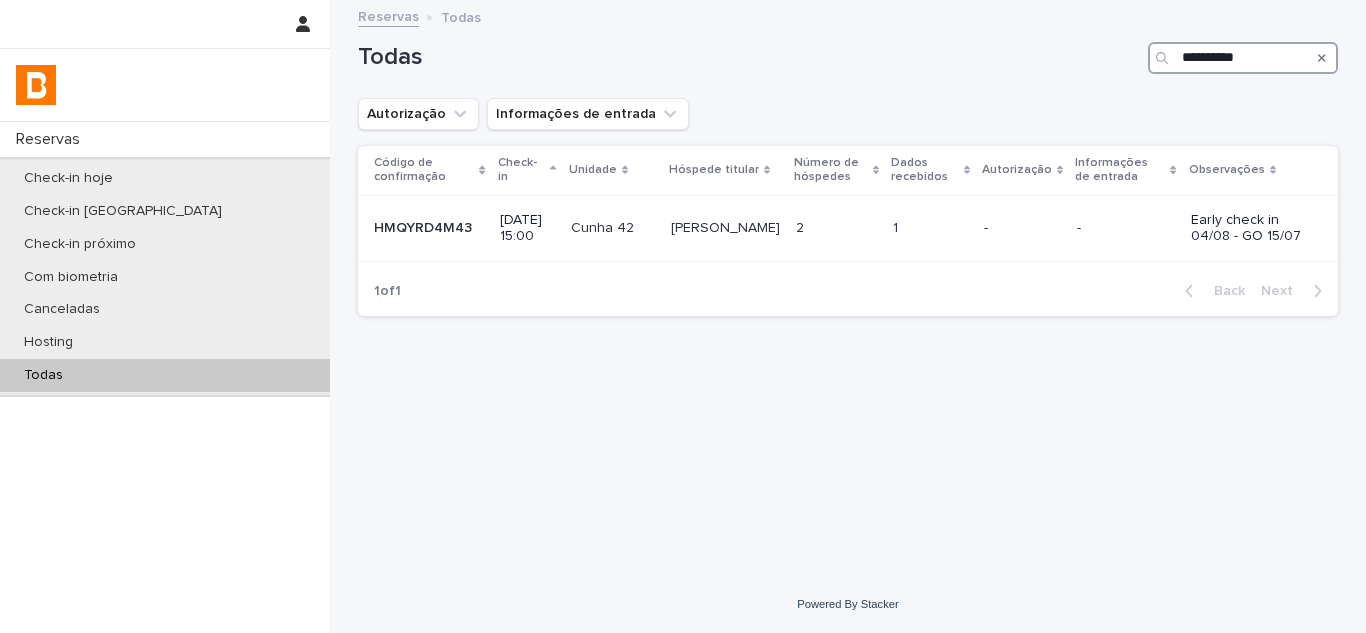 click on "**********" at bounding box center [1243, 58] 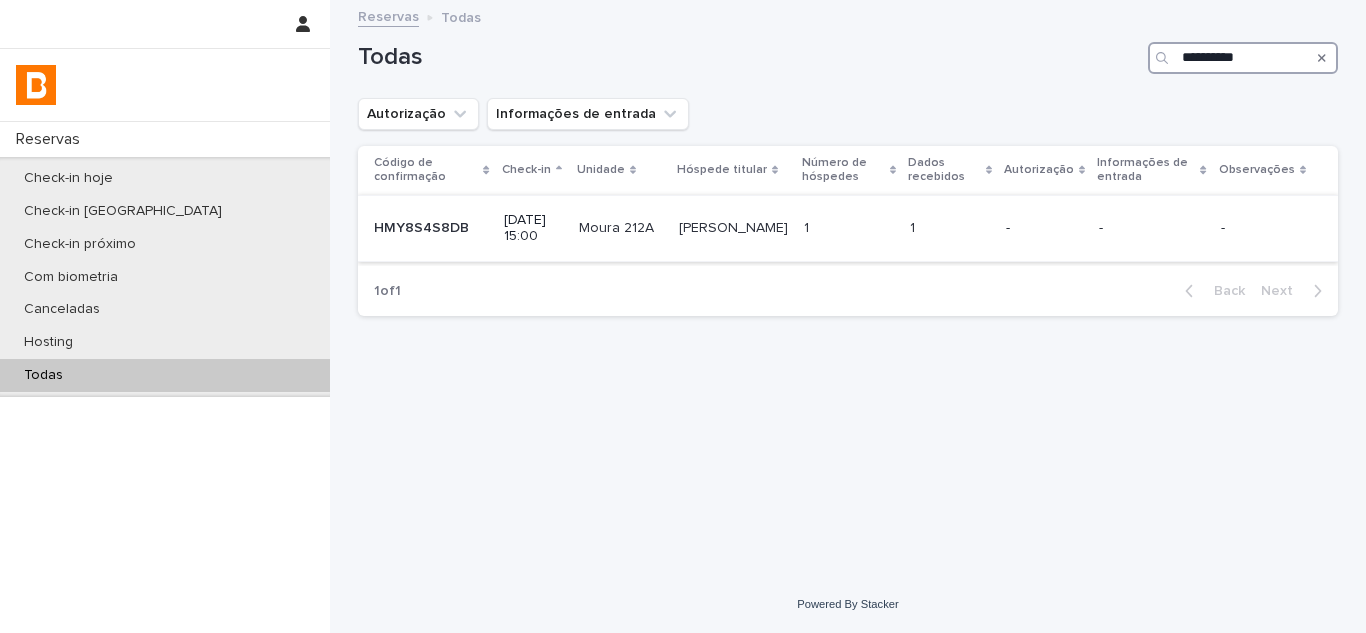 type on "**********" 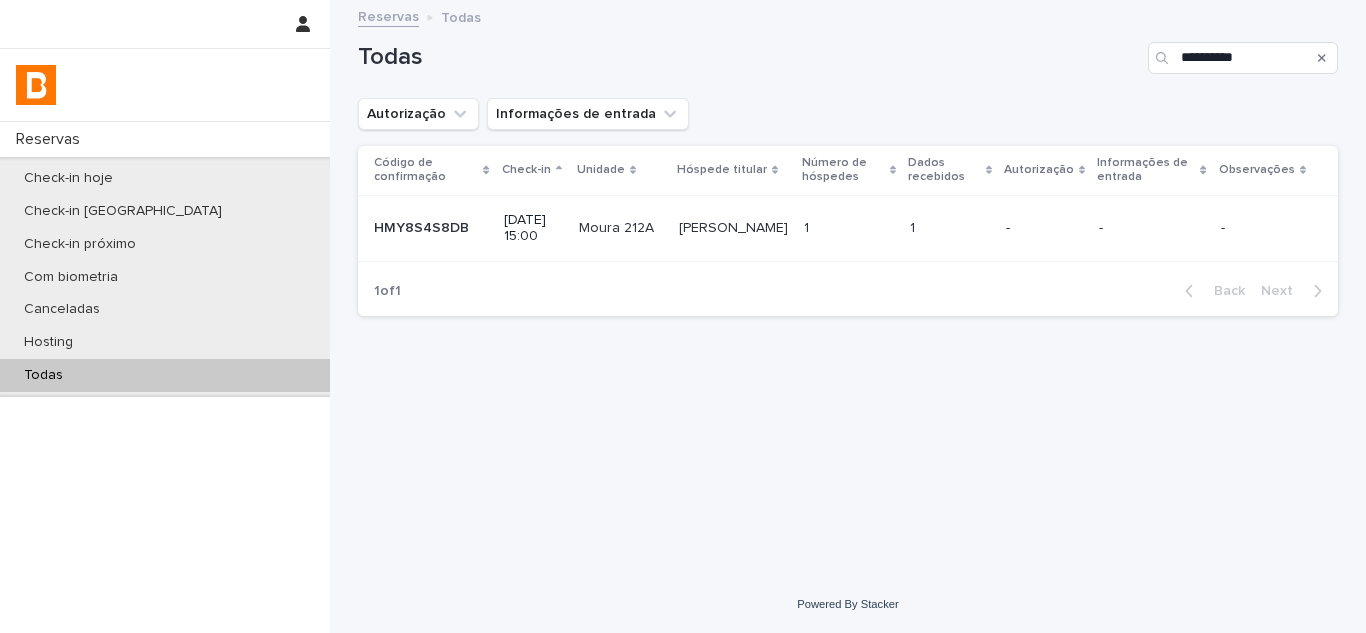 click on "-" at bounding box center (1044, 228) 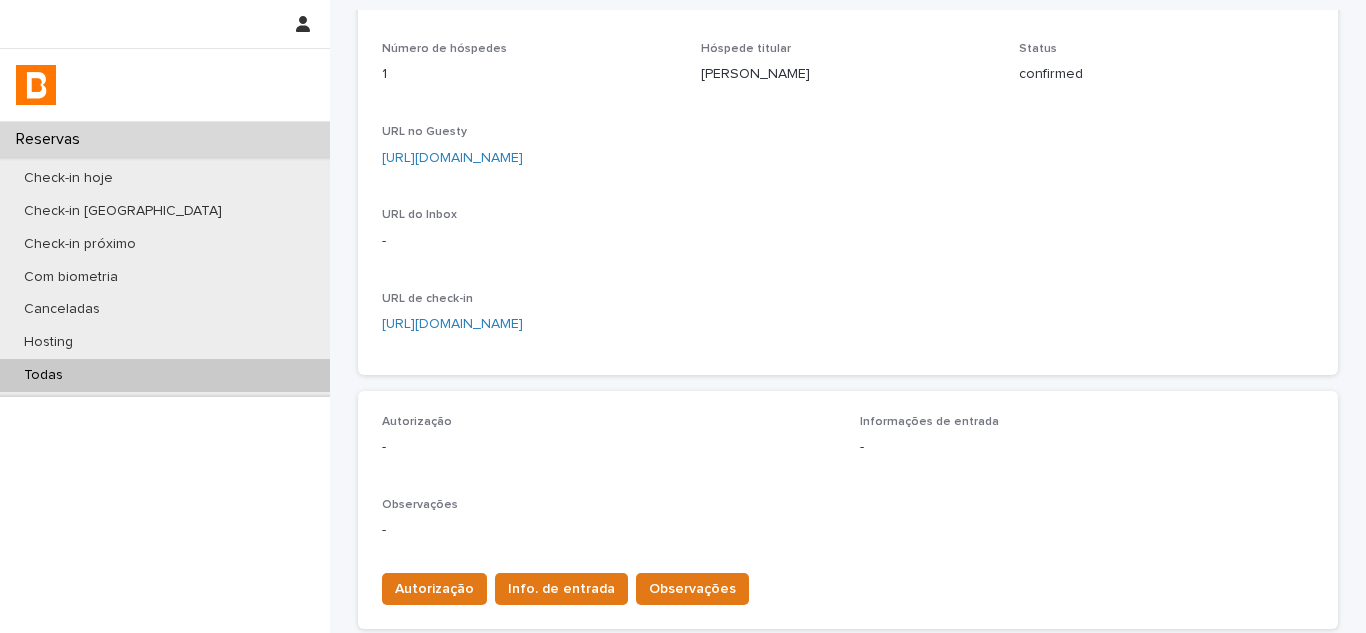 scroll, scrollTop: 600, scrollLeft: 0, axis: vertical 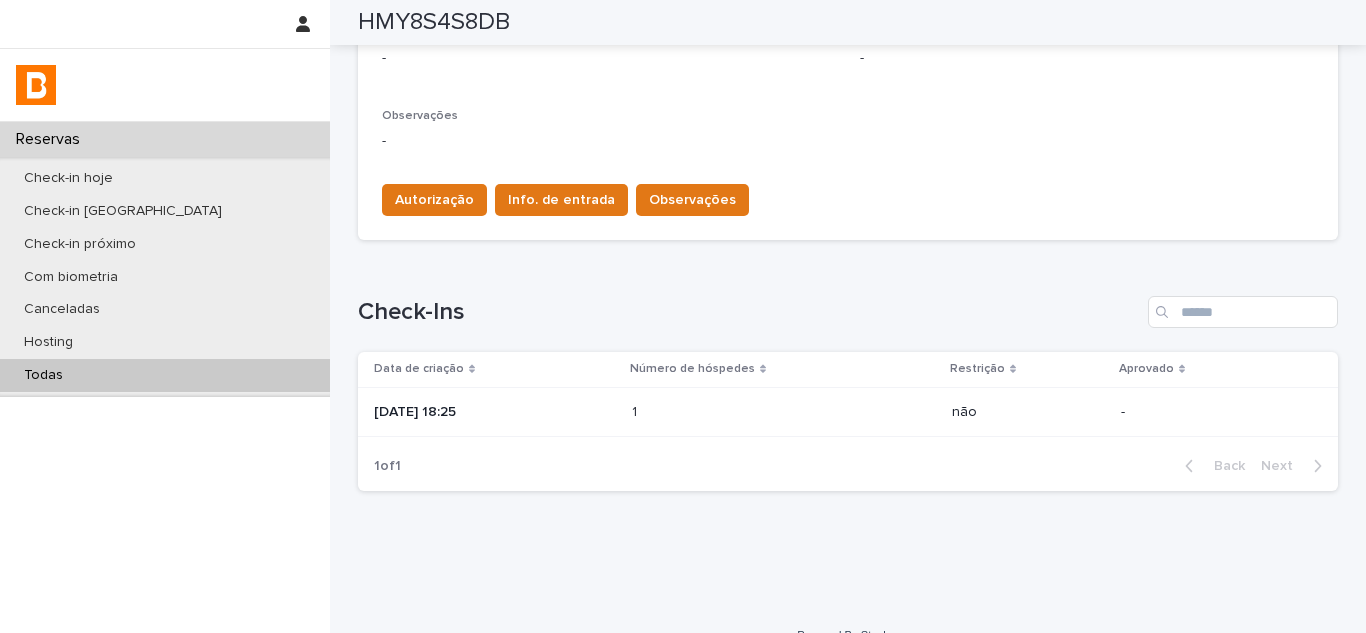 click on "[DATE] 18:25" at bounding box center [491, 412] 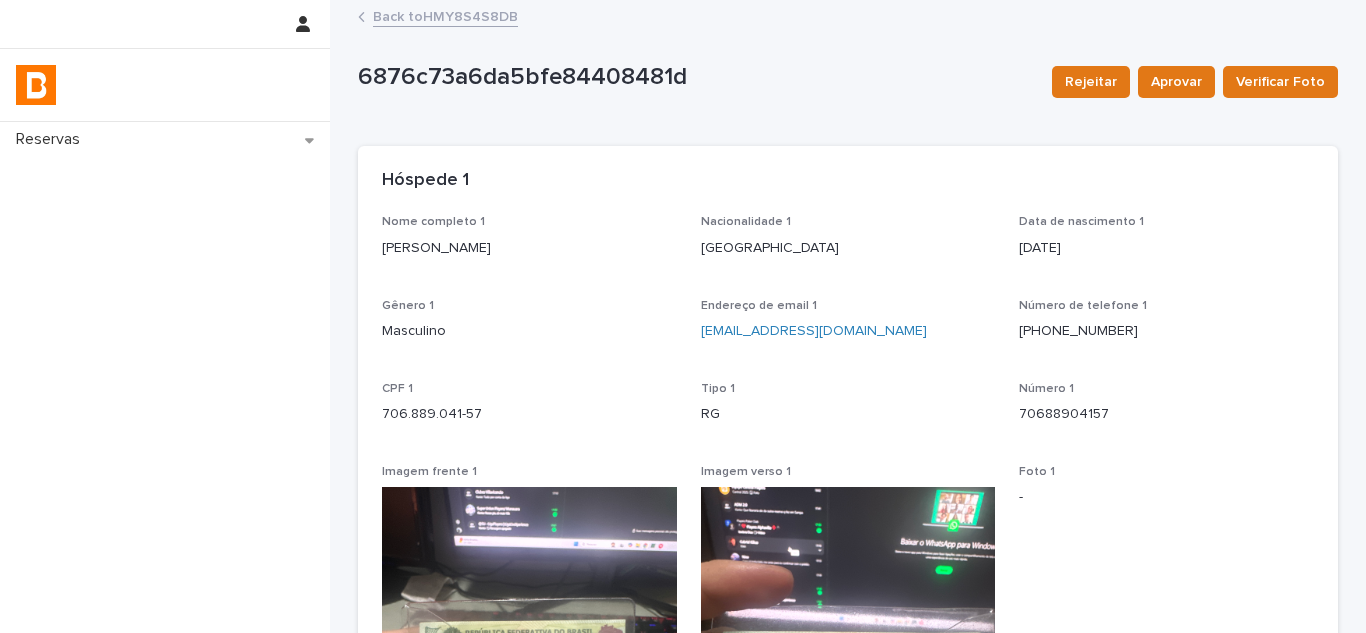 scroll, scrollTop: 100, scrollLeft: 0, axis: vertical 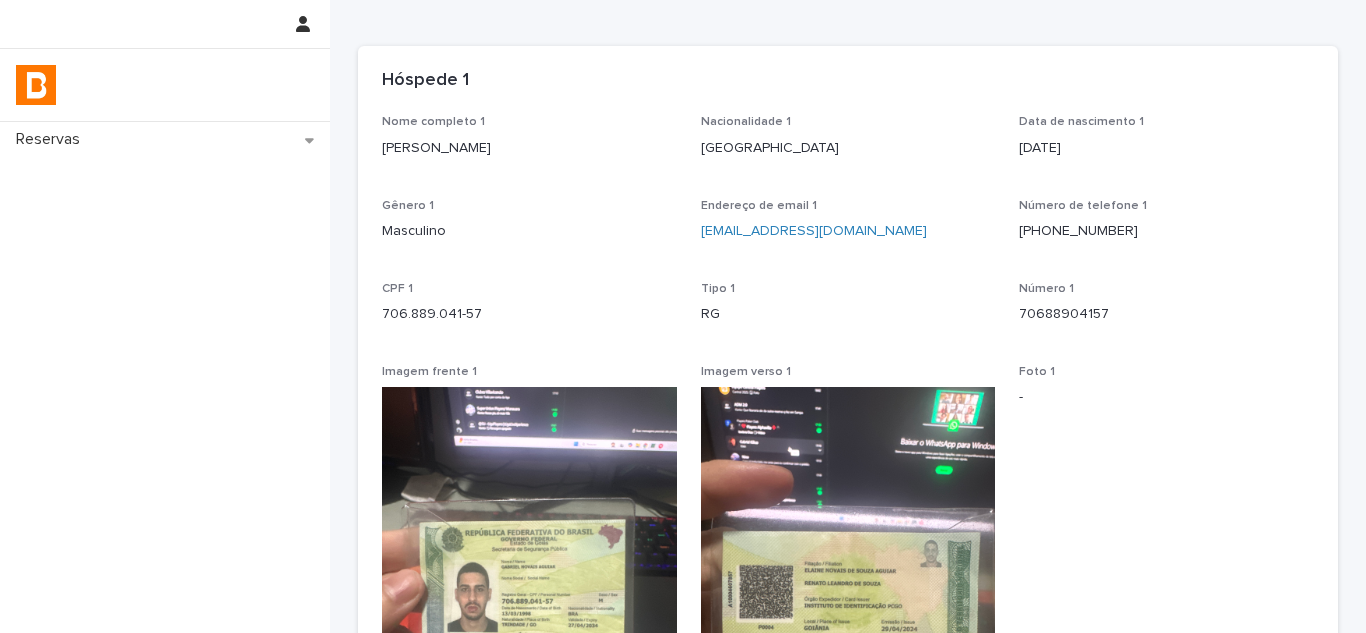 click at bounding box center (848, 583) 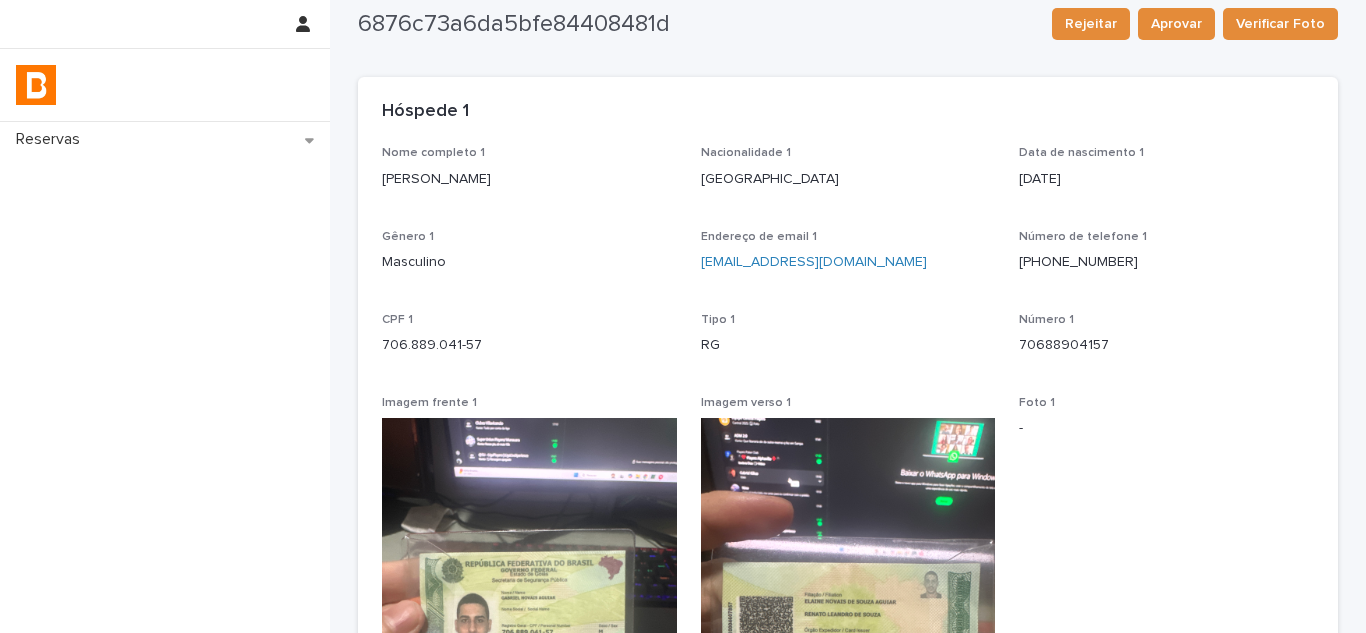 scroll, scrollTop: 0, scrollLeft: 0, axis: both 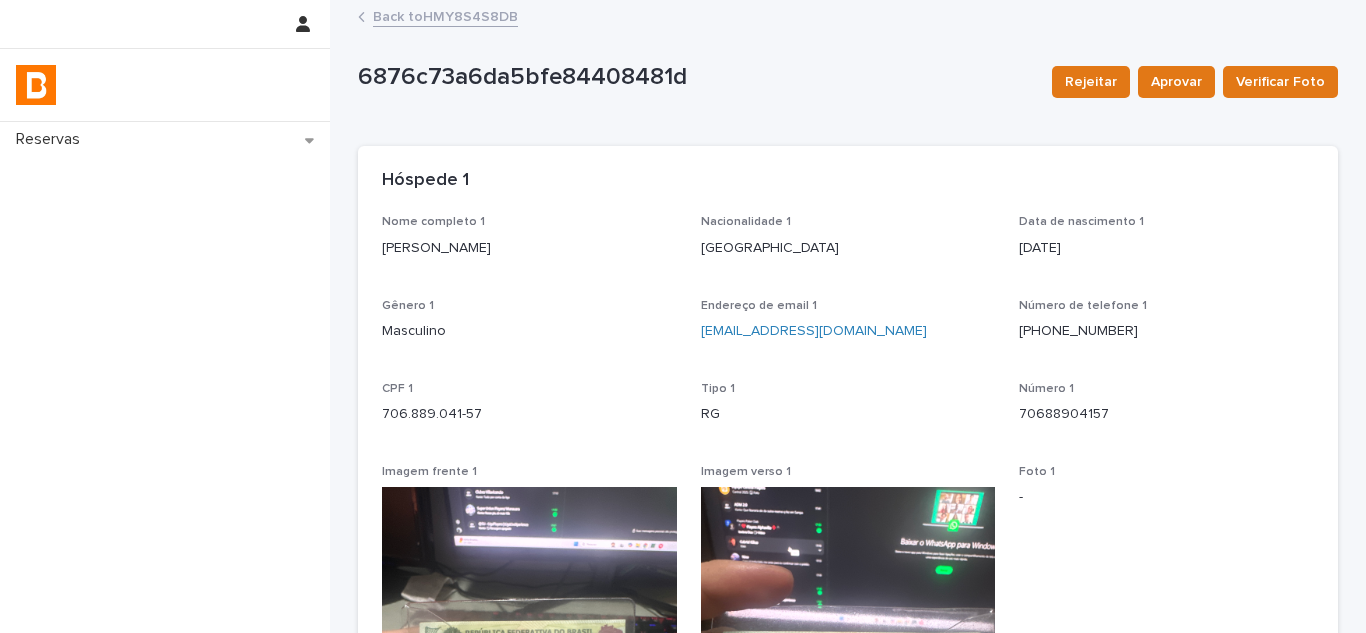 click on "Back to  HMY8S4S8DB" at bounding box center [445, 15] 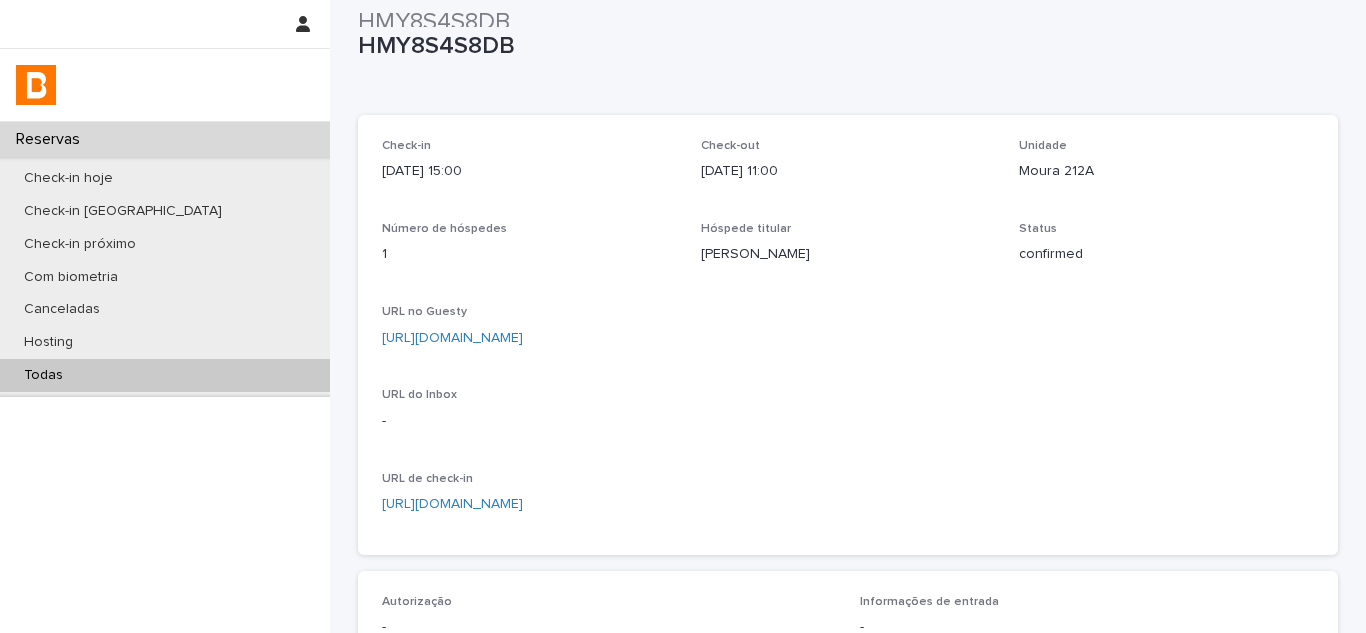 scroll, scrollTop: 0, scrollLeft: 0, axis: both 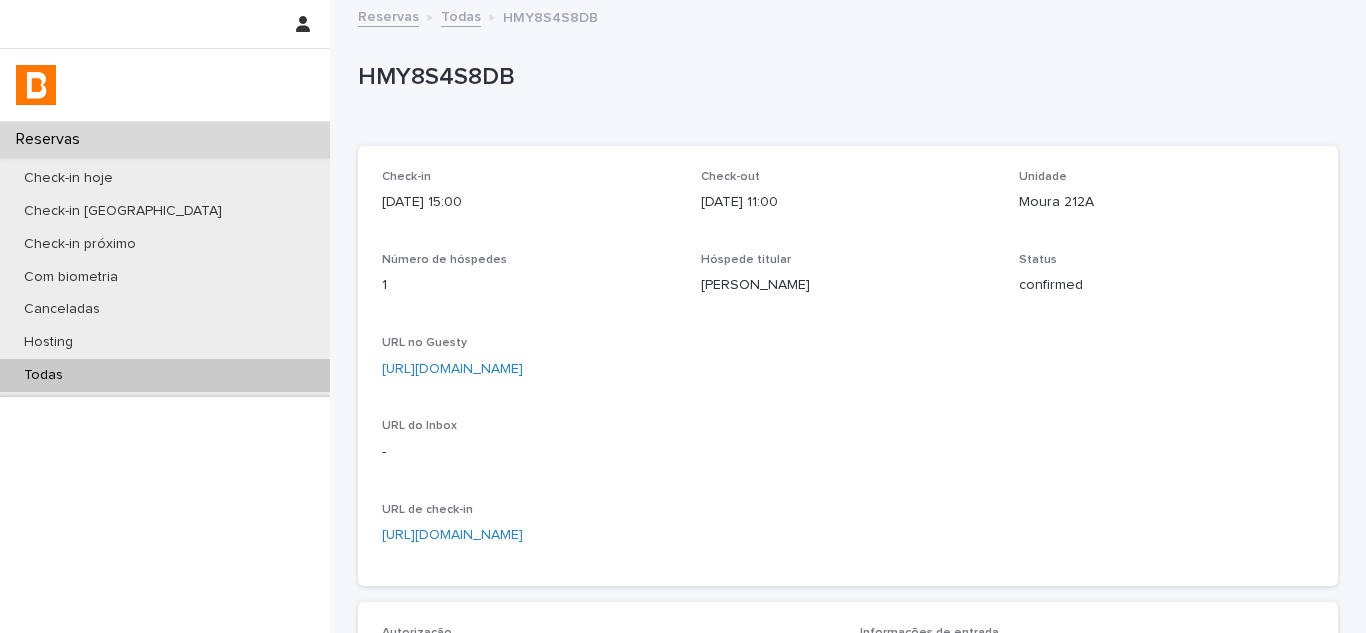 click on "Todas" at bounding box center [165, 375] 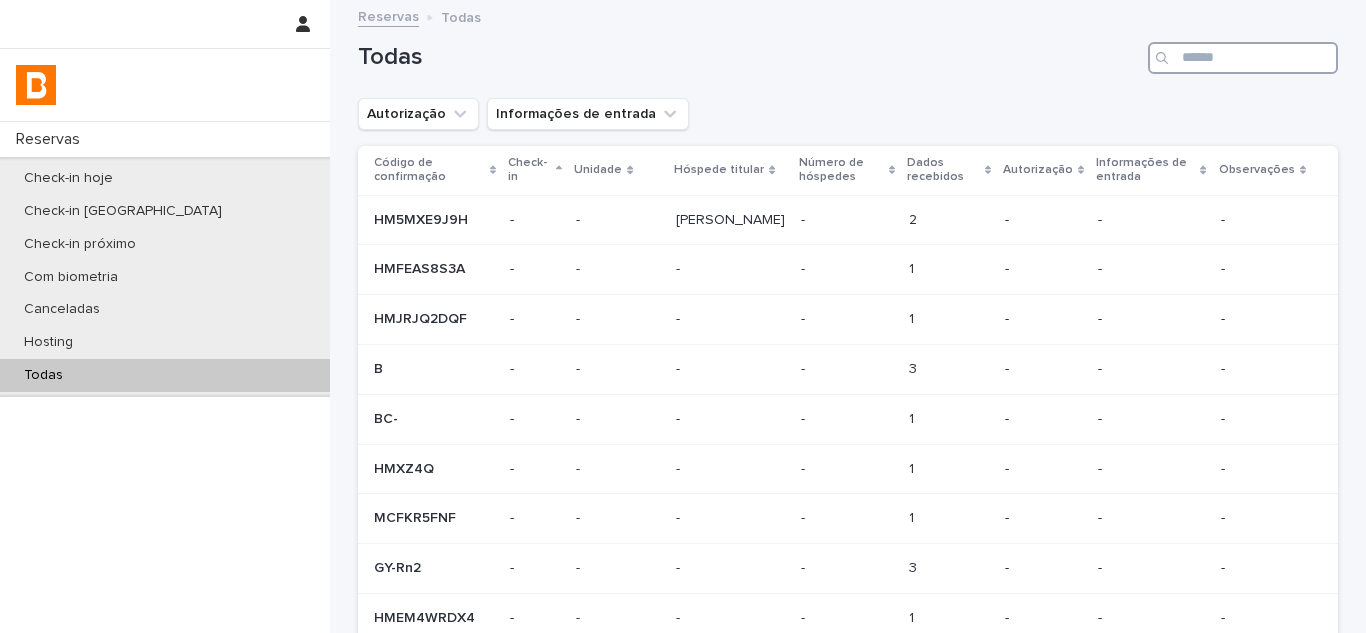 click at bounding box center [1243, 58] 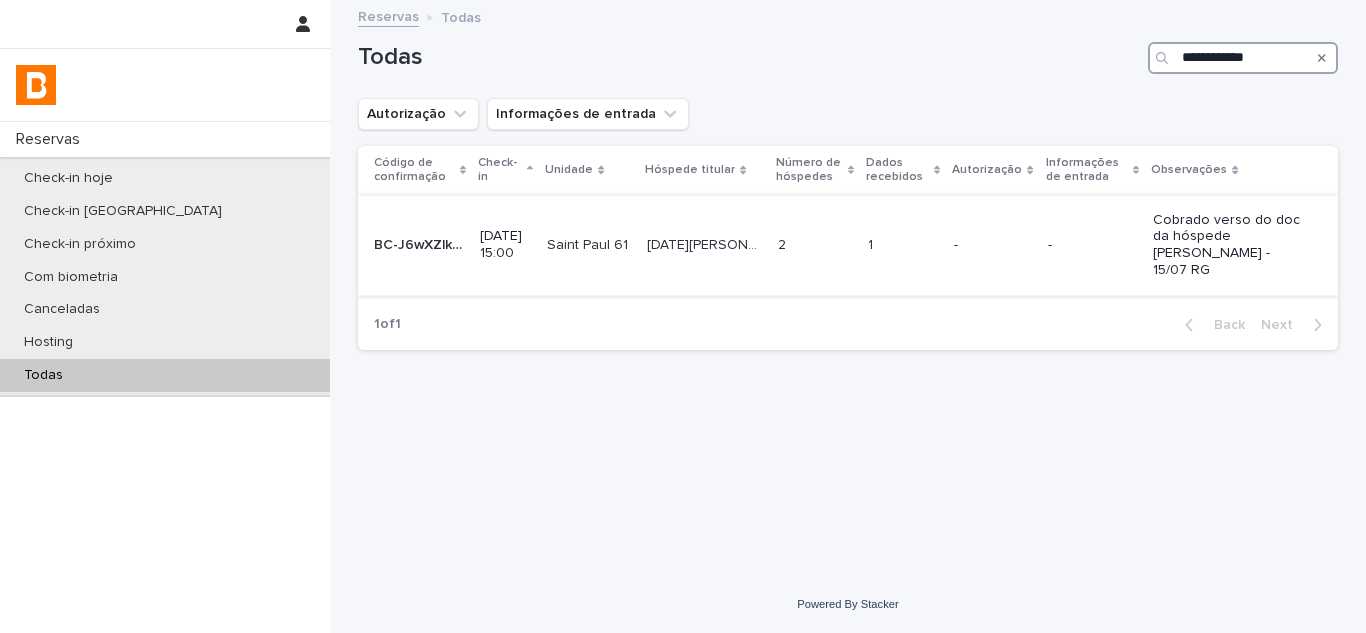 type on "**********" 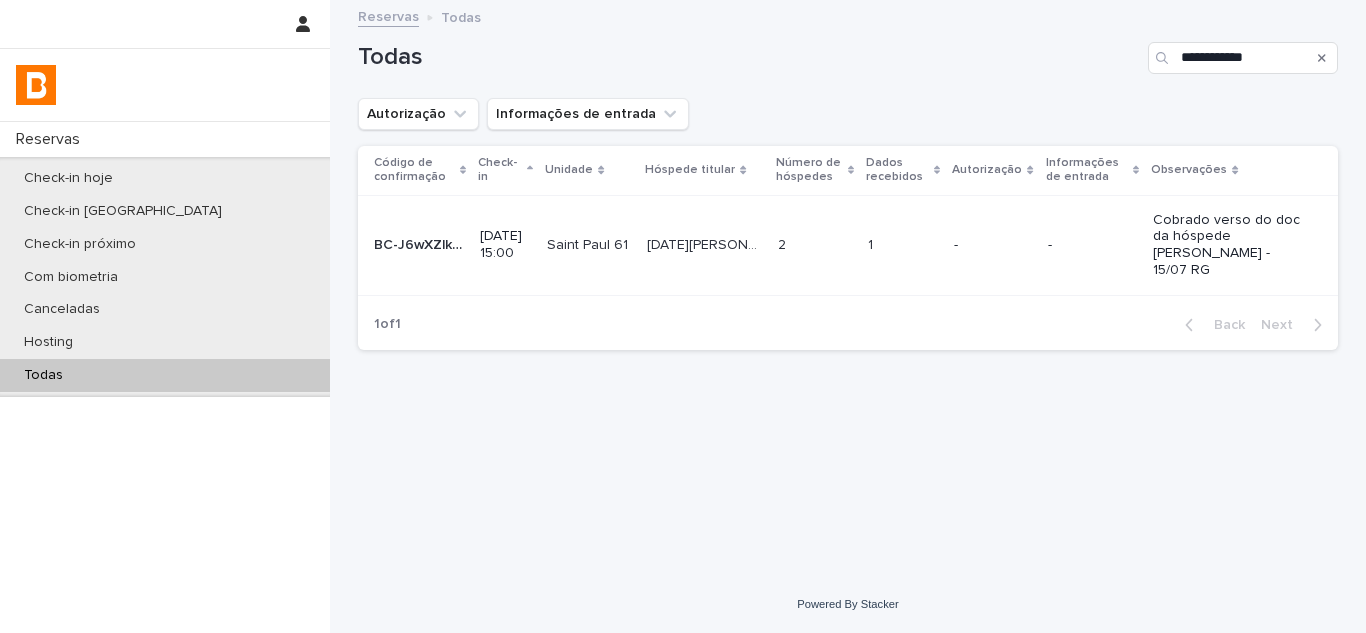 click at bounding box center [903, 245] 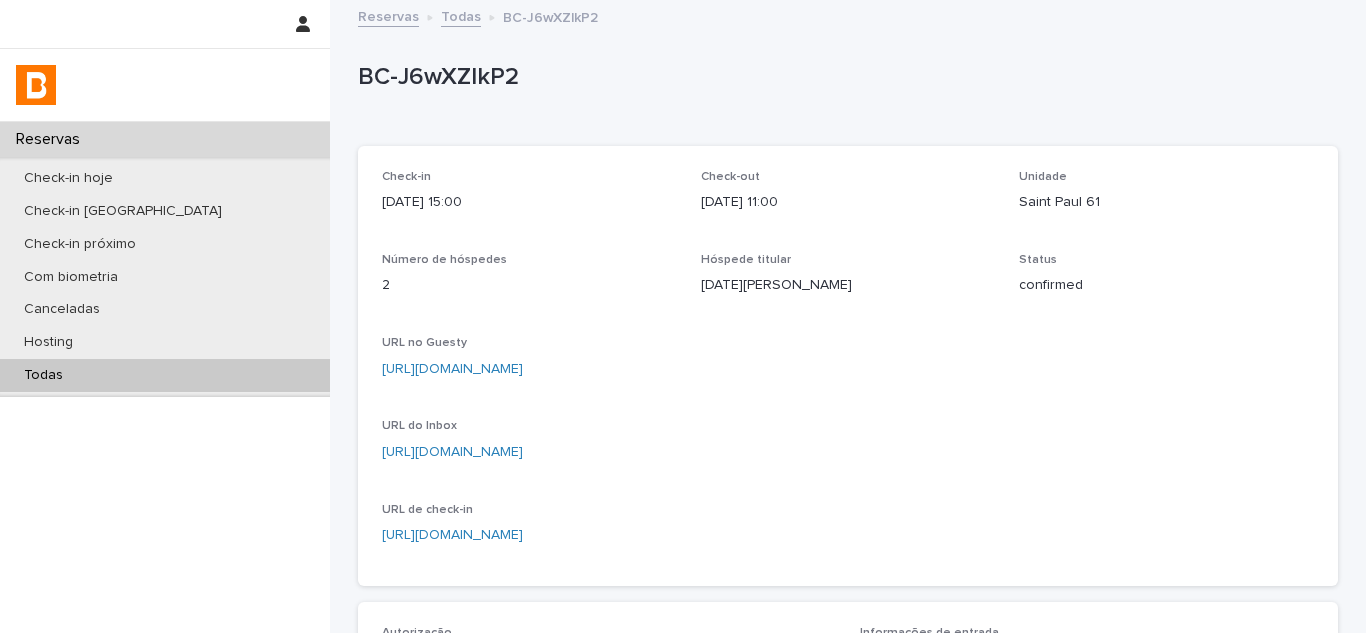 scroll, scrollTop: 521, scrollLeft: 0, axis: vertical 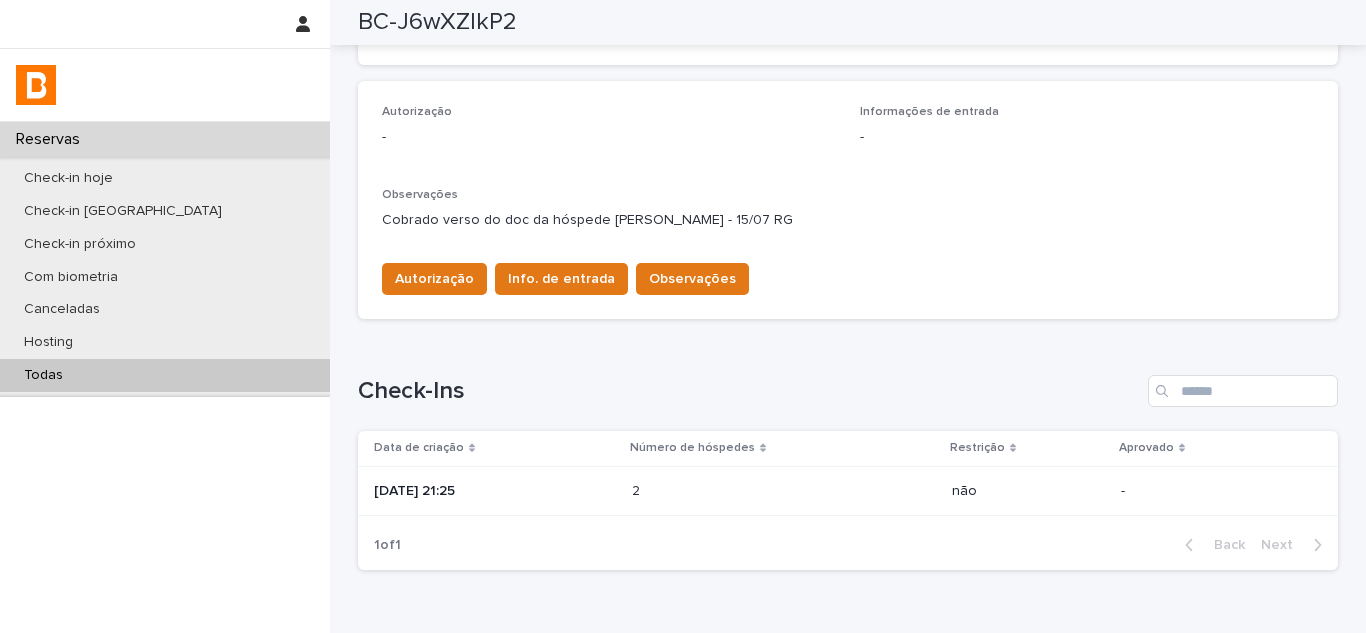 click on "[DATE] 21:25" at bounding box center (495, 491) 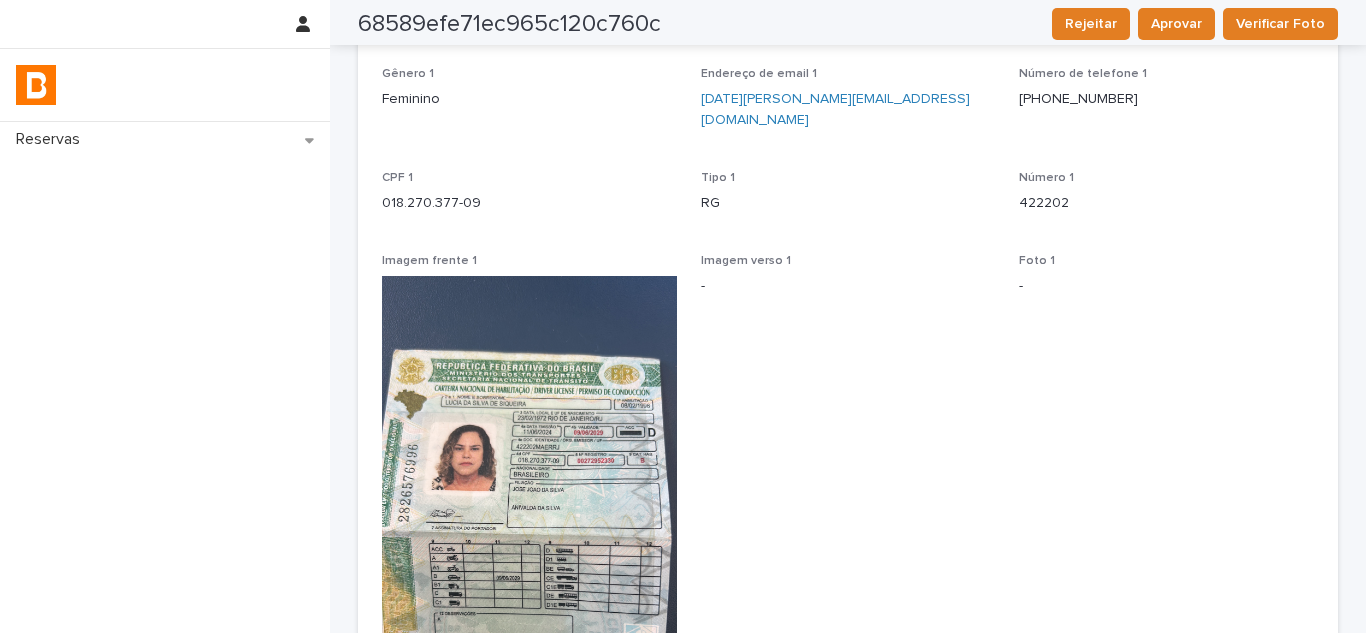 scroll, scrollTop: 0, scrollLeft: 0, axis: both 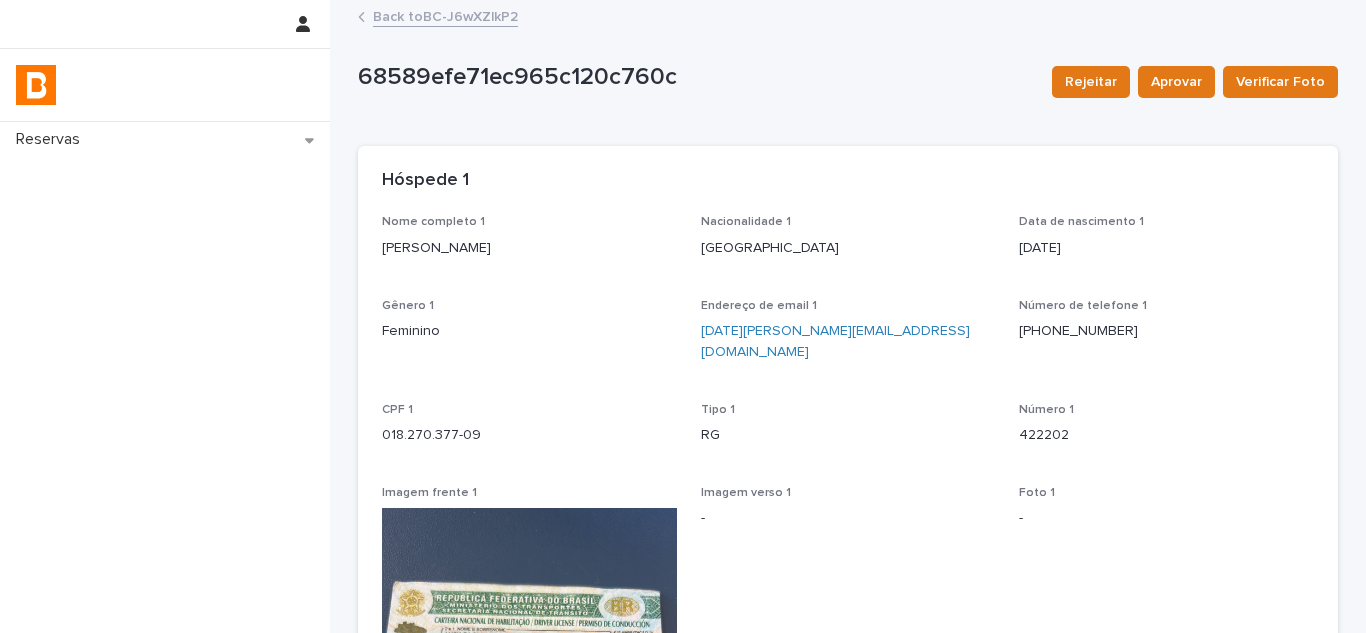 click on "Back to  BC-J6wXZlkP2" at bounding box center [445, 15] 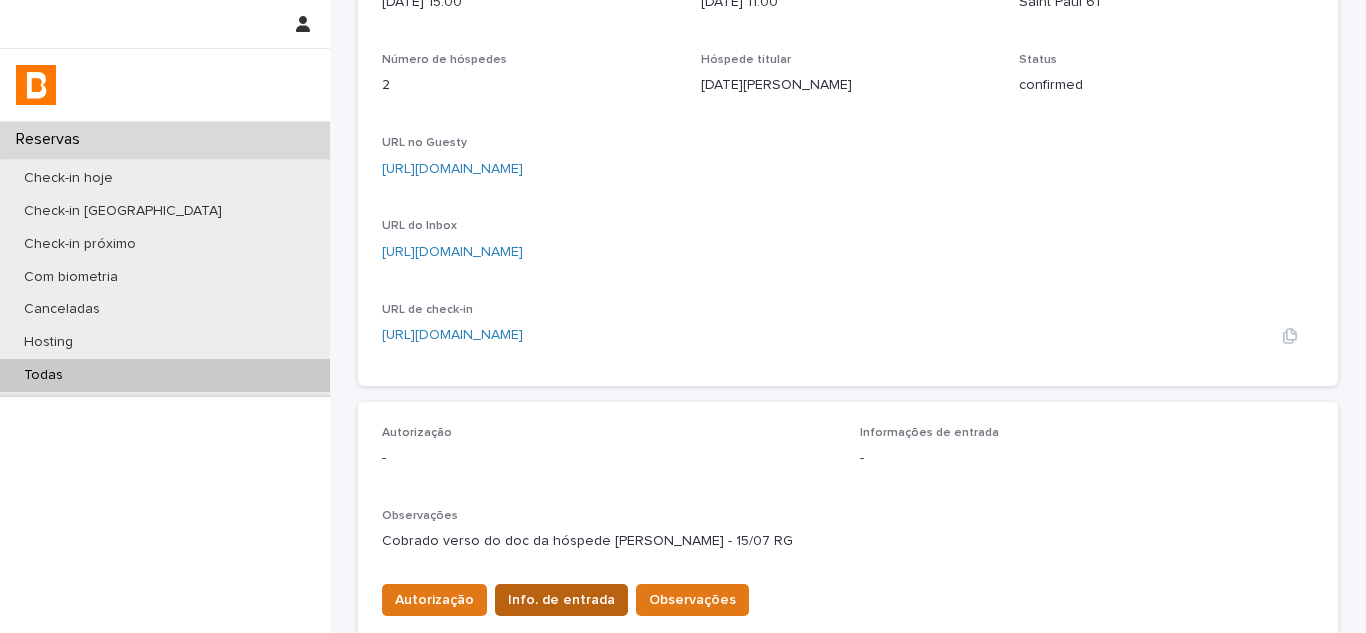 scroll, scrollTop: 500, scrollLeft: 0, axis: vertical 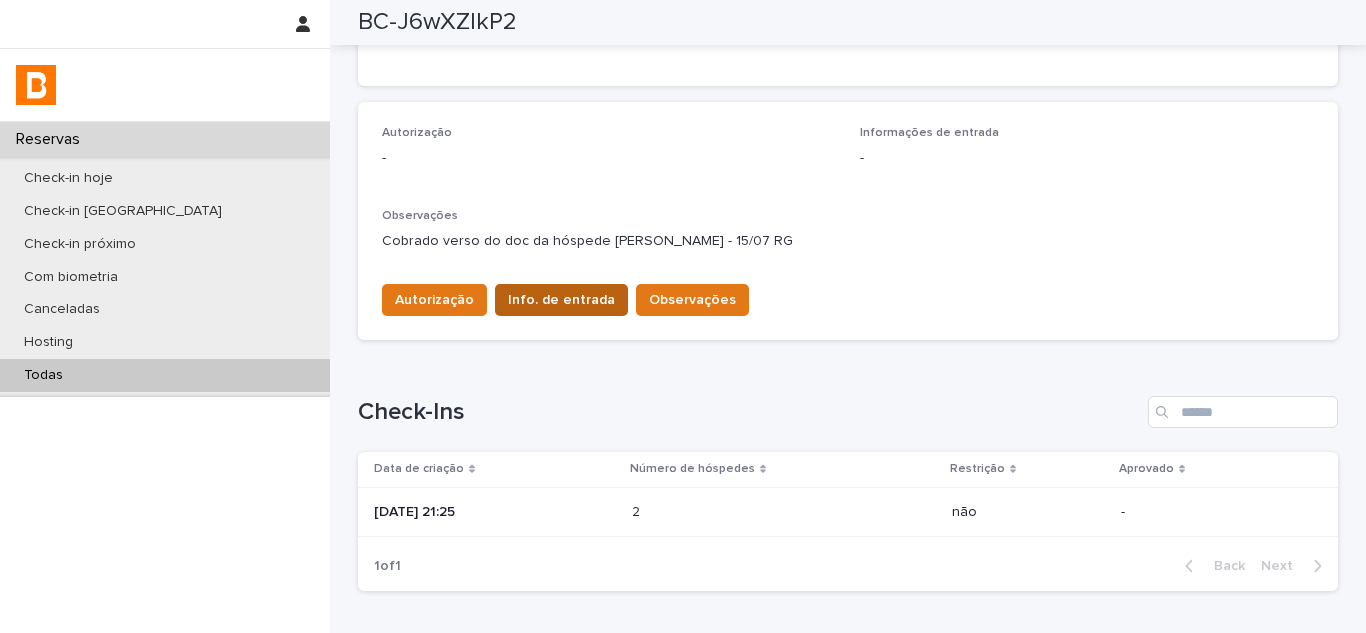 click on "Info. de entrada" at bounding box center (561, 300) 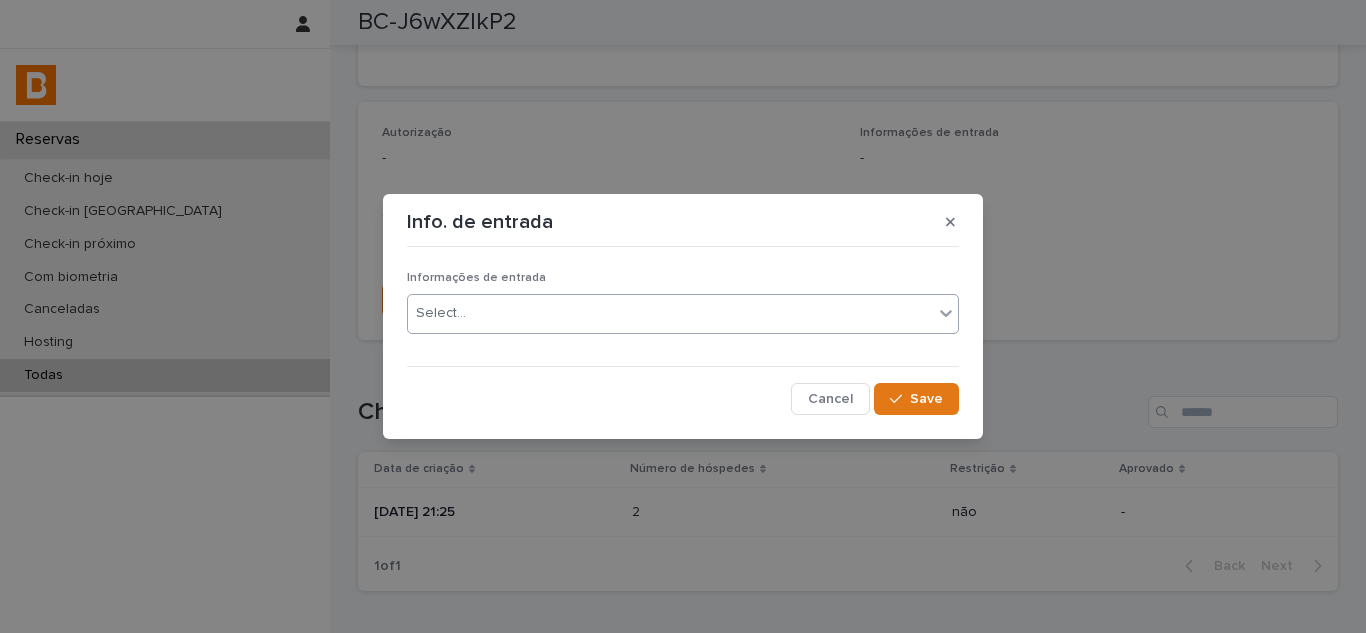 click on "Select..." at bounding box center (670, 313) 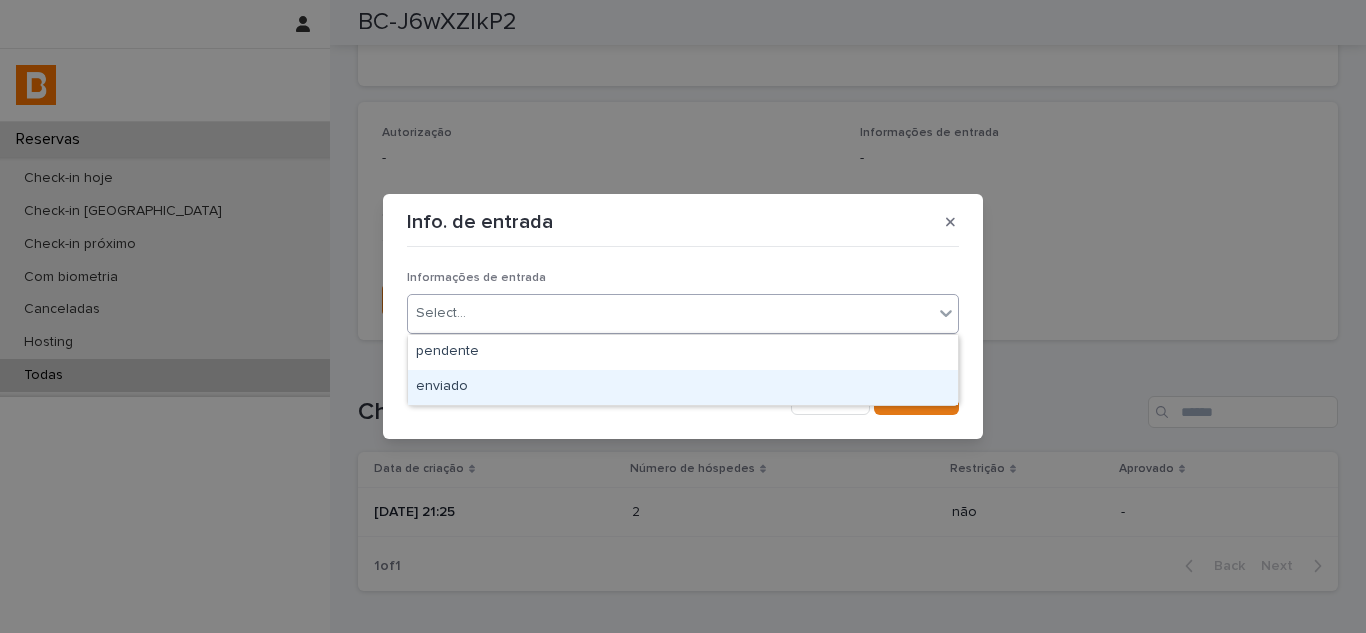 click on "enviado" at bounding box center [683, 387] 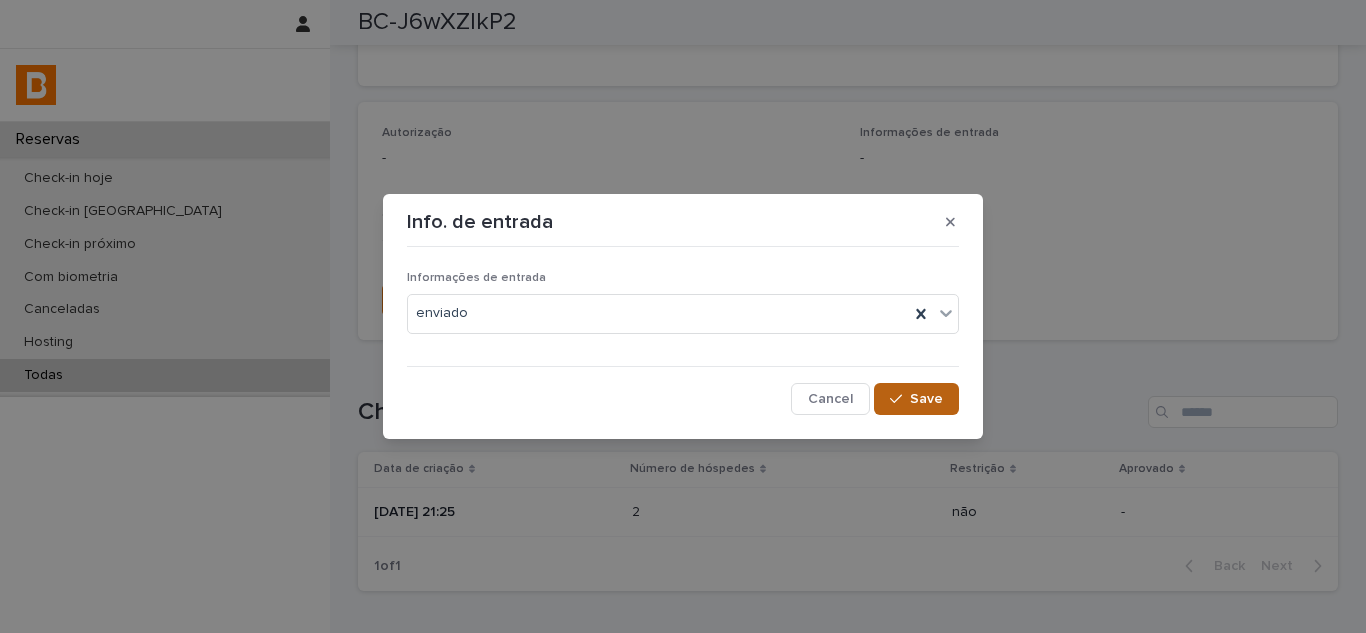 click on "Save" at bounding box center (926, 399) 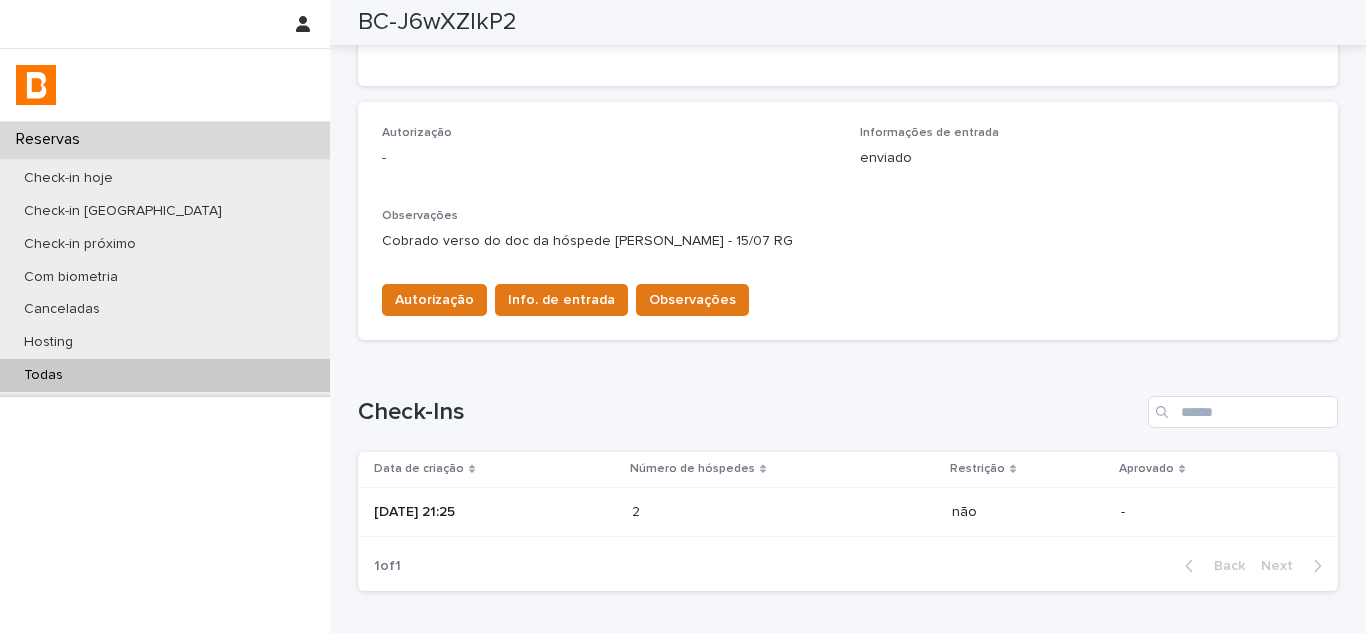scroll, scrollTop: 0, scrollLeft: 0, axis: both 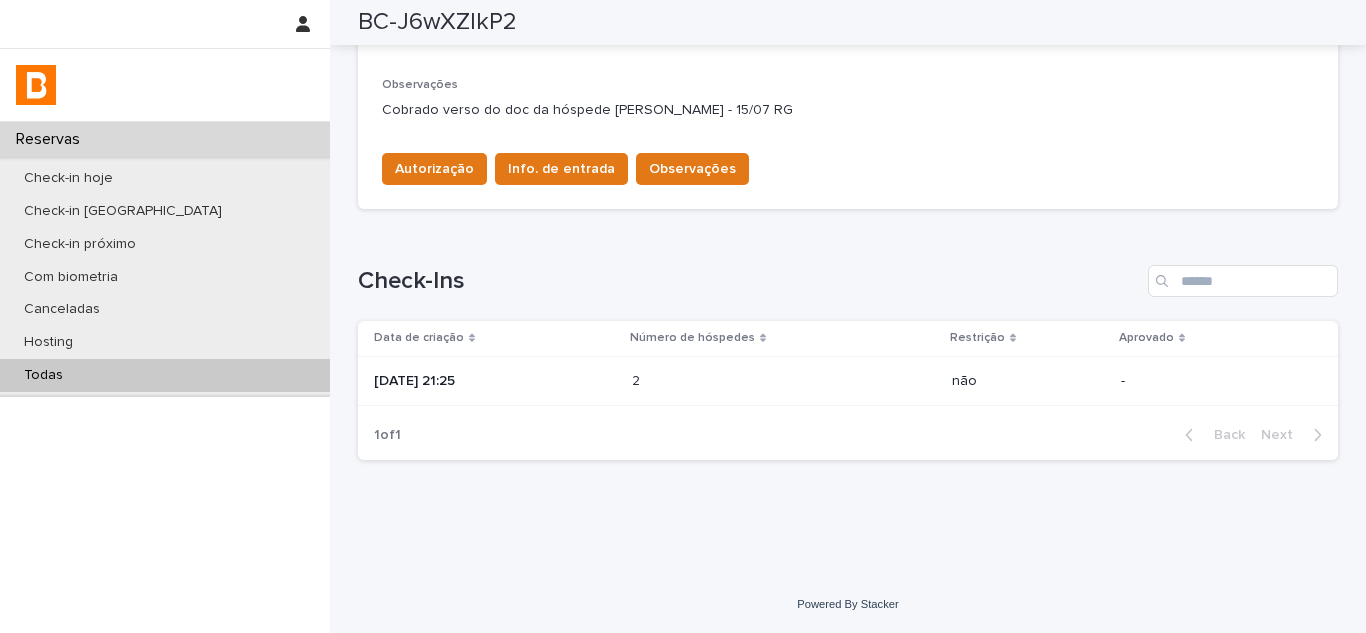 click on "[DATE] 21:25" at bounding box center [495, 381] 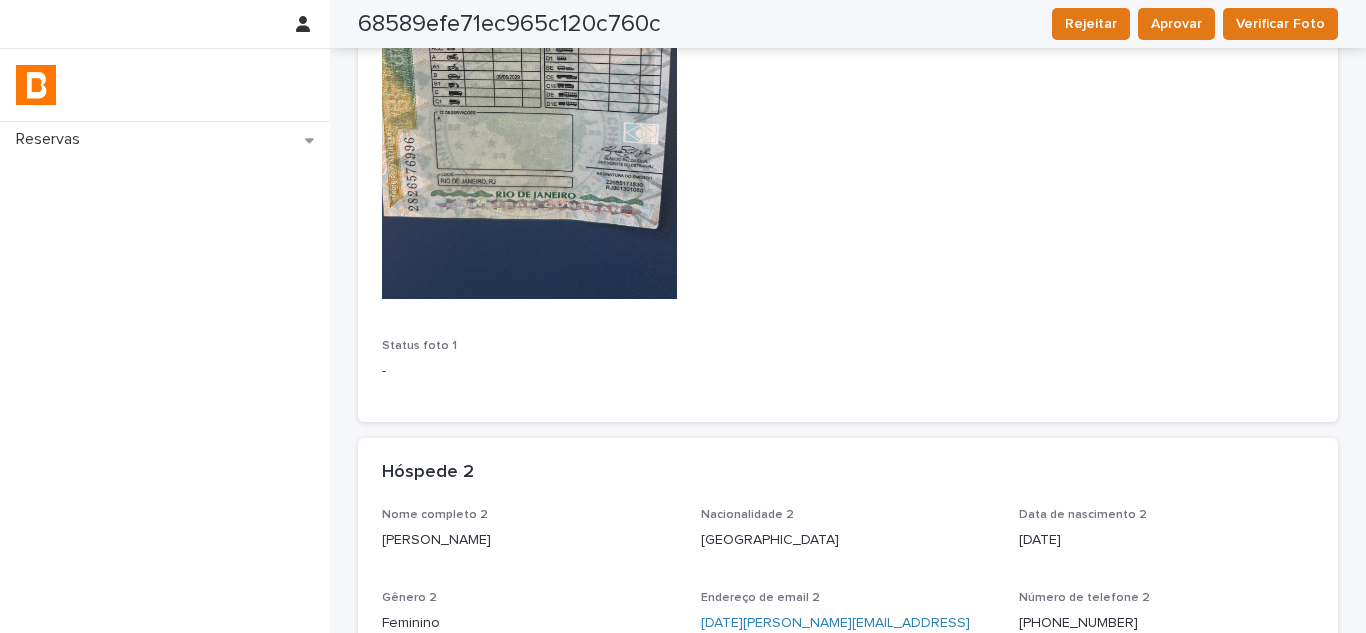 scroll, scrollTop: 0, scrollLeft: 0, axis: both 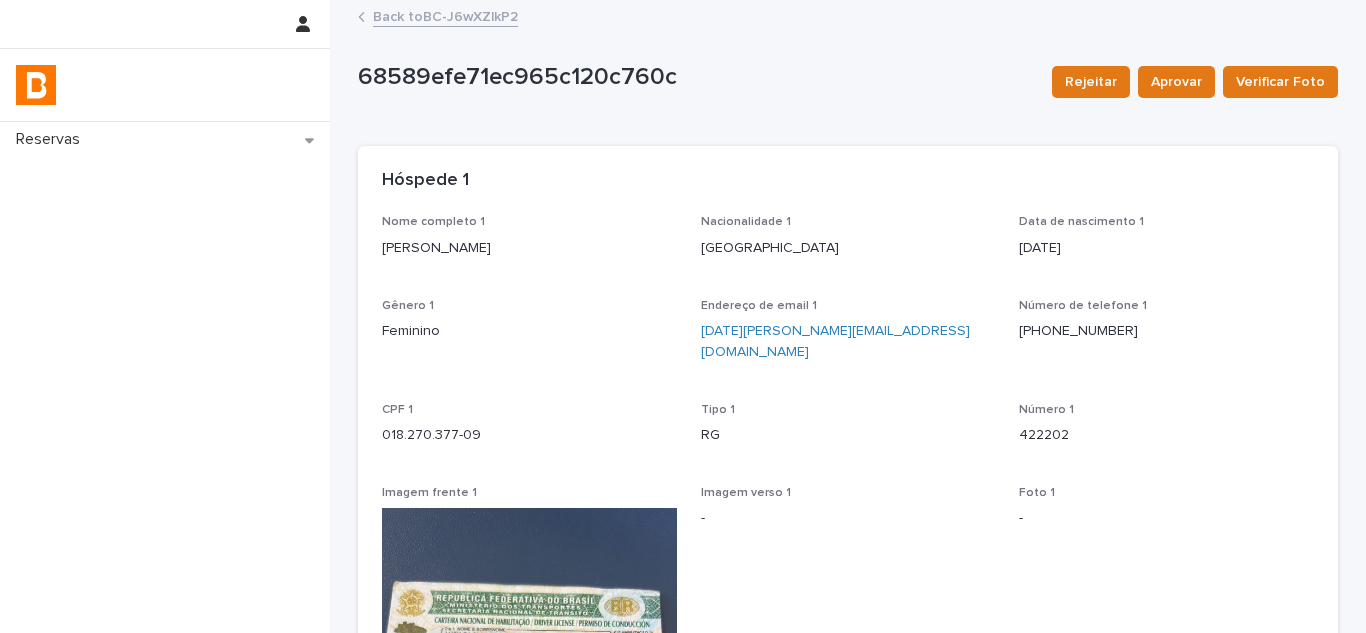 click on "Back to  BC-J6wXZlkP2" at bounding box center (445, 15) 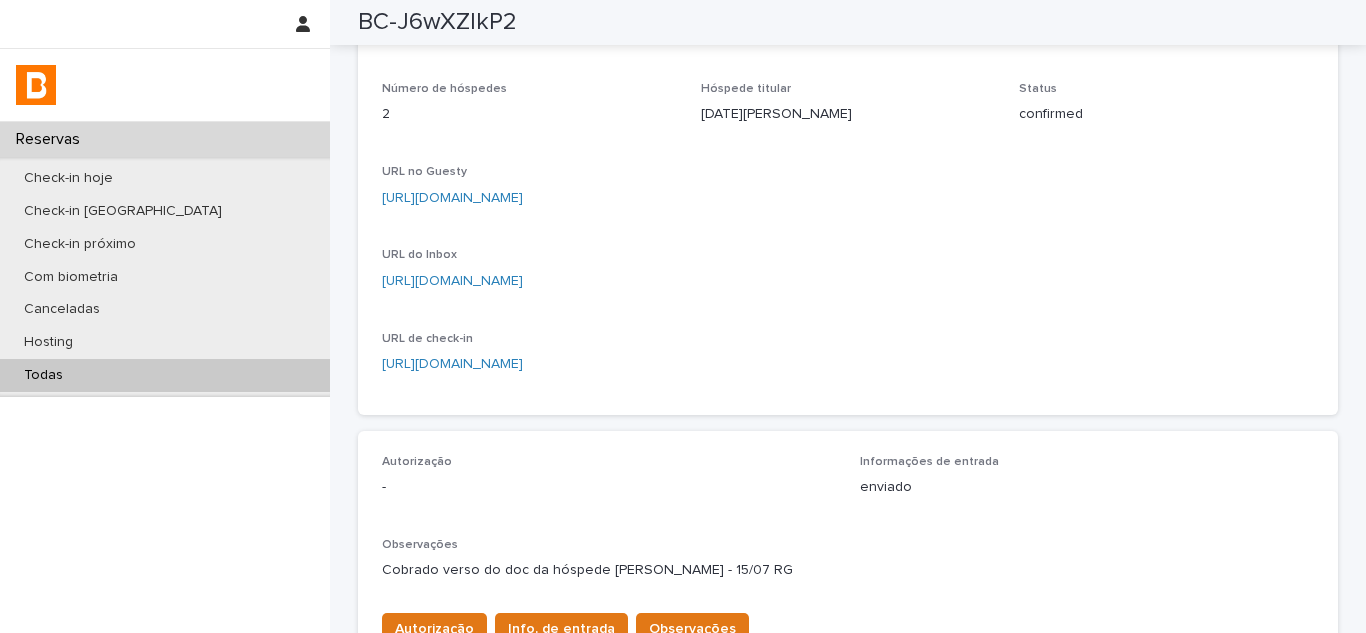 scroll, scrollTop: 0, scrollLeft: 0, axis: both 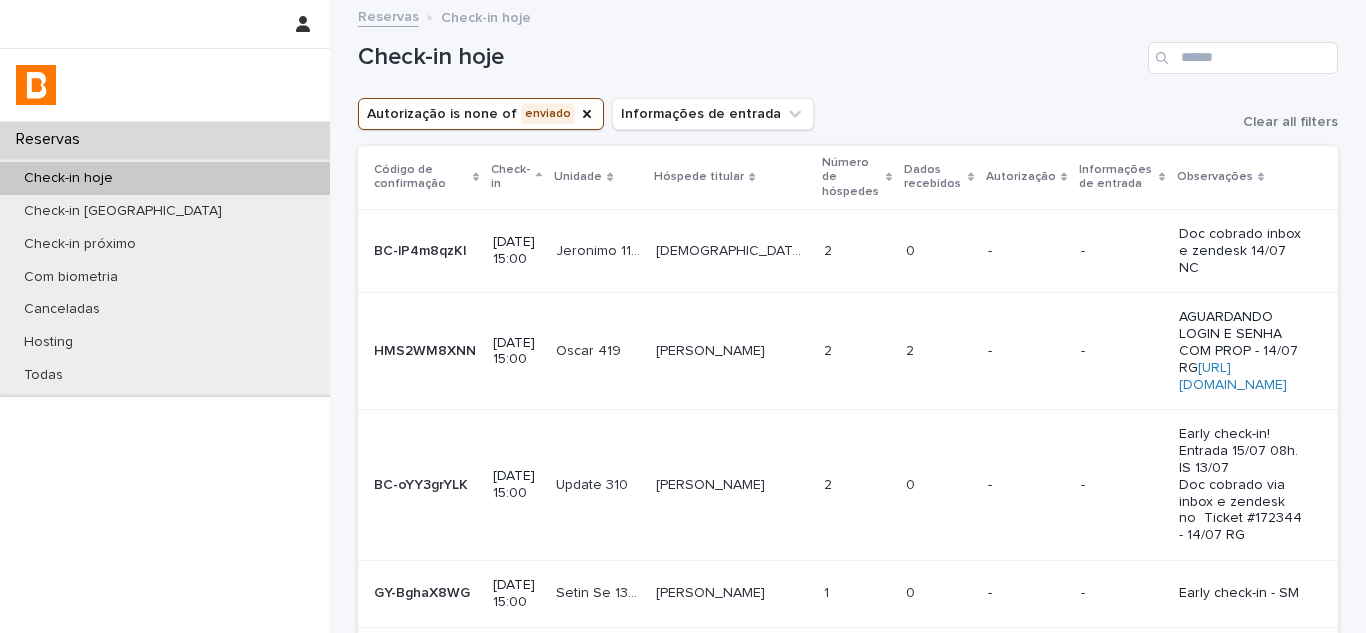 click on "Dados recebidos" at bounding box center (933, 177) 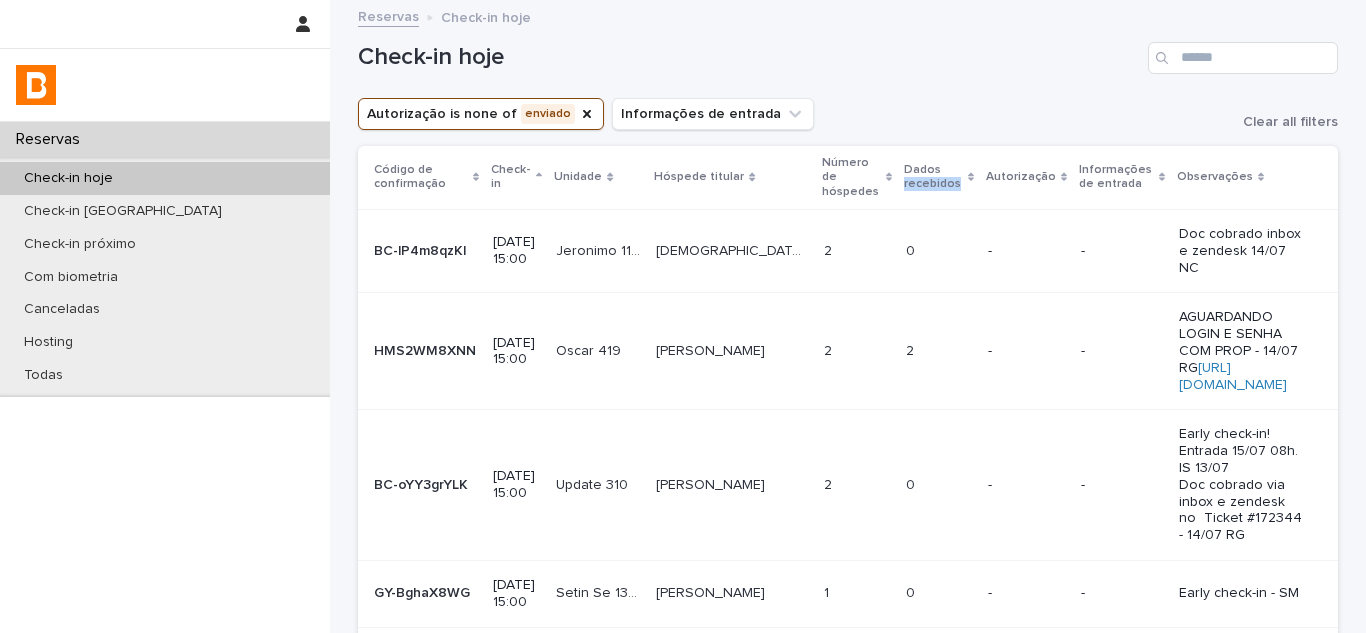 click on "Dados recebidos" at bounding box center (933, 177) 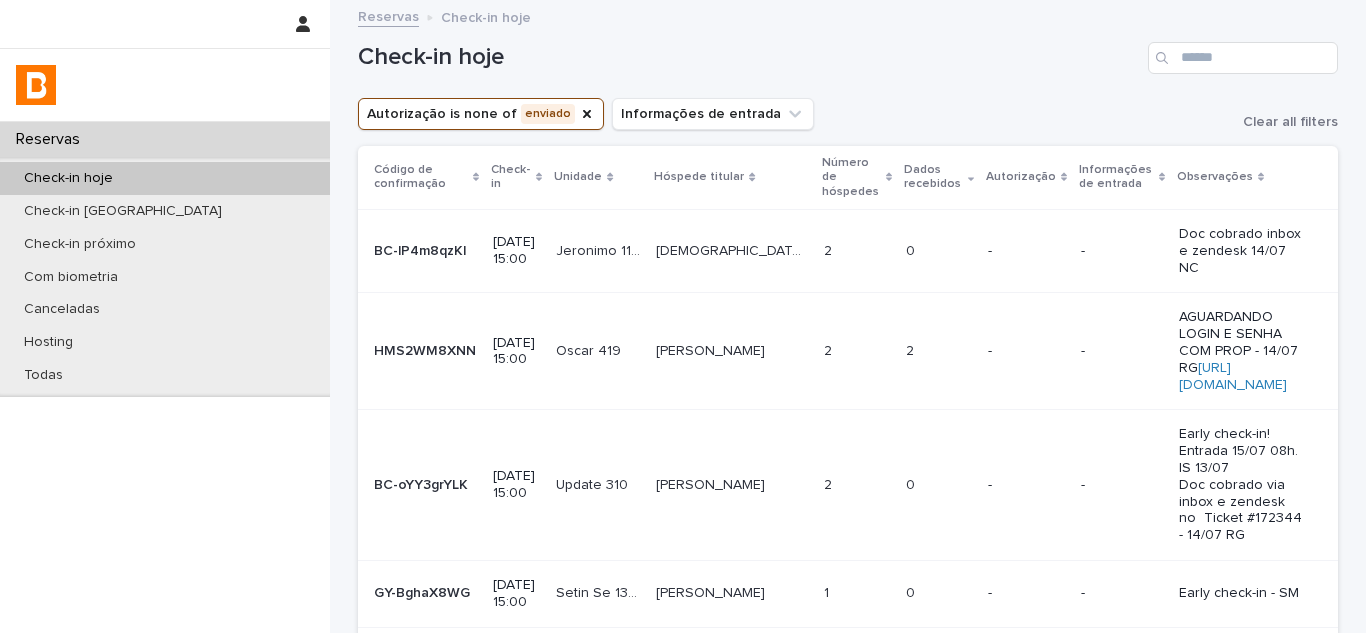click on "Autorização is none of enviado Informações de entrada Clear all filters" at bounding box center [848, 114] 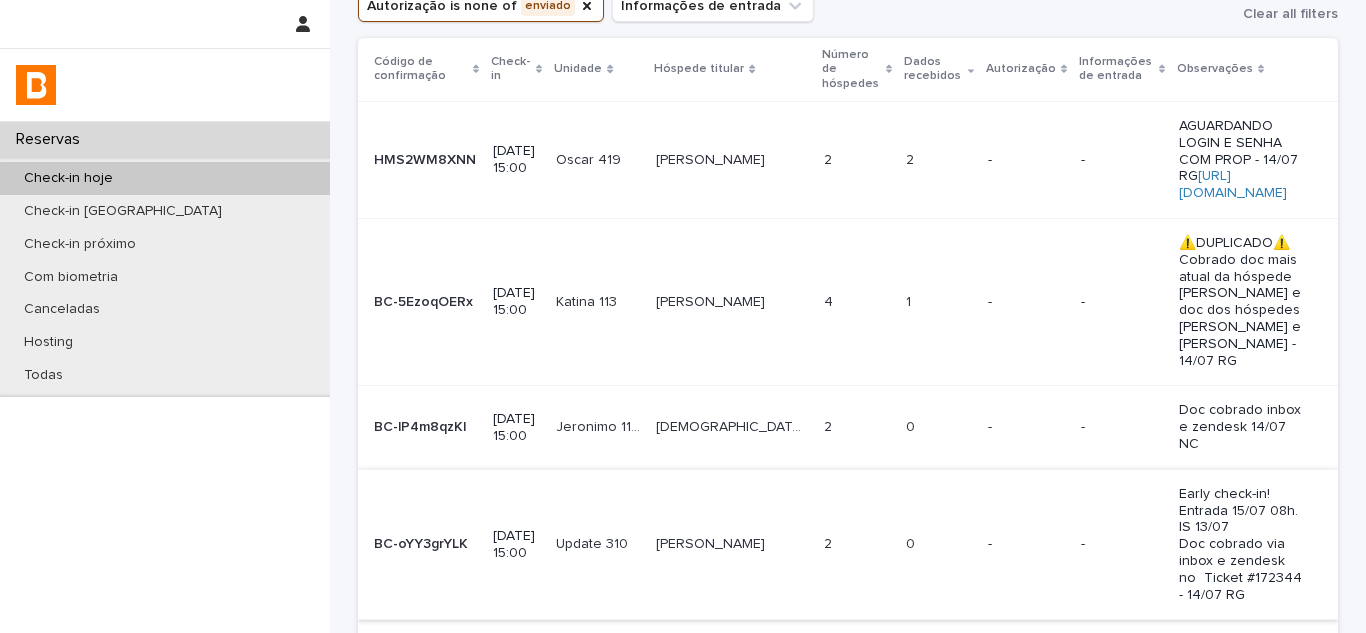 scroll, scrollTop: 0, scrollLeft: 0, axis: both 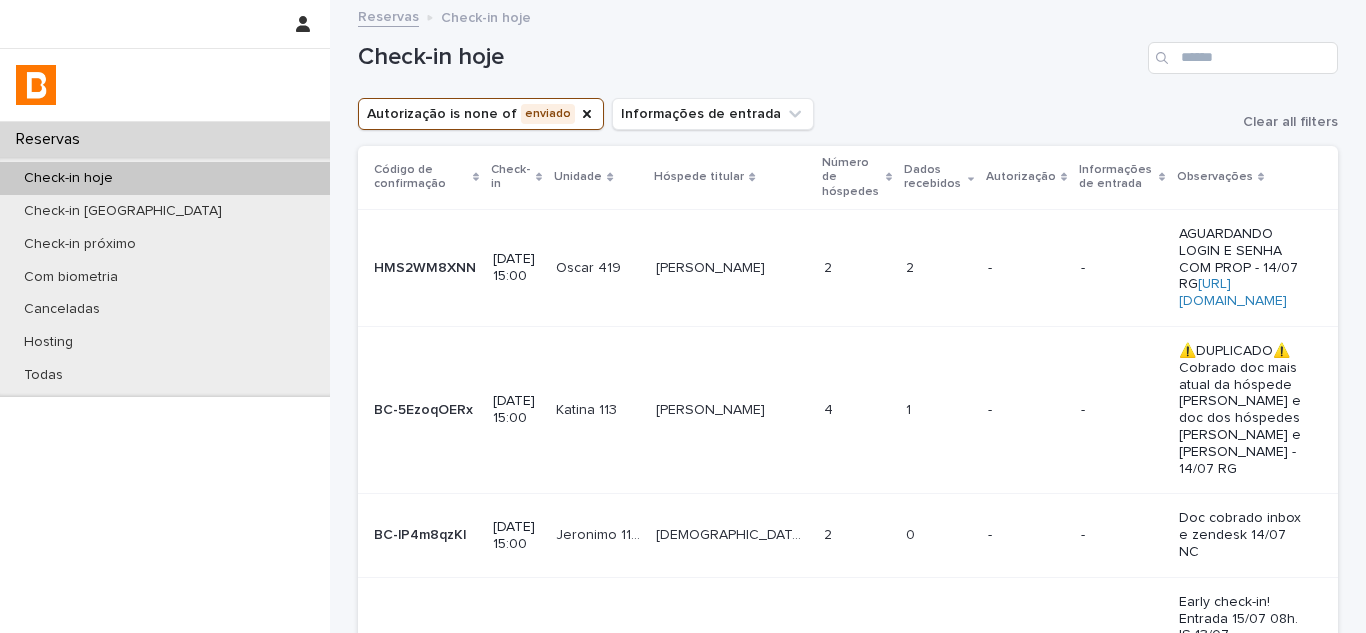 click on "-" at bounding box center (1026, 410) 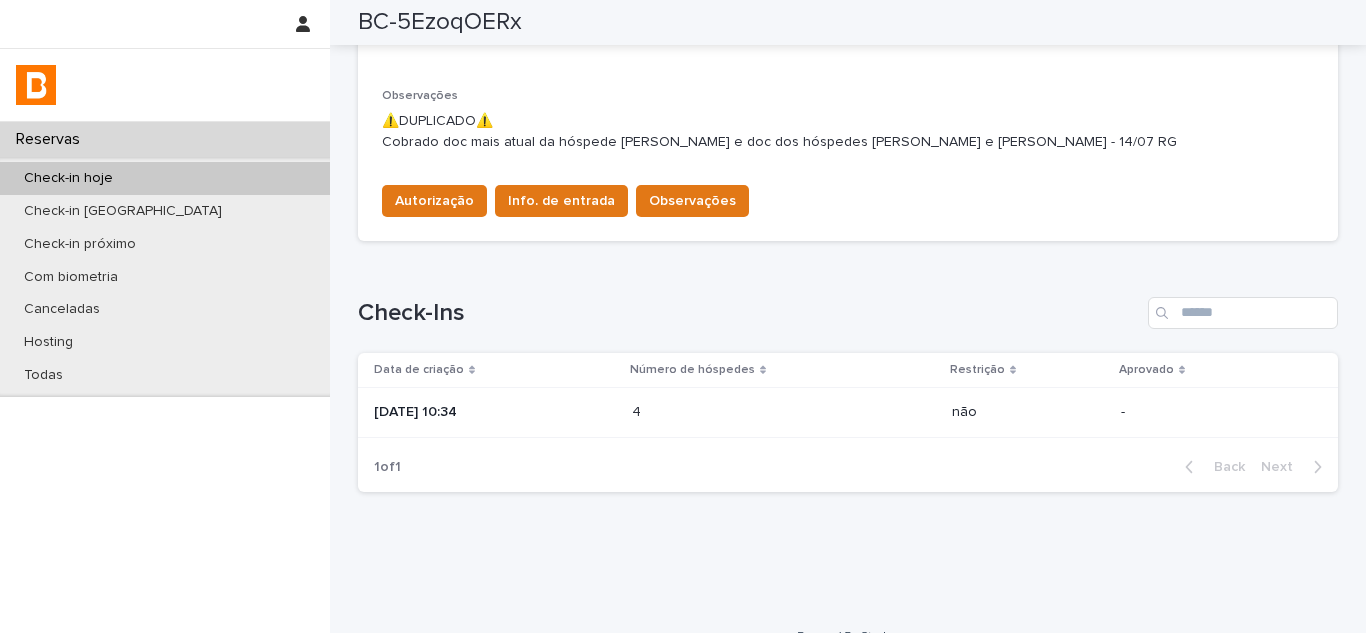 scroll, scrollTop: 652, scrollLeft: 0, axis: vertical 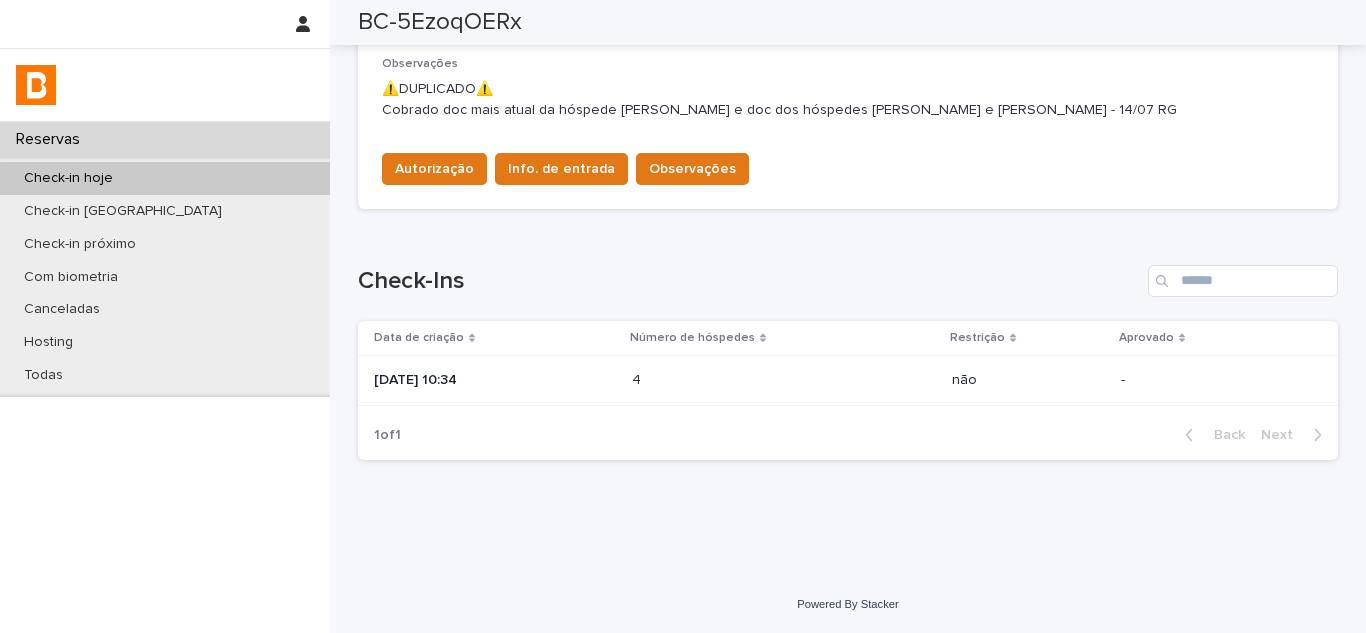 click on "2025-07-14 10:34" at bounding box center [491, 381] 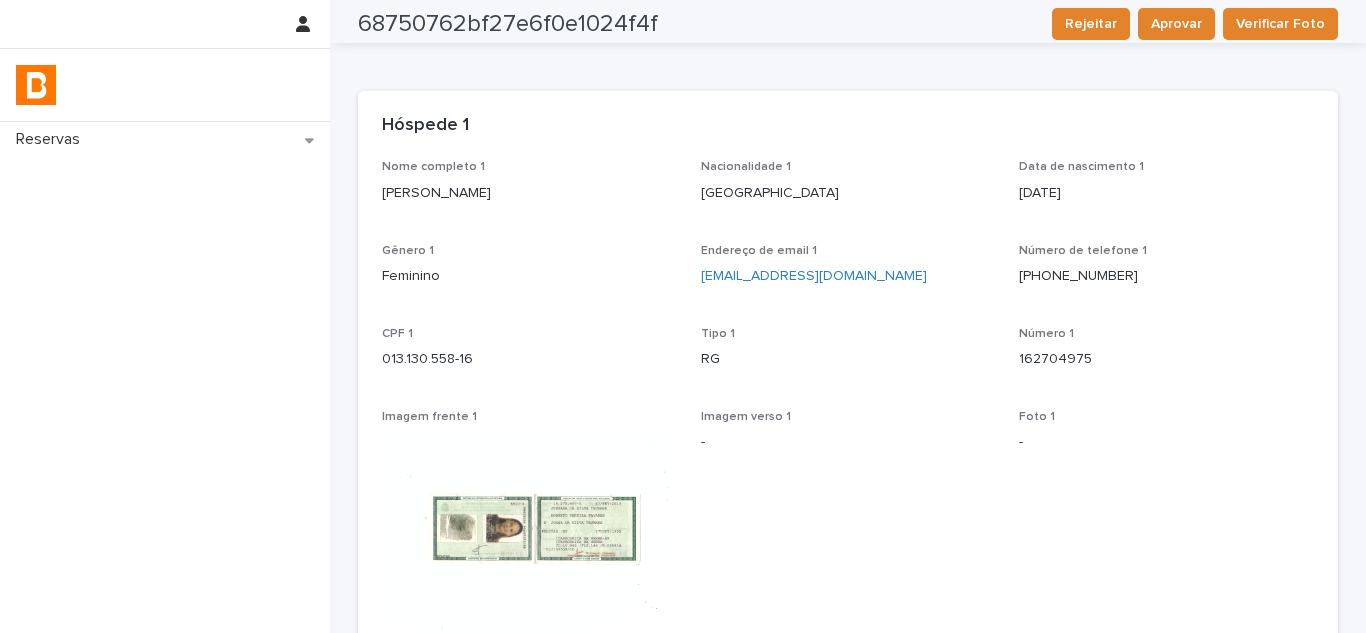 scroll, scrollTop: 0, scrollLeft: 0, axis: both 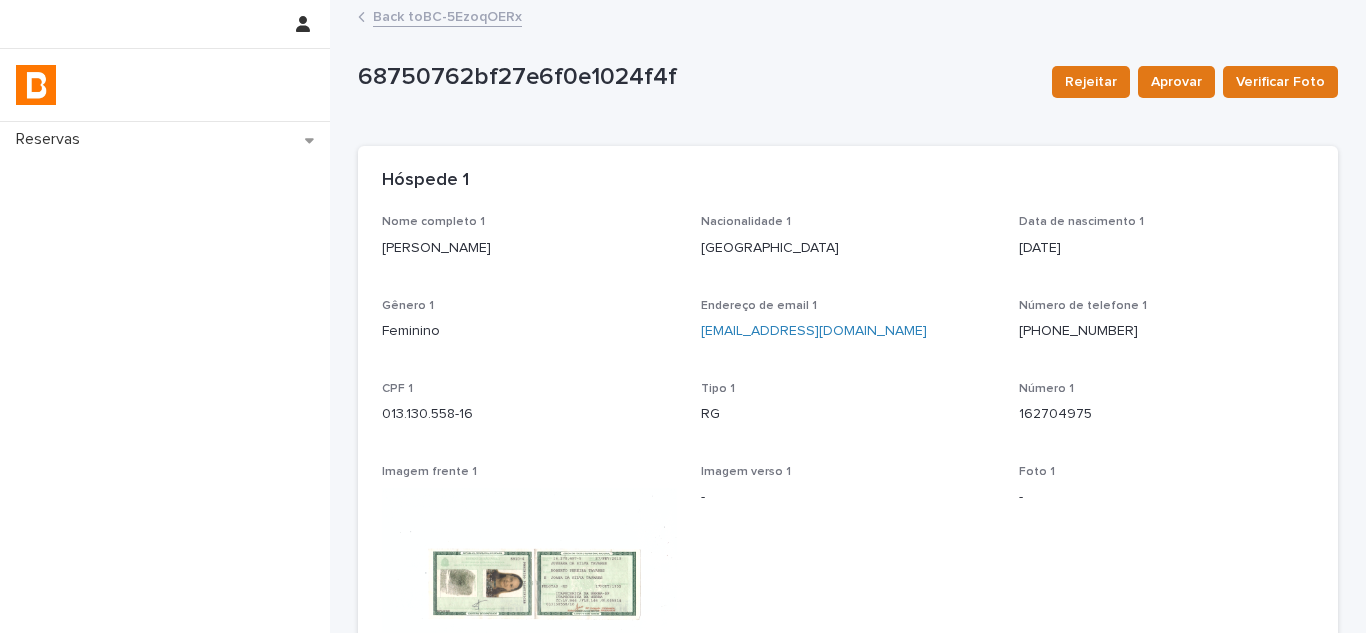 click on "Back to  BC-5EzoqOERx" at bounding box center [447, 15] 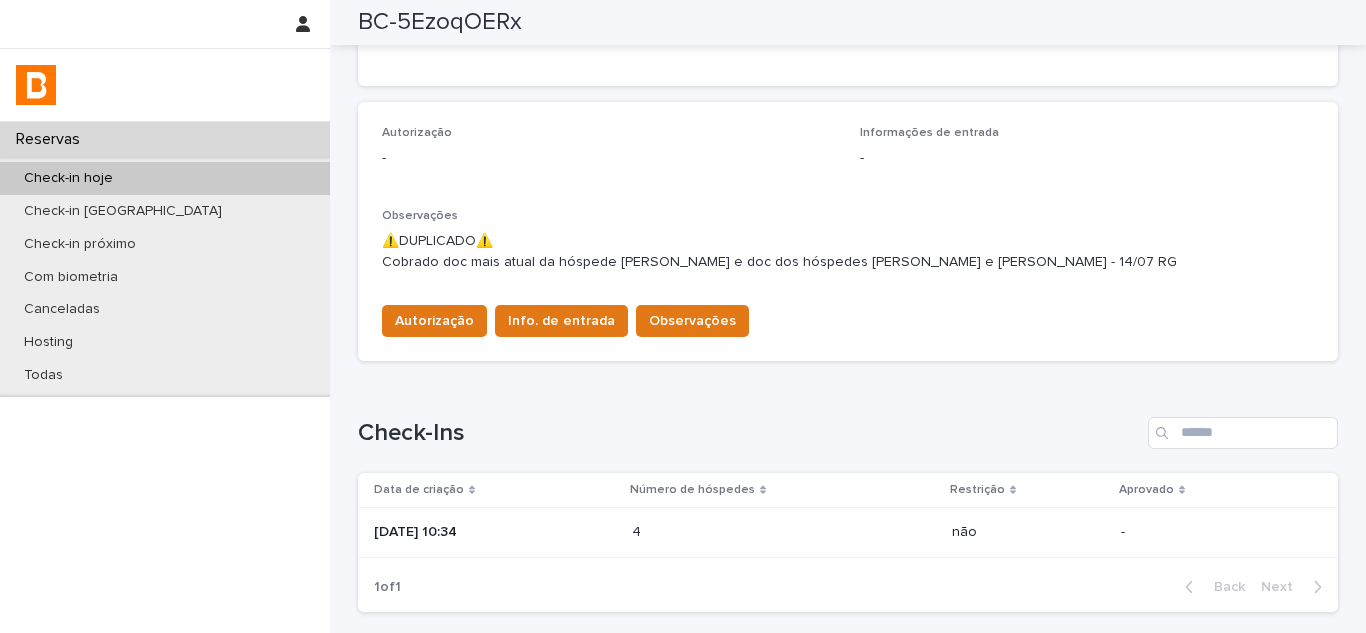 scroll, scrollTop: 0, scrollLeft: 0, axis: both 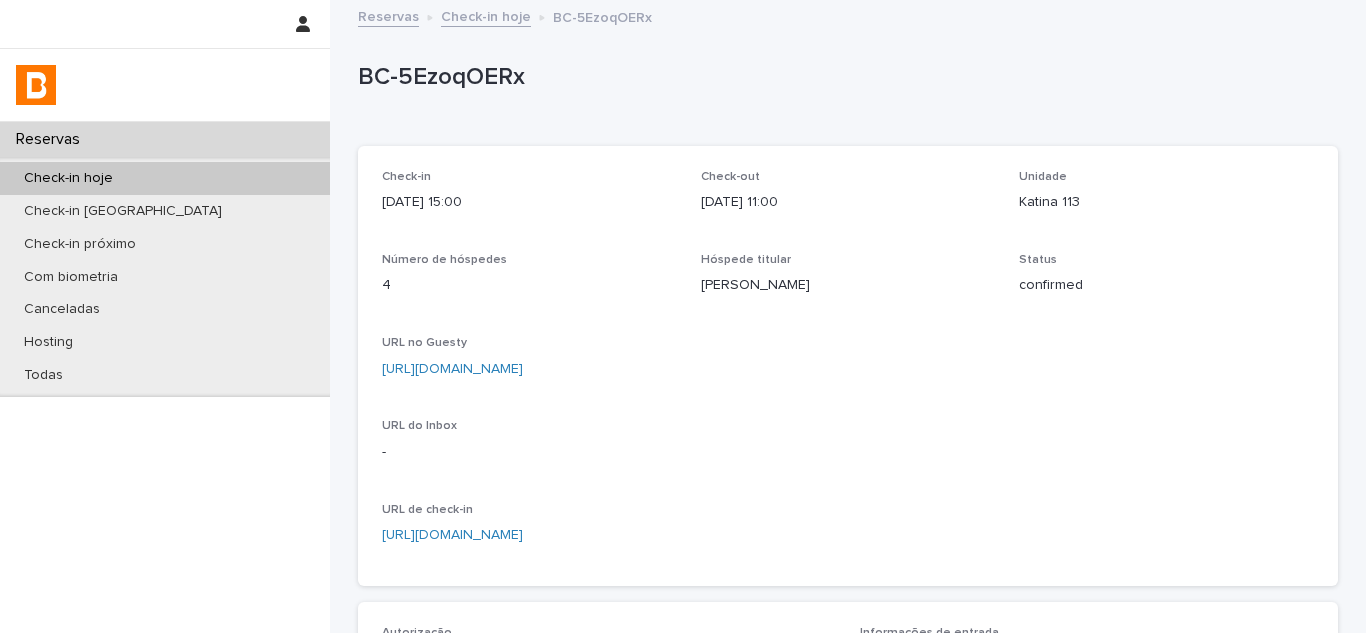click on "Check-in hoje" at bounding box center [486, 15] 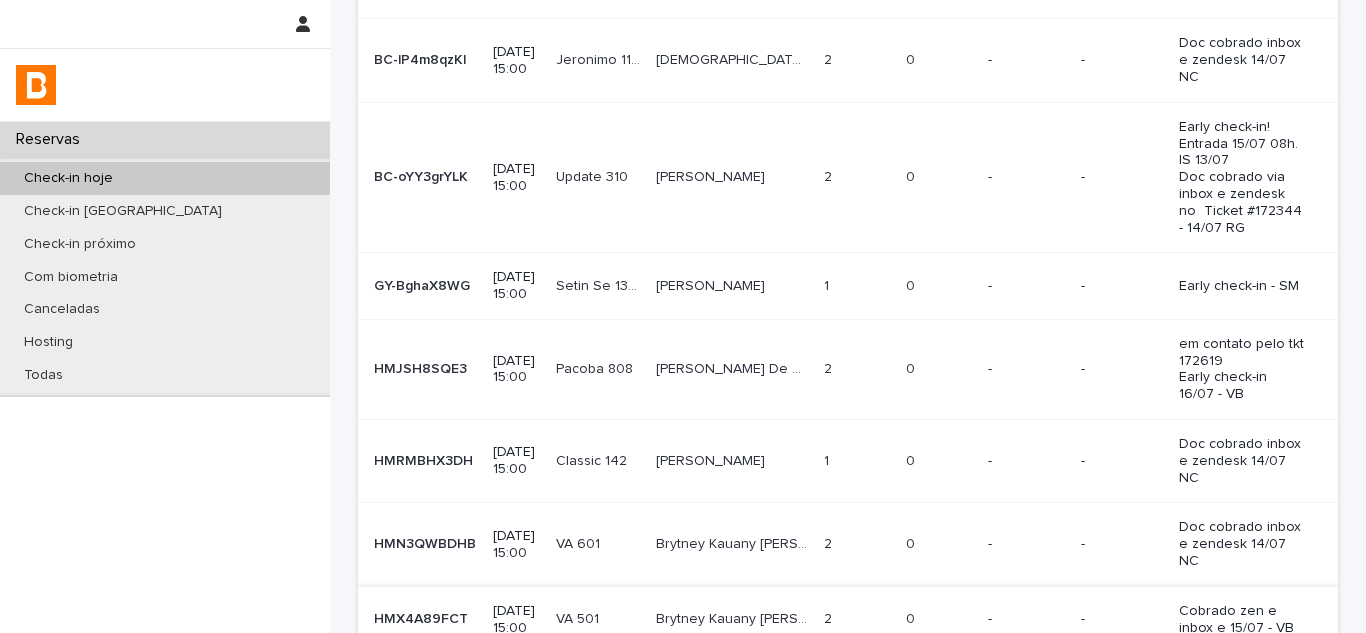 scroll, scrollTop: 653, scrollLeft: 0, axis: vertical 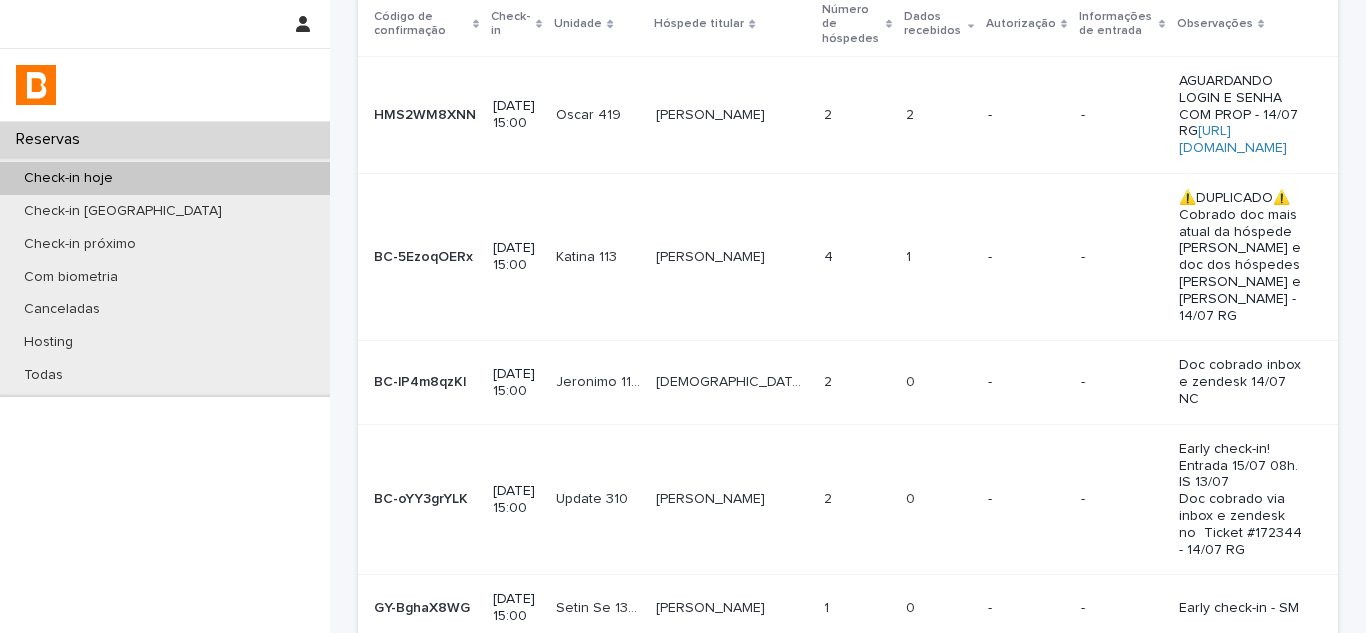 click on "Luisa Paim Martins Luisa Paim Martins" at bounding box center (732, 499) 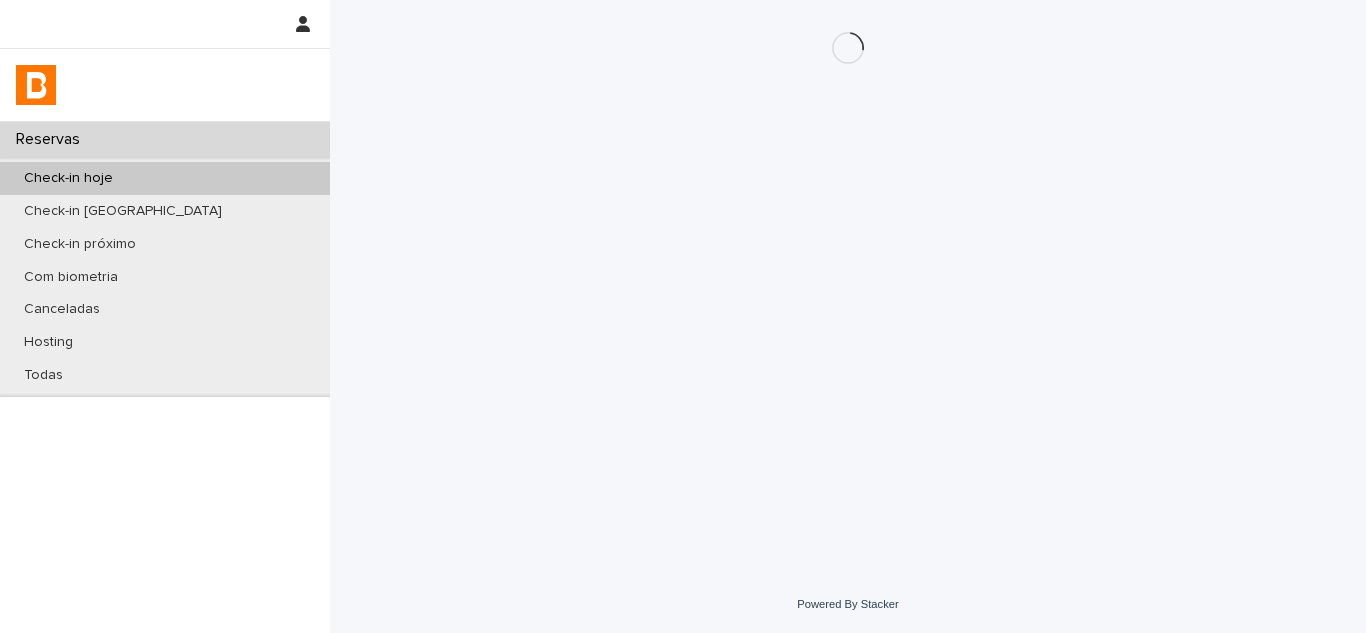 scroll, scrollTop: 0, scrollLeft: 0, axis: both 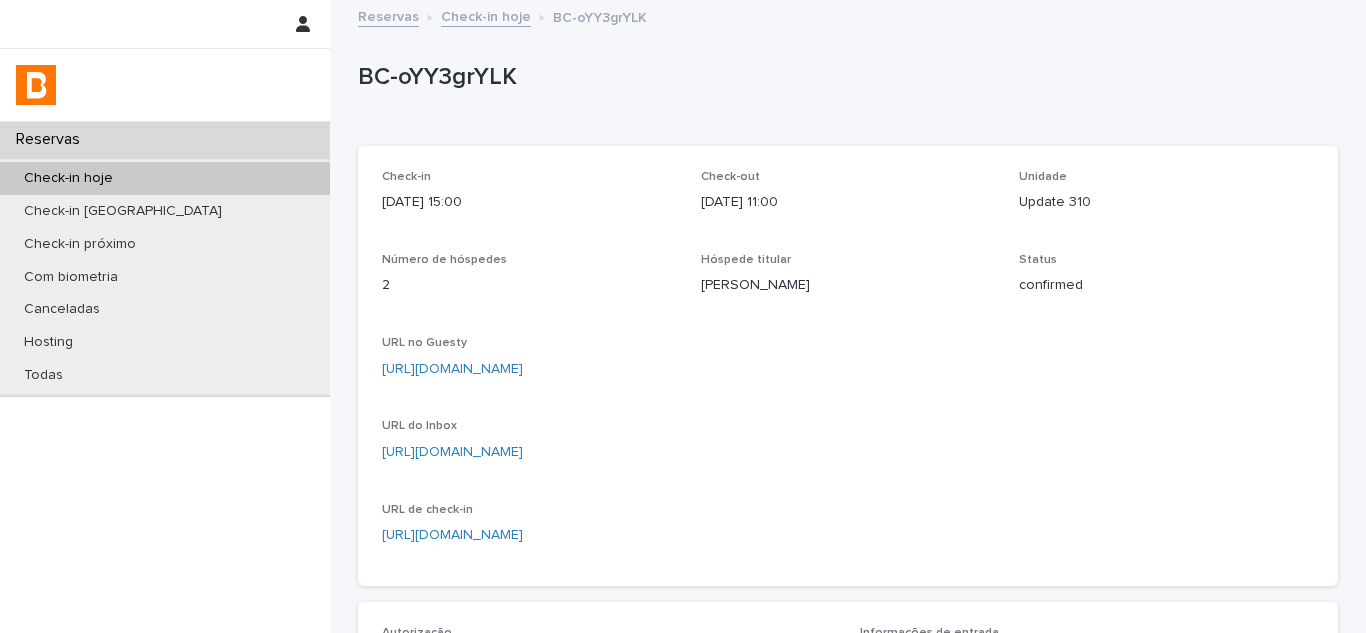 click on "BC-oYY3grYLK" at bounding box center [844, 77] 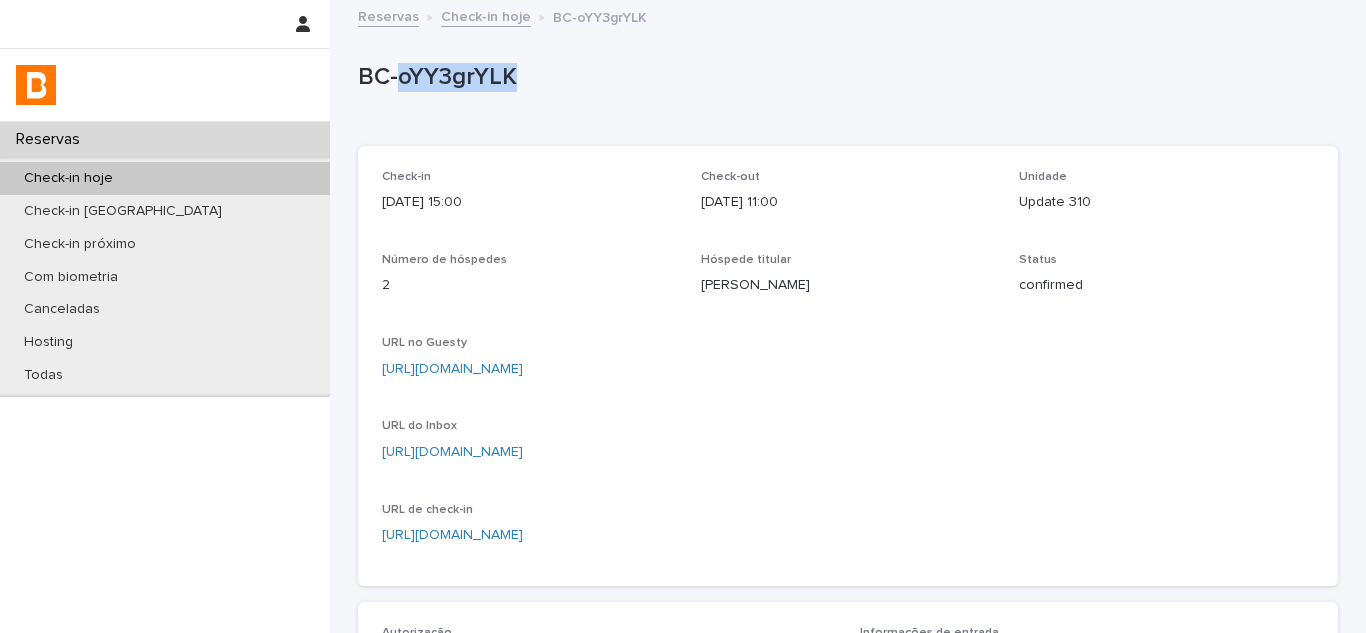 click on "BC-oYY3grYLK" at bounding box center (844, 77) 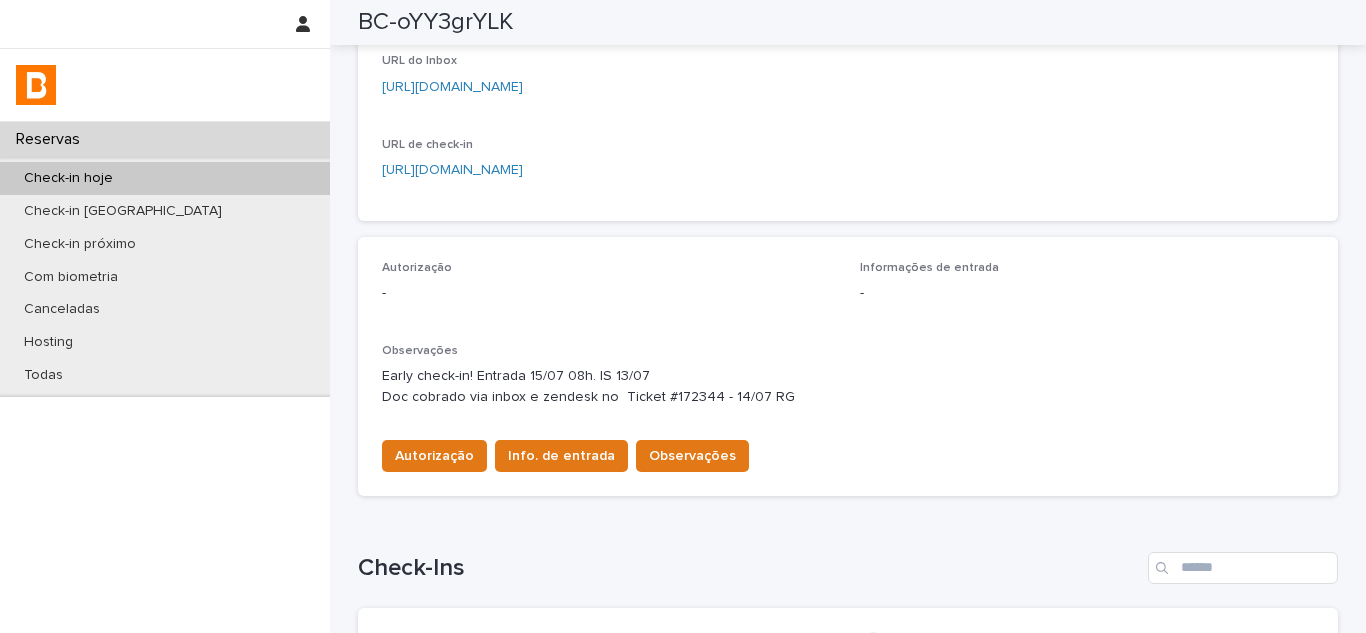 scroll, scrollTop: 400, scrollLeft: 0, axis: vertical 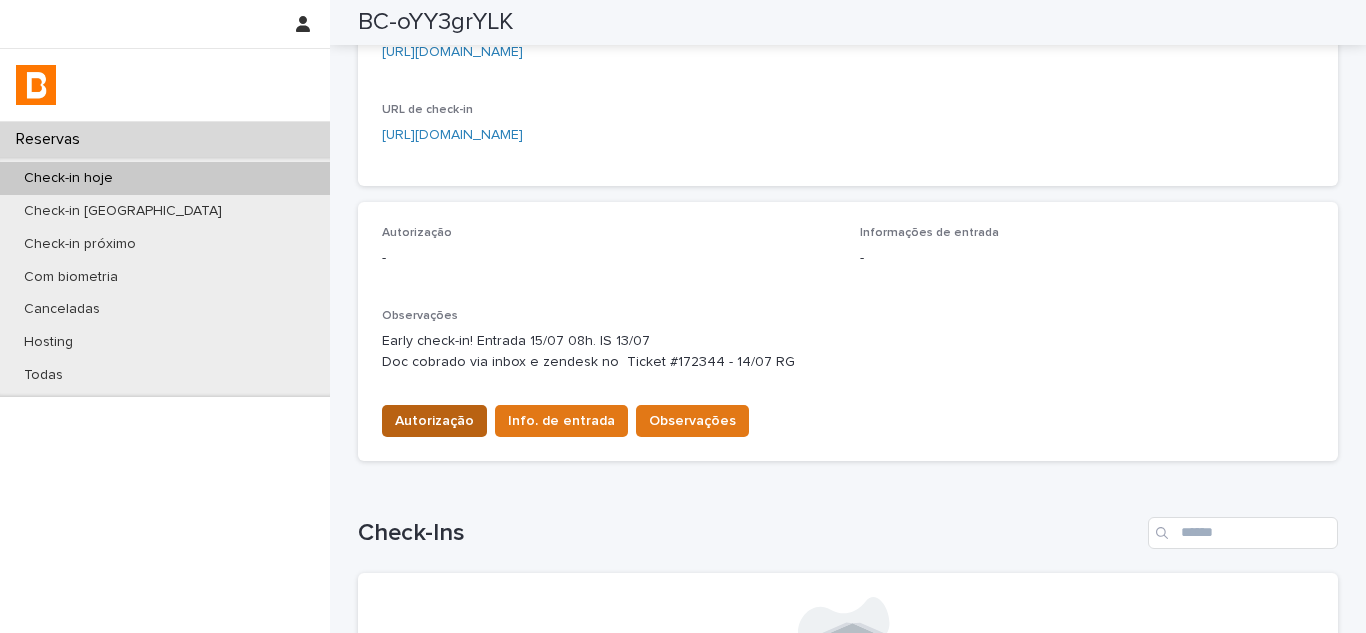 click on "Autorização" at bounding box center (434, 421) 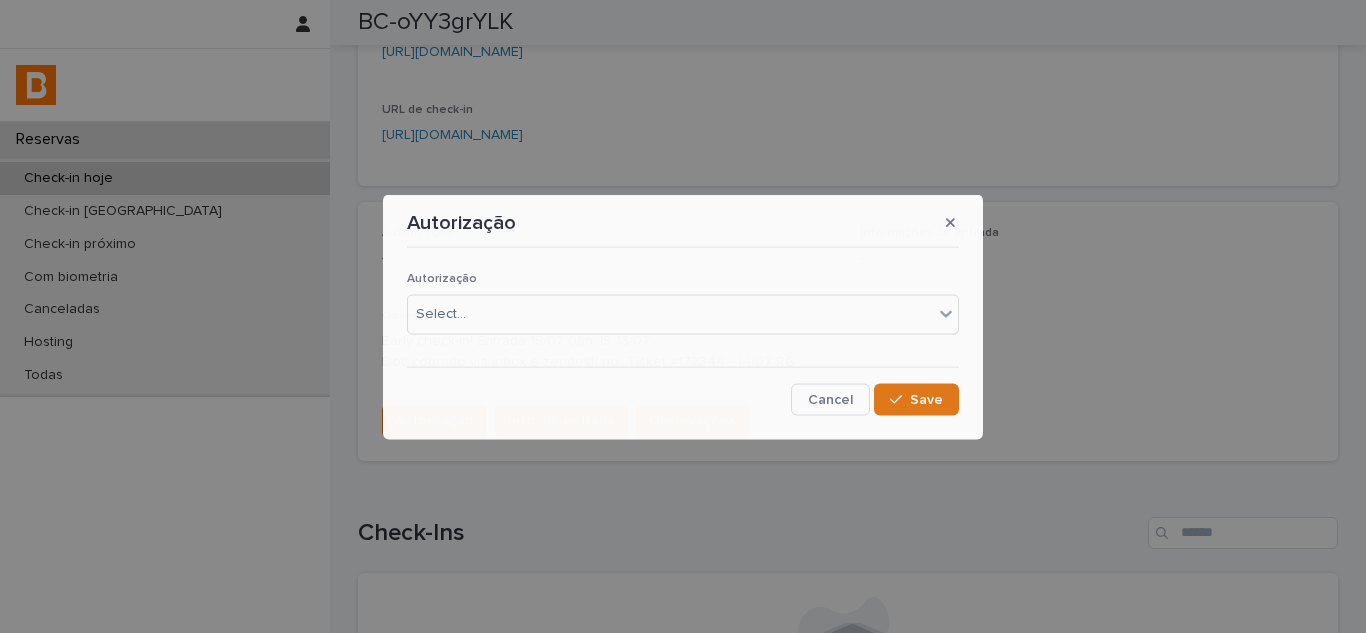click on "Autorização Select... Cancel Save" at bounding box center [683, 335] 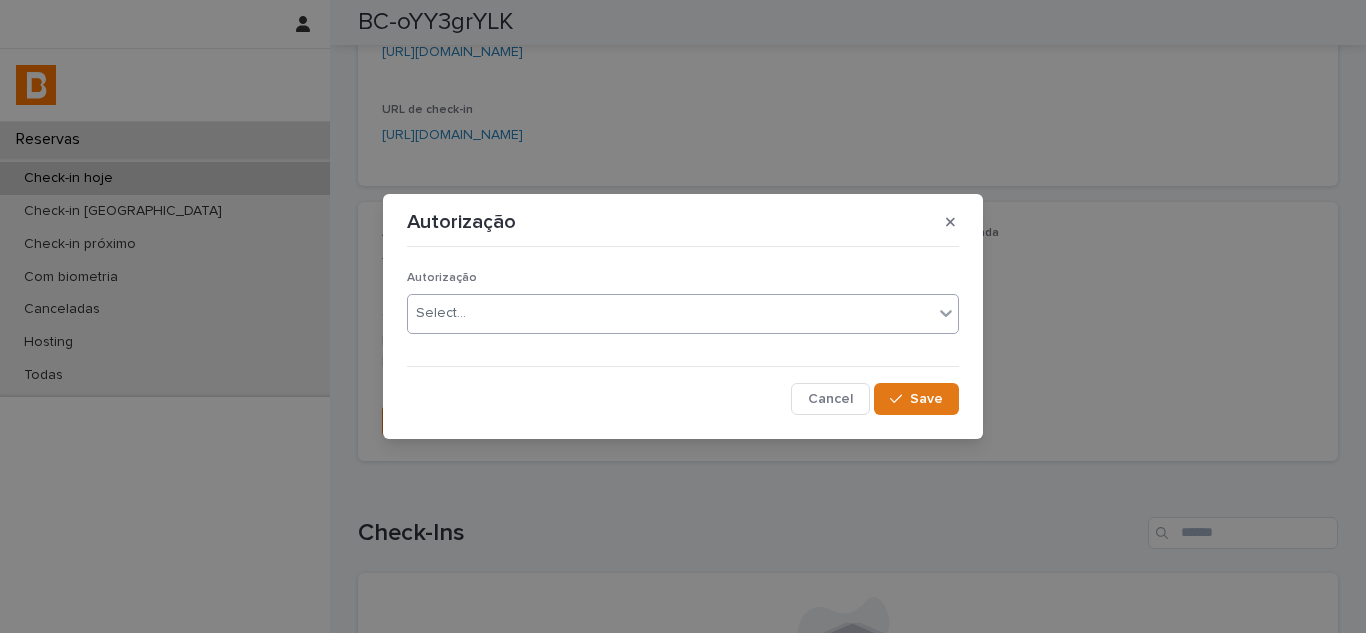 click on "Select..." at bounding box center (670, 313) 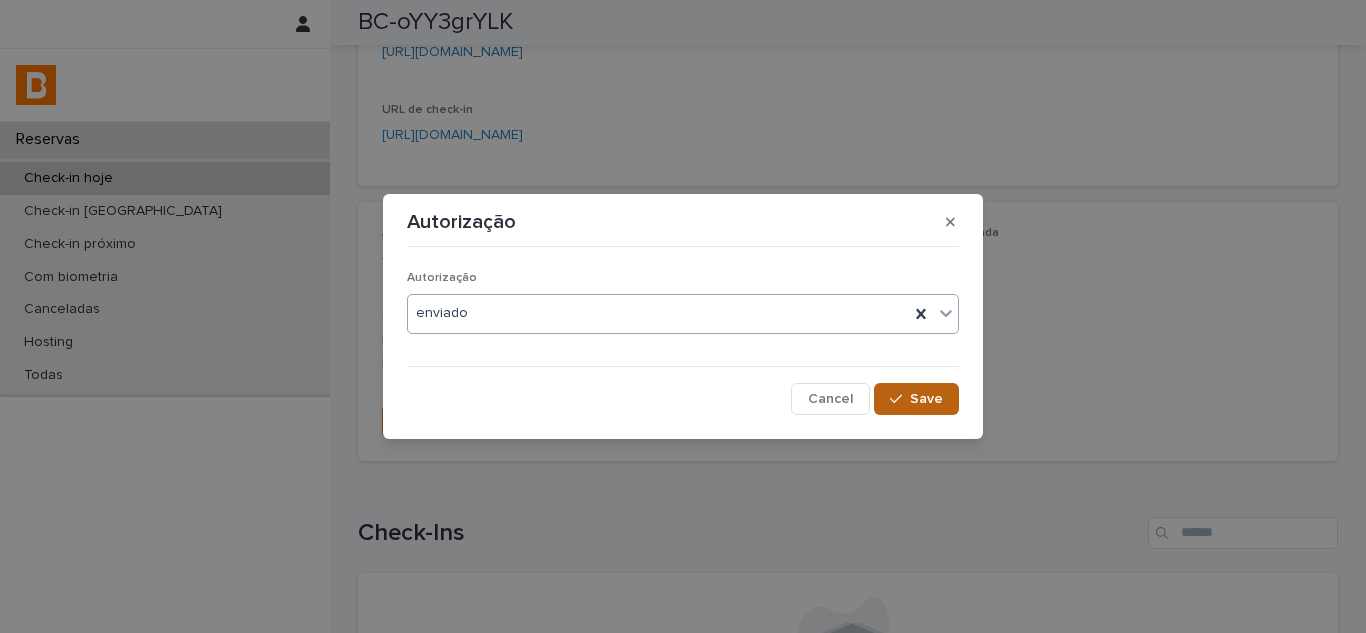 click on "Save" at bounding box center (926, 399) 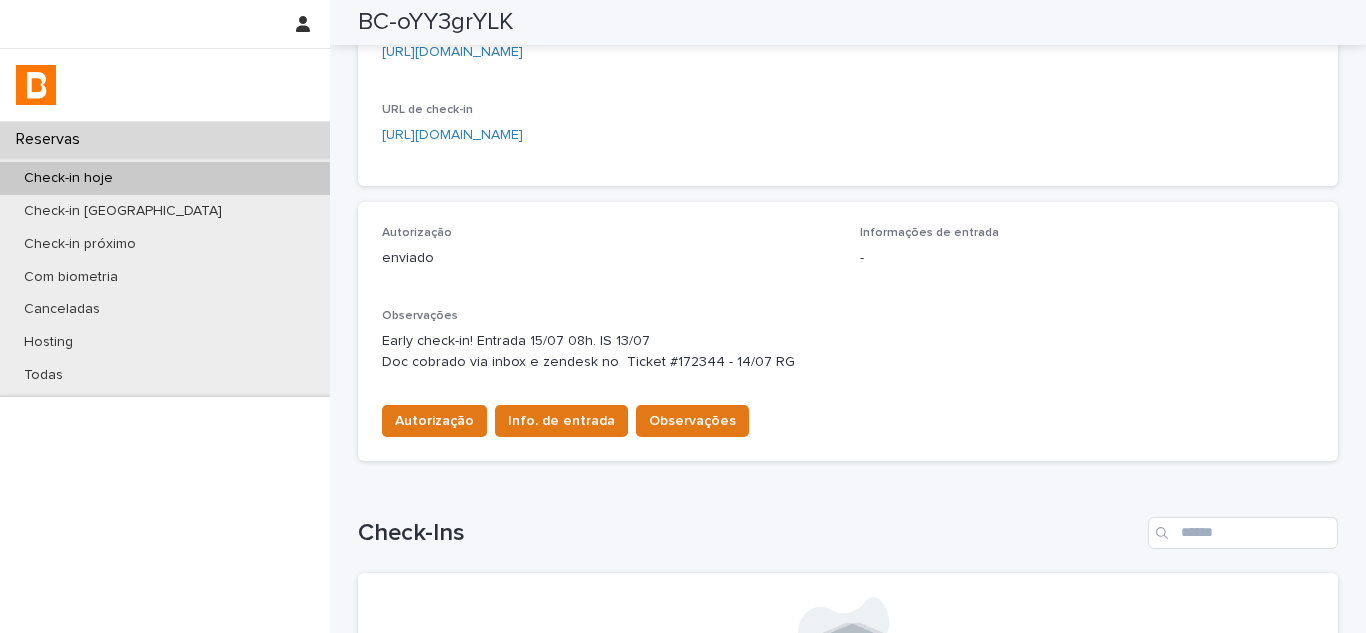 click on "Info. de entrada" at bounding box center [561, 421] 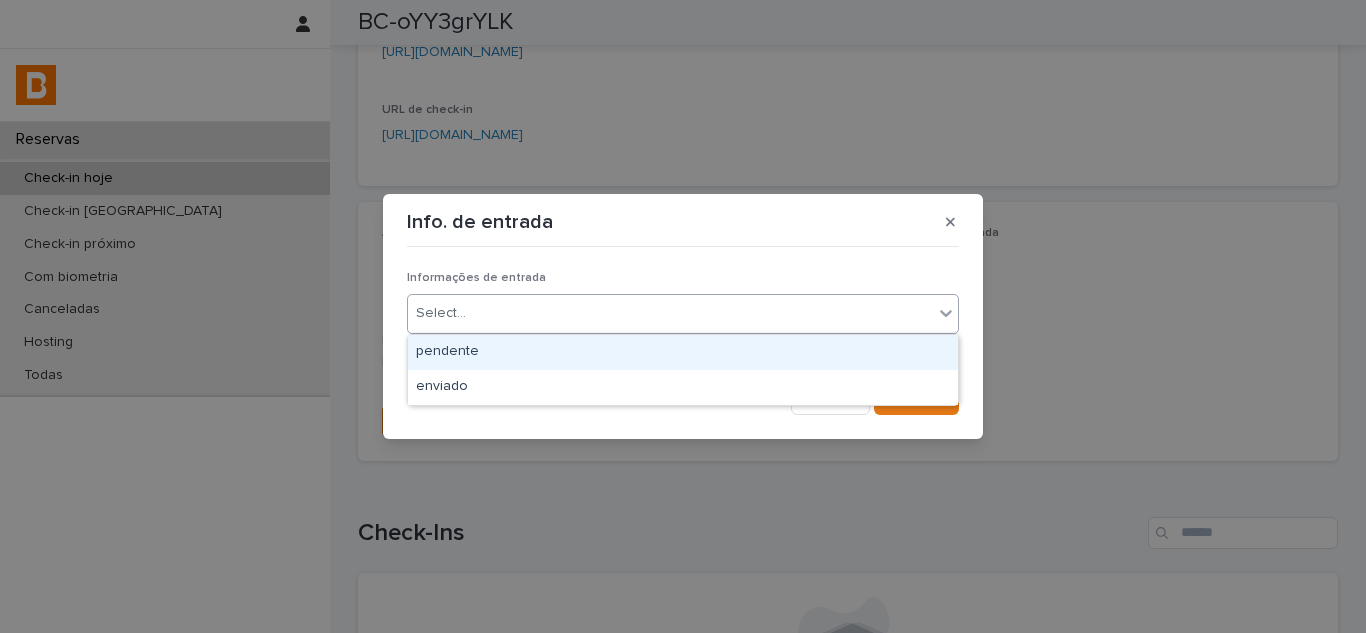 click on "Select..." at bounding box center (670, 313) 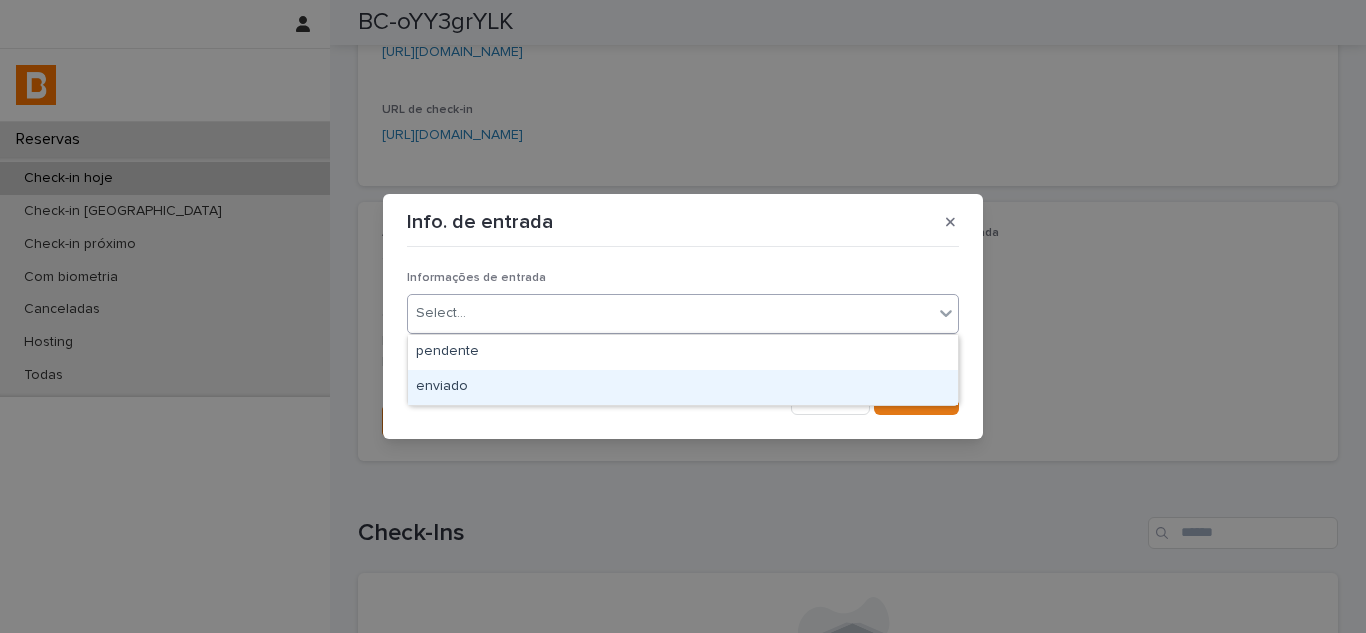 click on "enviado" at bounding box center [683, 387] 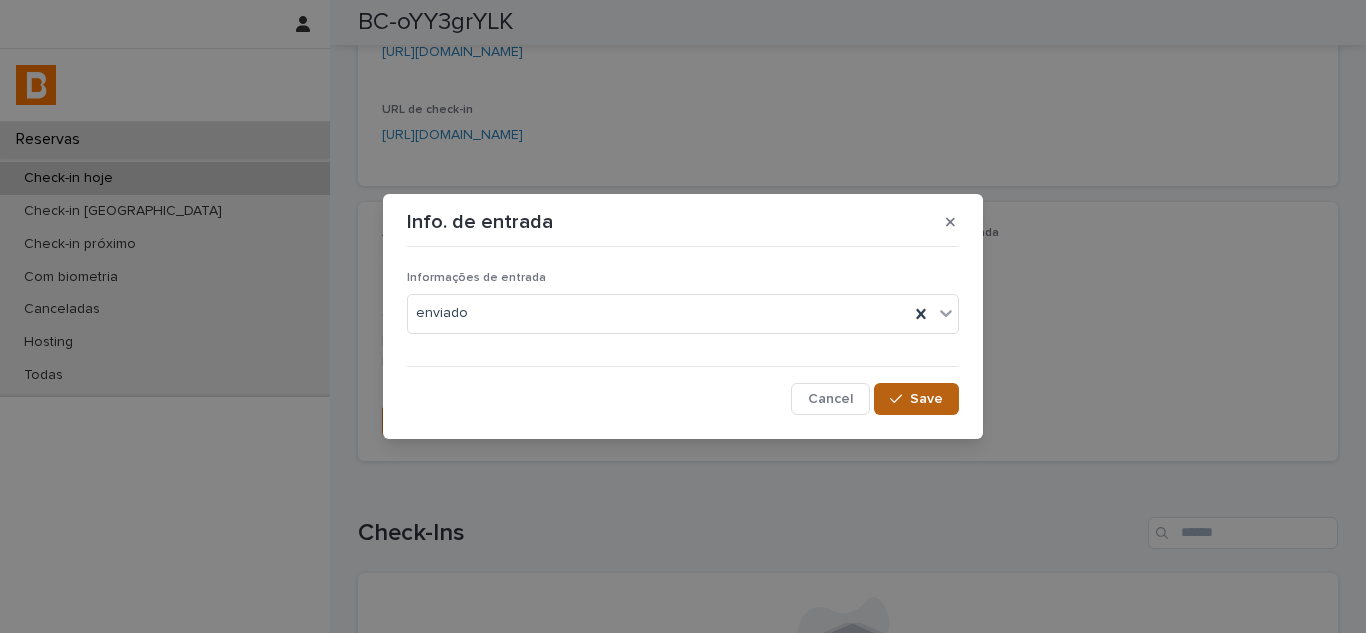 click on "Save" at bounding box center (926, 399) 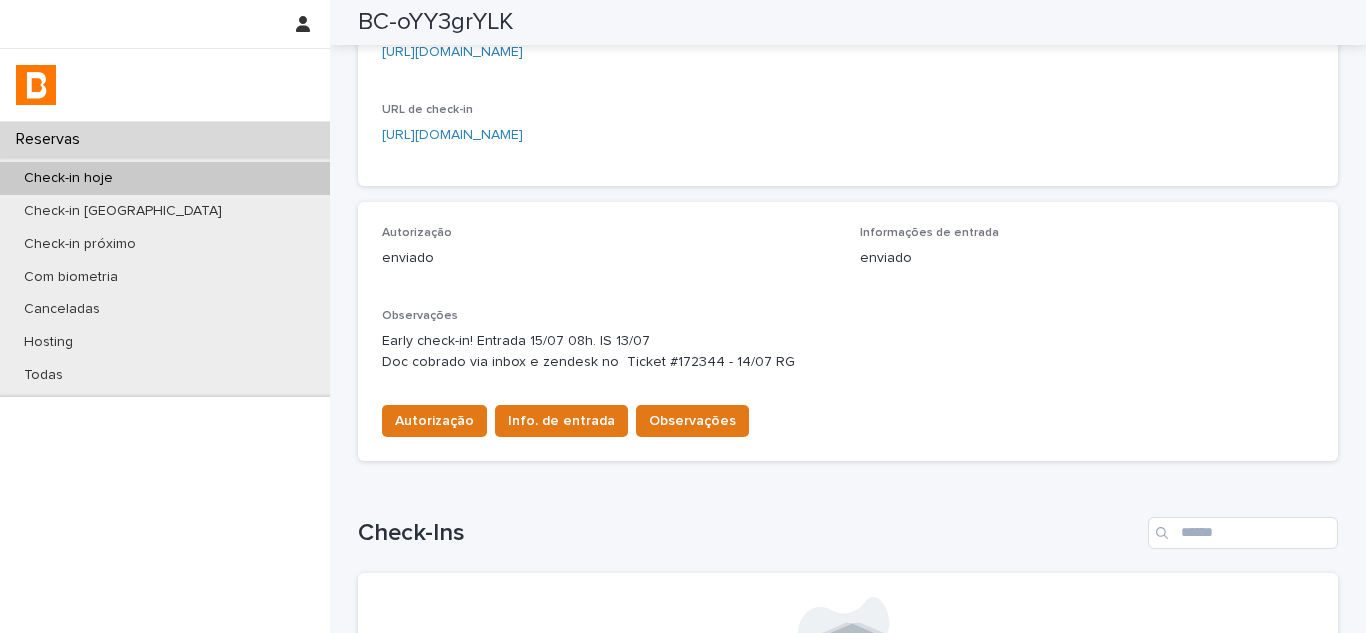 click on "Autorização Info. de entrada Observações" at bounding box center [848, 417] 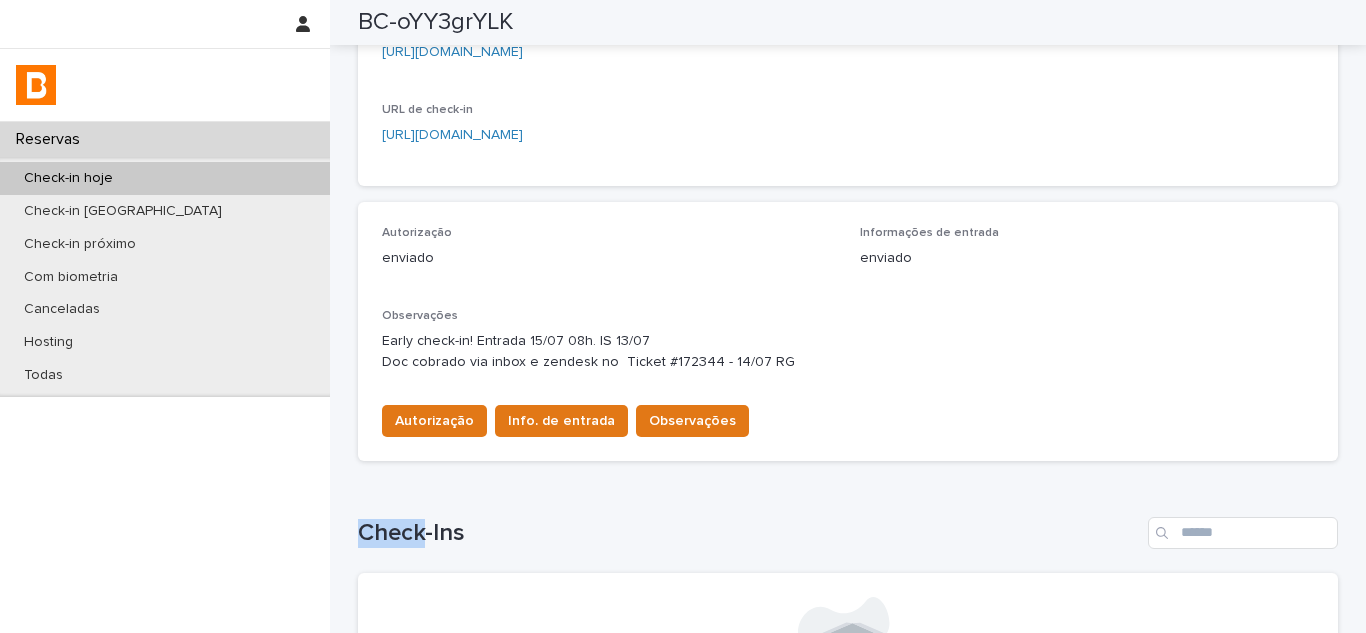 click on "Autorização Info. de entrada Observações" at bounding box center [848, 417] 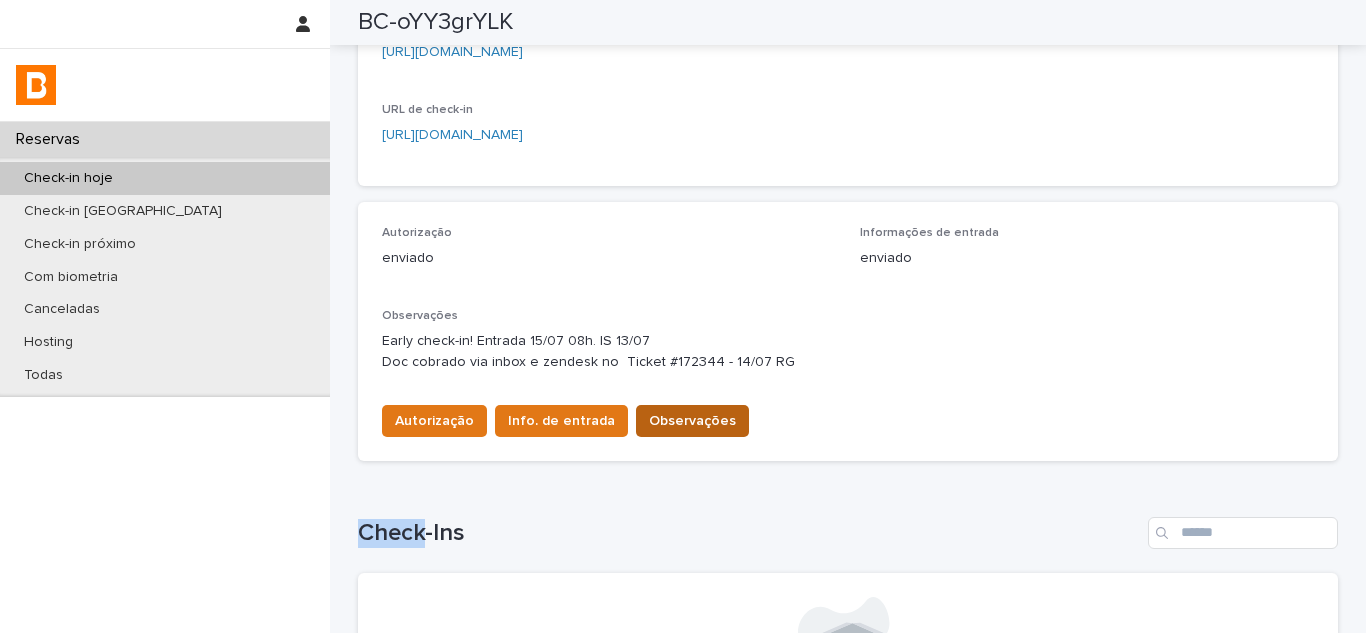 click on "Observações" at bounding box center (692, 421) 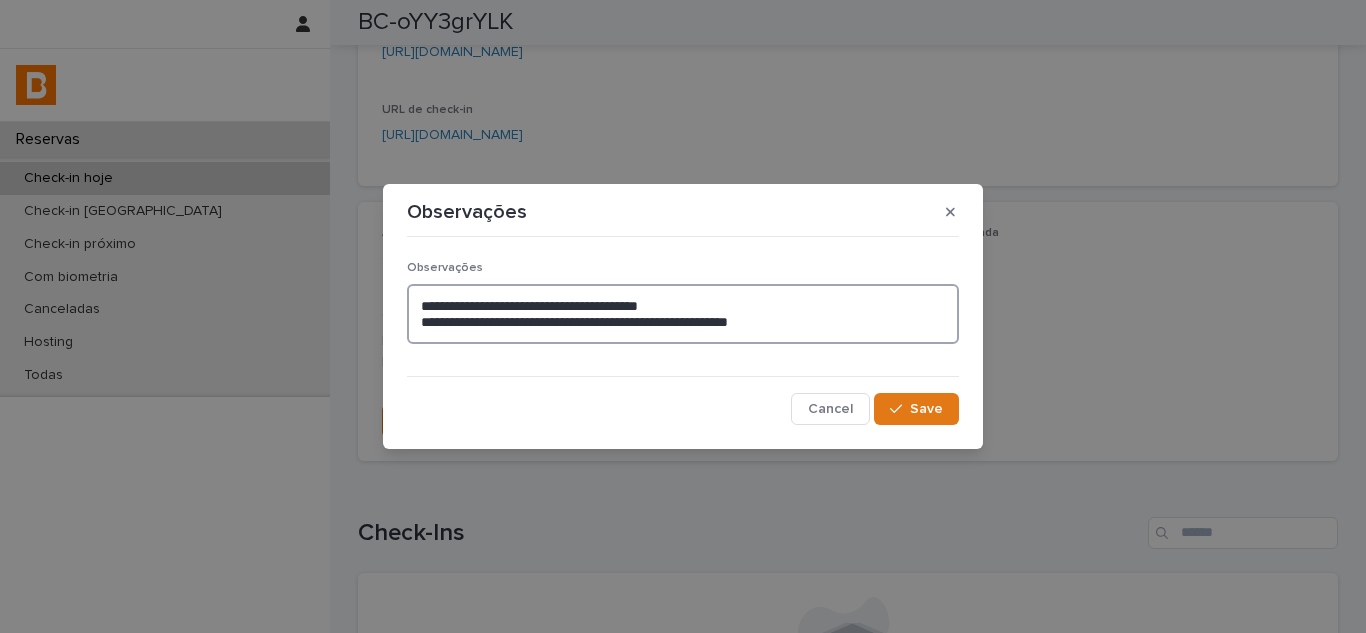 click on "**********" at bounding box center [683, 314] 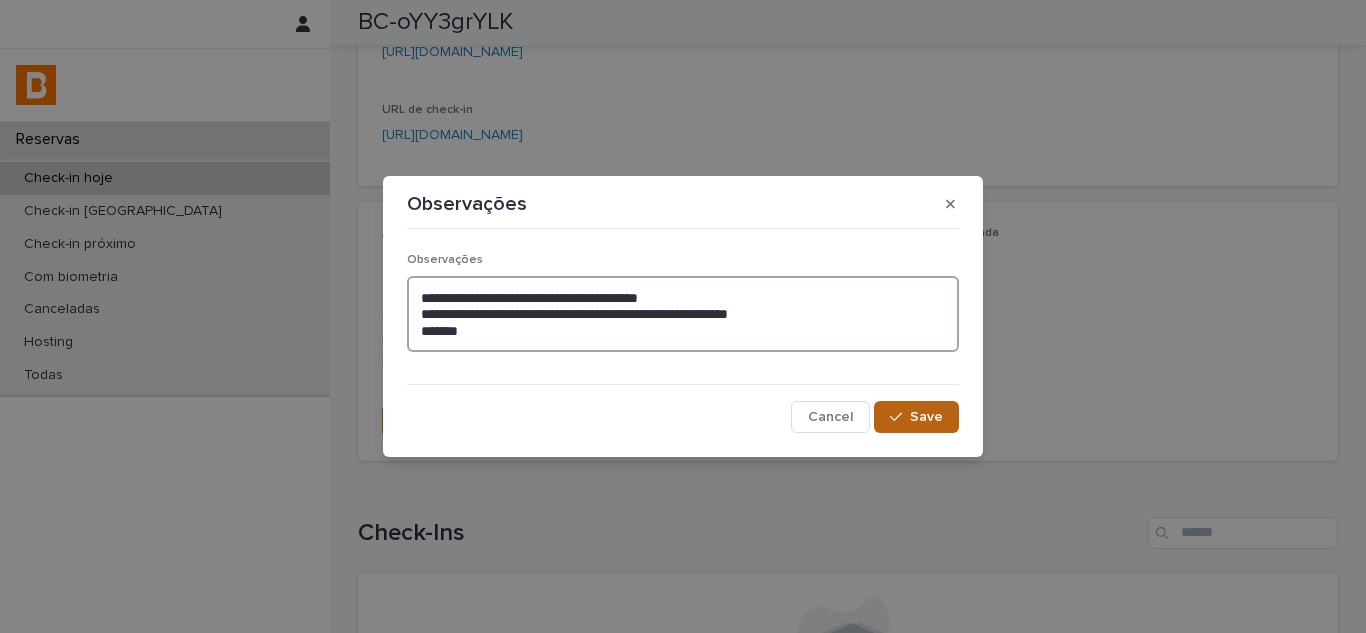 type on "**********" 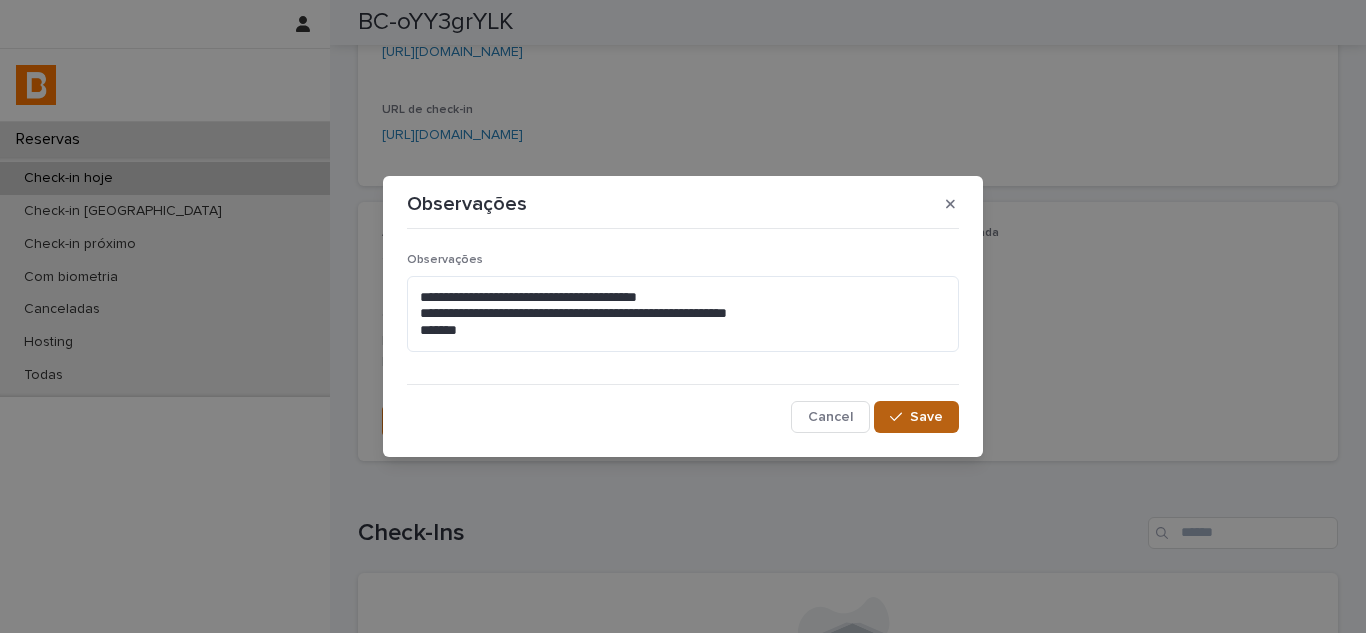 click on "Save" at bounding box center (926, 417) 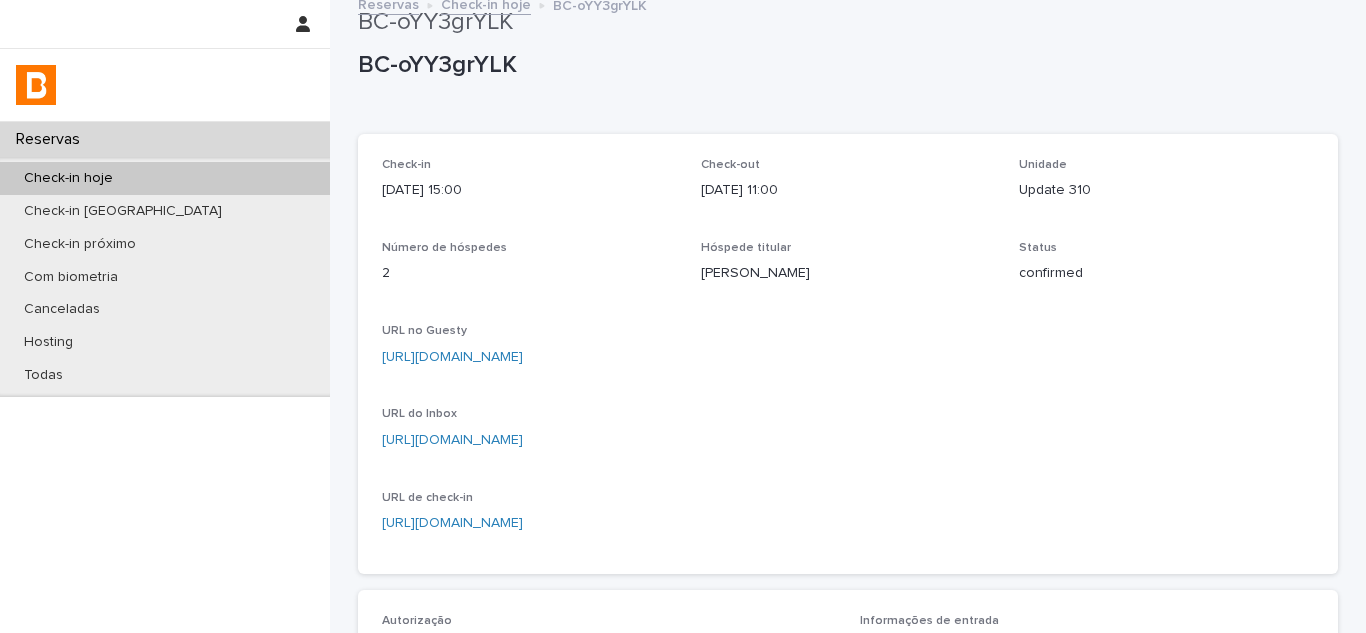 scroll, scrollTop: 10, scrollLeft: 0, axis: vertical 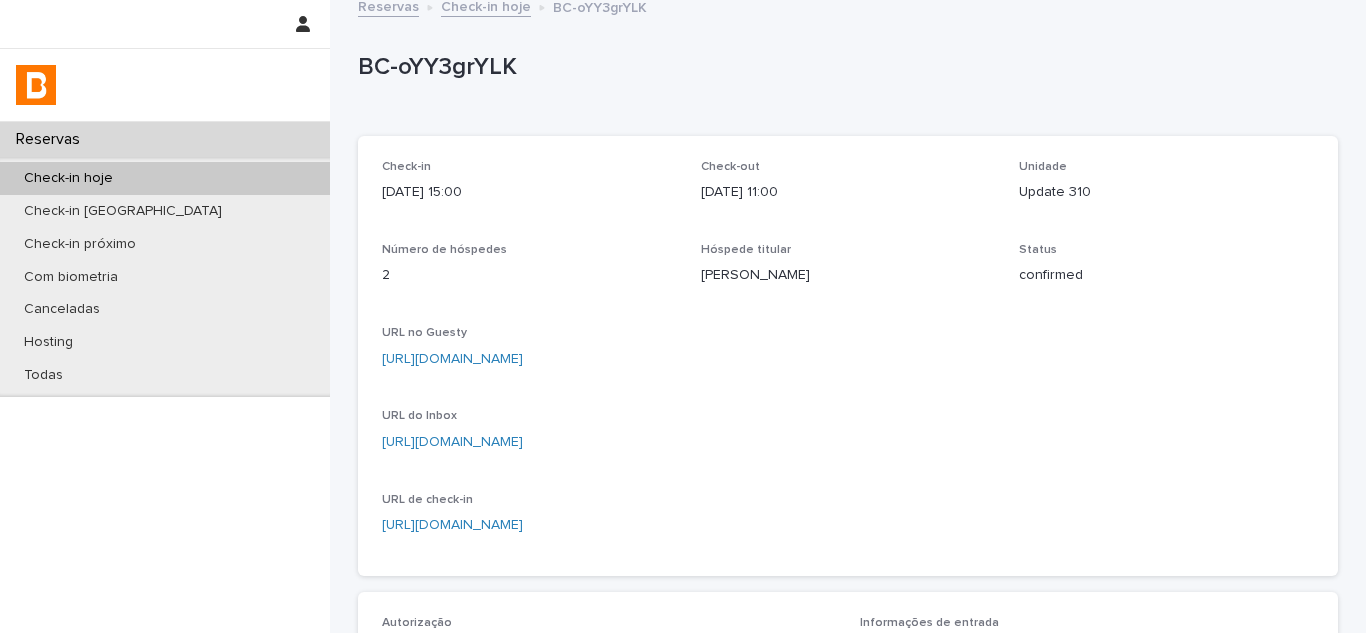 click on "https://app.guesty.com/reservations/6866abd821fd060038377fe5/summary" at bounding box center [452, 359] 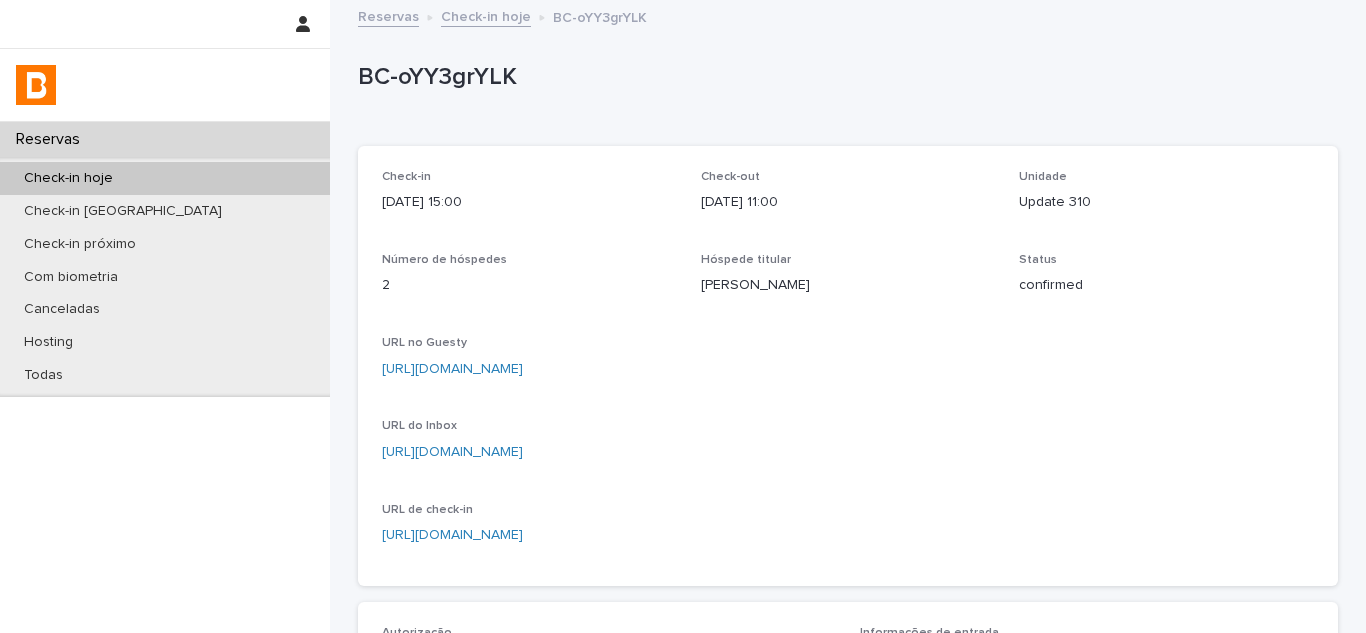 click on "Reservas Check-in hoje BC-oYY3grYLK" at bounding box center [848, 18] 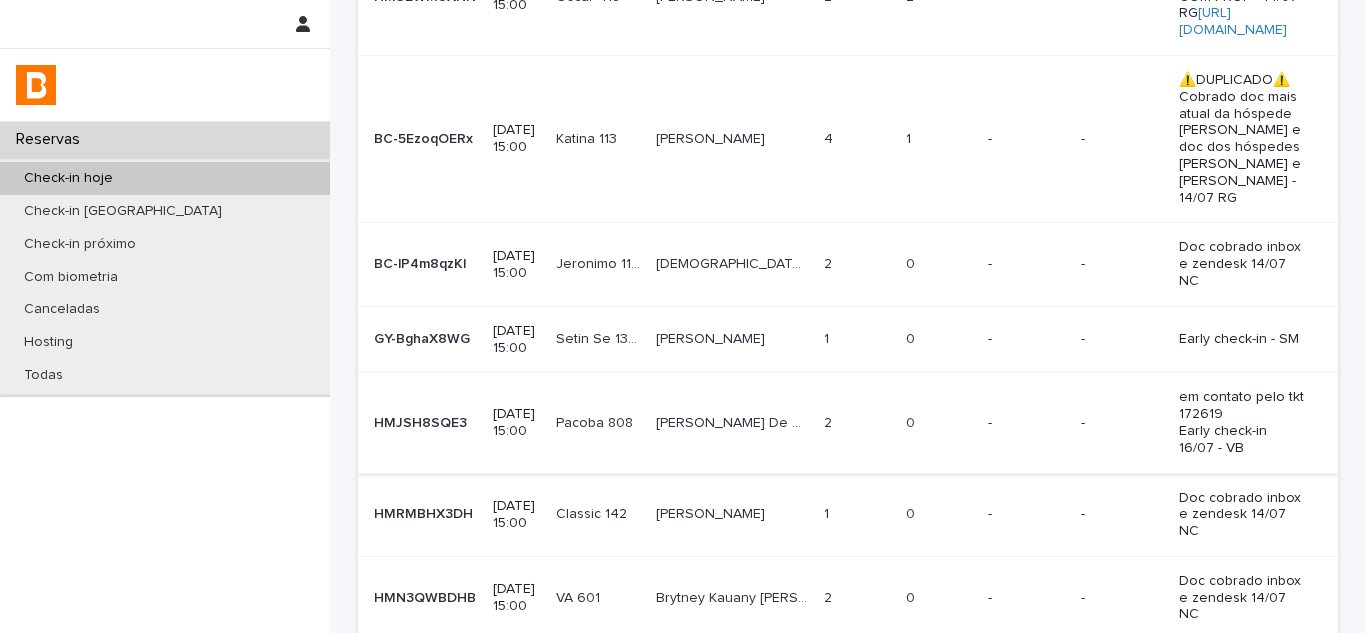 scroll, scrollTop: 269, scrollLeft: 0, axis: vertical 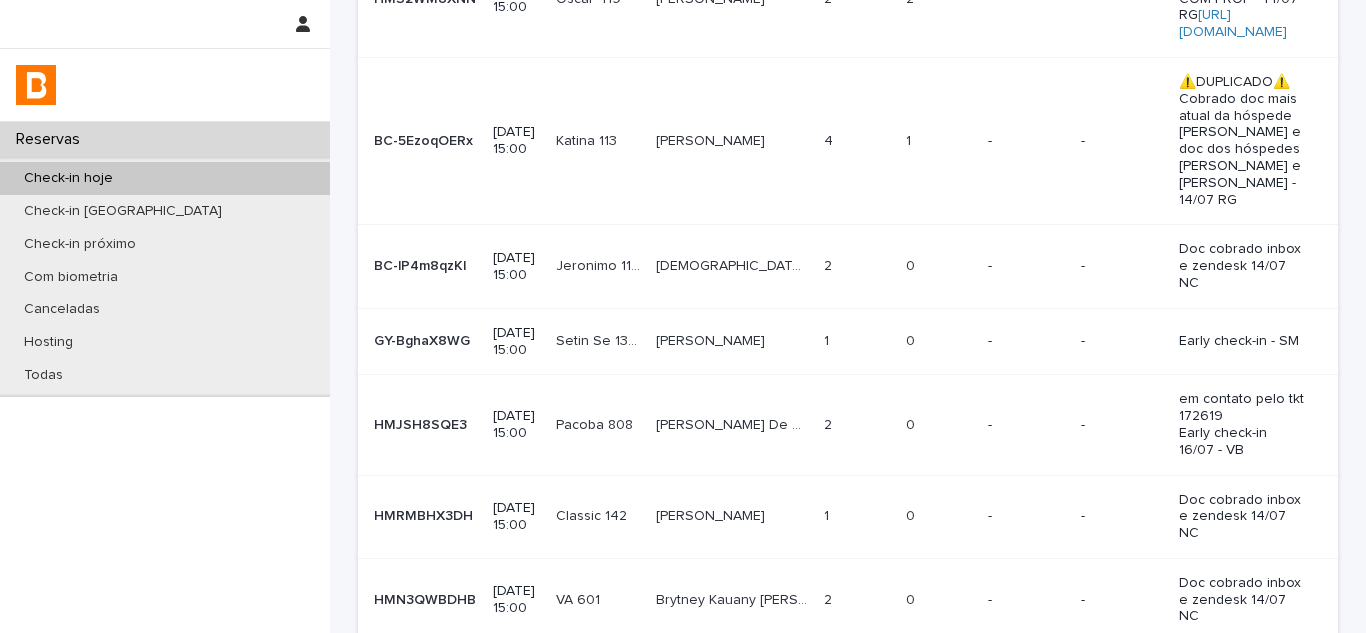 click at bounding box center [598, 516] 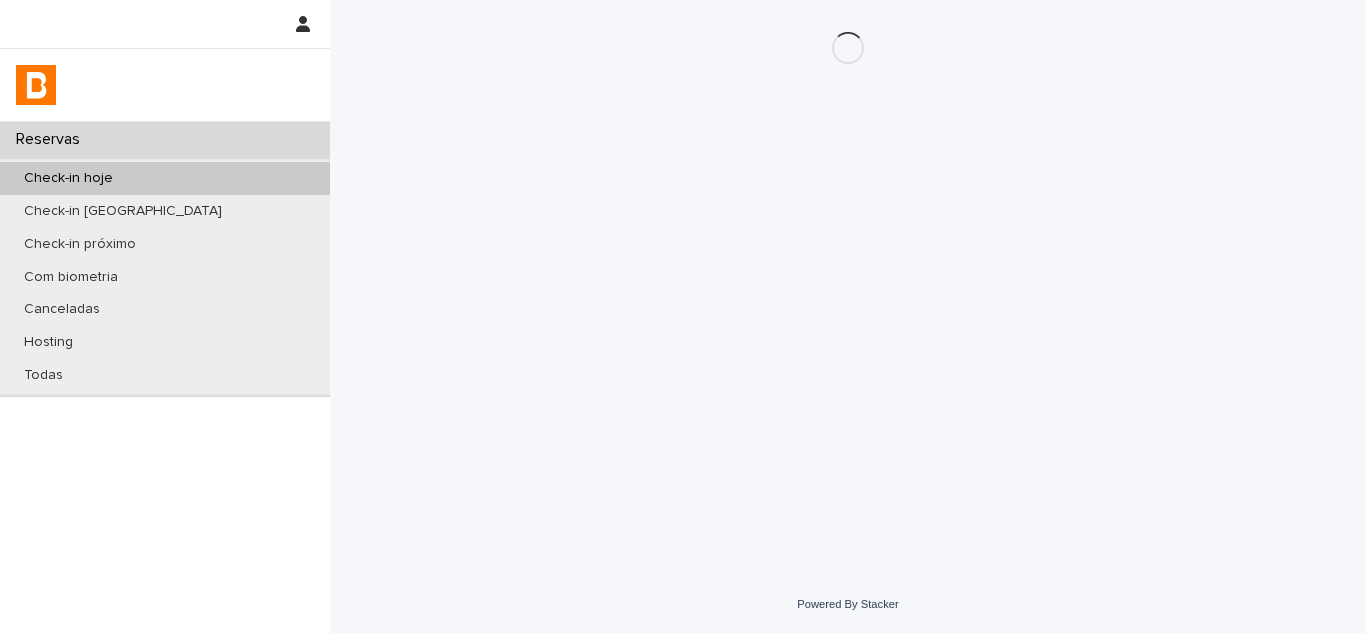 scroll, scrollTop: 0, scrollLeft: 0, axis: both 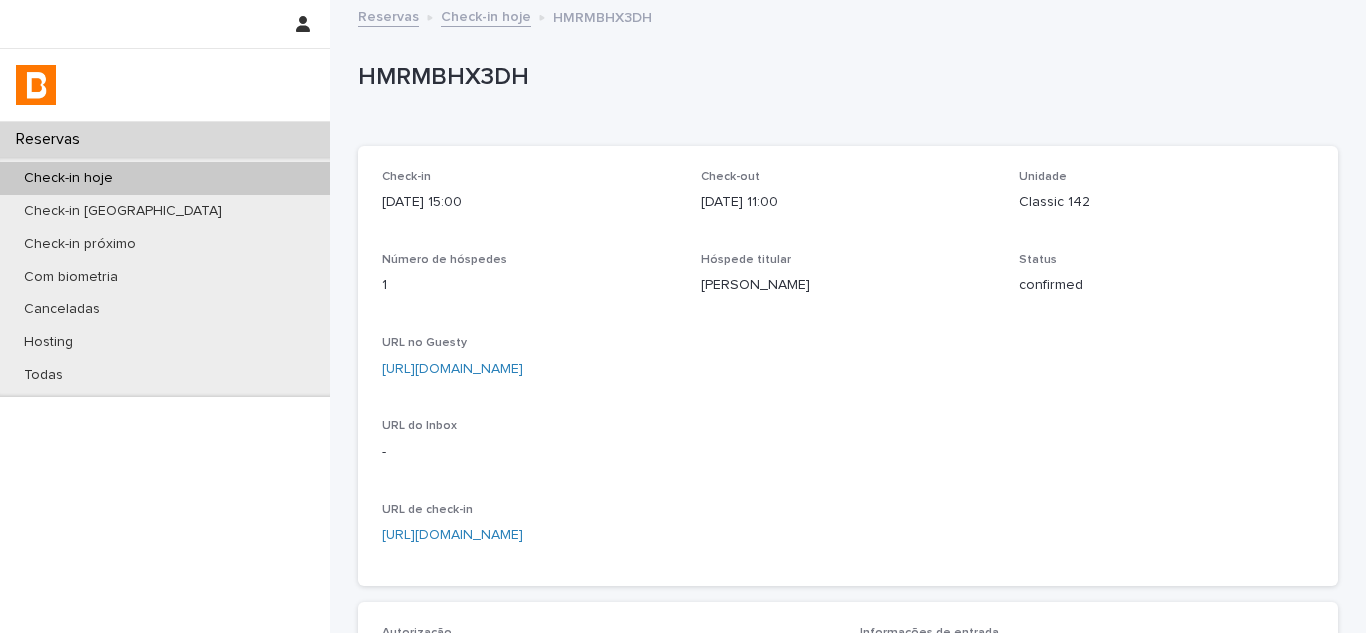 click on "https://app.guesty.com/reservations/686c0436db4f8c00128ce771/summary" at bounding box center [452, 369] 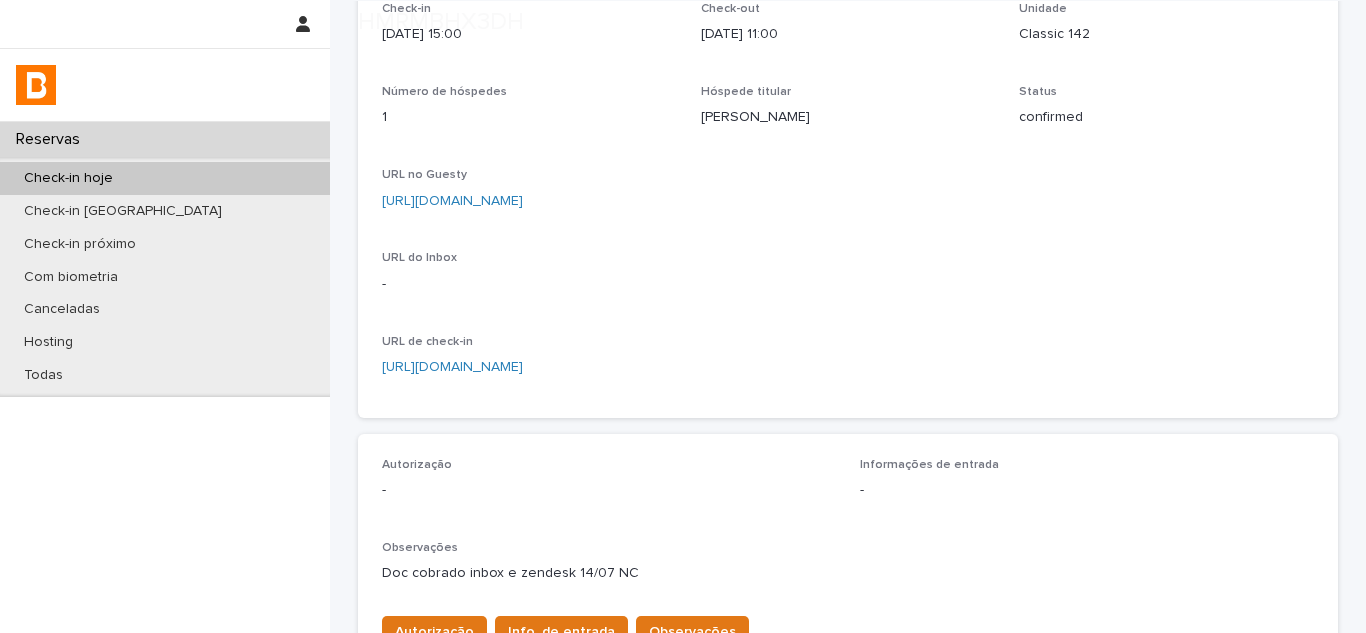 scroll, scrollTop: 400, scrollLeft: 0, axis: vertical 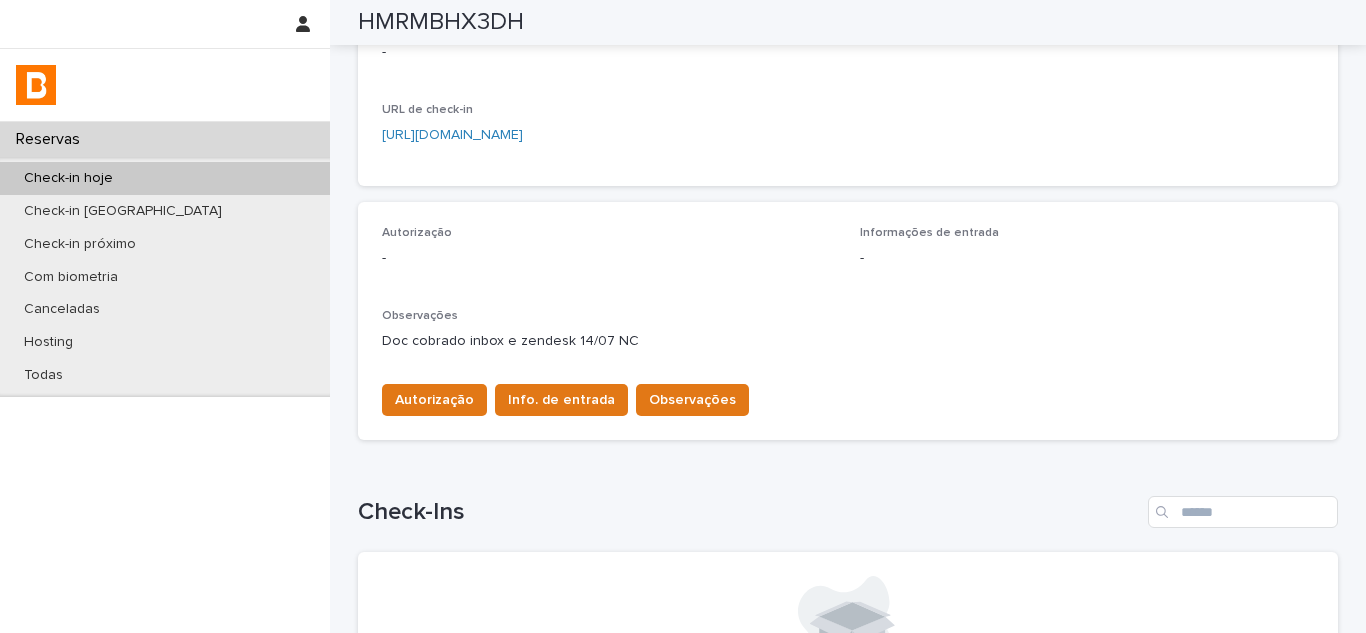 click on "Autorização Info. de entrada Observações" at bounding box center (848, 396) 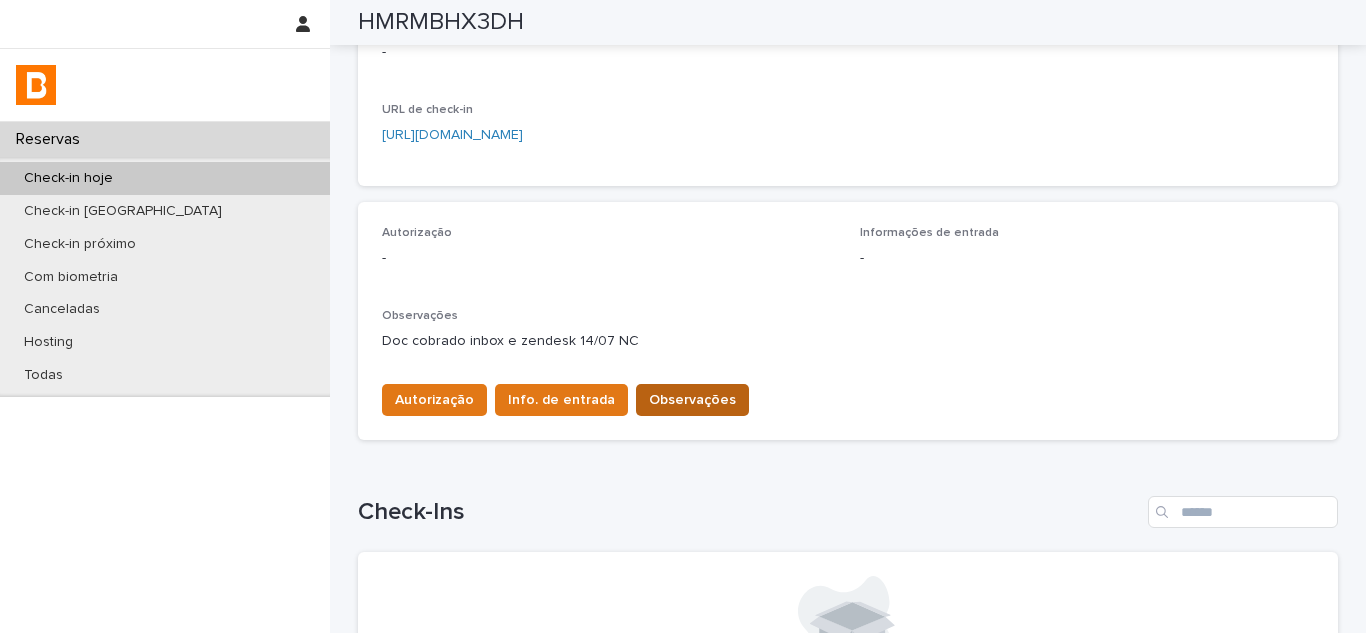 click on "Observações" at bounding box center [692, 400] 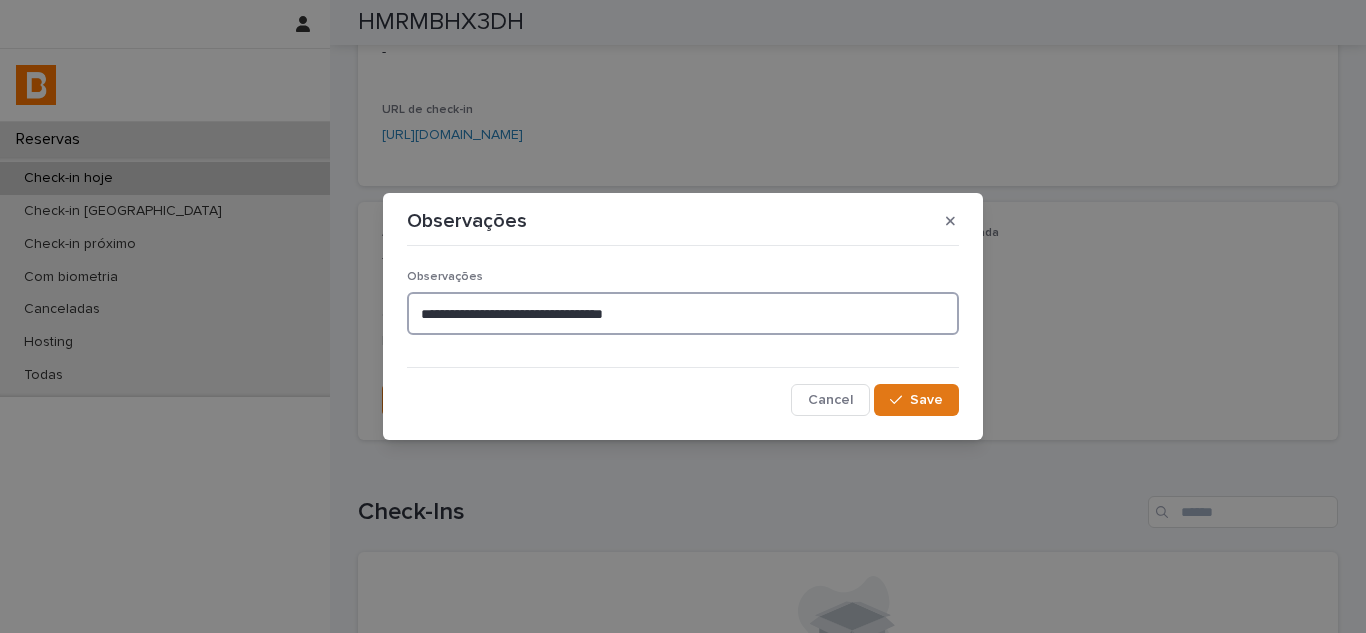 click on "**********" at bounding box center (683, 313) 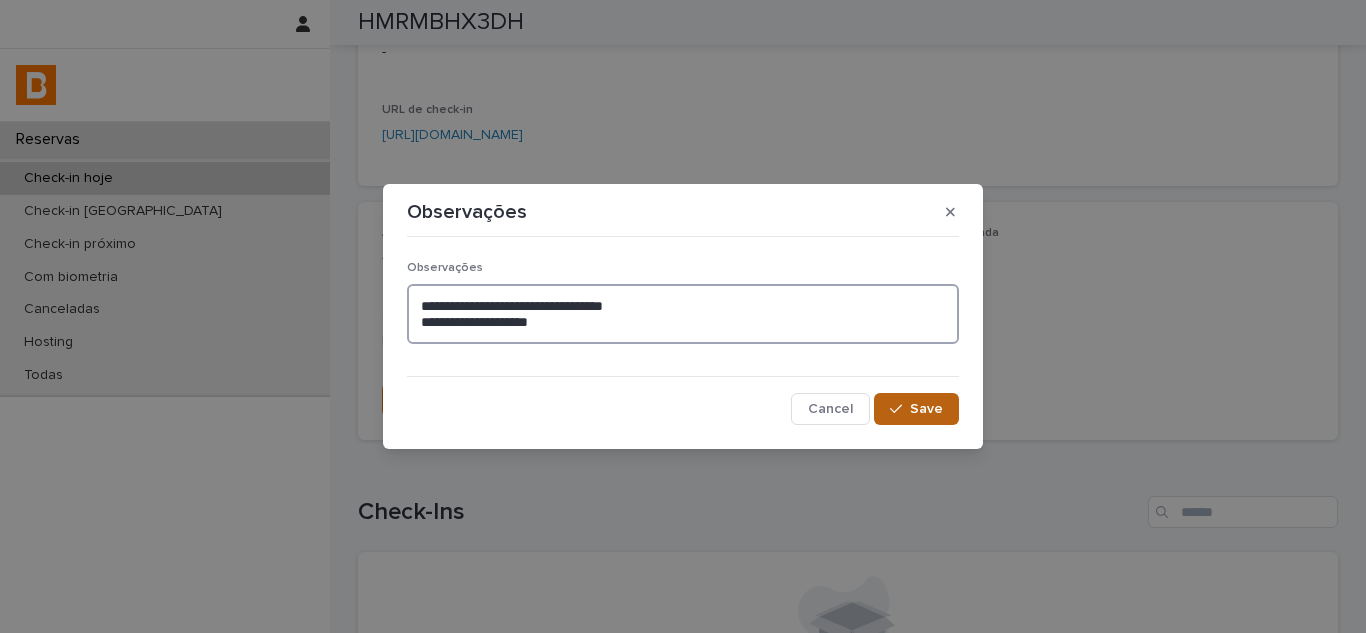 type on "**********" 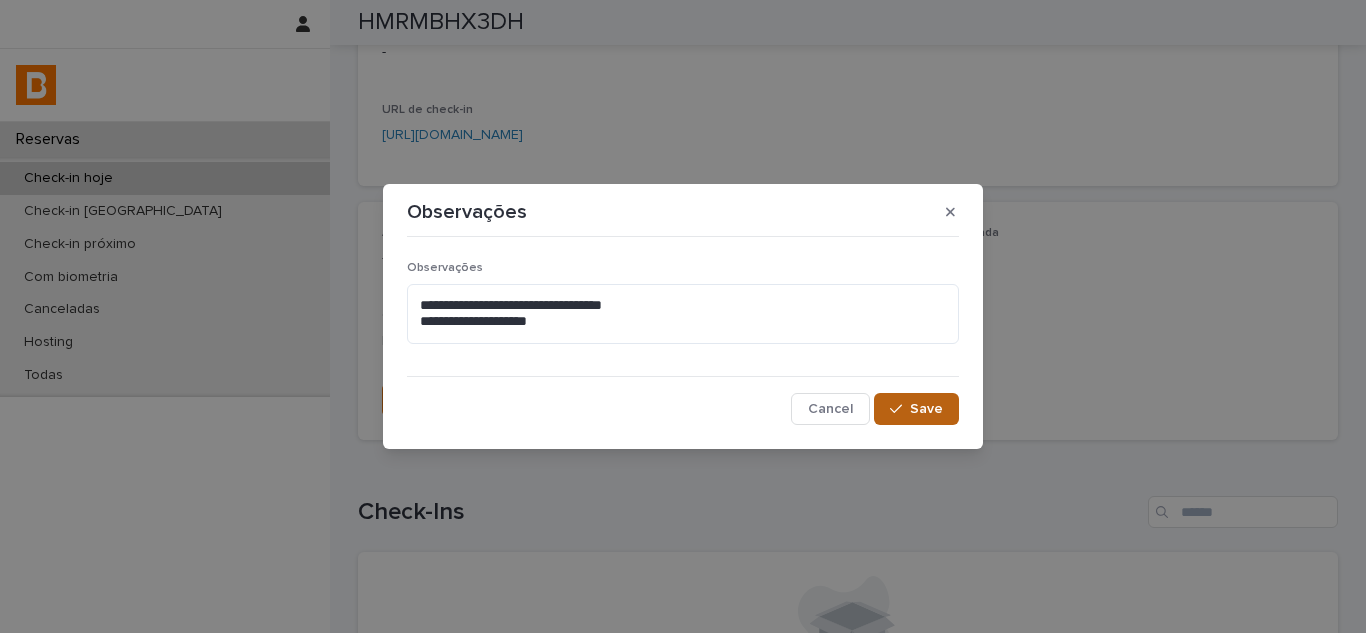 click on "Save" at bounding box center [916, 409] 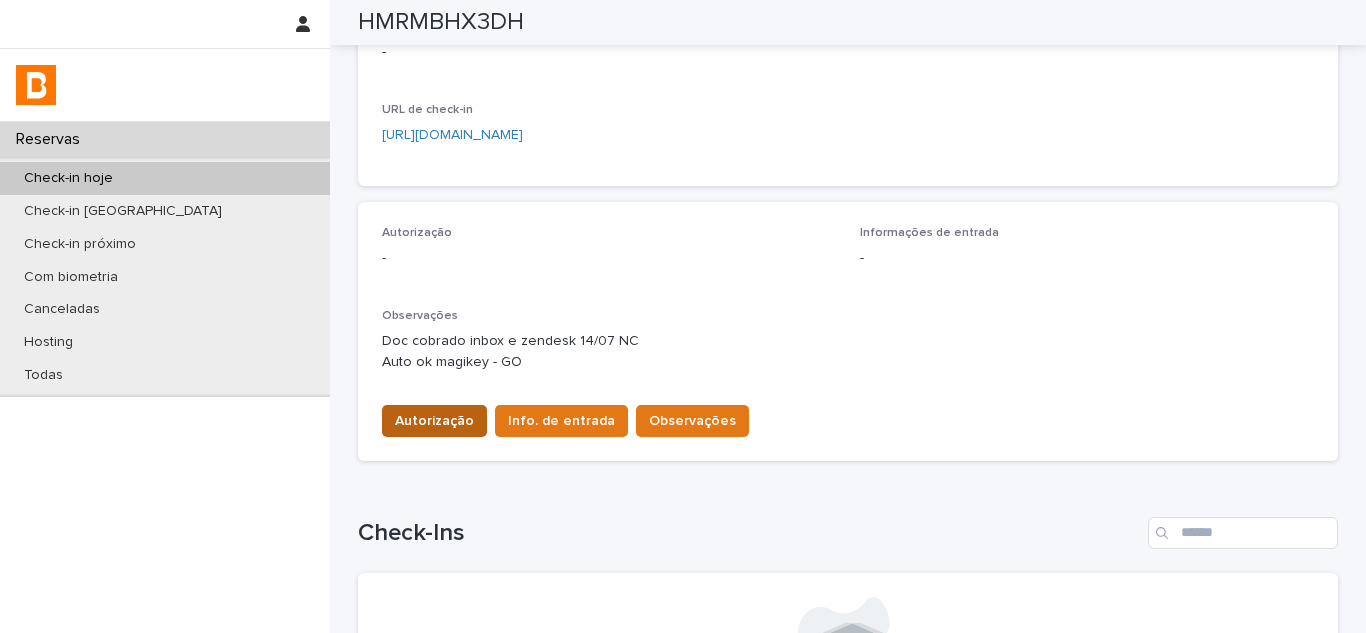 scroll, scrollTop: 411, scrollLeft: 0, axis: vertical 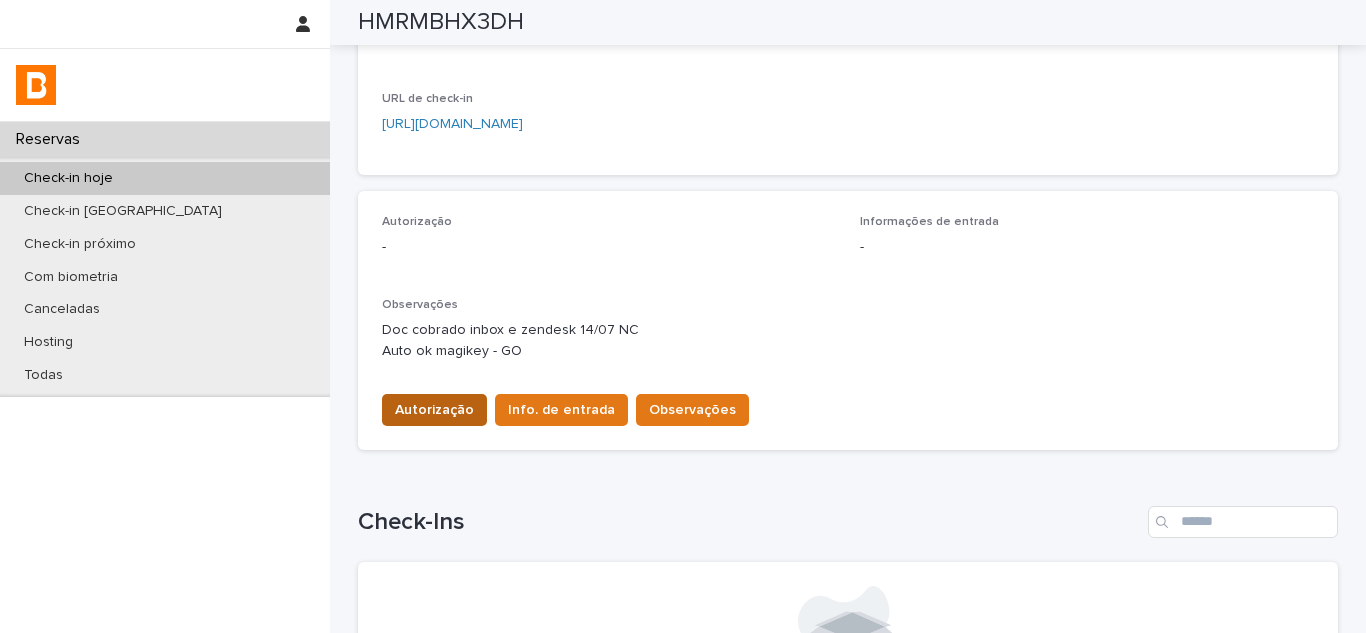 click on "Autorização" at bounding box center (434, 410) 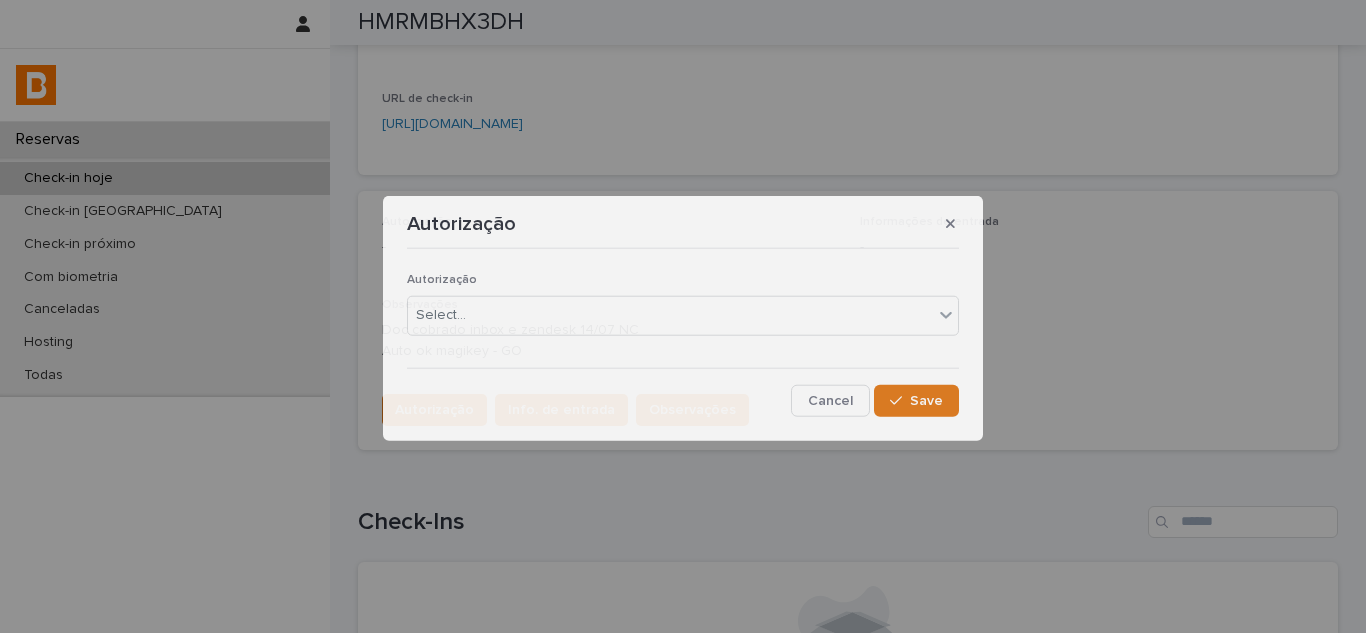 click on "Autorização Select... Cancel Save" at bounding box center [683, 336] 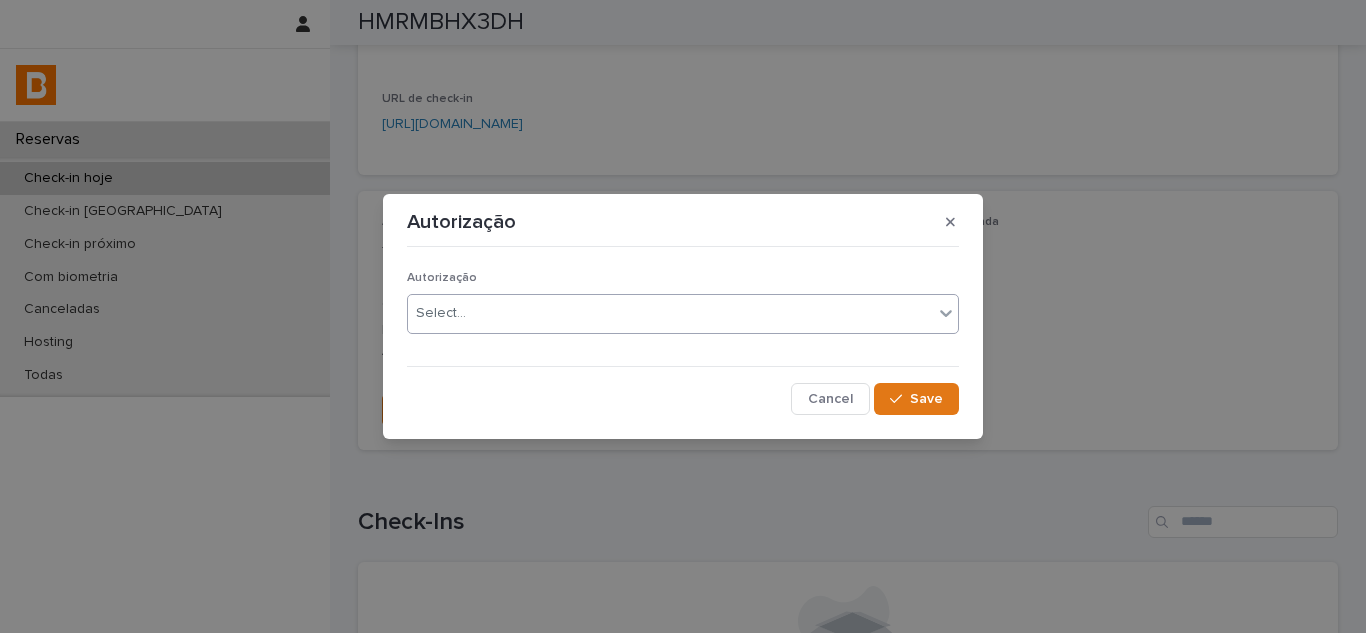 click at bounding box center (469, 313) 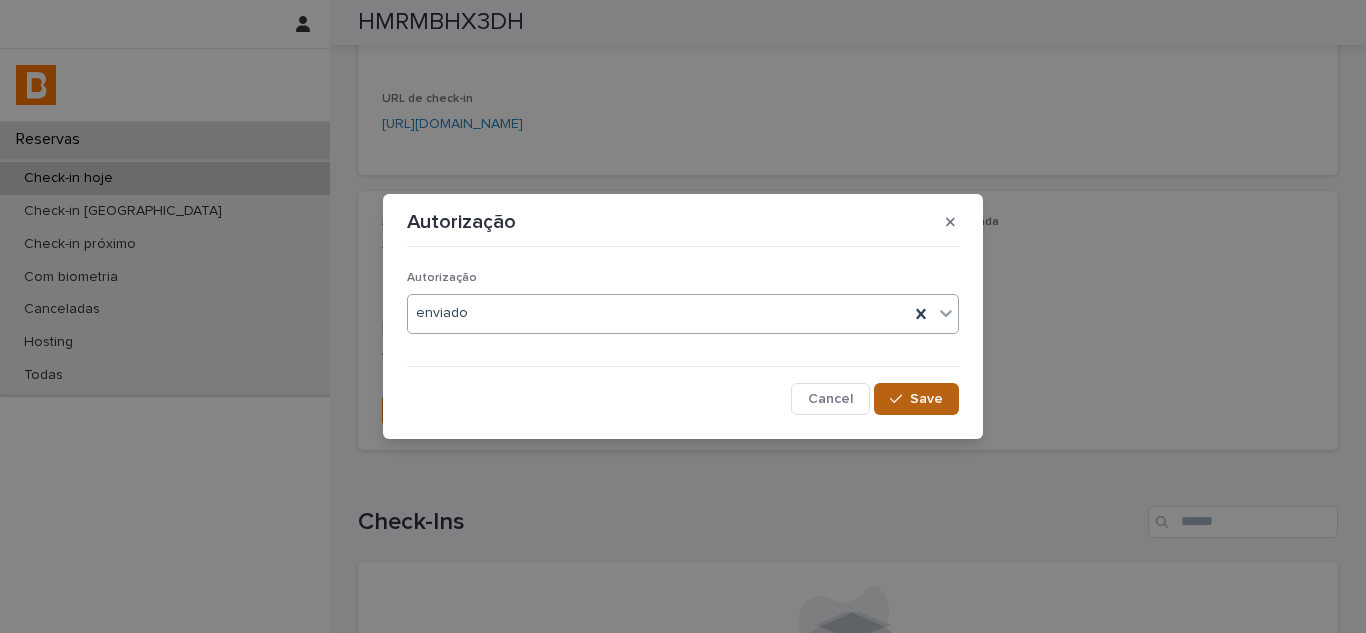 click 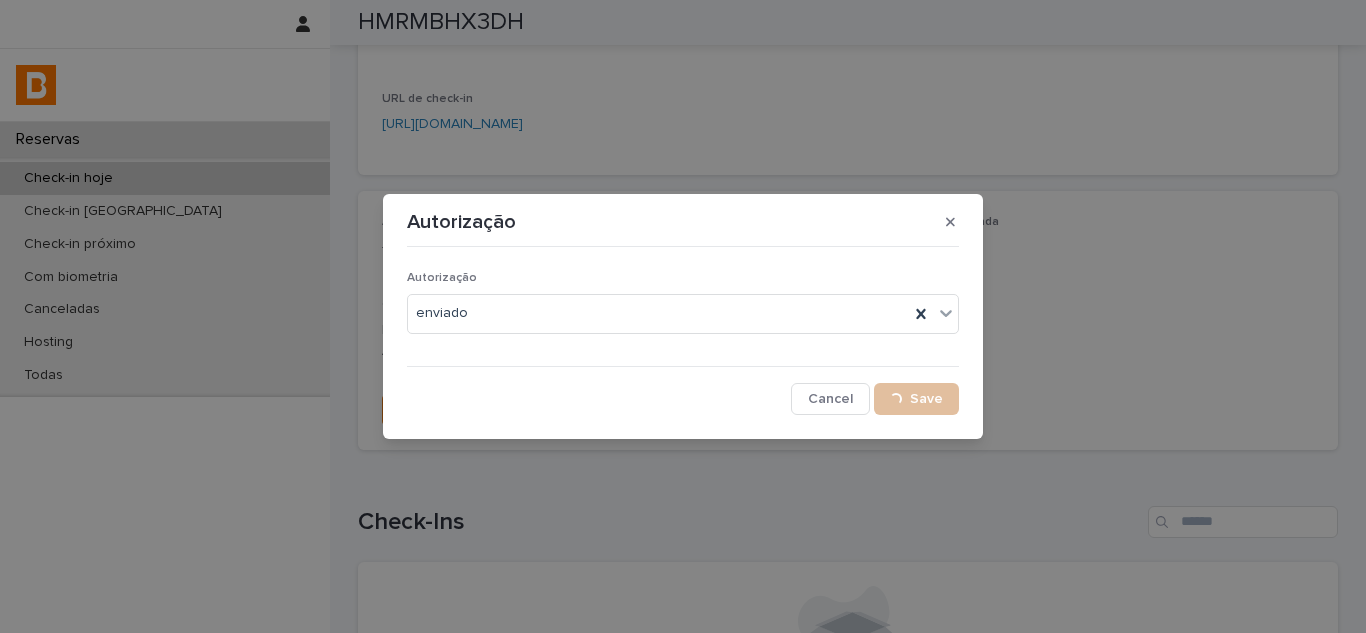 click on "Info. de entrada" at bounding box center [561, 410] 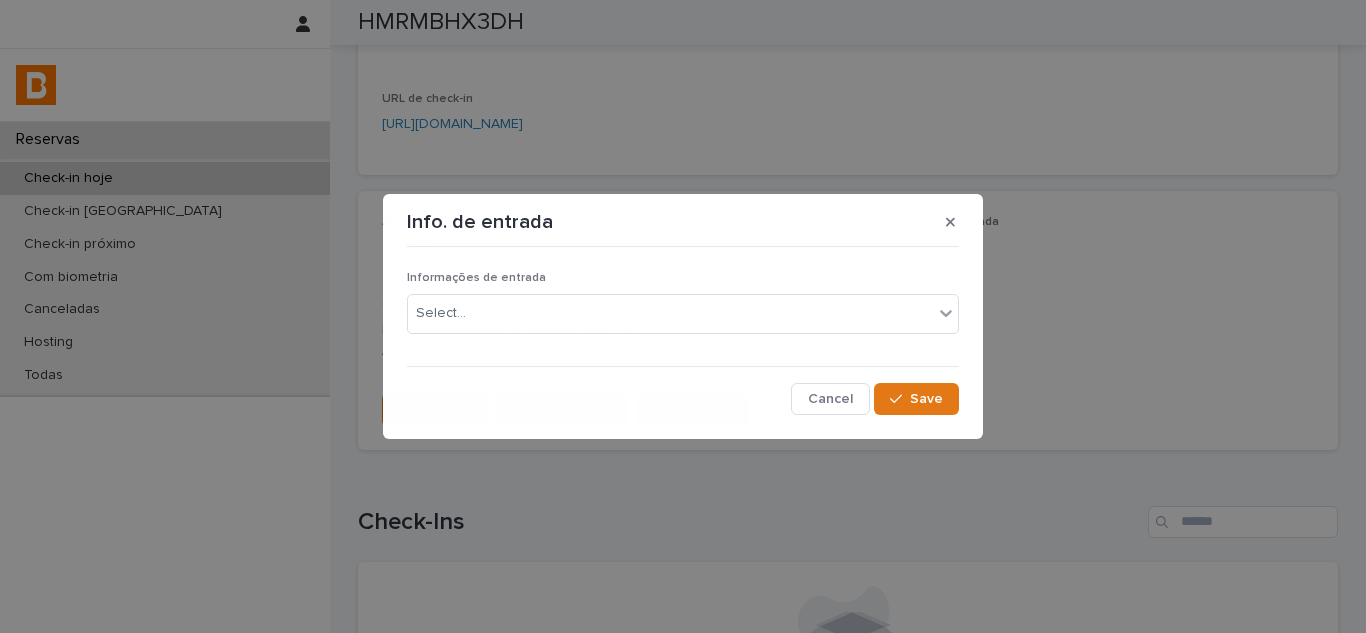 click on "Cancel Save" at bounding box center [683, 399] 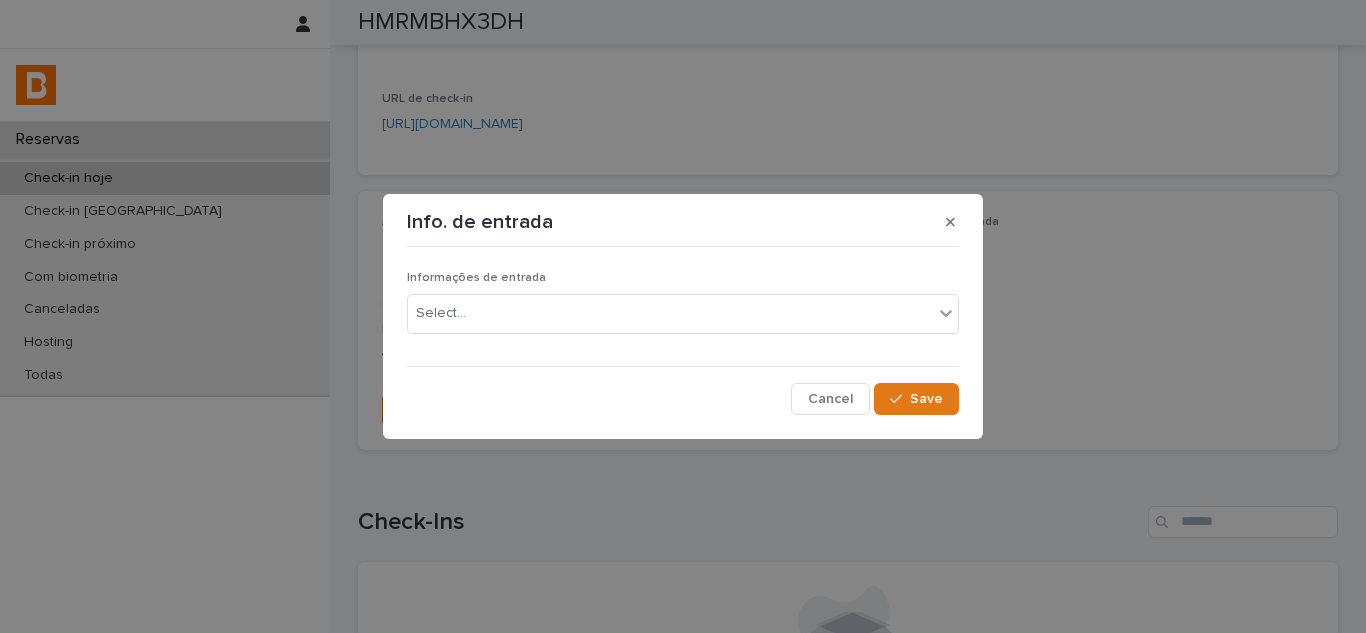 click on "Informações de entrada Select..." at bounding box center (683, 310) 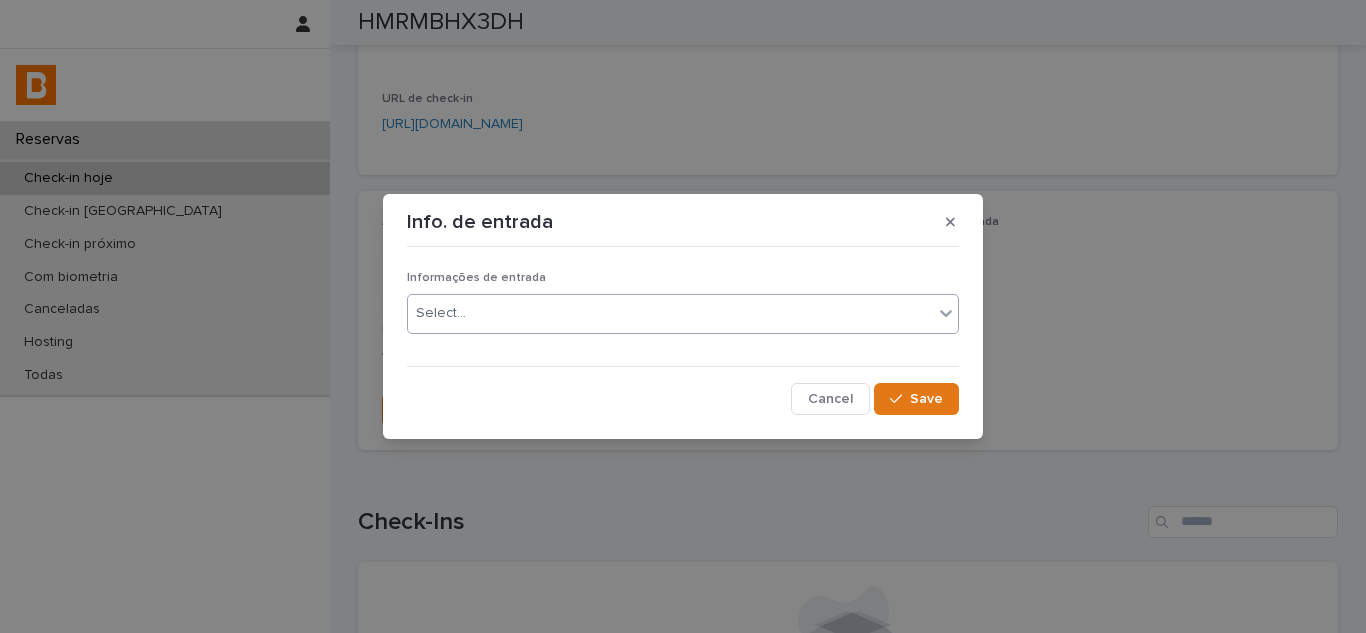 click on "Select..." at bounding box center [670, 313] 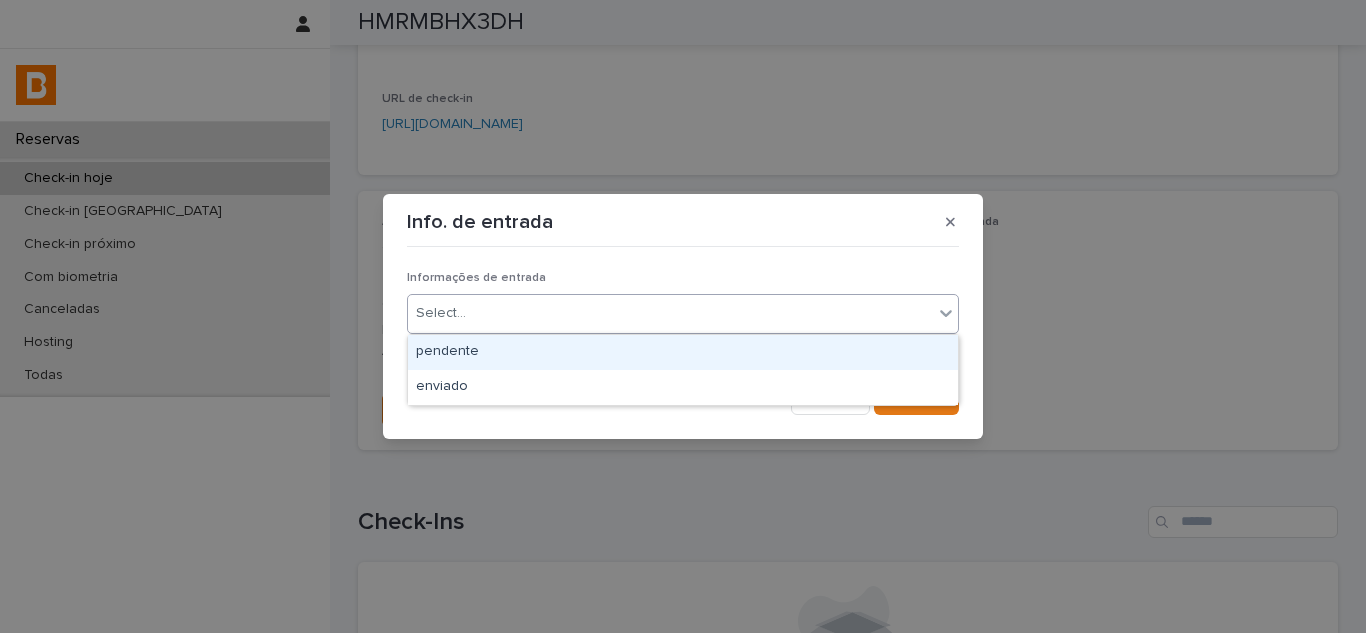 click on "pendente" at bounding box center [683, 352] 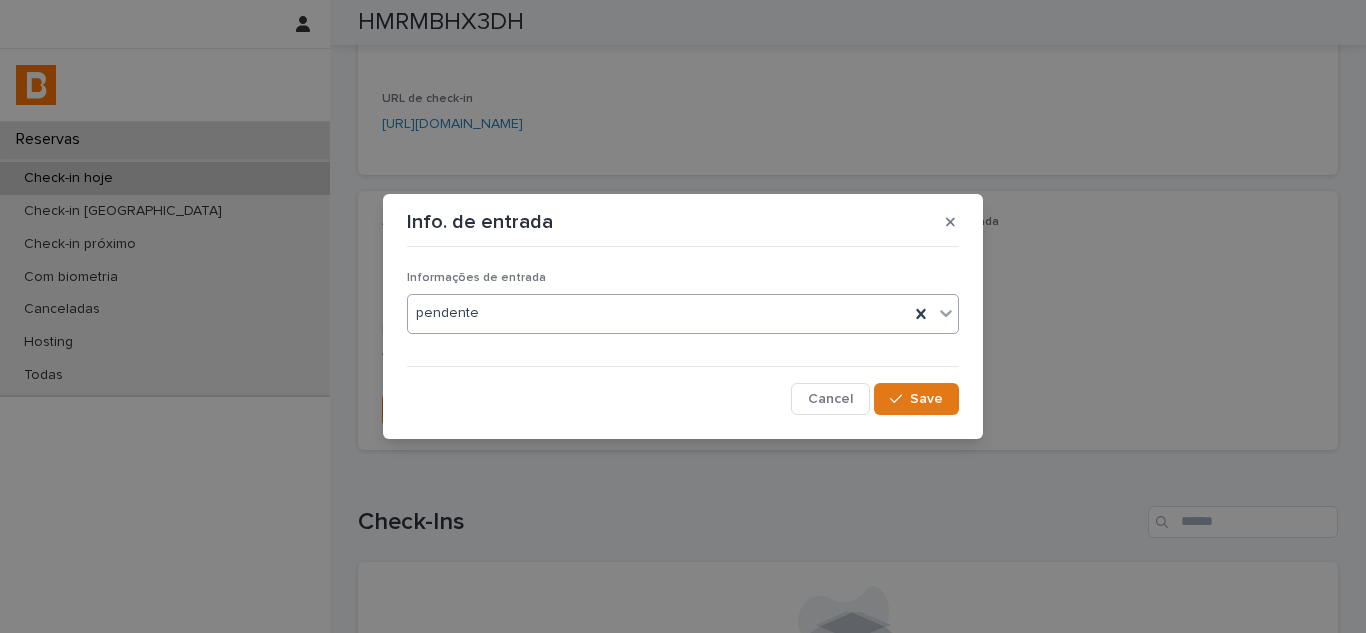 click on "pendente" at bounding box center [658, 313] 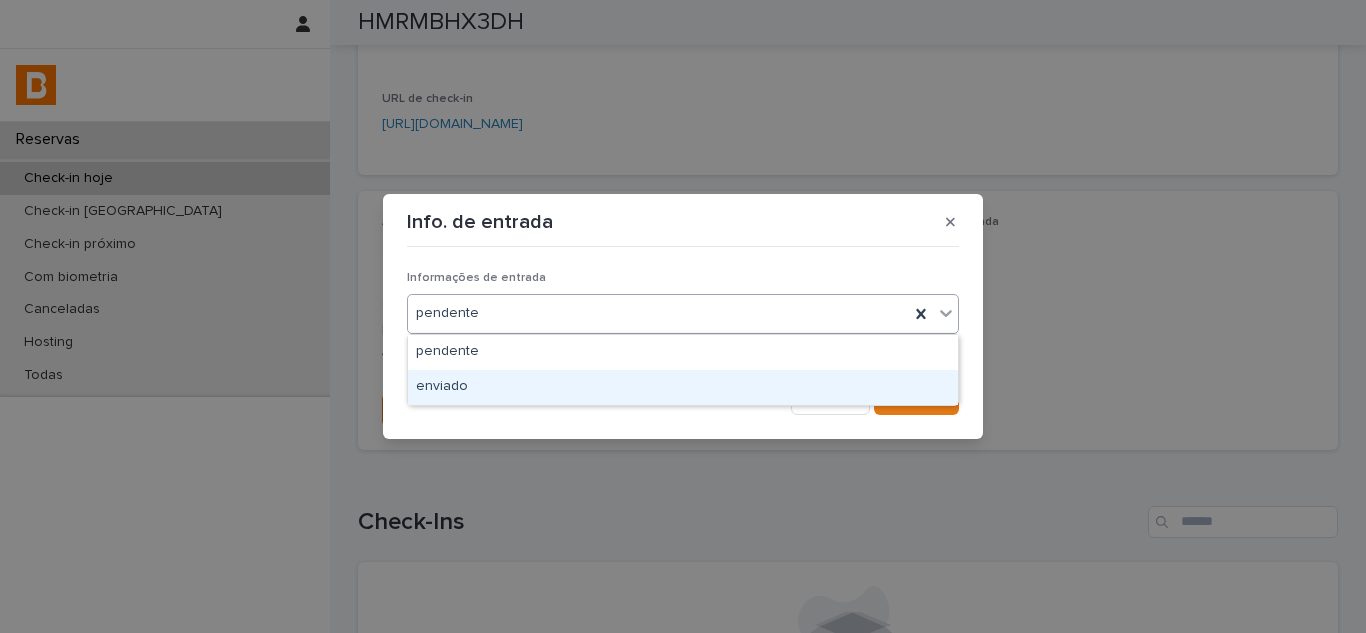 click on "enviado" at bounding box center [683, 387] 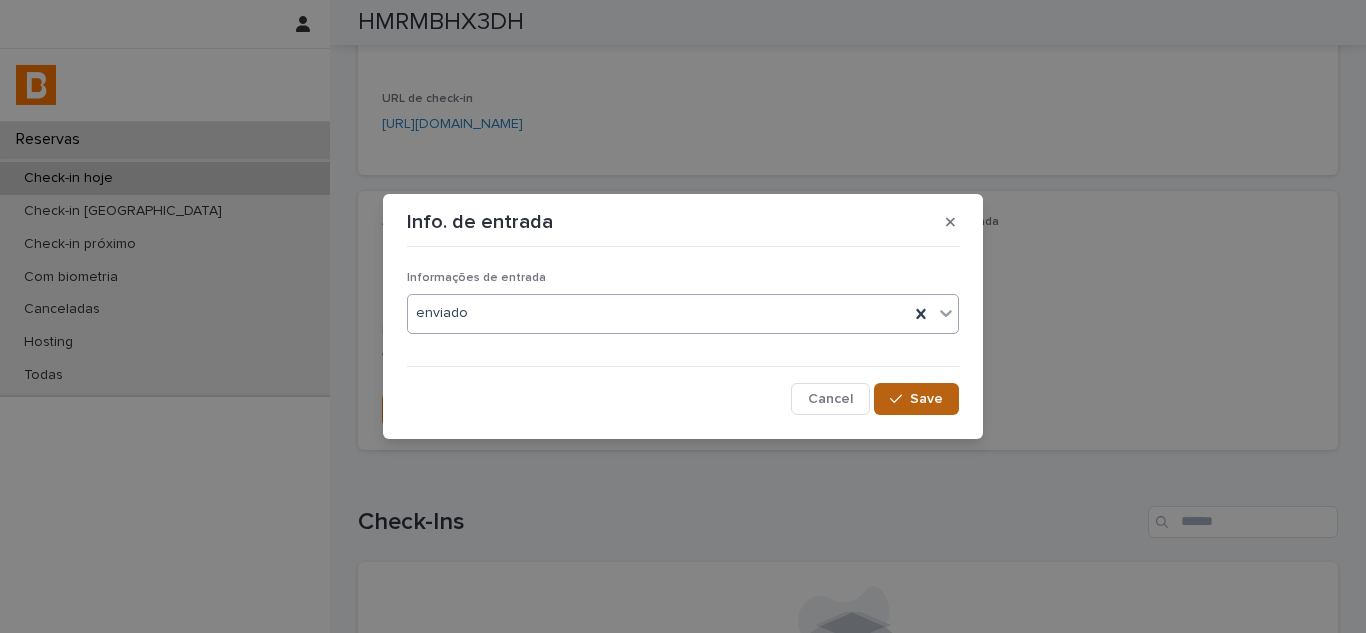 click on "Save" at bounding box center (916, 399) 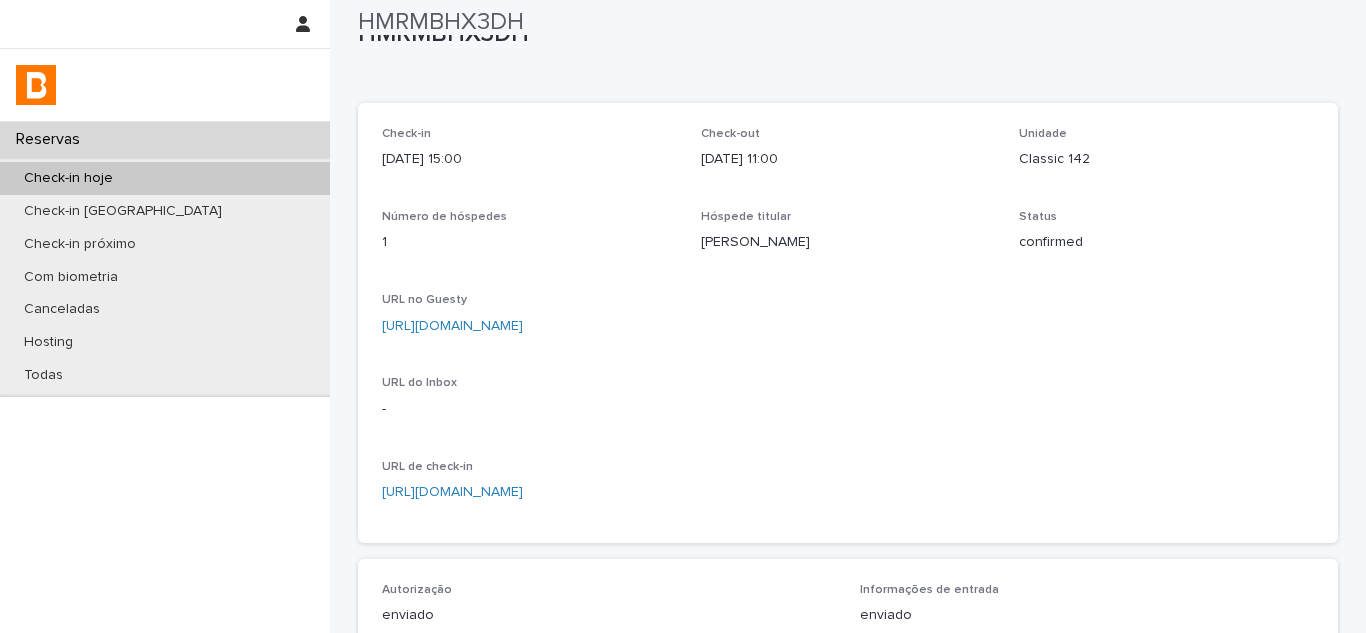 scroll, scrollTop: 0, scrollLeft: 0, axis: both 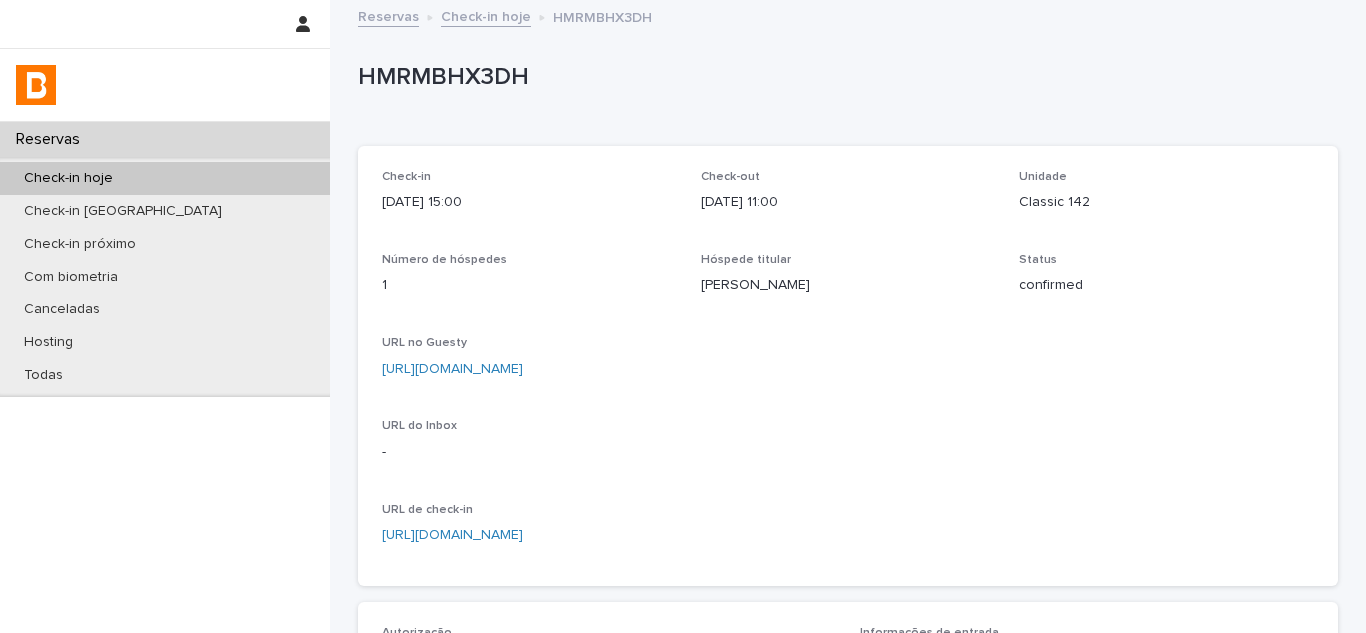 click on "Check-in hoje" at bounding box center (486, 15) 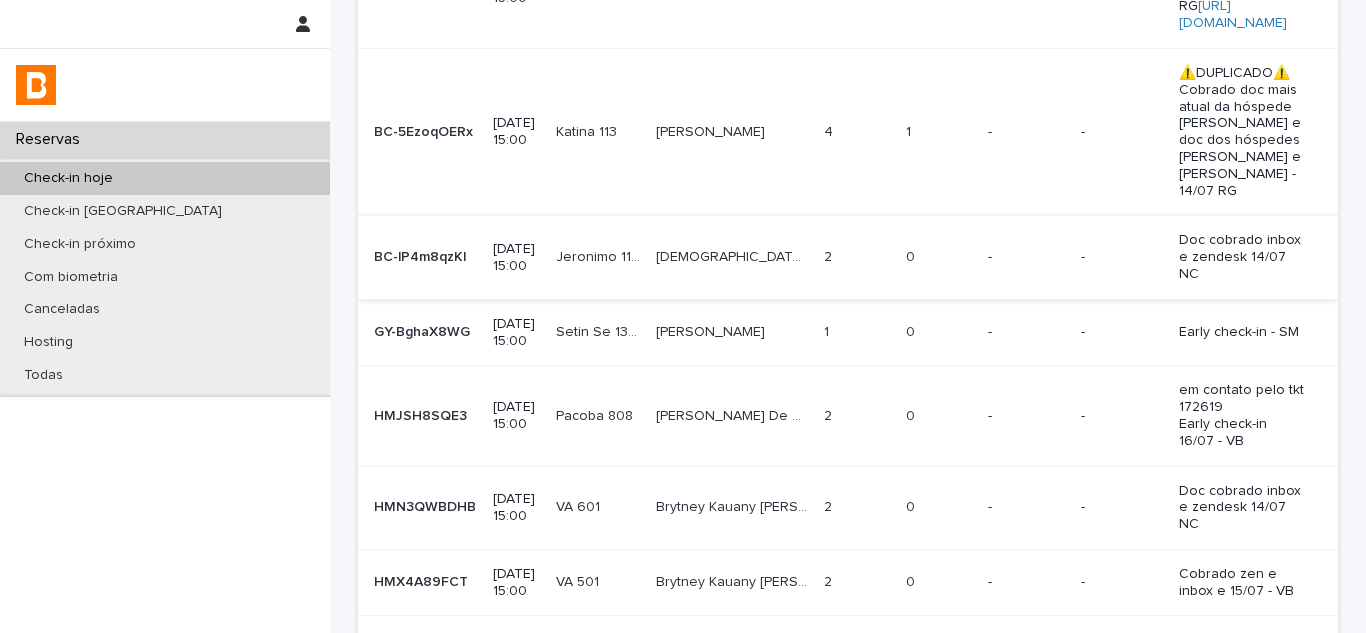 scroll, scrollTop: 300, scrollLeft: 0, axis: vertical 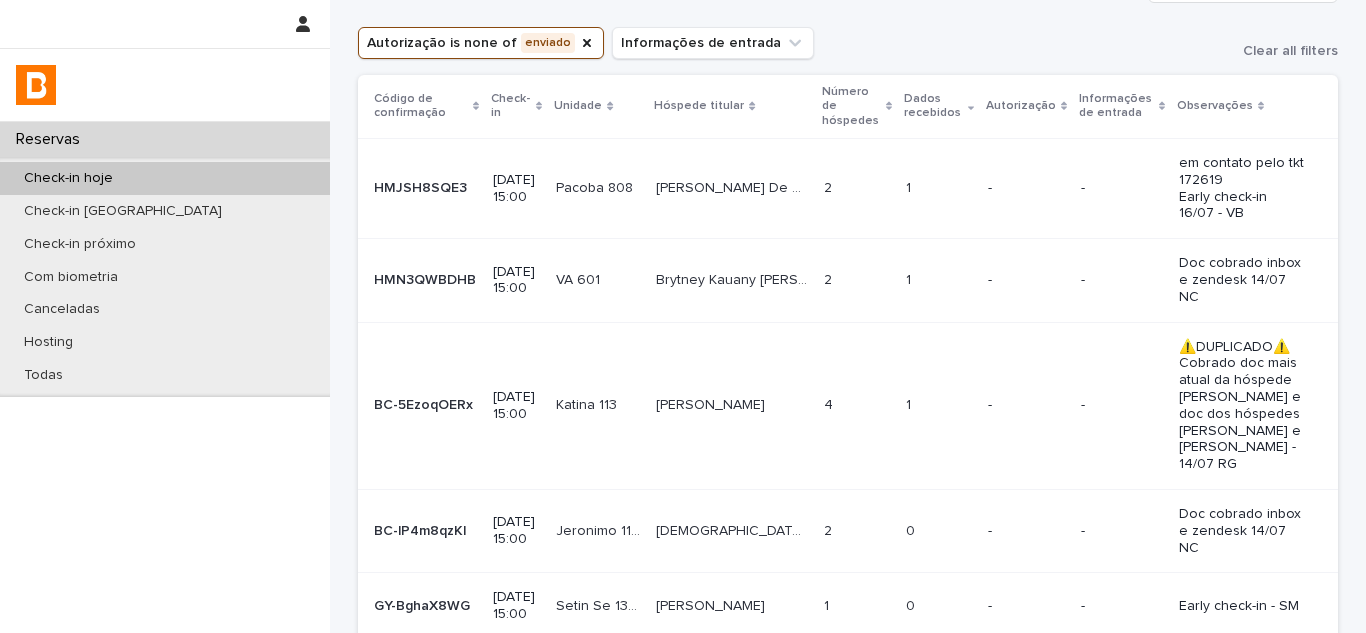click on "Brytney Kauany Marcos Vit Brytney Kauany Marcos Vit" at bounding box center [732, 280] 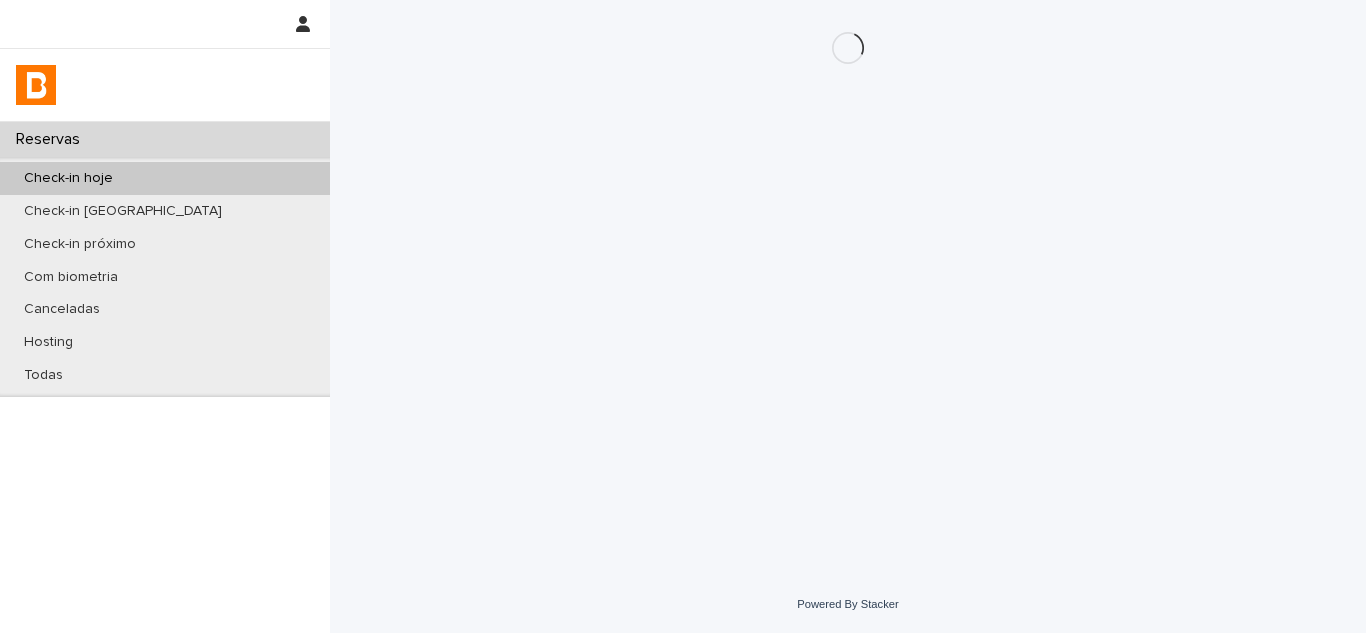 scroll, scrollTop: 0, scrollLeft: 0, axis: both 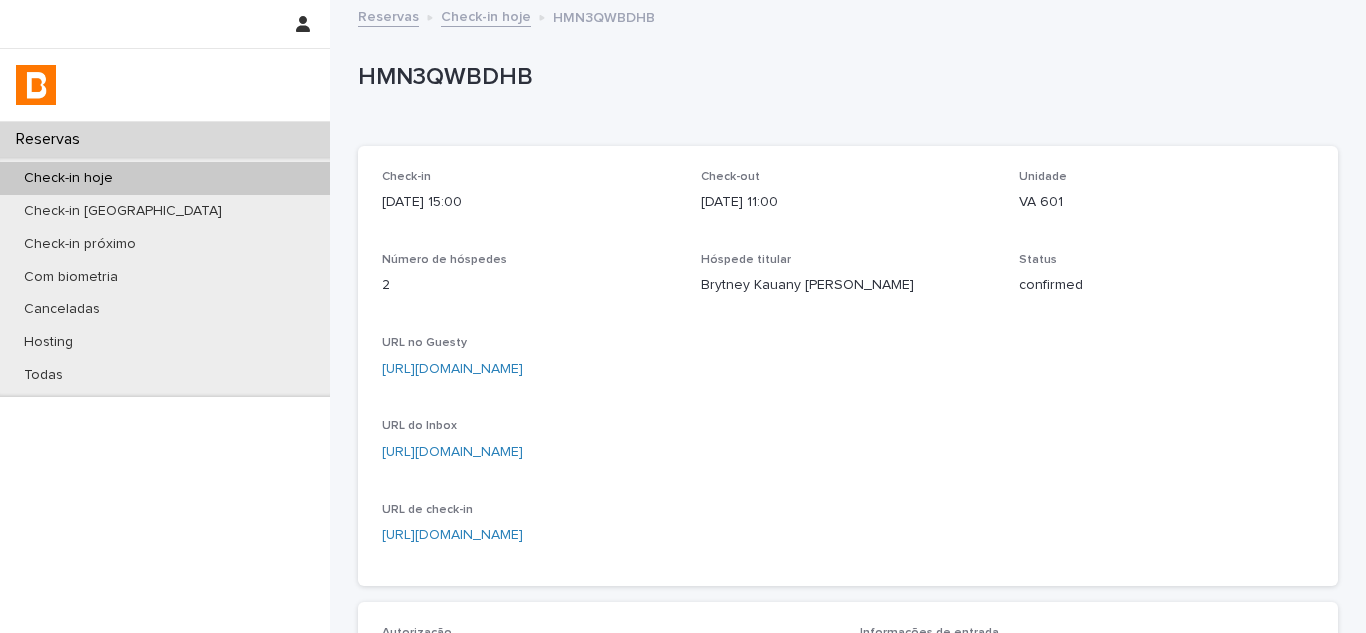 click on "https://app.guesty.com/reservations/68718da701ede10012a3ad99/summary" at bounding box center [452, 369] 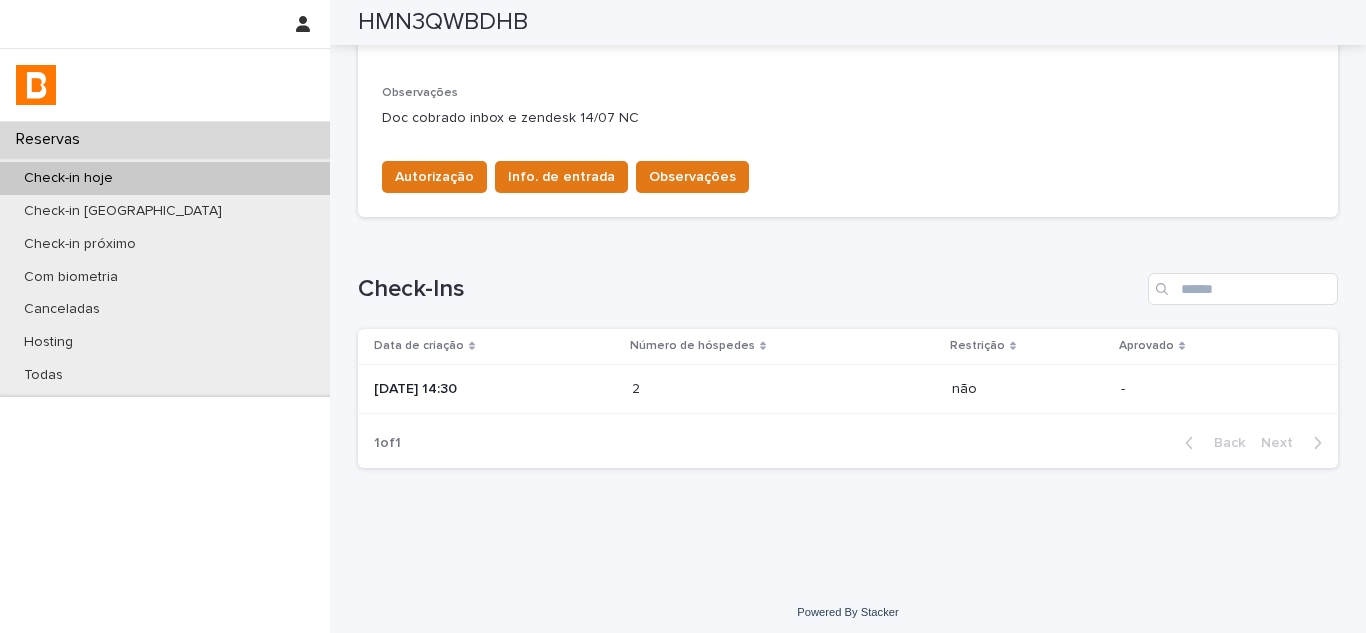 scroll, scrollTop: 631, scrollLeft: 0, axis: vertical 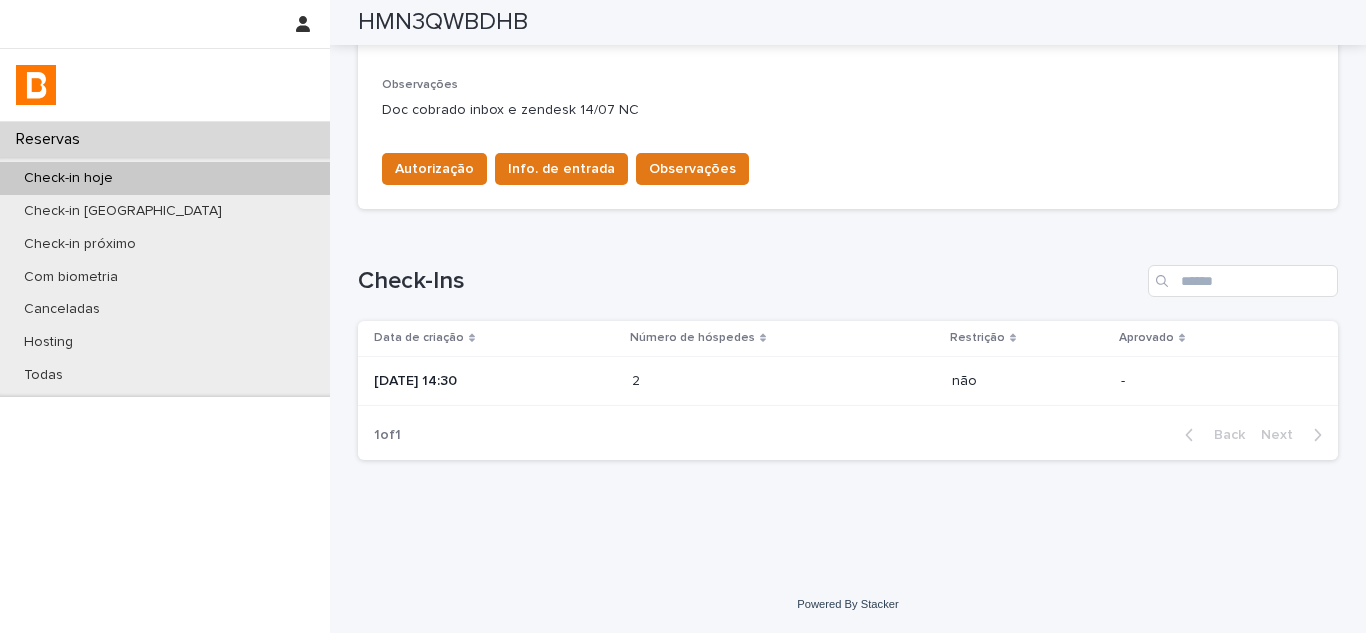 click on "2025-07-15 14:30" at bounding box center [495, 381] 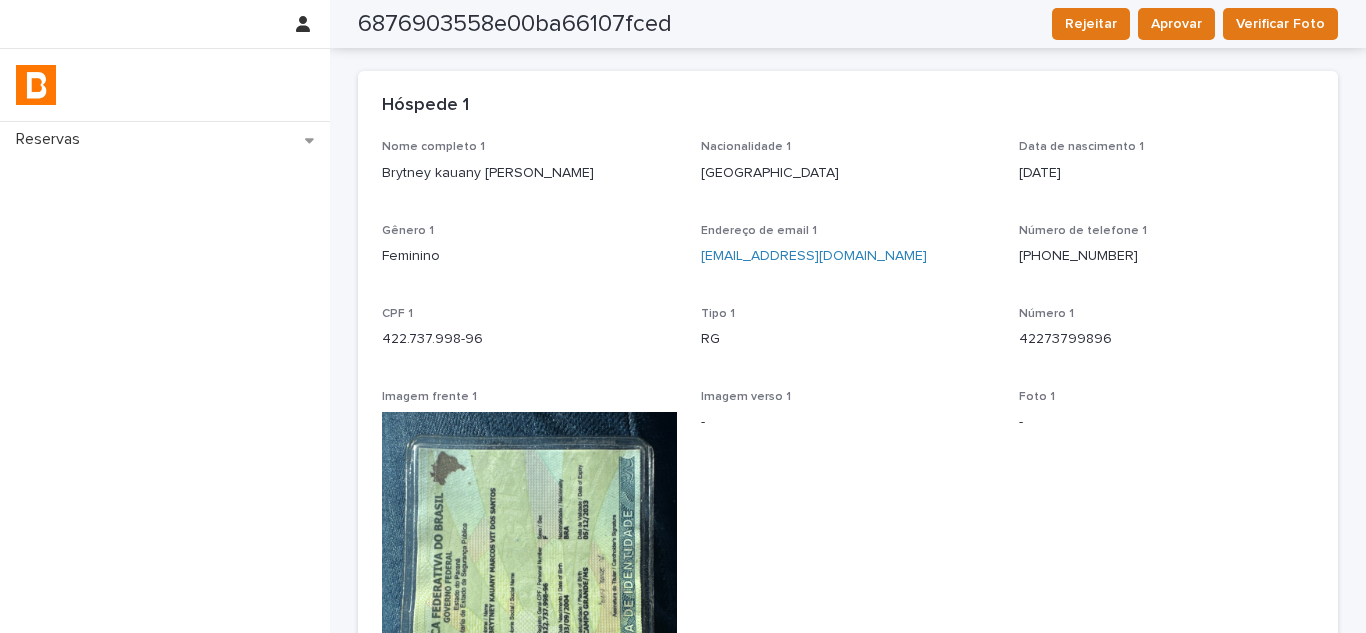 scroll, scrollTop: 0, scrollLeft: 0, axis: both 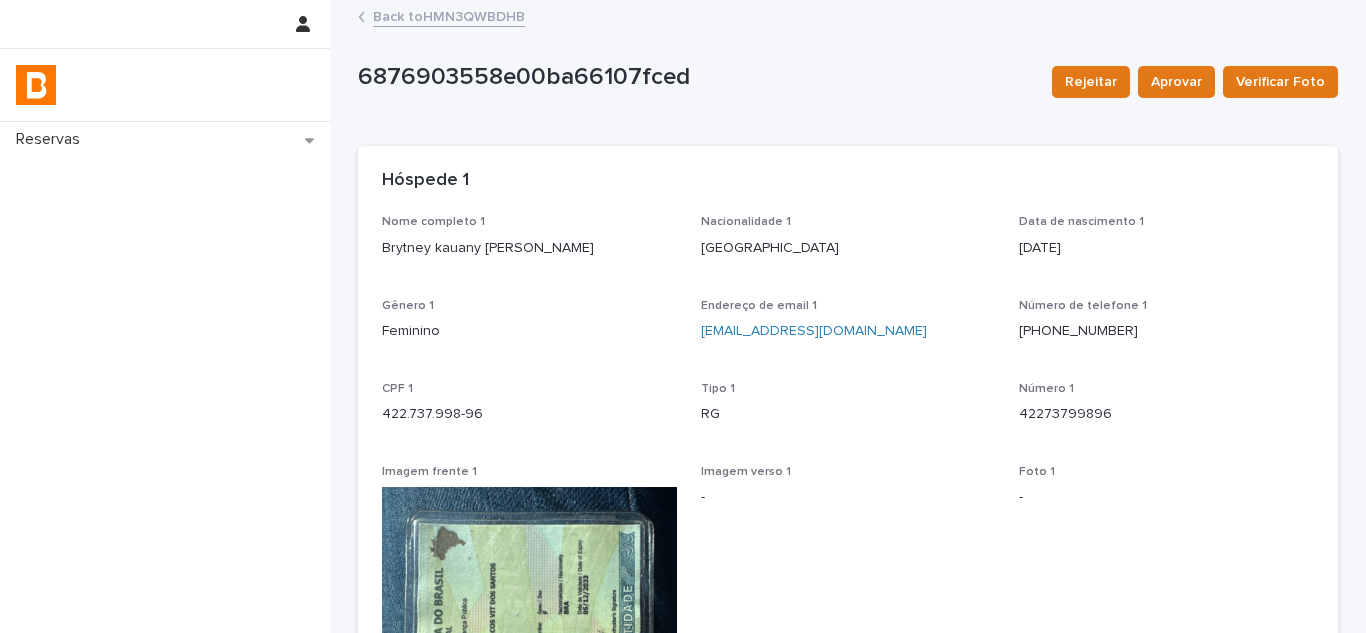 drag, startPoint x: 621, startPoint y: 273, endPoint x: 373, endPoint y: 280, distance: 248.09877 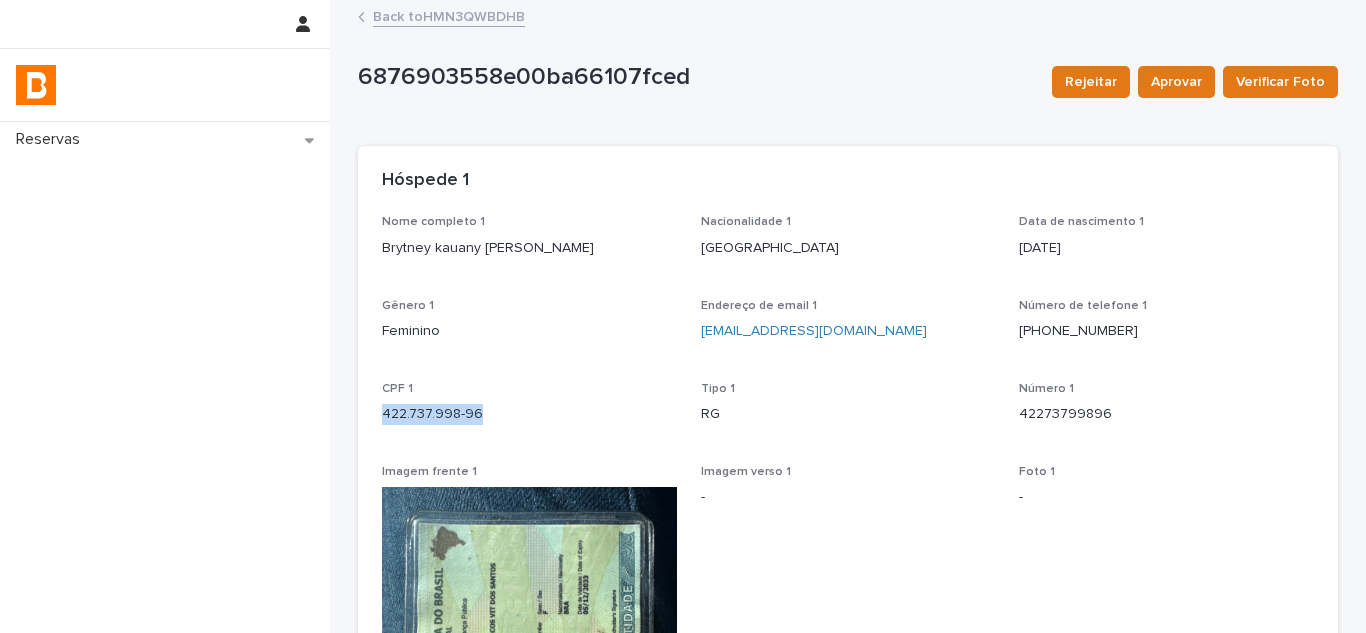 drag, startPoint x: 468, startPoint y: 425, endPoint x: 340, endPoint y: 417, distance: 128.24976 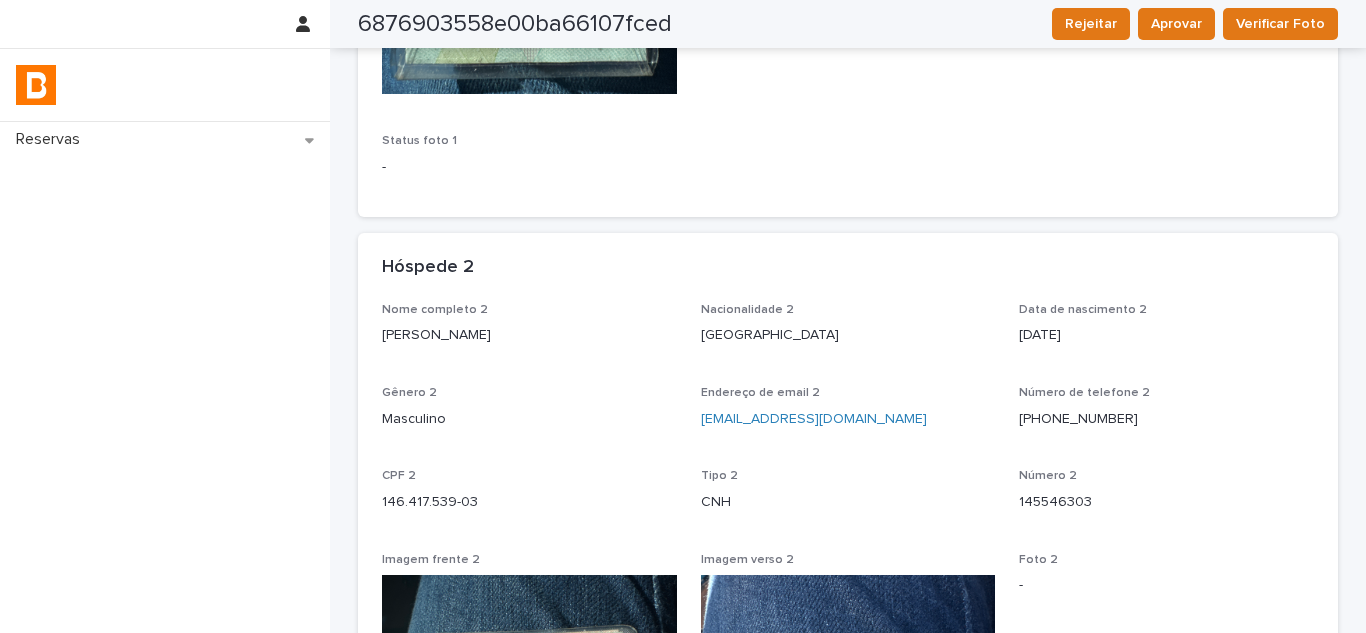 scroll, scrollTop: 900, scrollLeft: 0, axis: vertical 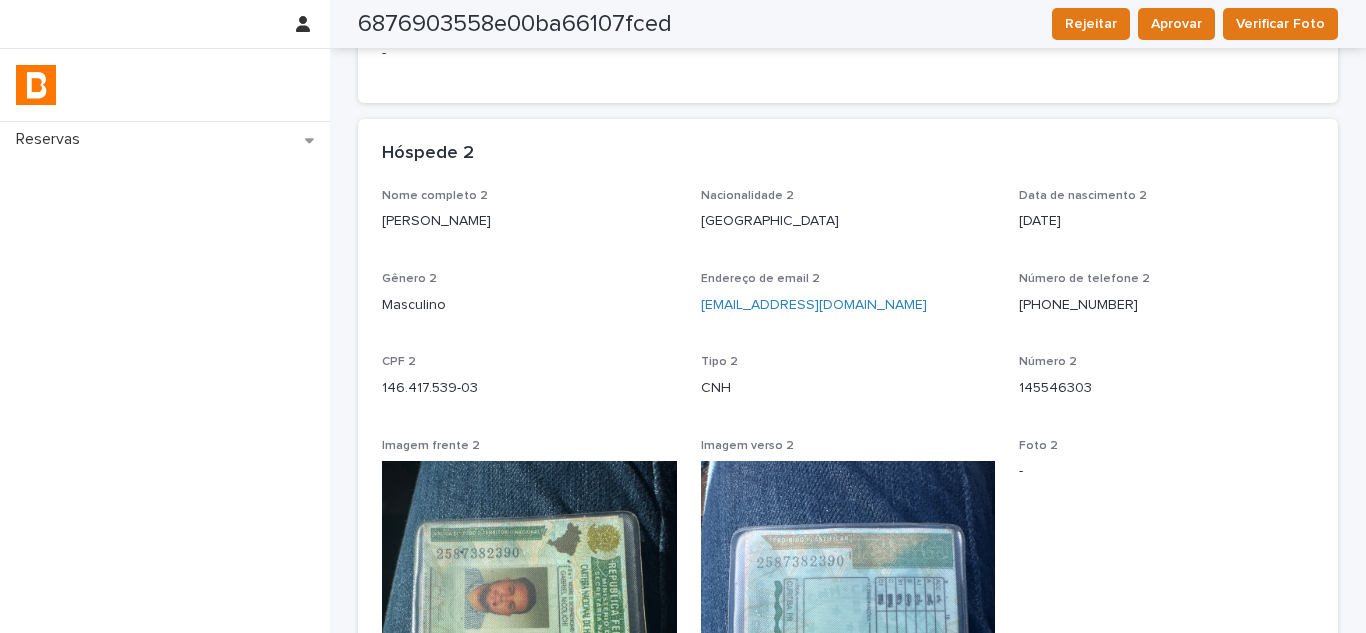 drag, startPoint x: 488, startPoint y: 239, endPoint x: 376, endPoint y: 239, distance: 112 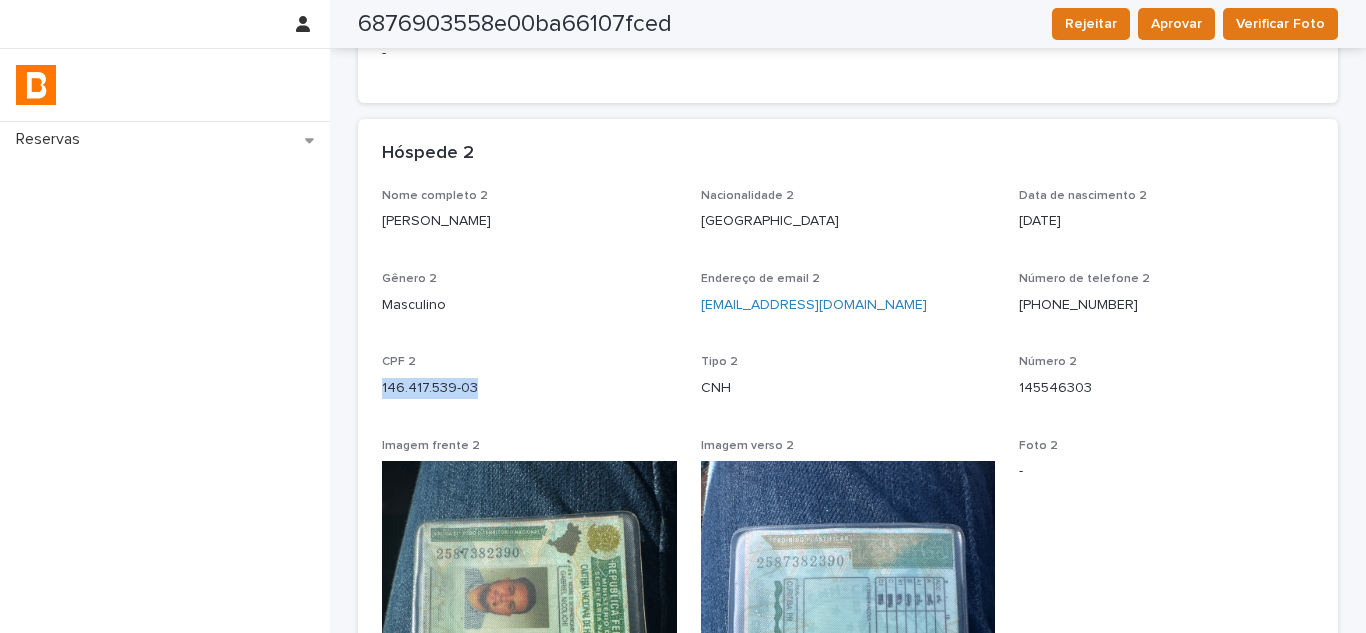 drag, startPoint x: 428, startPoint y: 386, endPoint x: 374, endPoint y: 387, distance: 54.00926 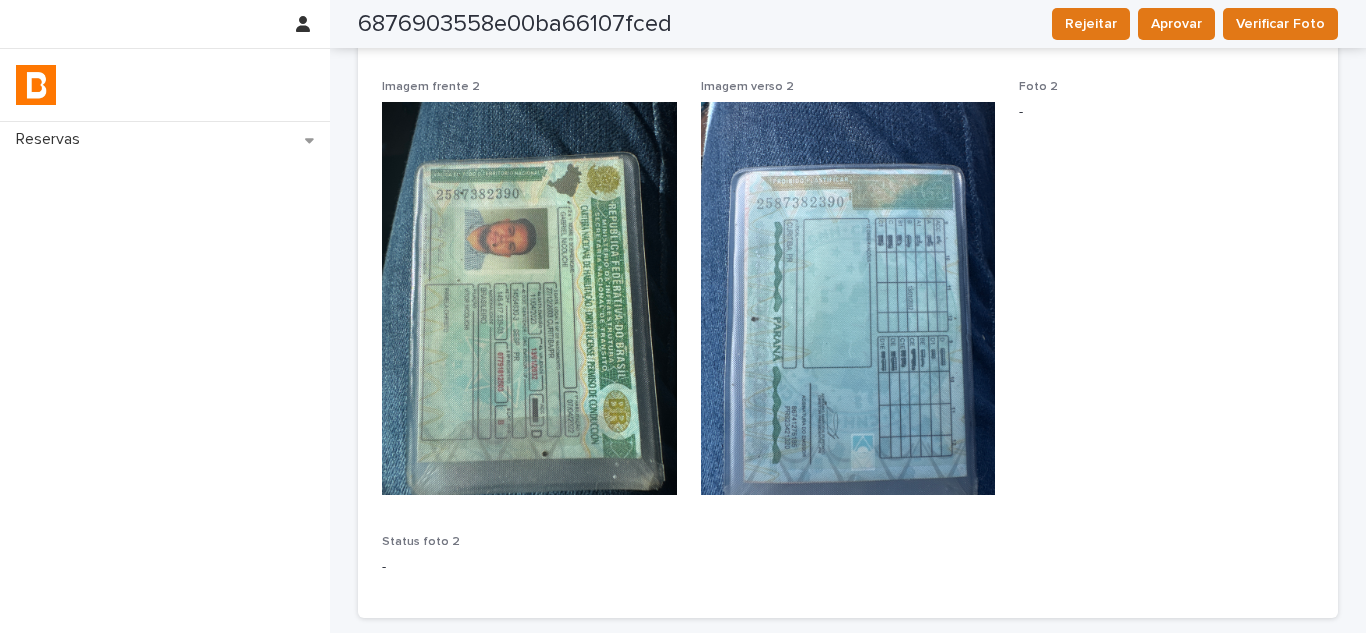 scroll, scrollTop: 1417, scrollLeft: 0, axis: vertical 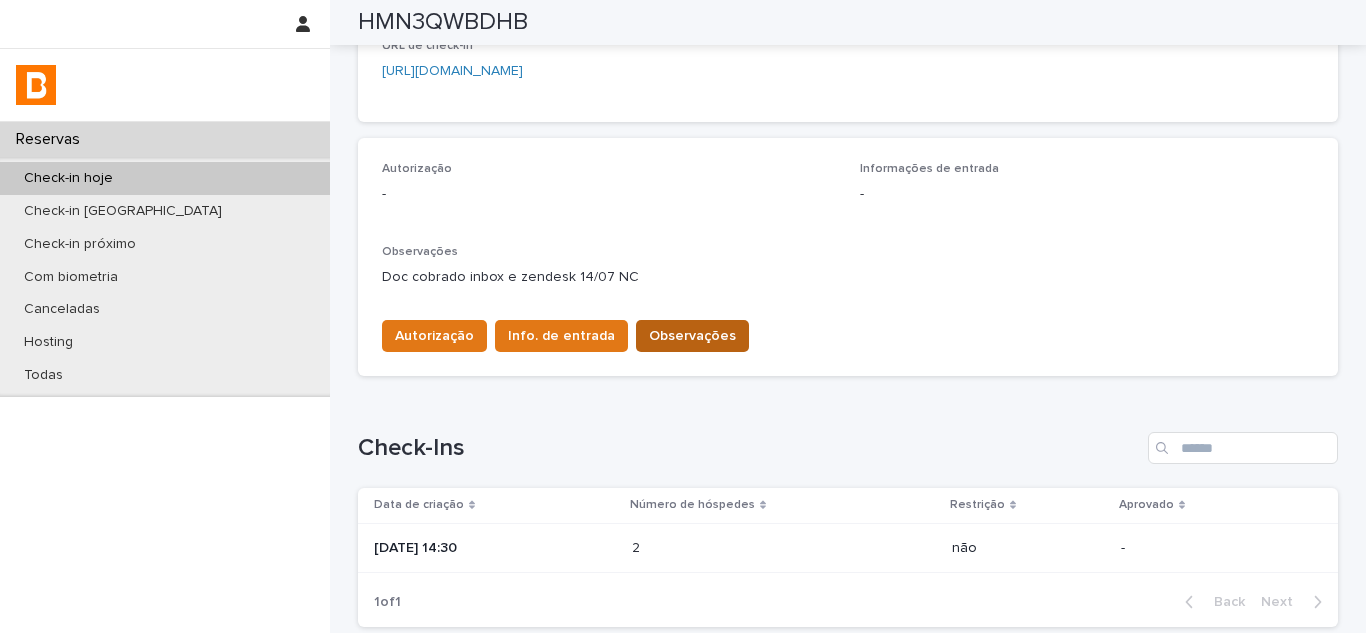 click on "Observações" at bounding box center (692, 336) 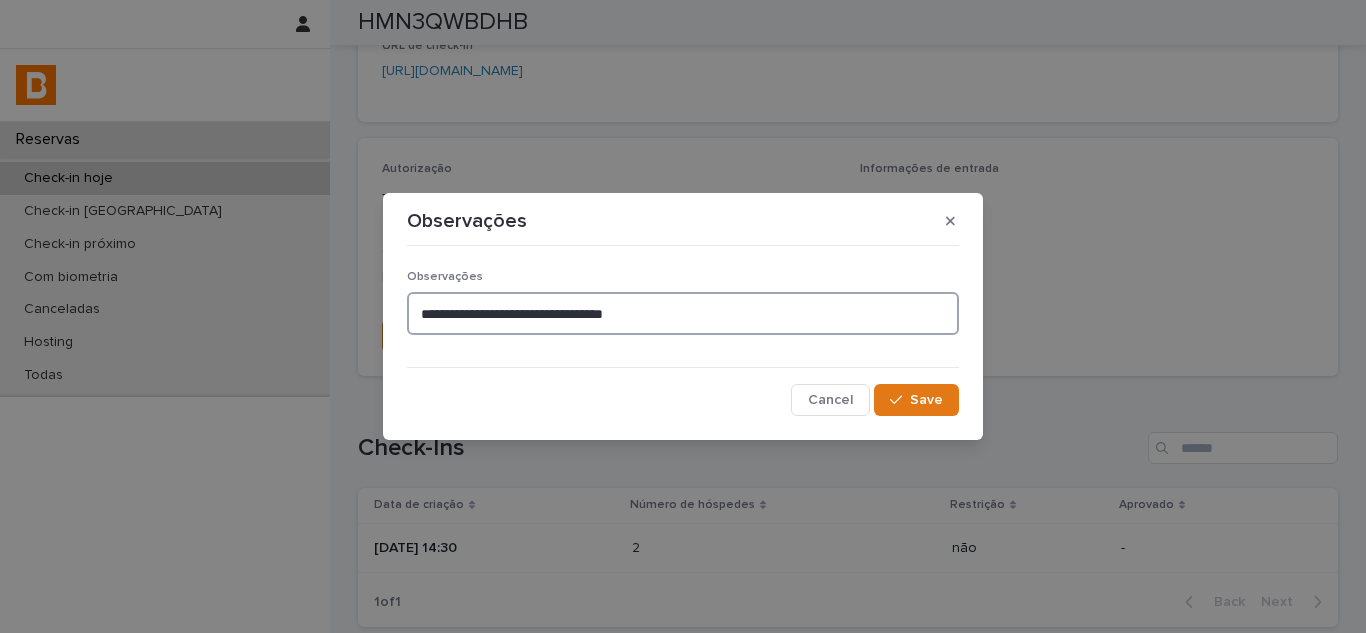 click on "**********" at bounding box center [683, 313] 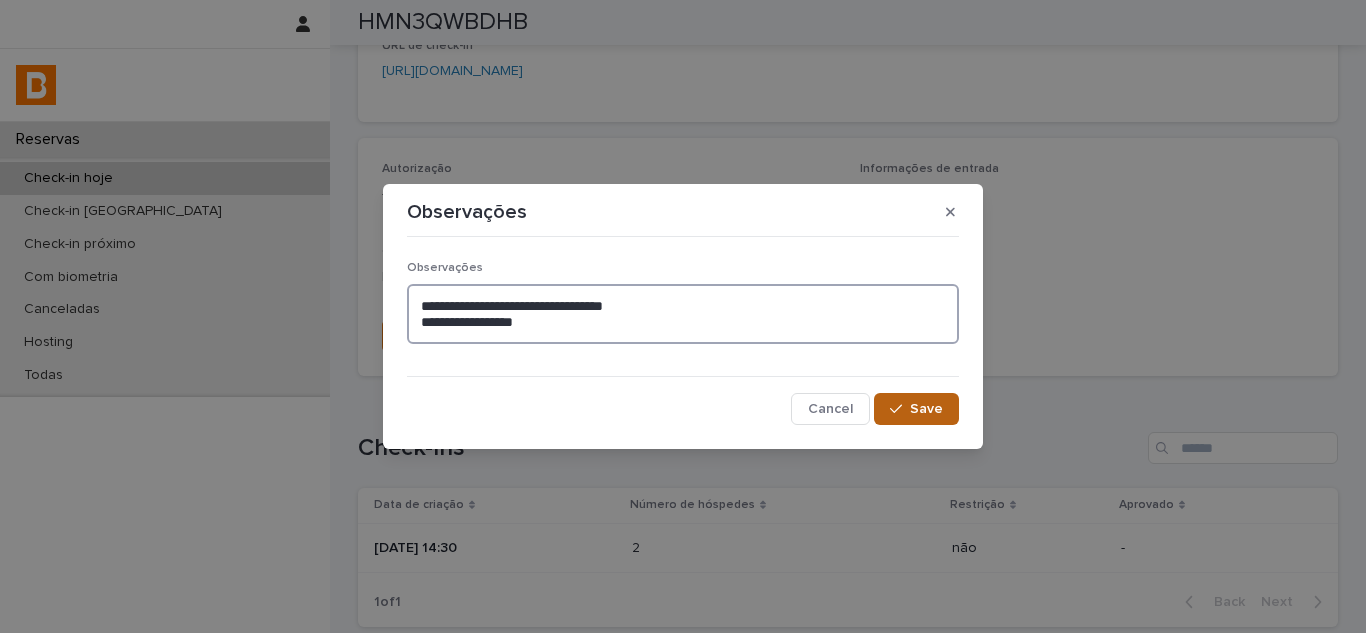 type on "**********" 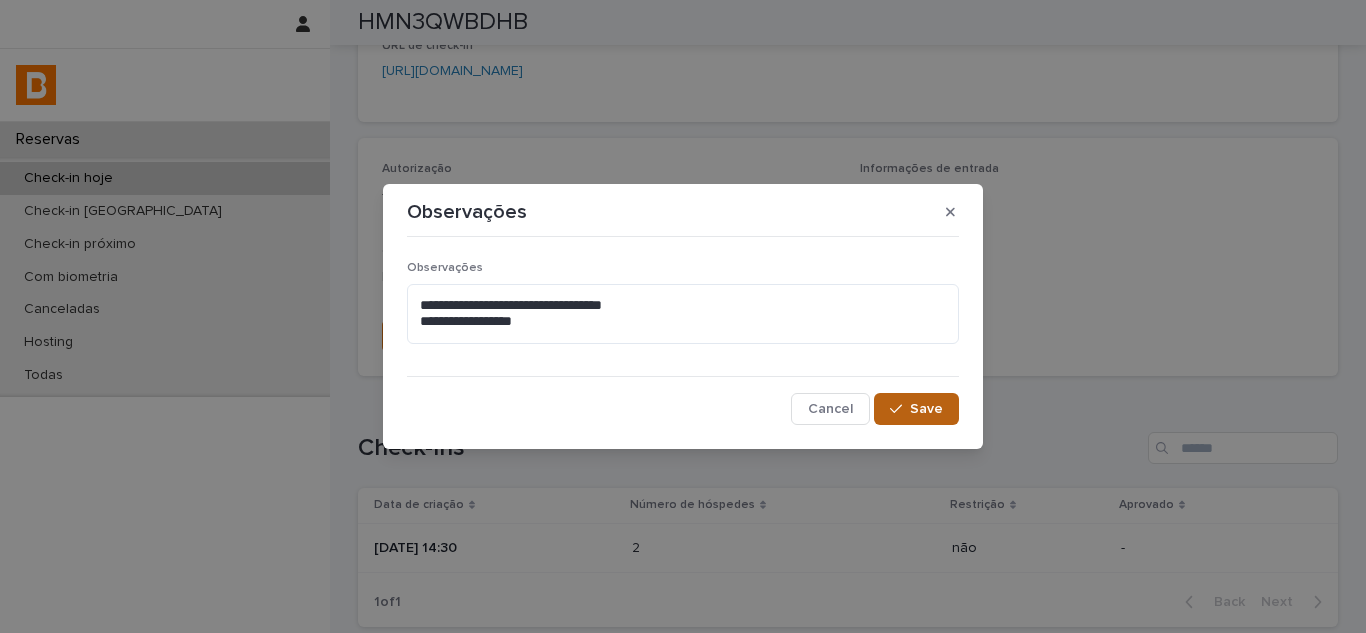 click on "Save" at bounding box center [916, 409] 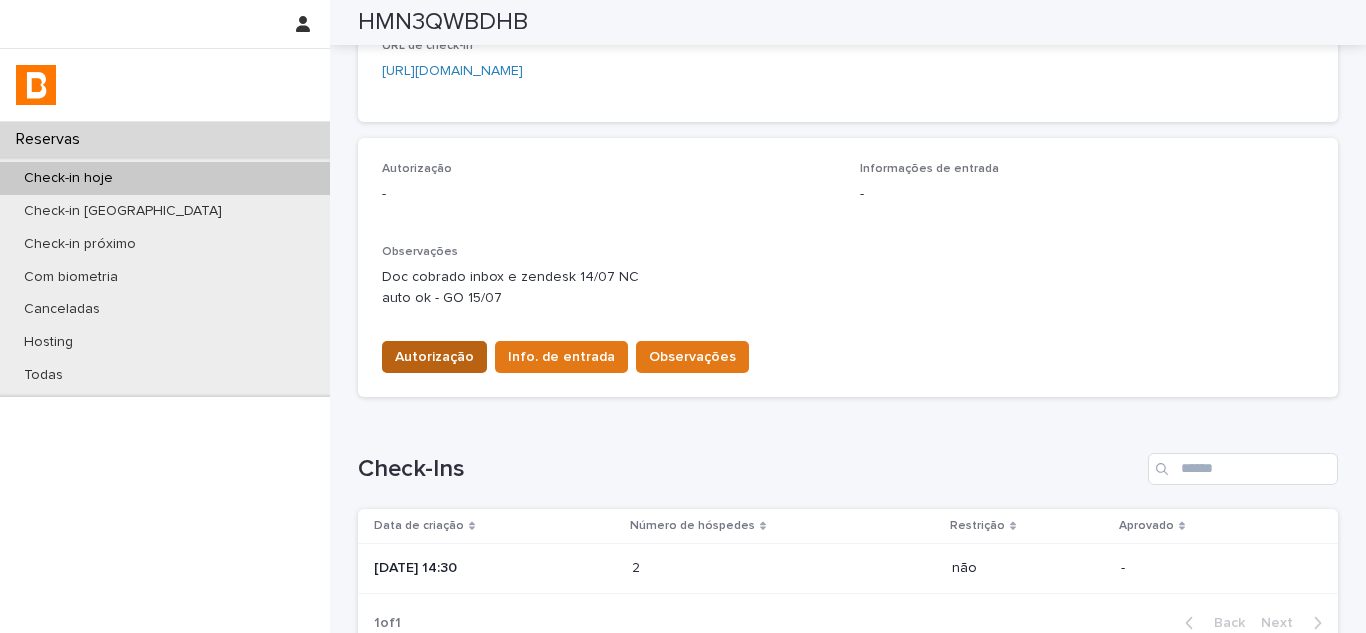 scroll, scrollTop: 475, scrollLeft: 0, axis: vertical 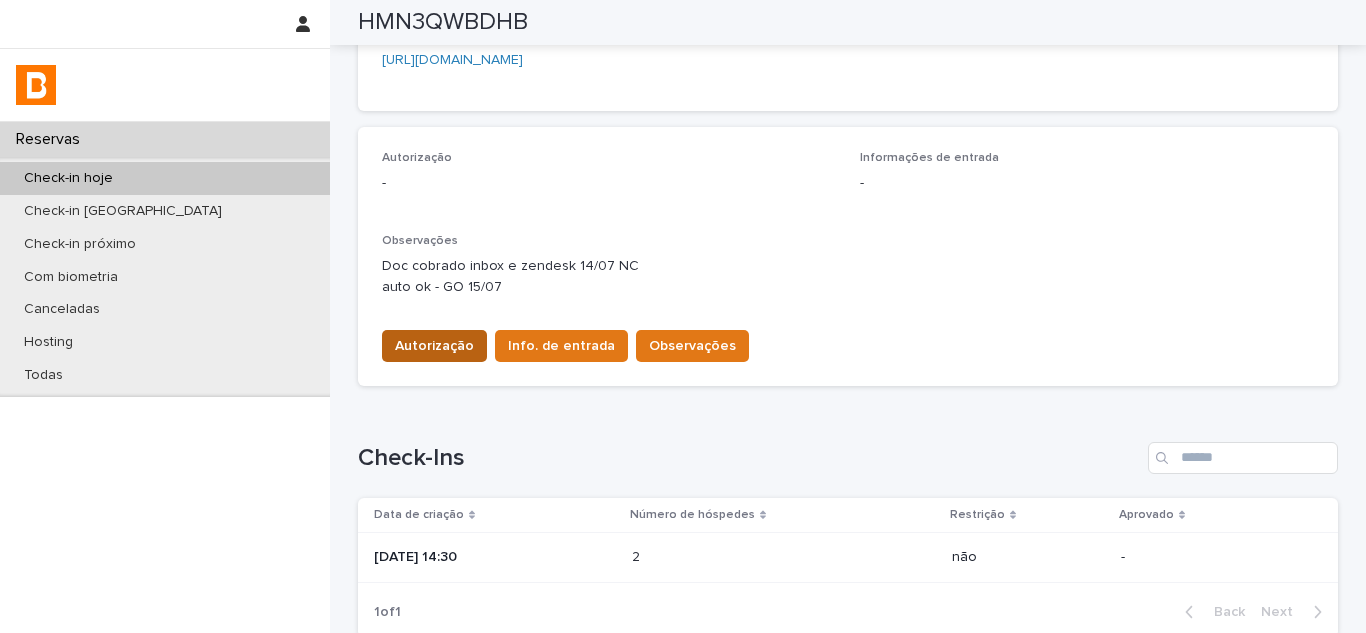 click on "Autorização" at bounding box center [434, 346] 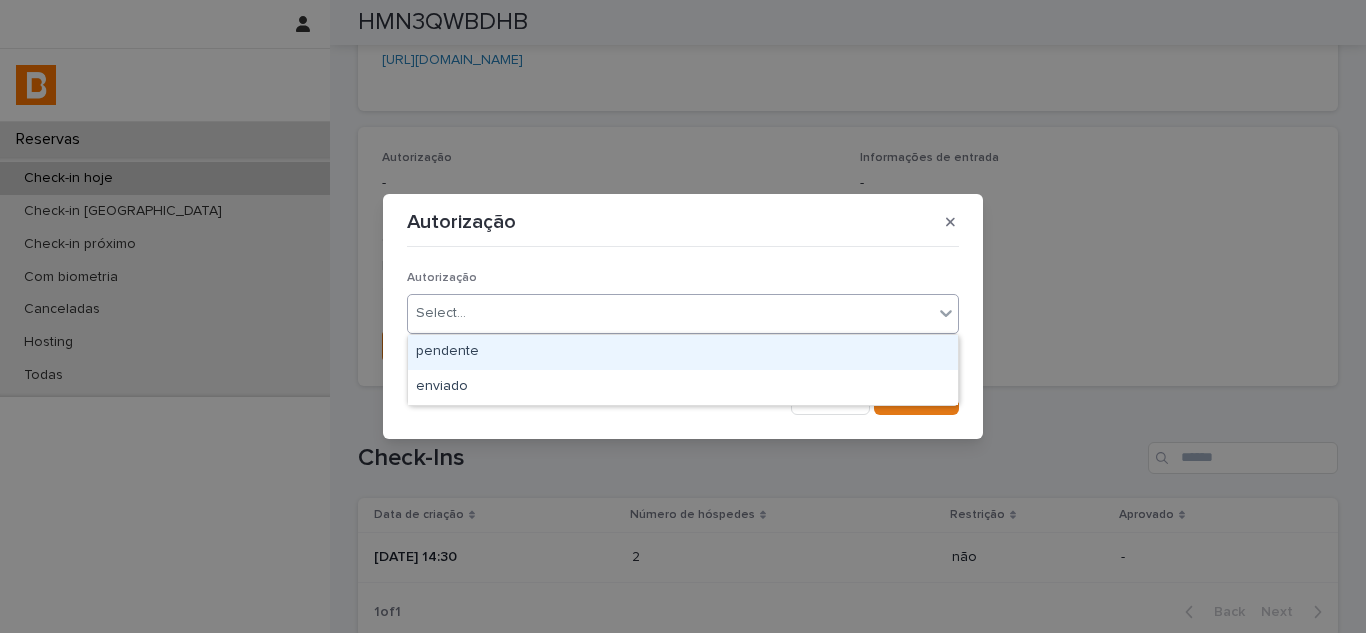 click on "Select..." at bounding box center (441, 313) 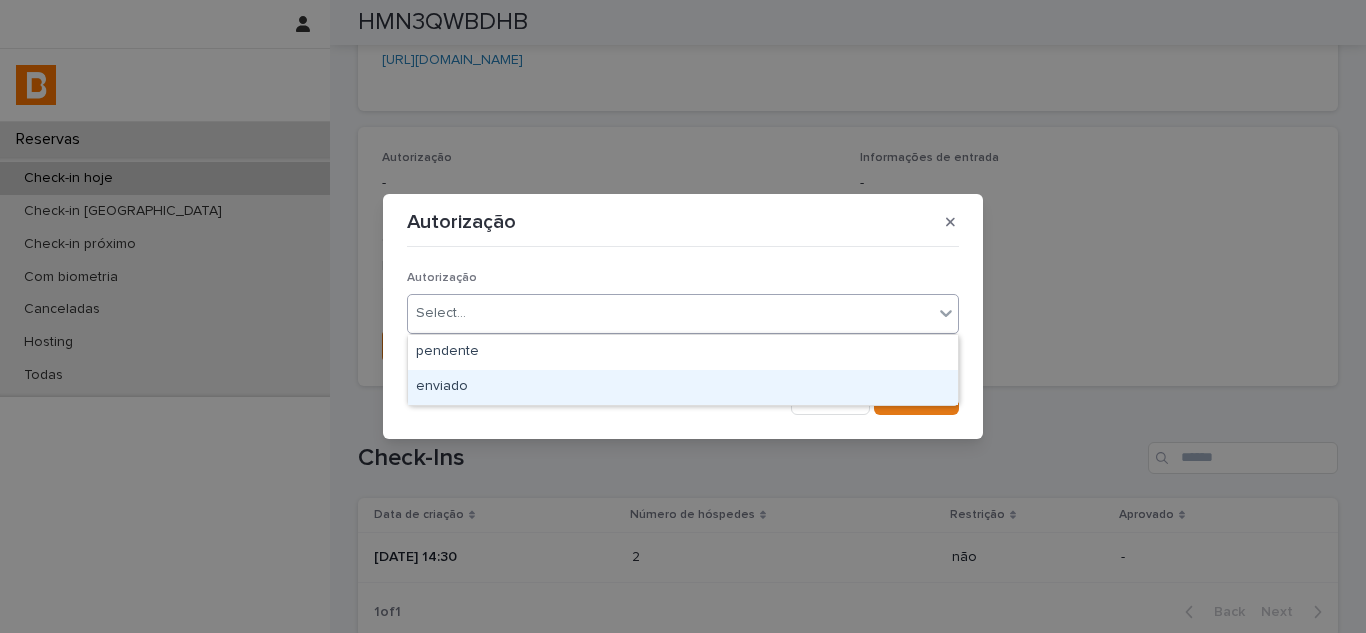click on "enviado" at bounding box center (683, 387) 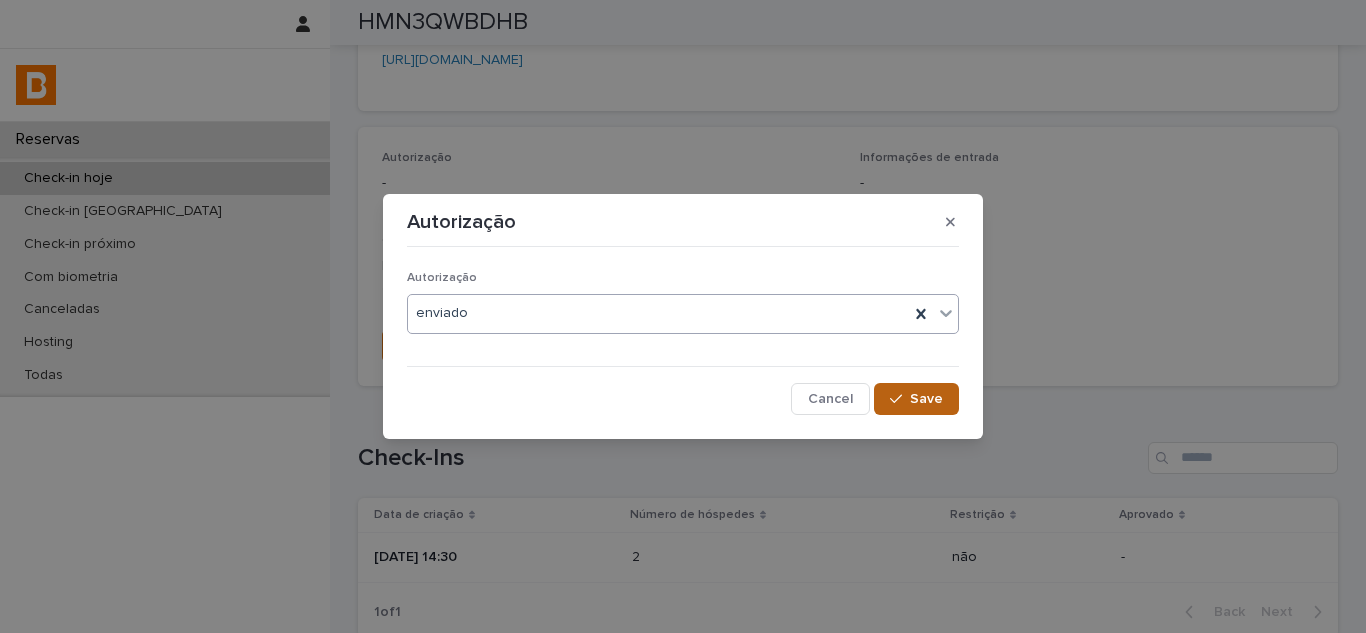 click at bounding box center [900, 399] 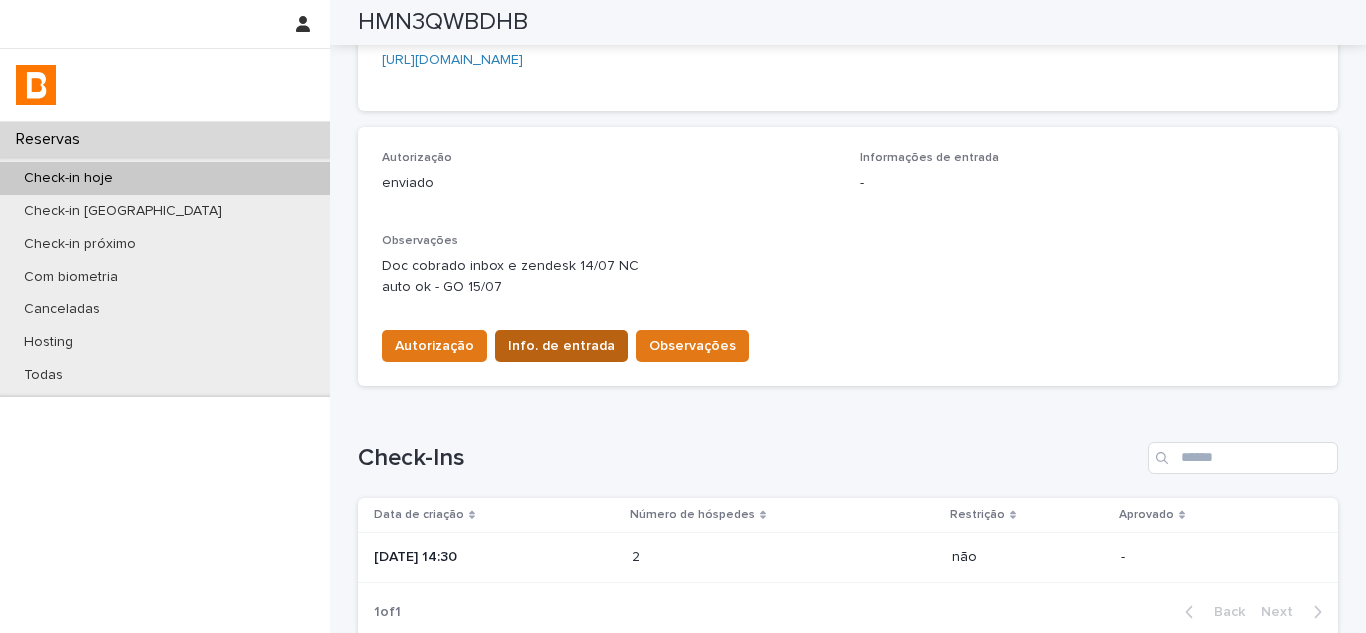 click on "Info. de entrada" at bounding box center [561, 346] 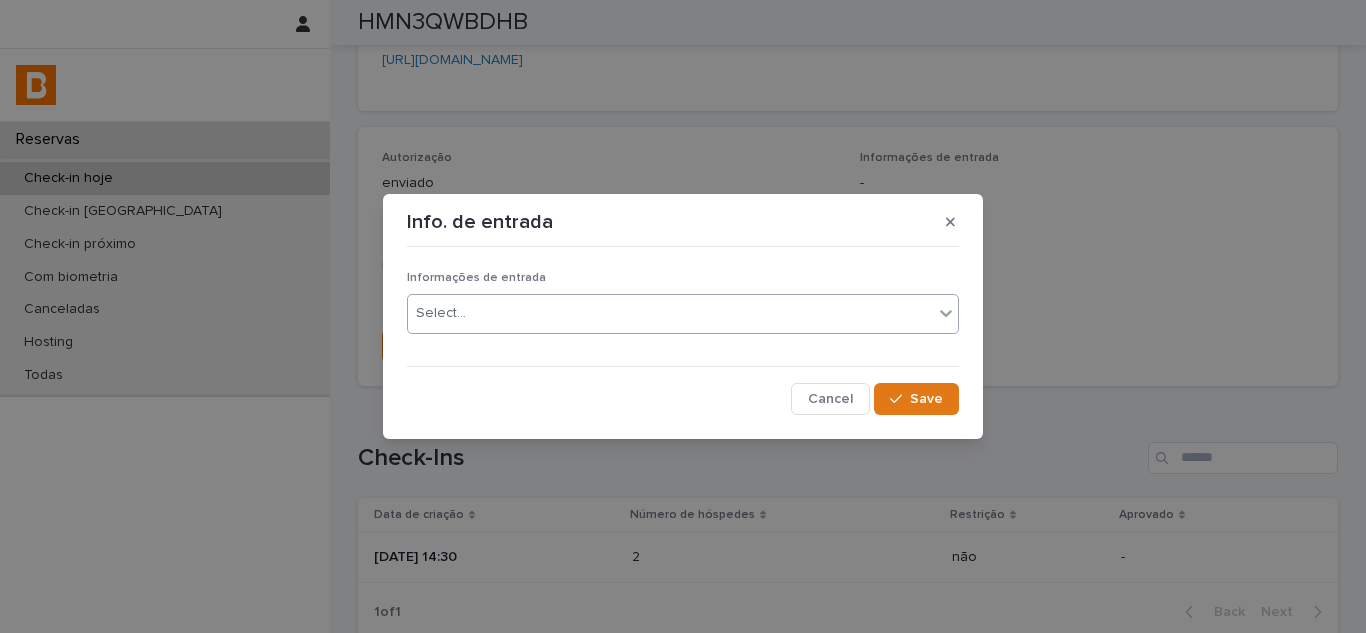 click on "Select..." at bounding box center [670, 313] 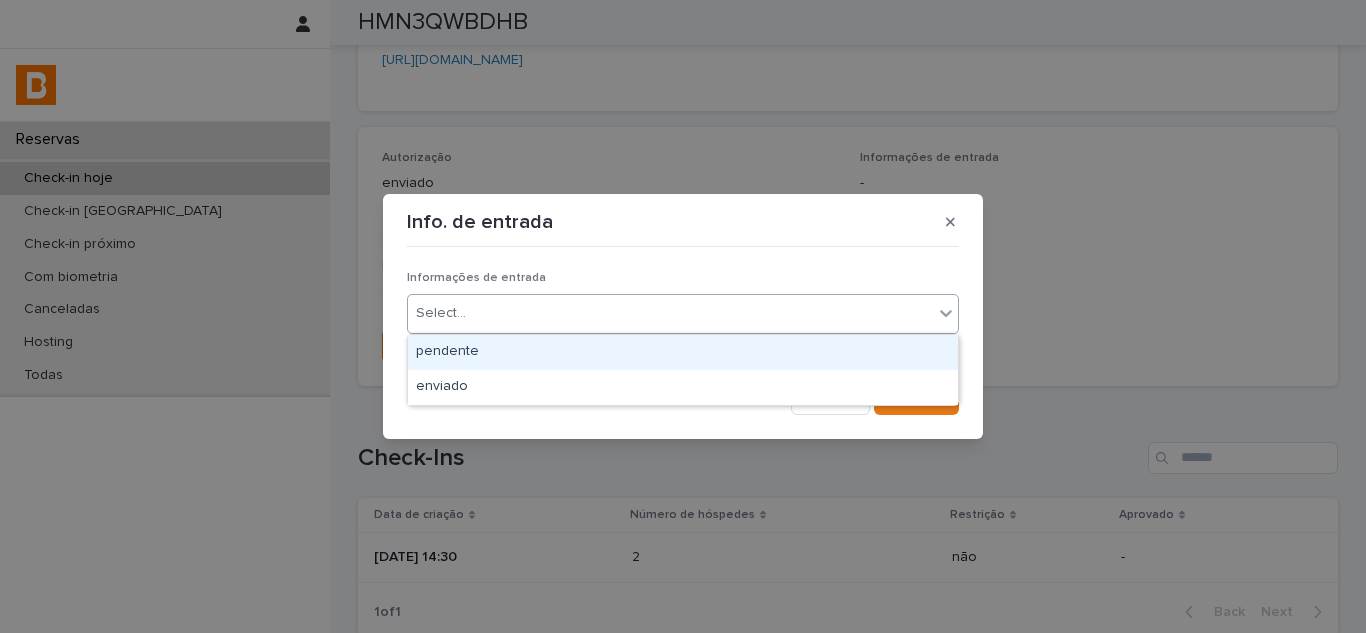 click on "pendente" at bounding box center [683, 352] 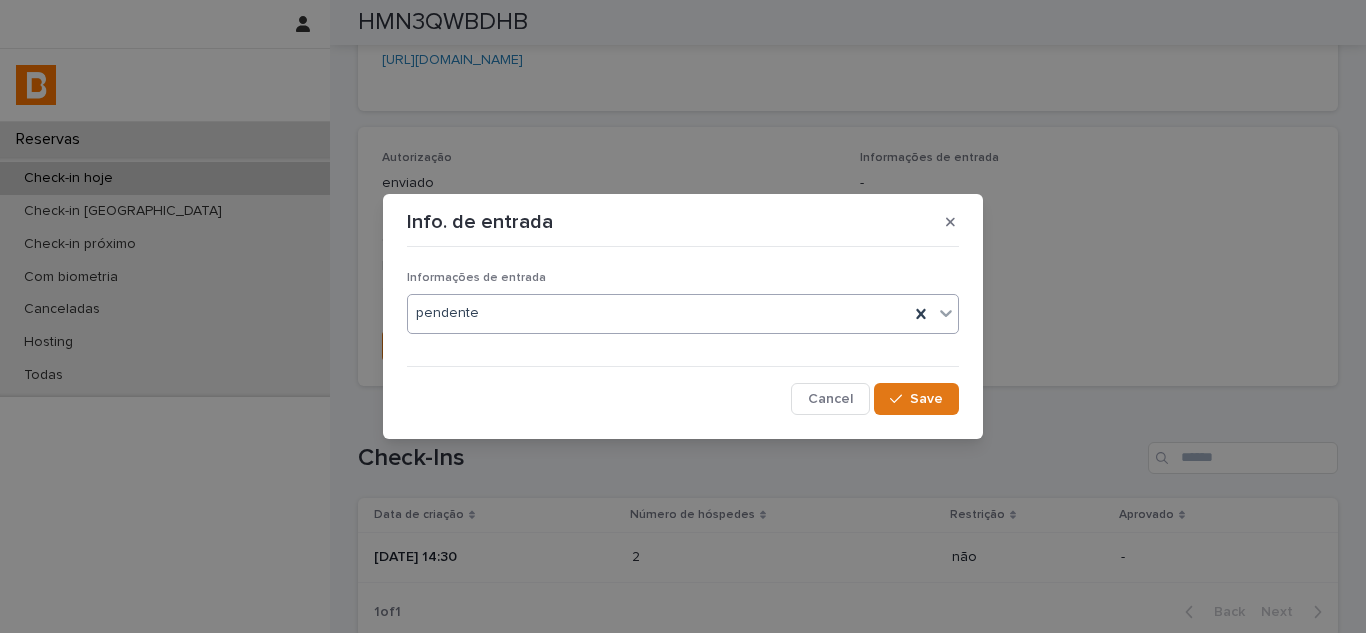 click on "pendente" at bounding box center [683, 314] 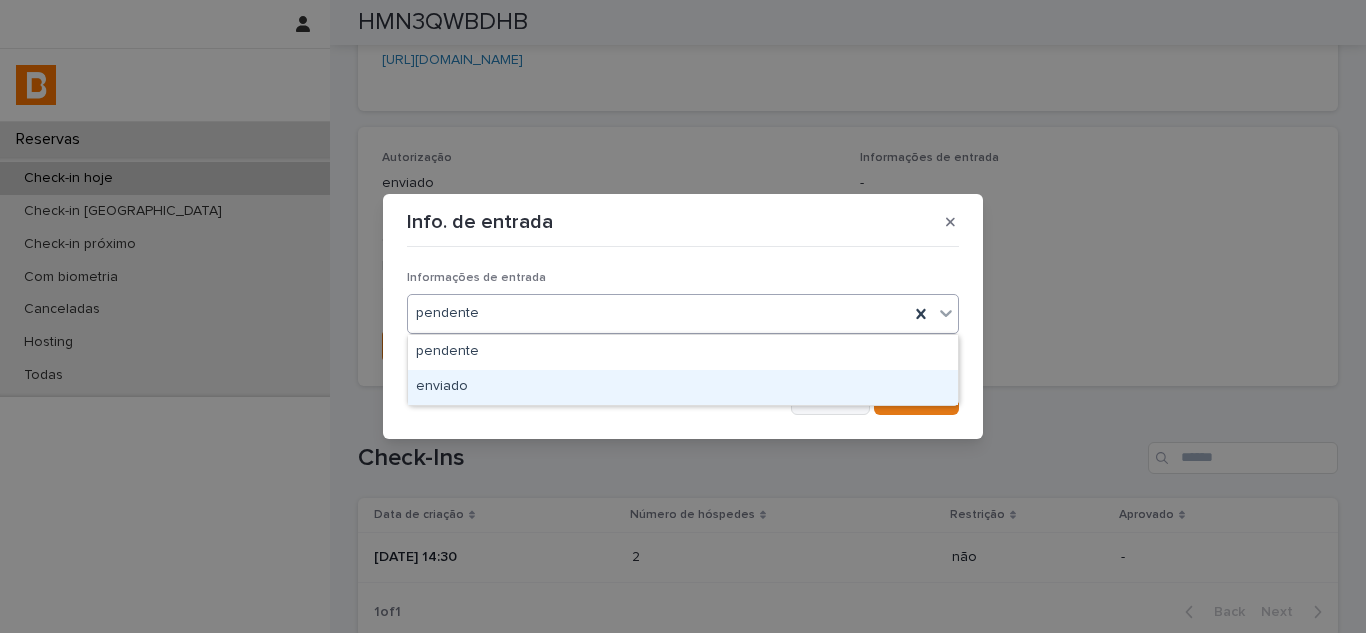 click on "enviado" at bounding box center (683, 387) 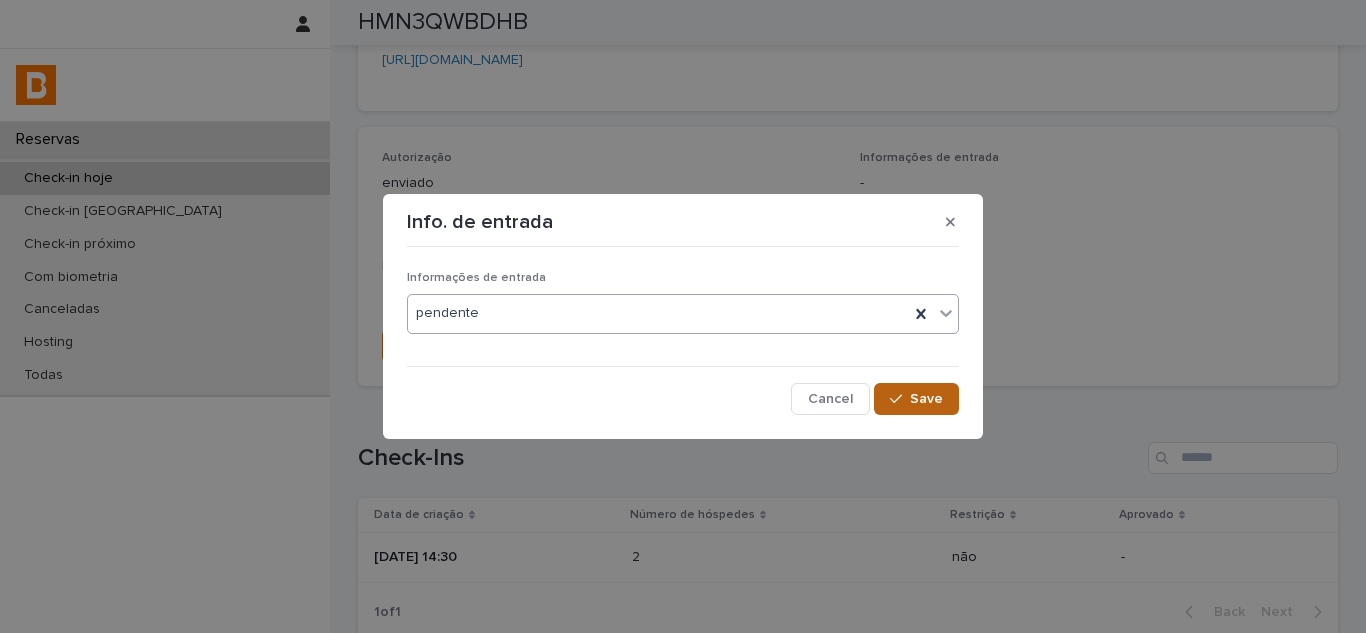 click on "Cancel Save" at bounding box center [683, 399] 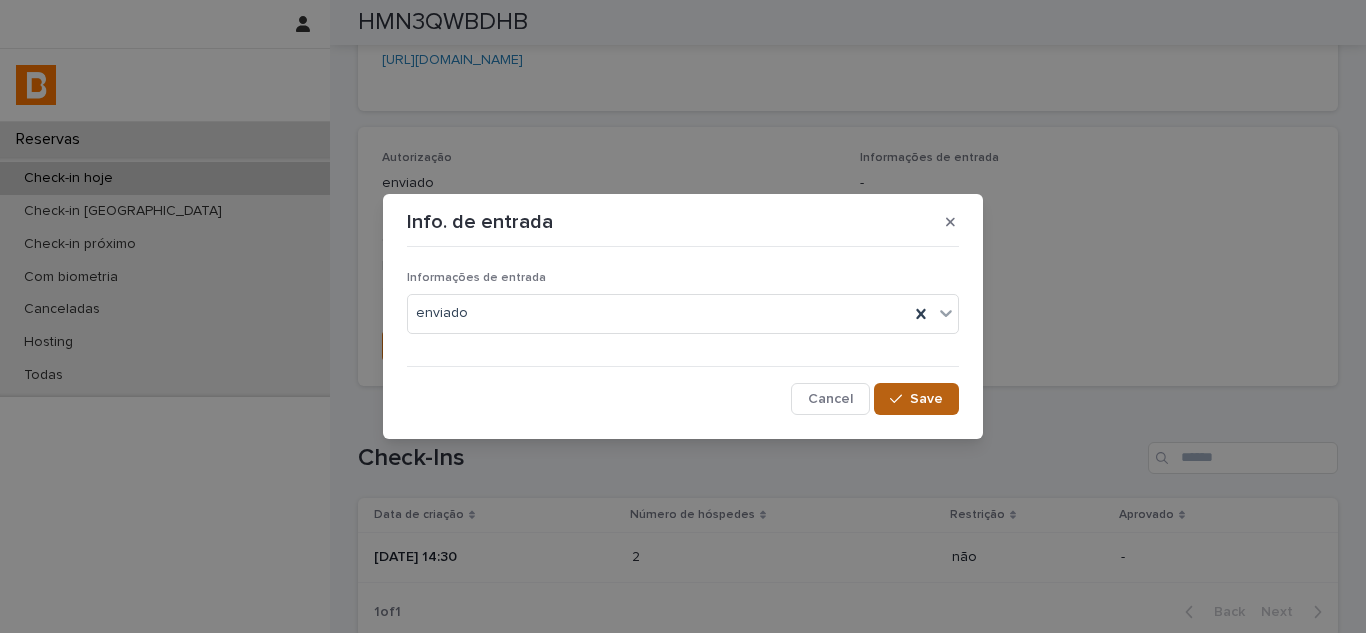 click 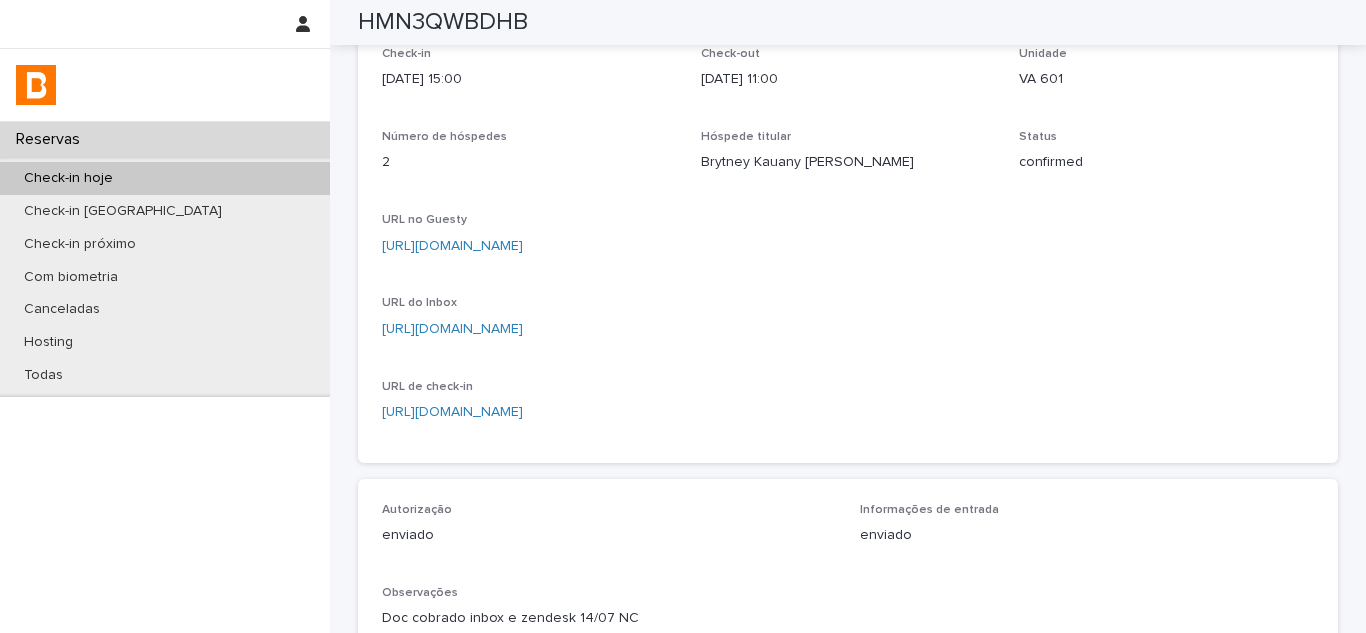 scroll, scrollTop: 0, scrollLeft: 0, axis: both 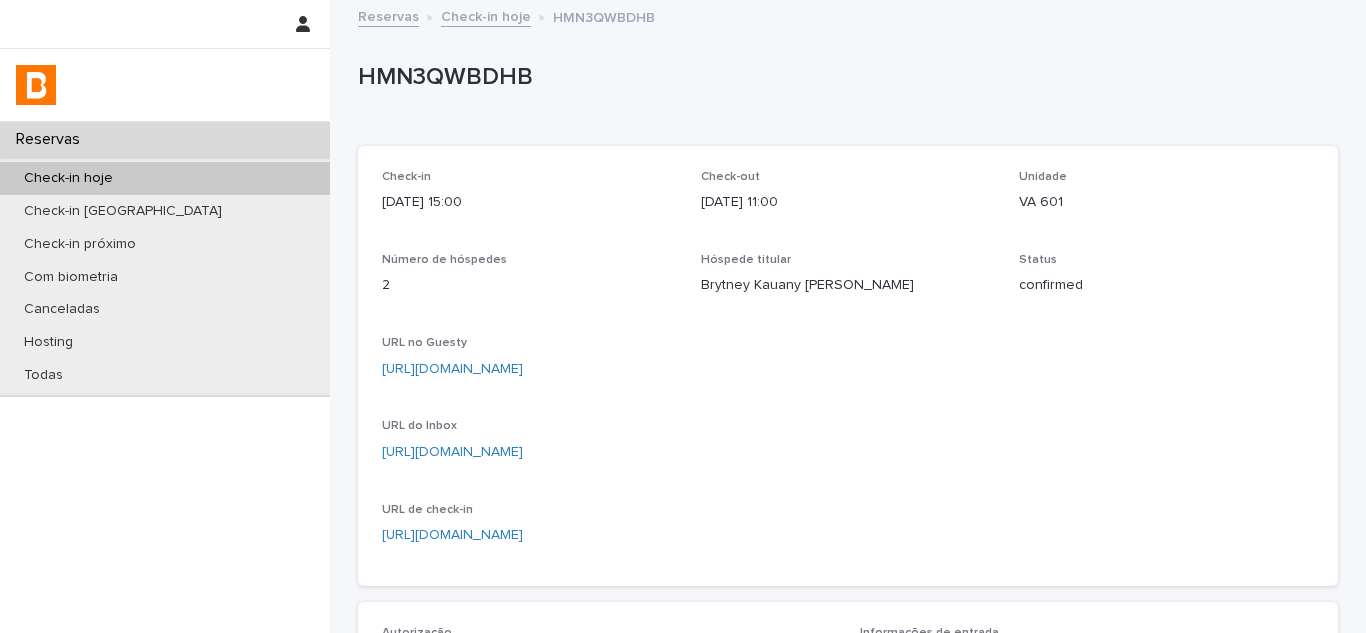 click on "Check-in hoje" at bounding box center [486, 15] 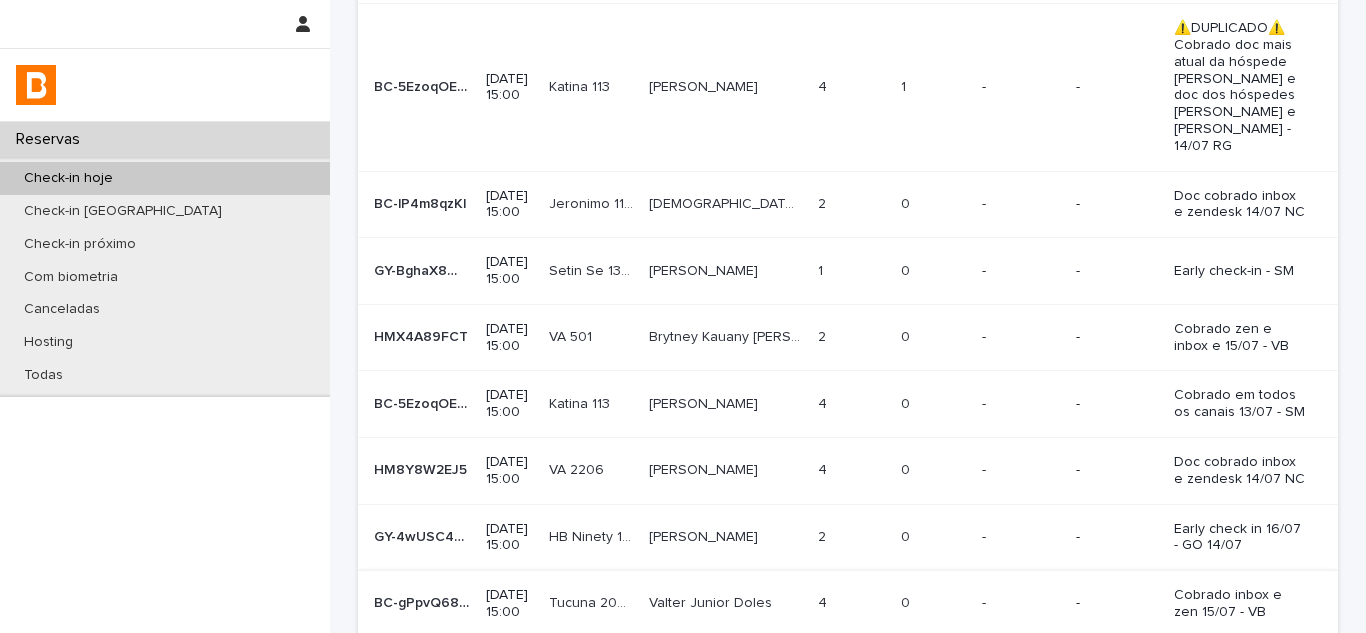 scroll, scrollTop: 273, scrollLeft: 0, axis: vertical 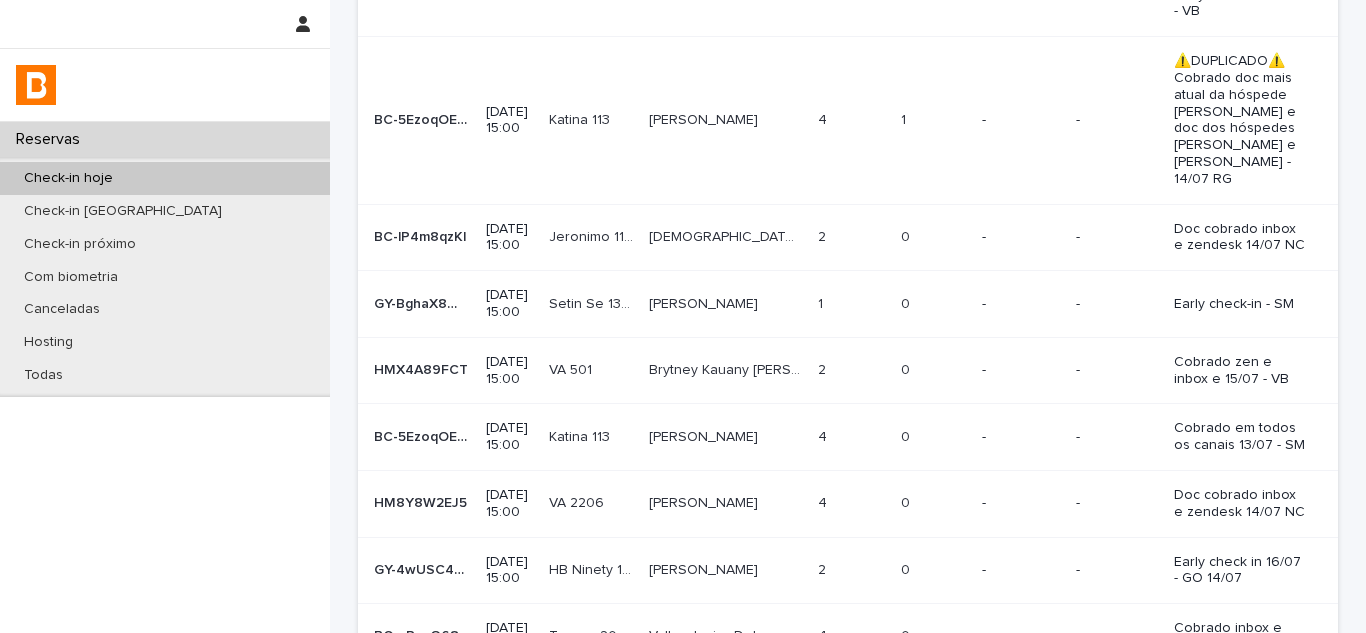 click on "0 0" at bounding box center (934, 370) 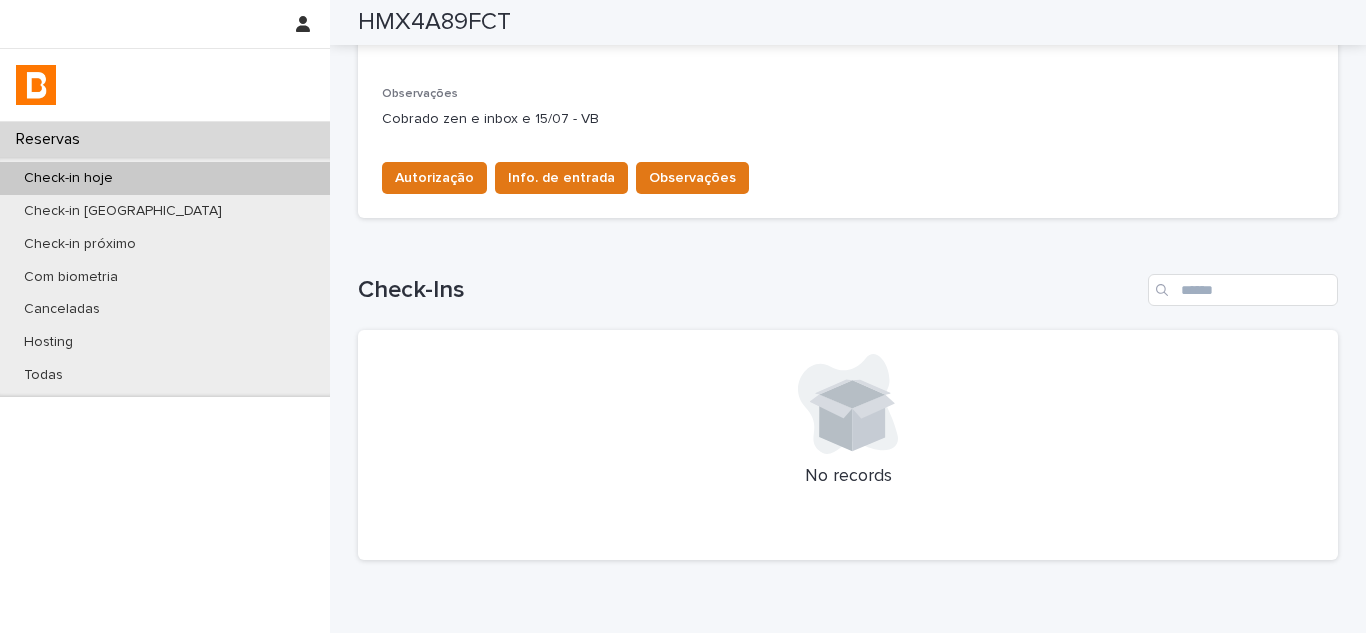 scroll, scrollTop: 0, scrollLeft: 0, axis: both 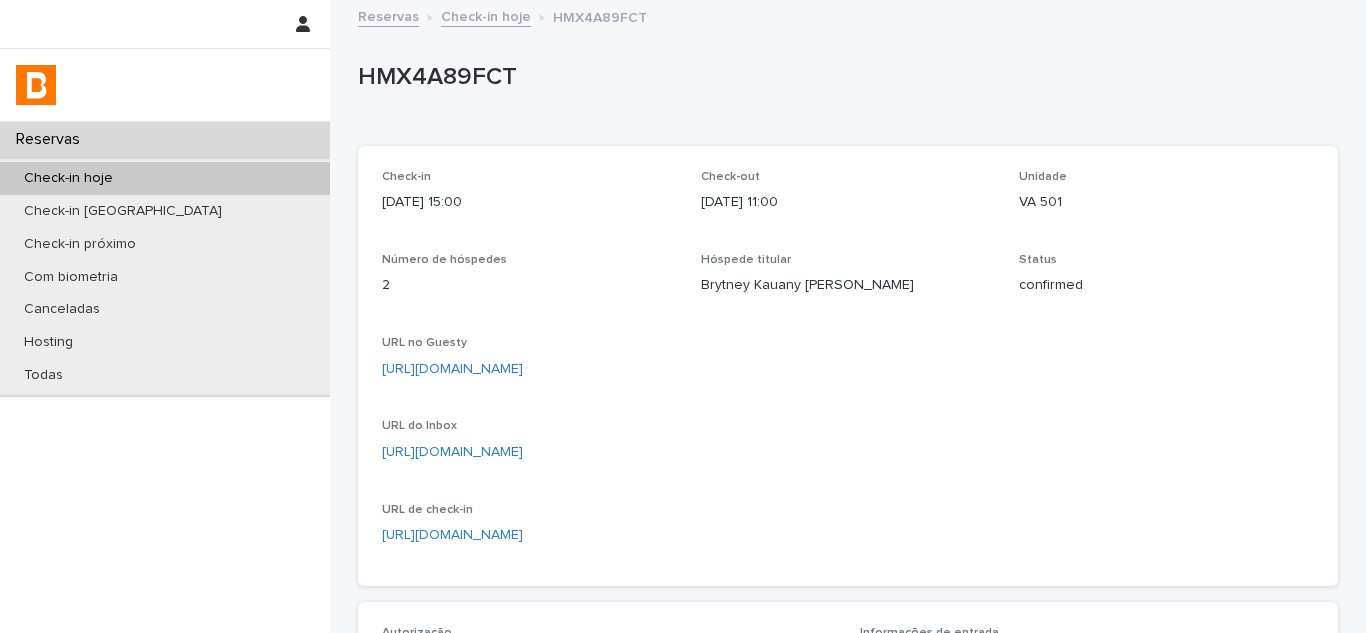 click on "Check-in hoje" at bounding box center (486, 15) 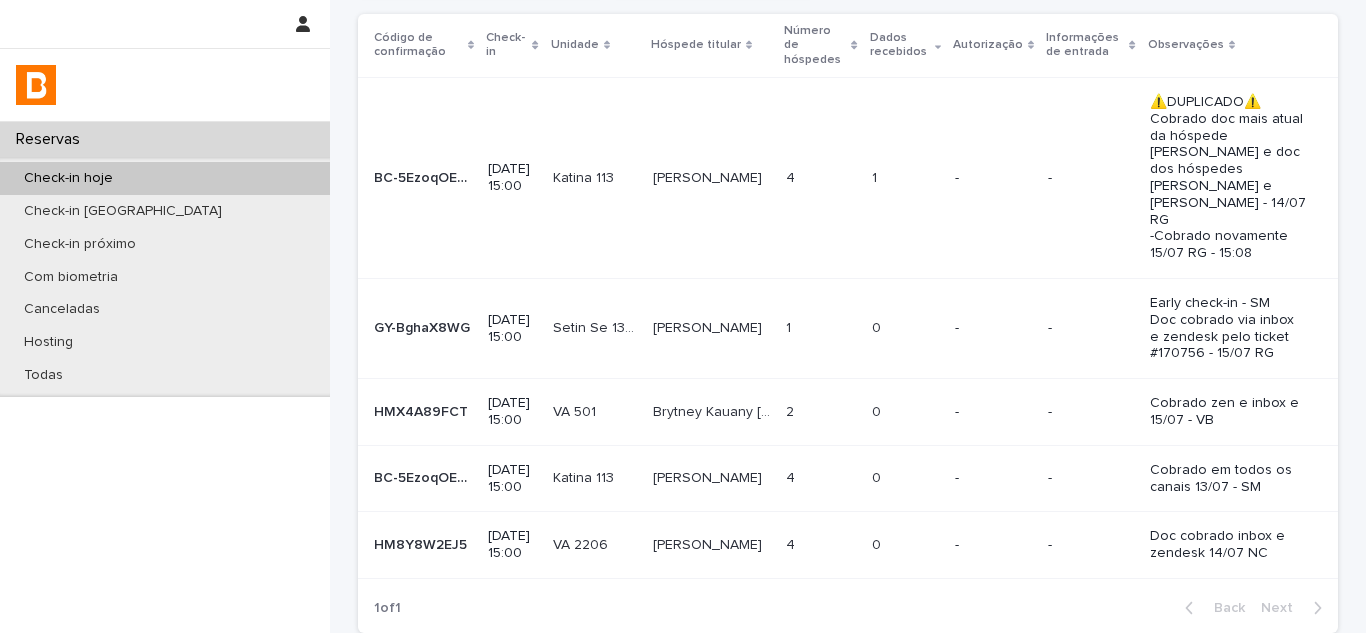 scroll, scrollTop: 0, scrollLeft: 0, axis: both 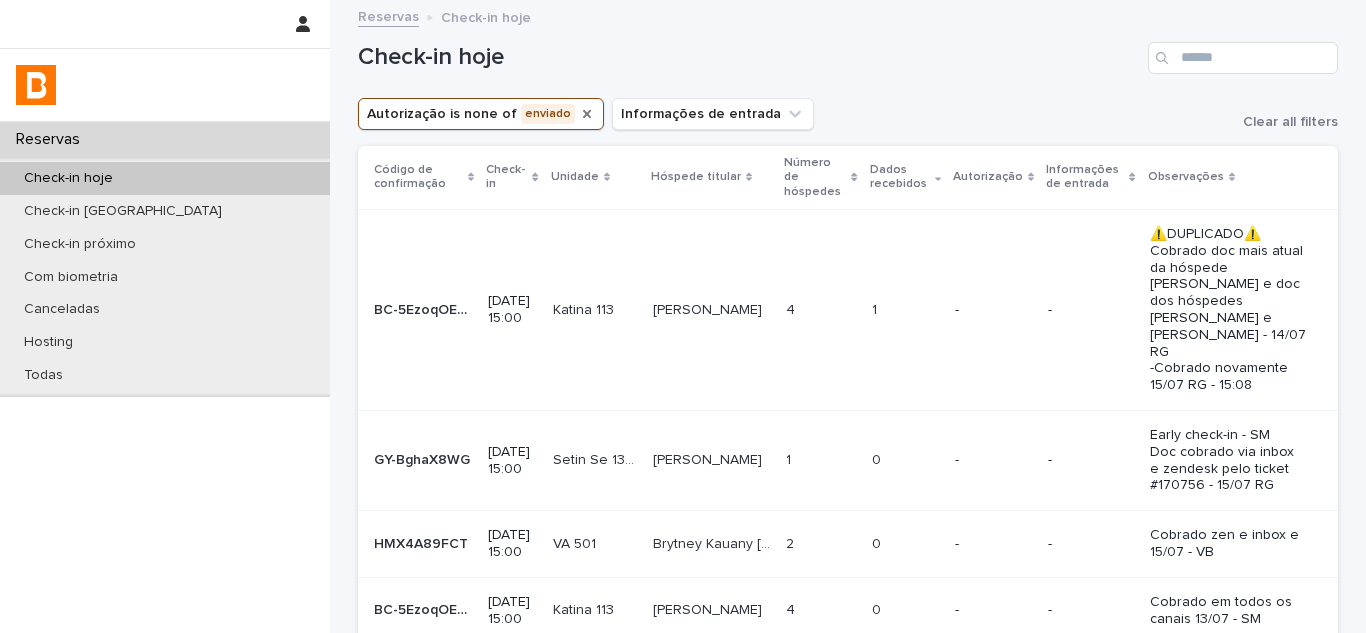 click 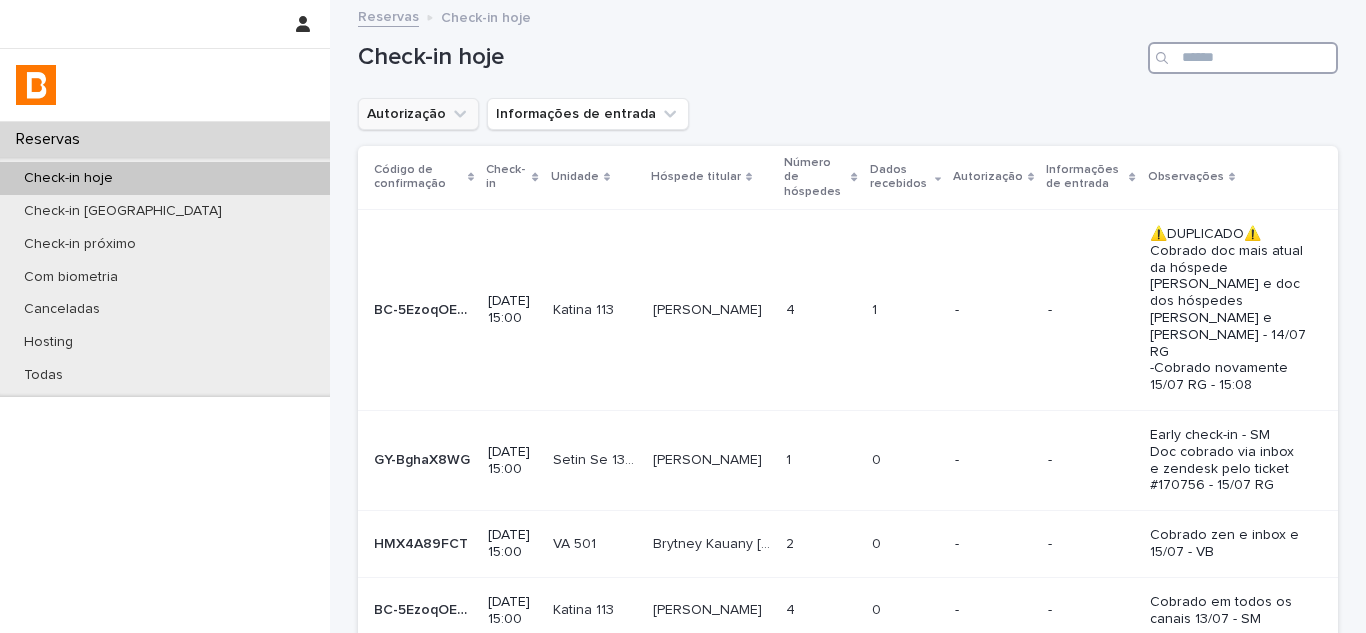 click at bounding box center [1243, 58] 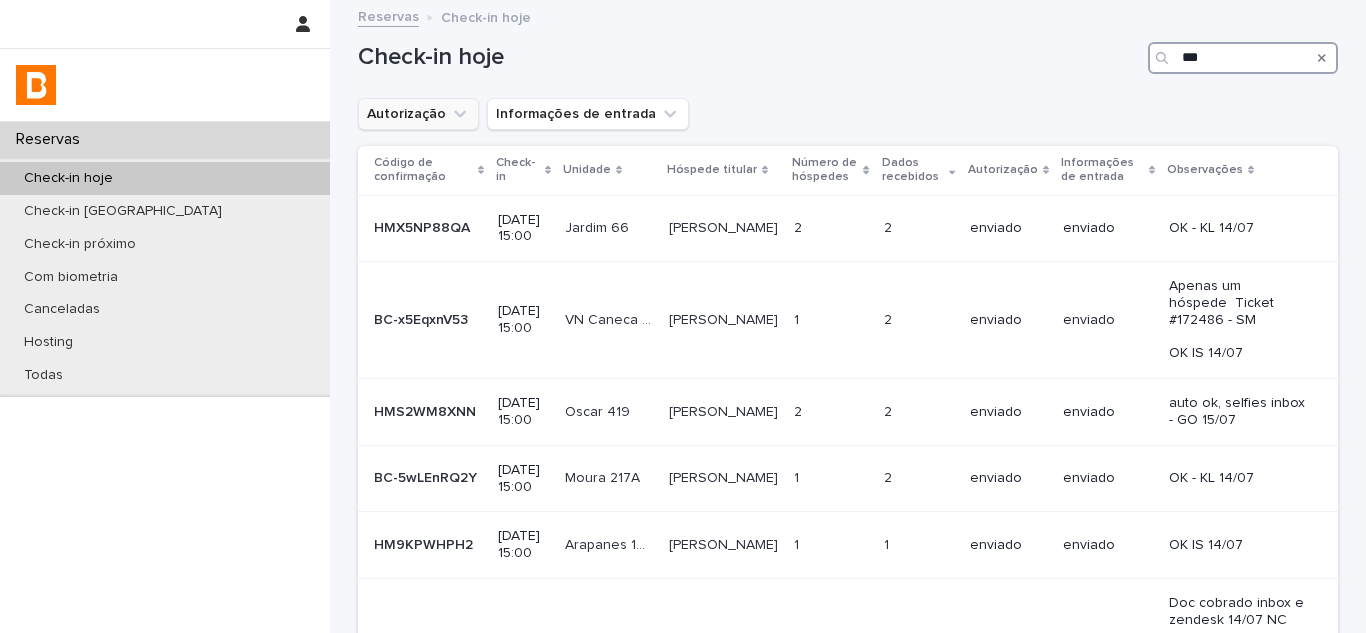 type on "****" 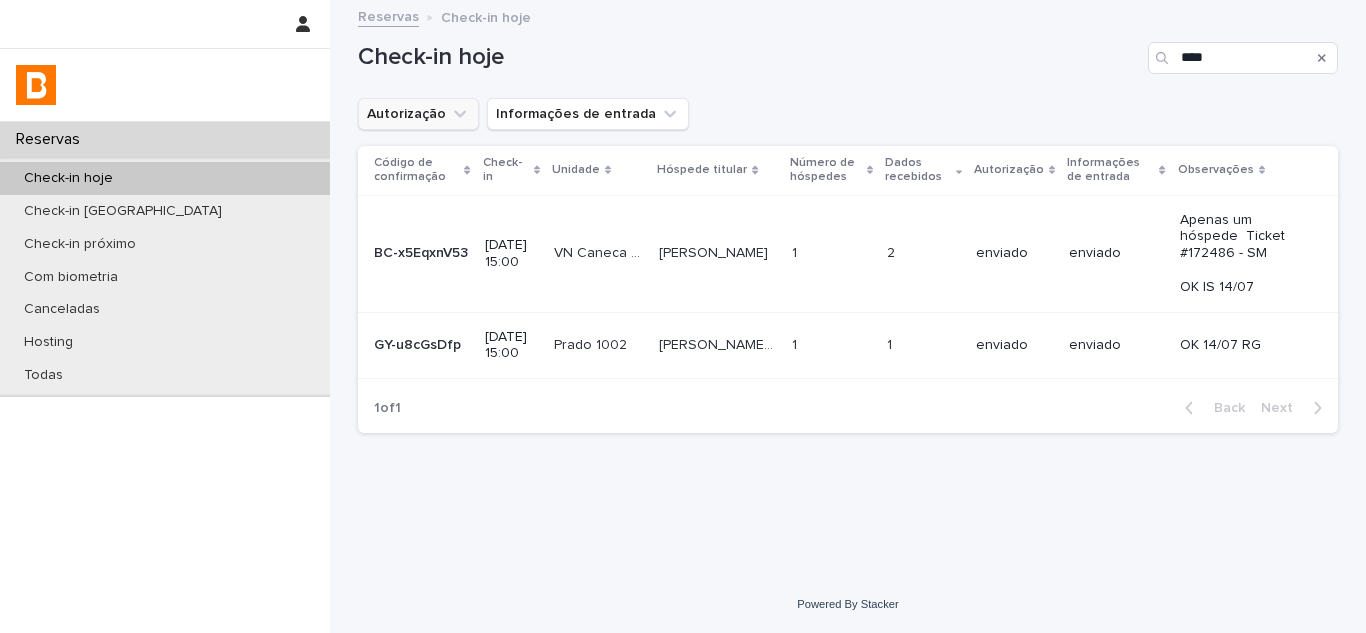 click on "Heckler Teonas(OBA)" at bounding box center [719, 343] 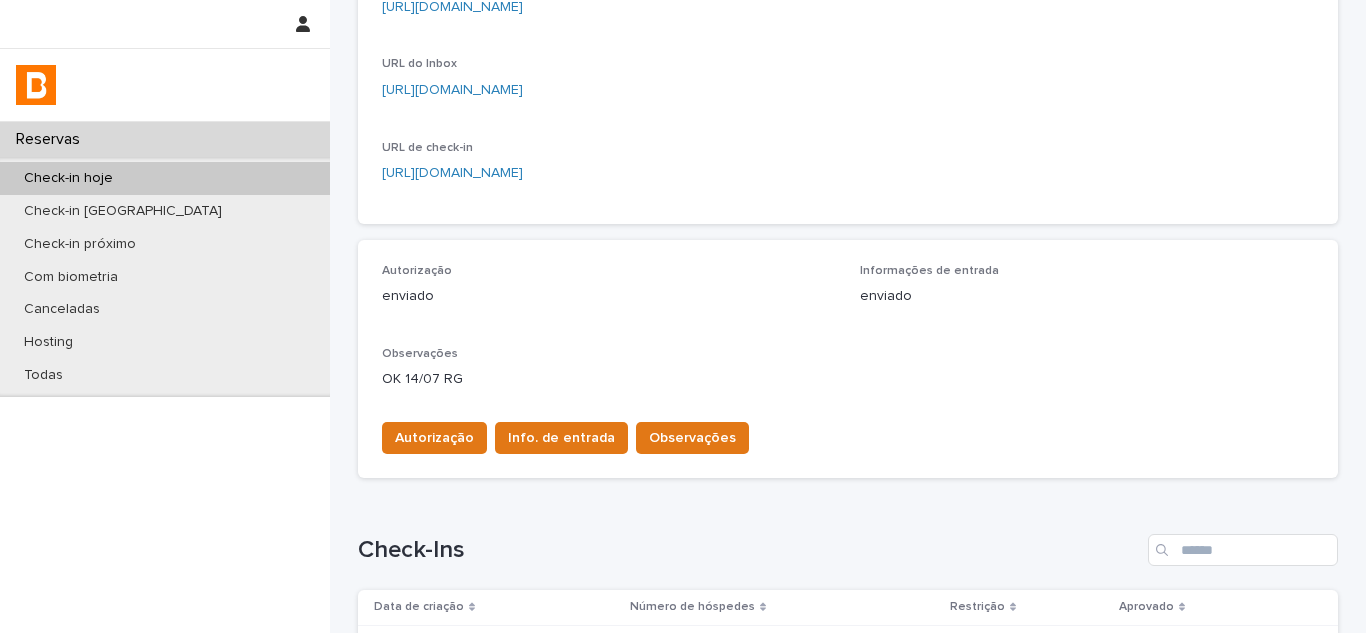 scroll, scrollTop: 555, scrollLeft: 0, axis: vertical 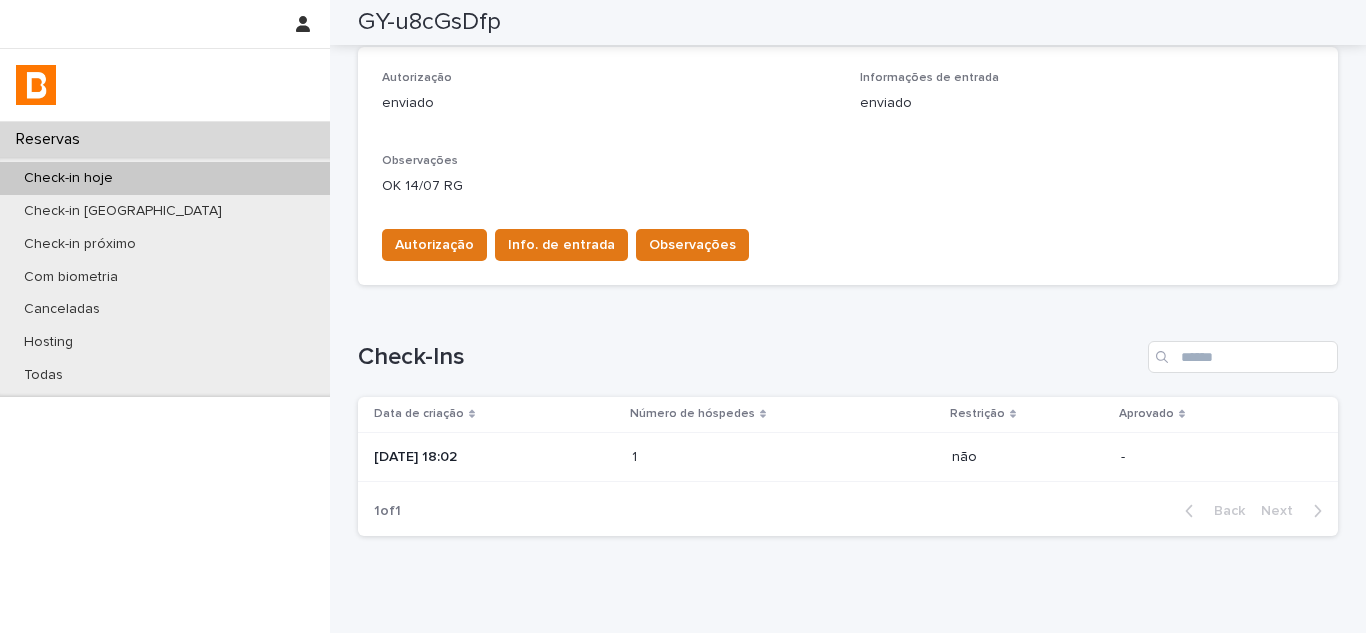 click on "2025-07-06 18:02" at bounding box center (495, 457) 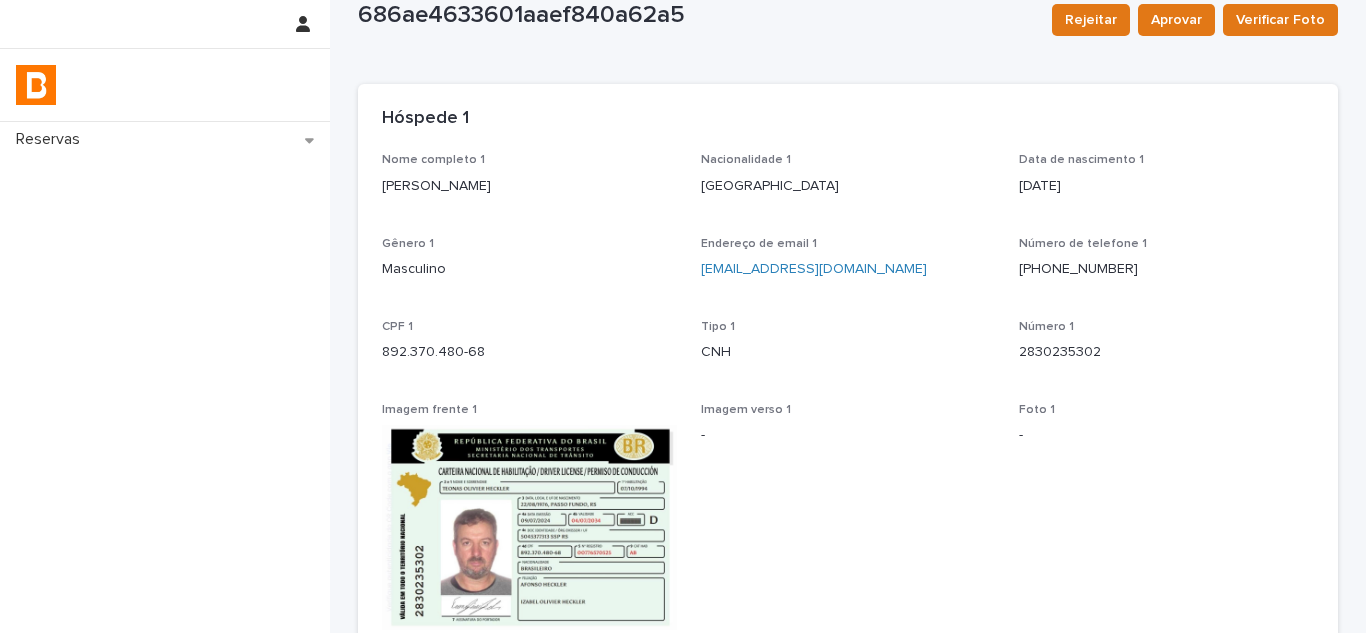 scroll, scrollTop: 0, scrollLeft: 0, axis: both 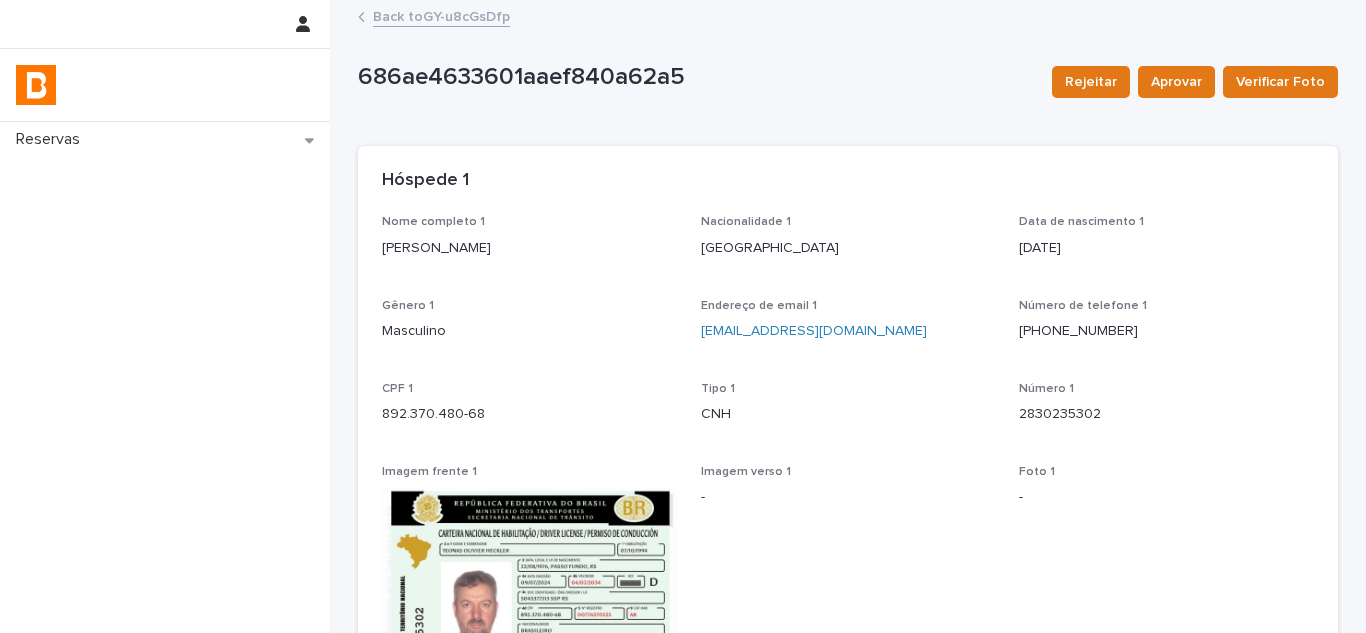 click on "Back to  GY-u8cGsDfp" at bounding box center (441, 15) 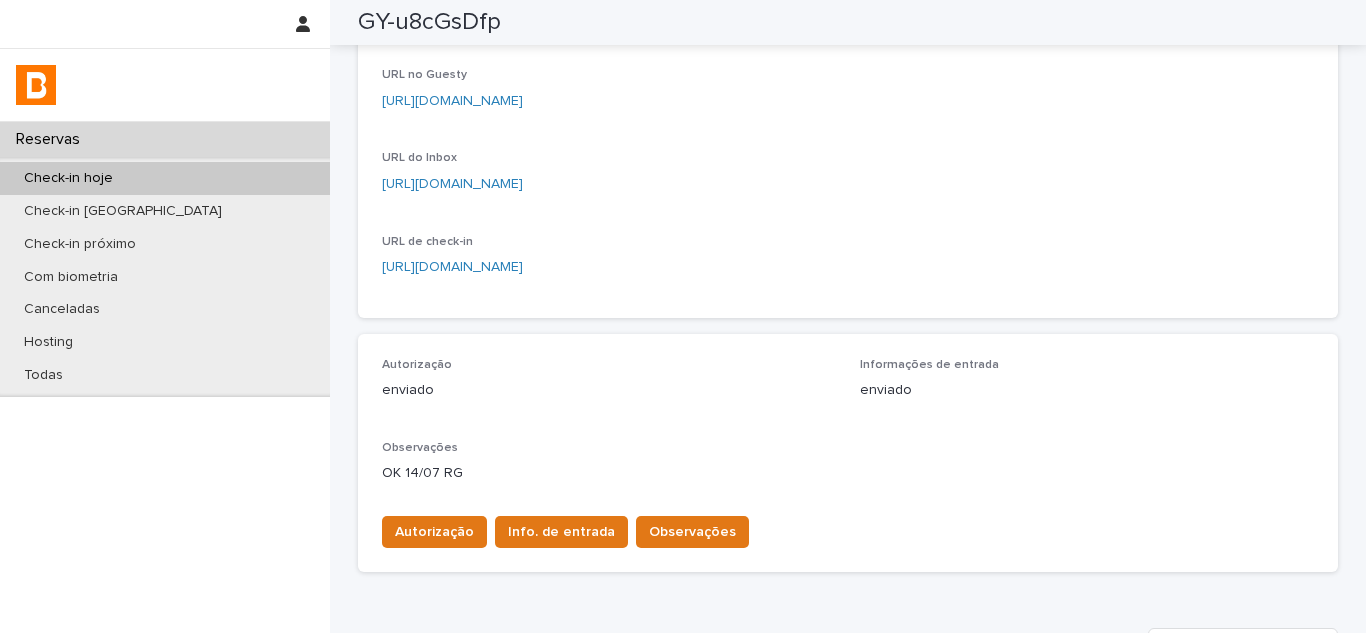 scroll, scrollTop: 0, scrollLeft: 0, axis: both 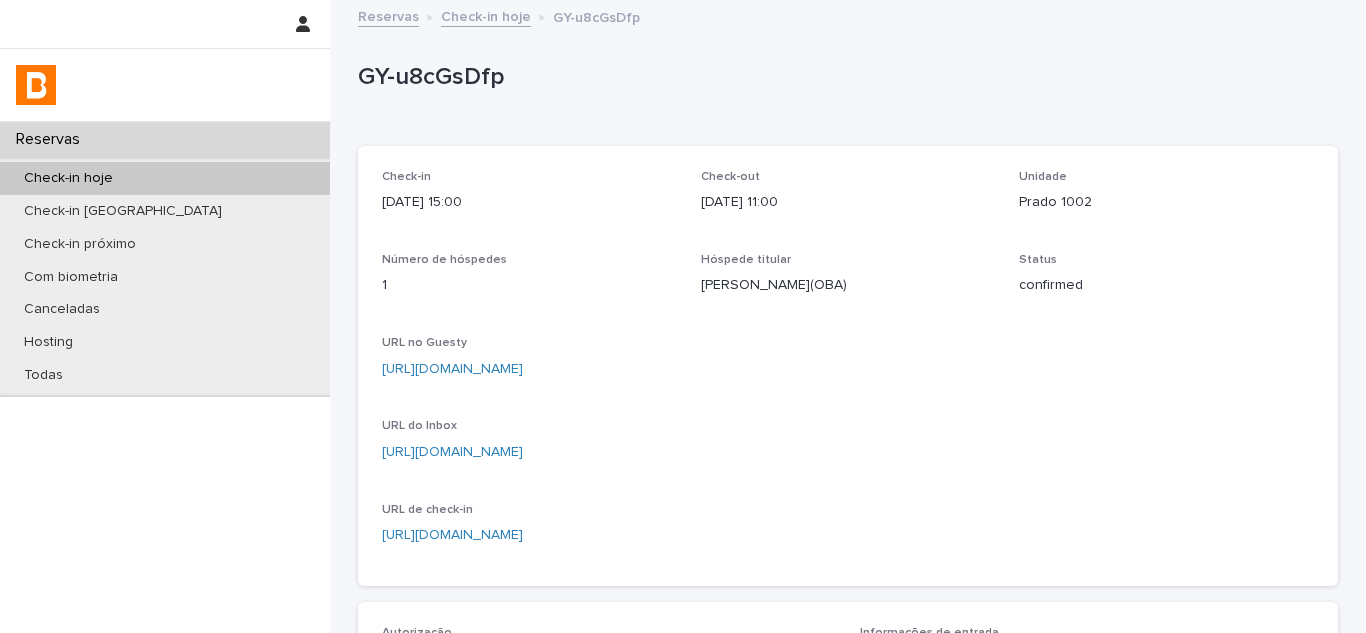 click on "https://app.guesty.com/reservations/686ab39aebbd3be4c81322b3/summary" at bounding box center [452, 369] 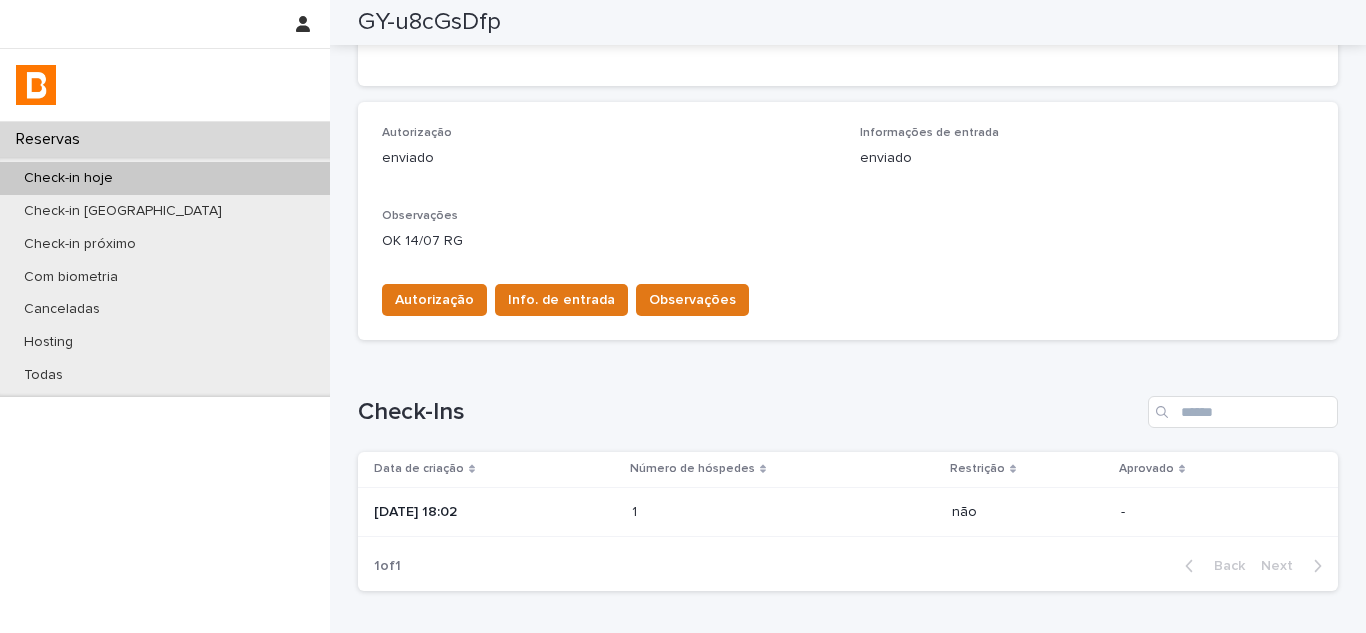 scroll, scrollTop: 0, scrollLeft: 0, axis: both 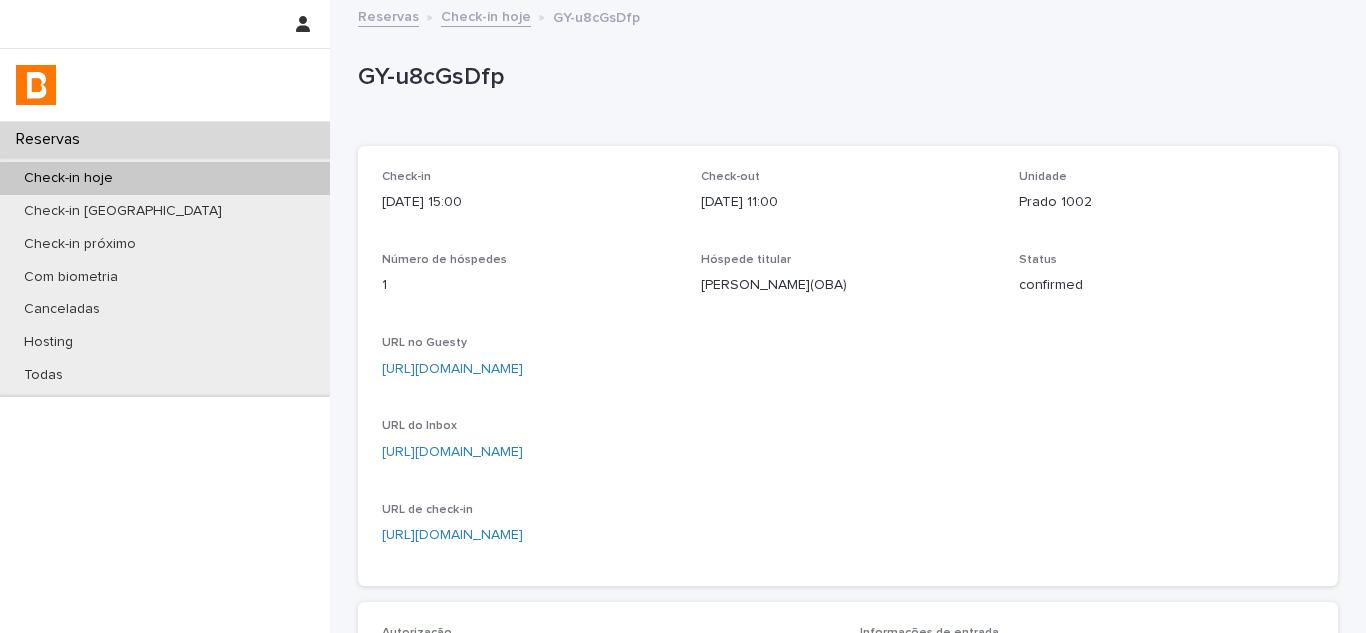 click on "https://app.guesty.com/reservations/686ab39aebbd3be4c81322b3/summary" at bounding box center (452, 369) 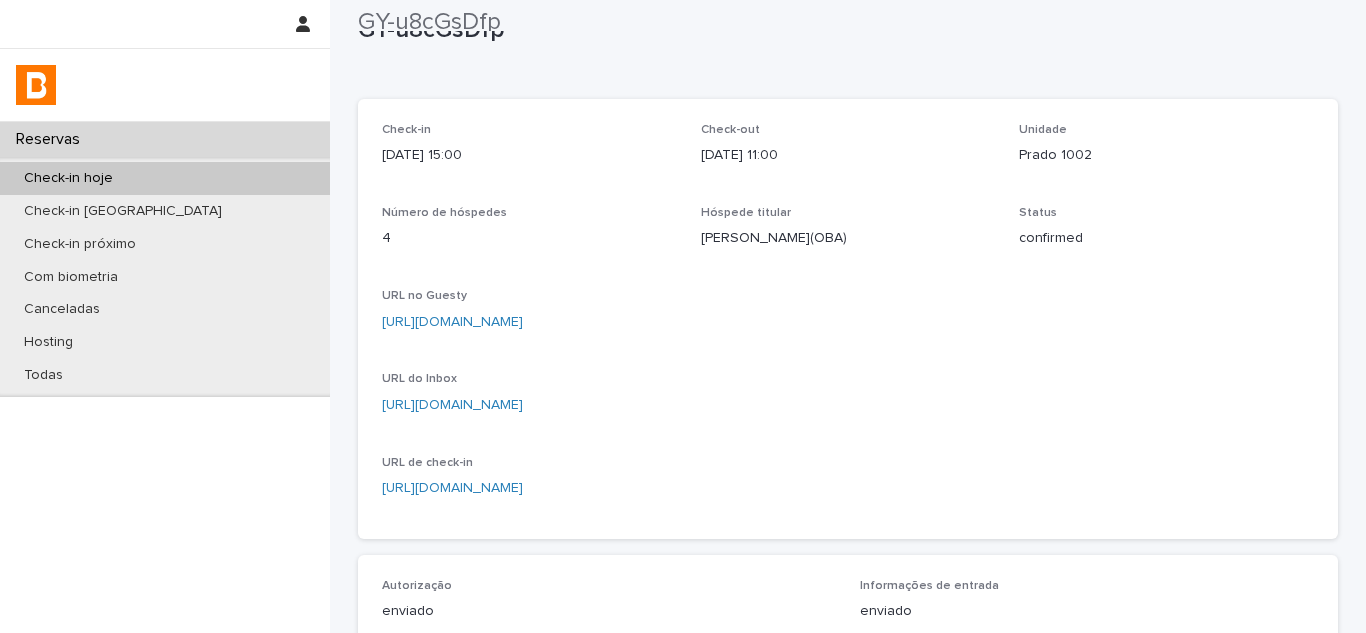 scroll, scrollTop: 0, scrollLeft: 0, axis: both 